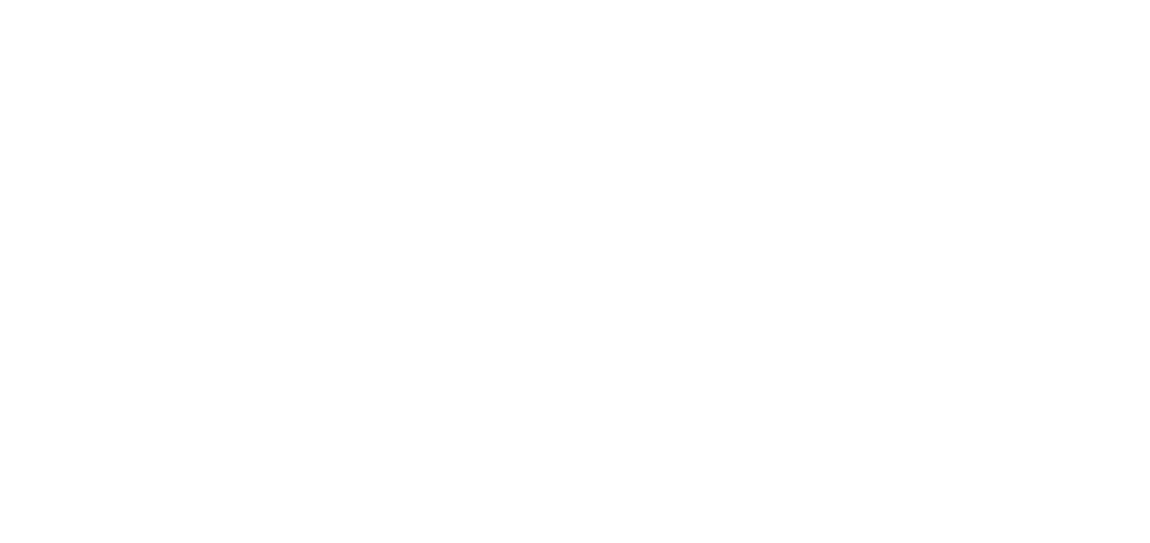 scroll, scrollTop: 0, scrollLeft: 0, axis: both 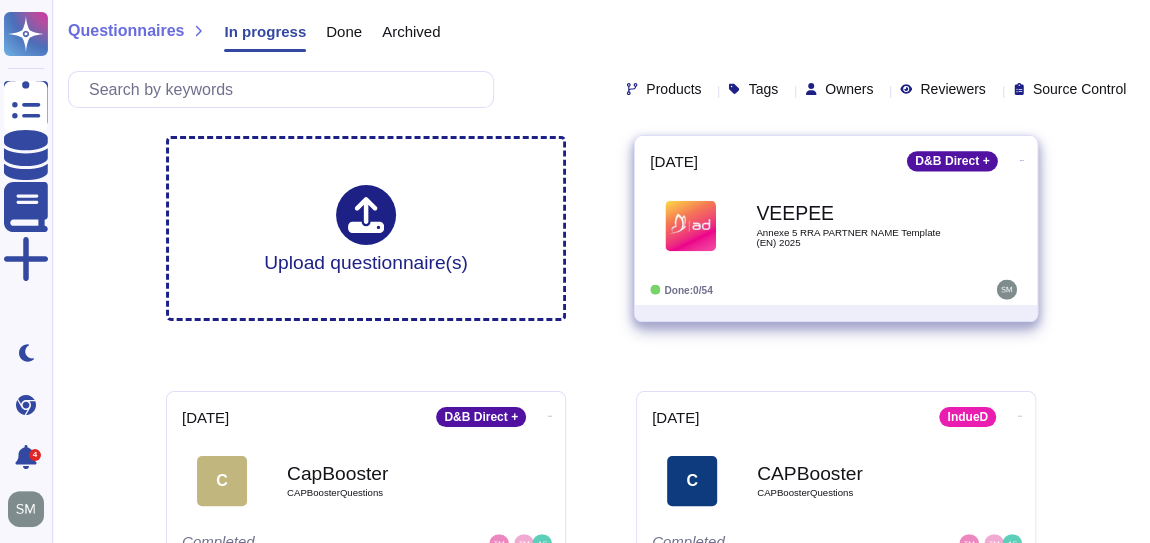 click on "Annexe 5 RRA PARTNER NAME Template (EN) 2025" at bounding box center [857, 237] 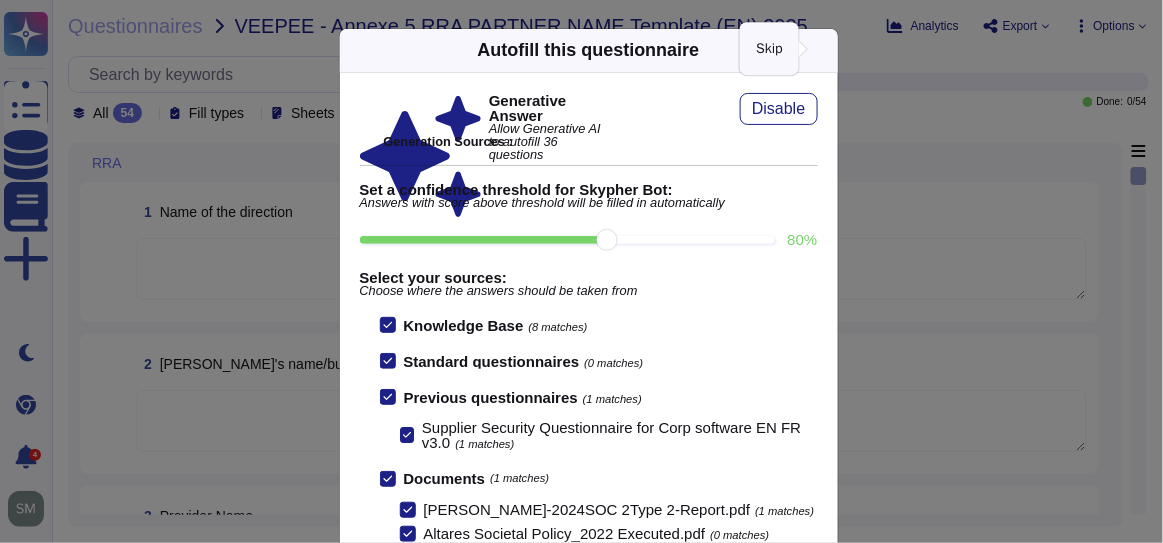 click 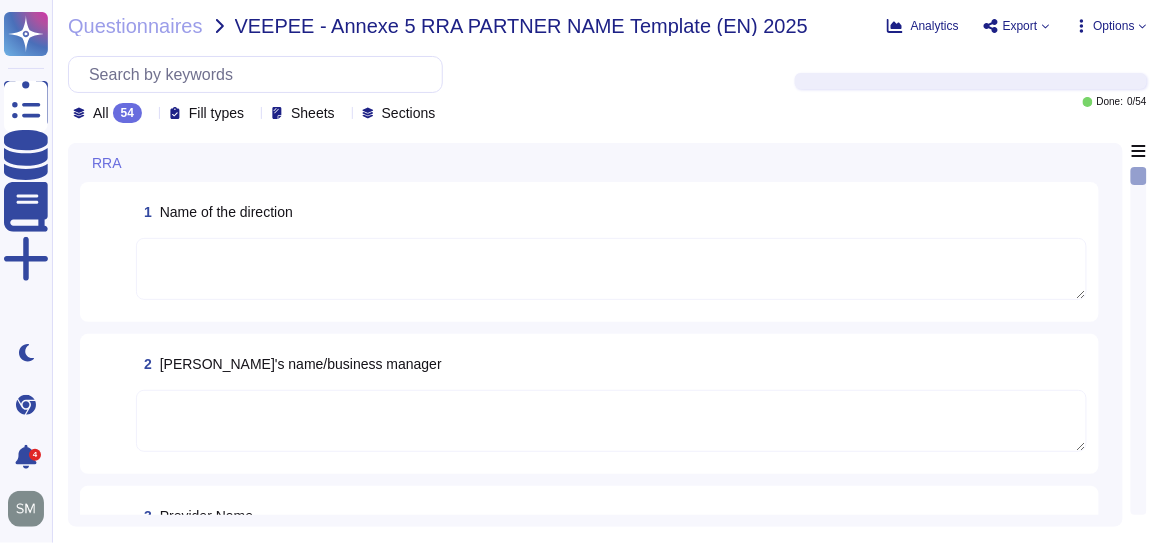 click at bounding box center (611, 269) 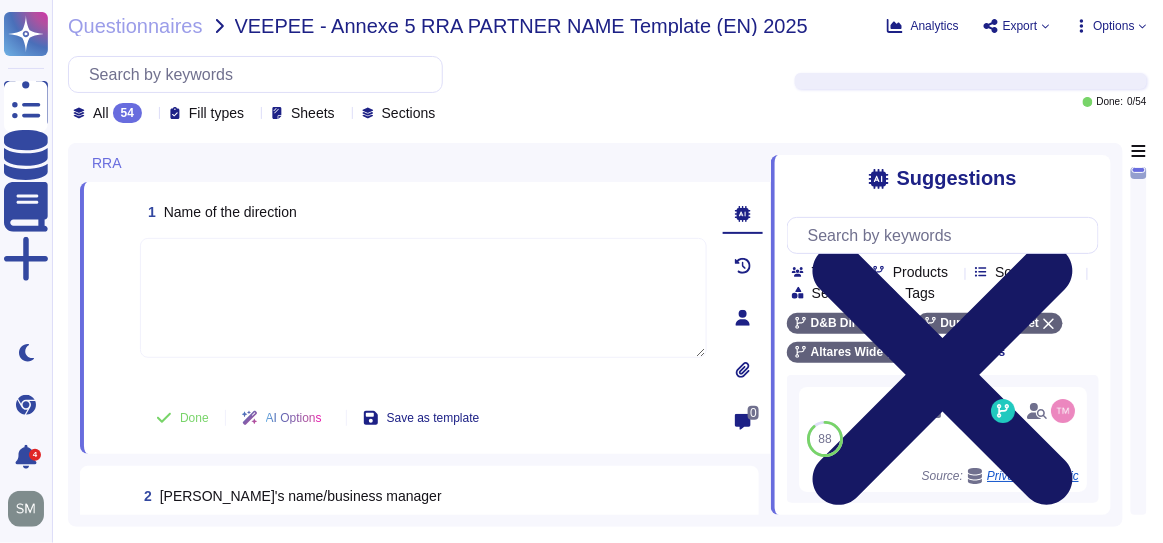 click 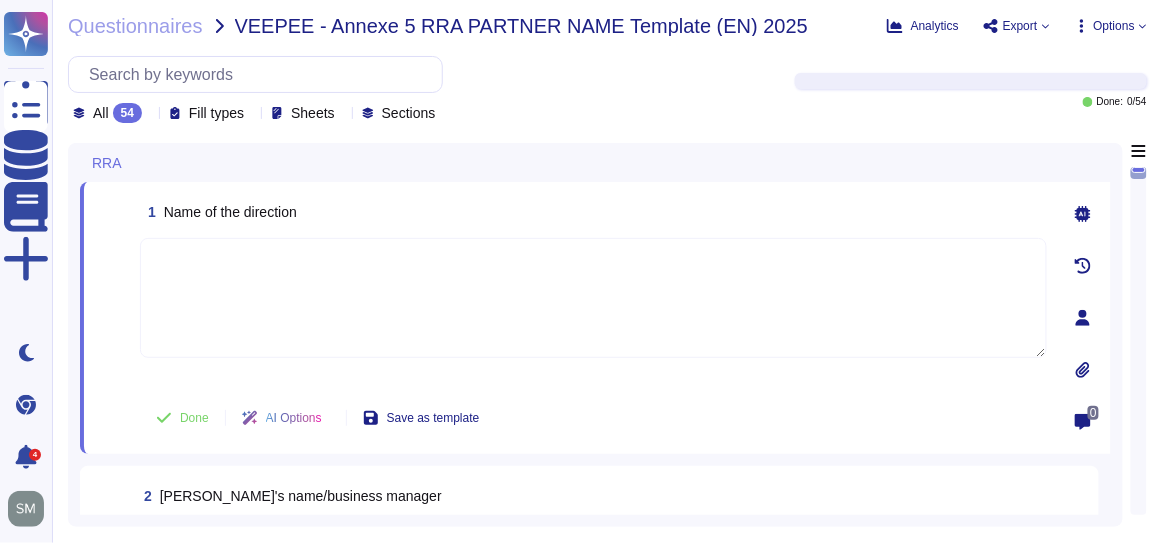 click on "All 54" at bounding box center [111, 113] 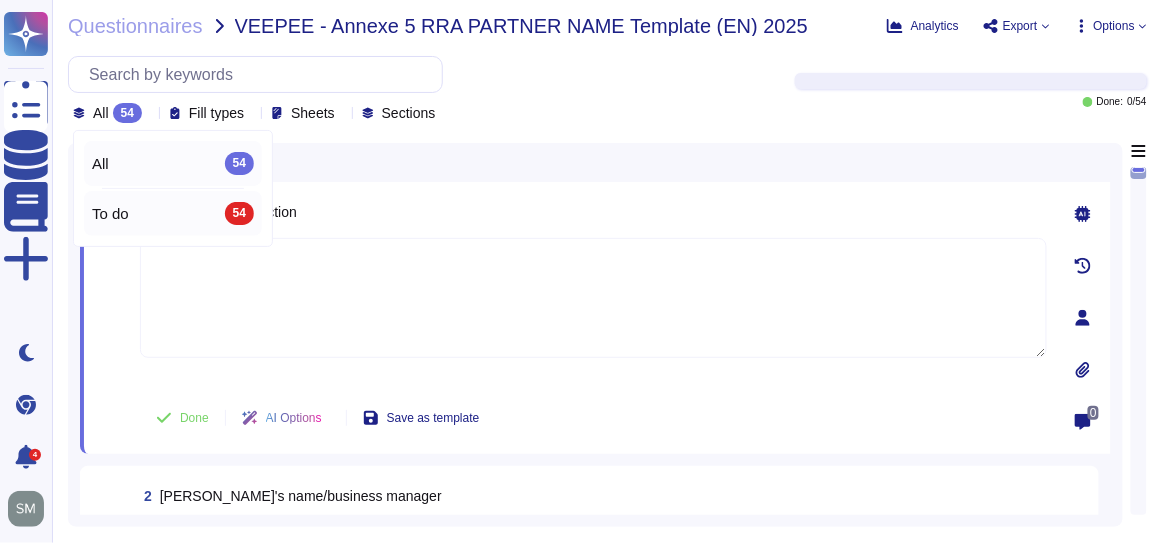click on "To do 54" at bounding box center (173, 213) 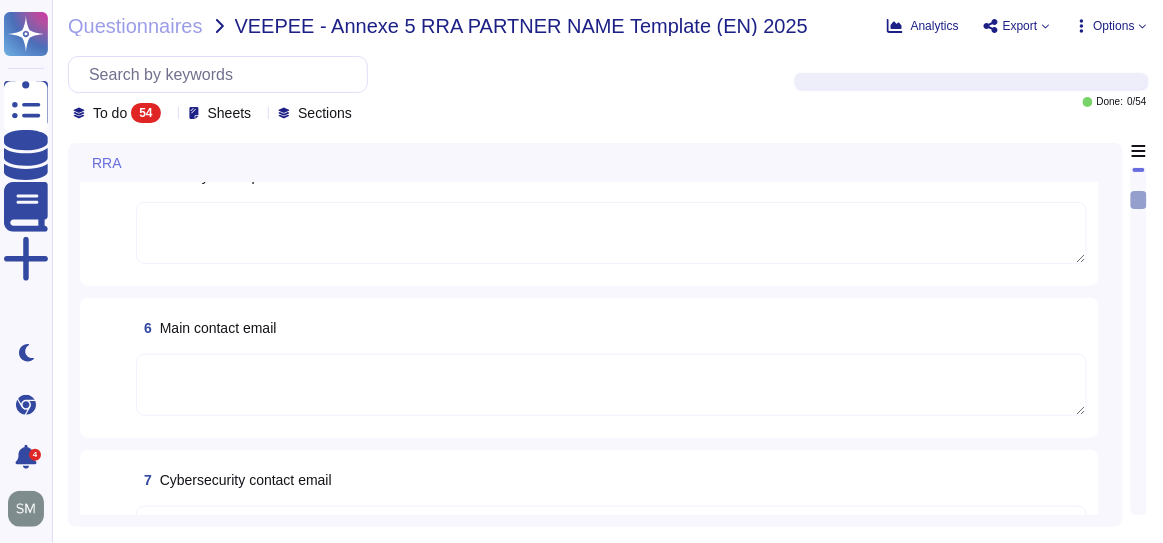 scroll, scrollTop: 727, scrollLeft: 0, axis: vertical 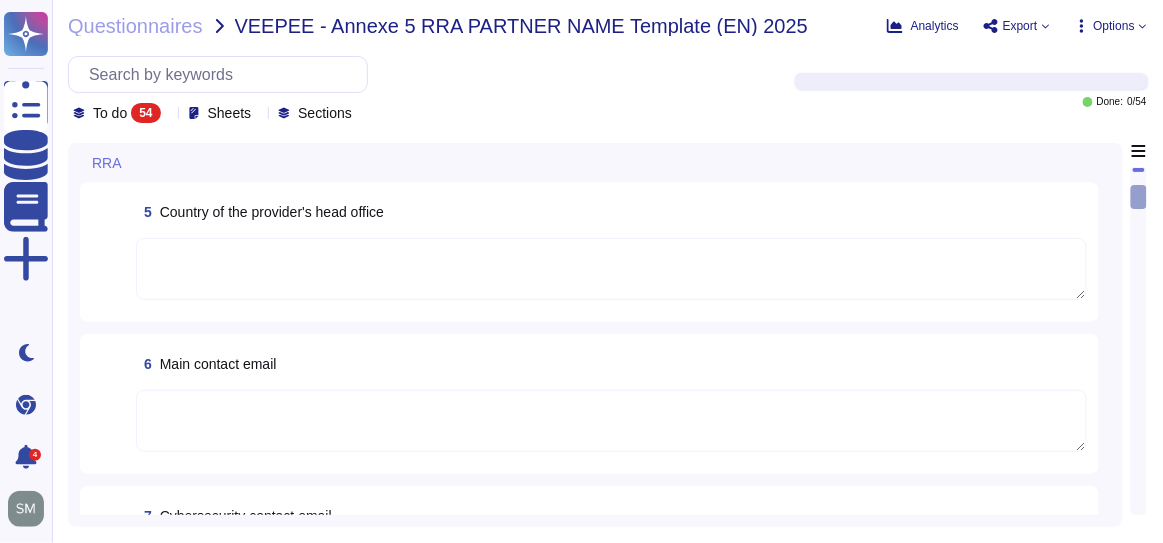 click at bounding box center (611, 269) 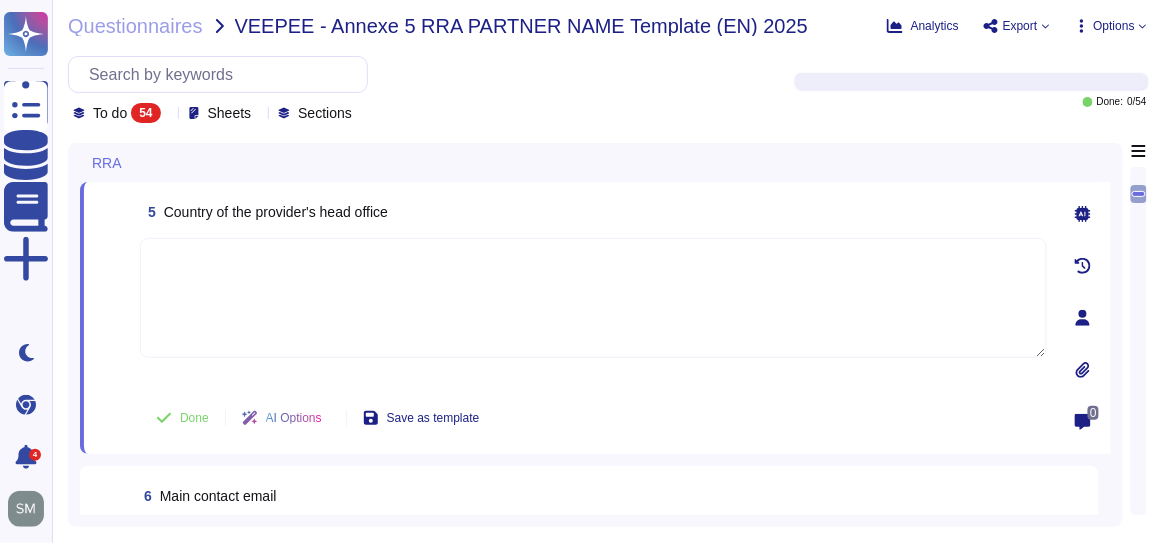 click 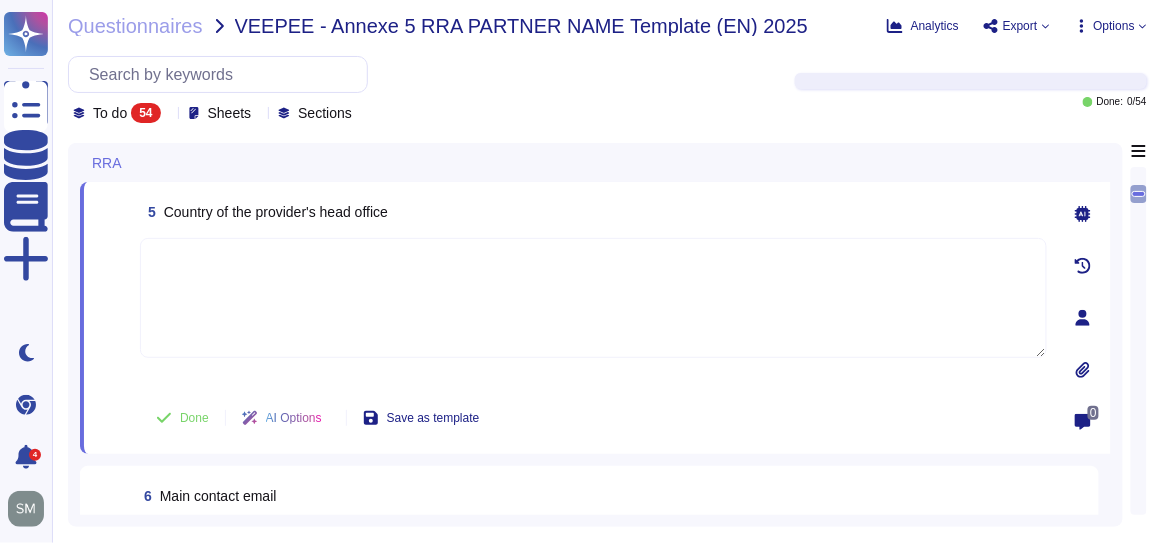 click at bounding box center [1139, 341] 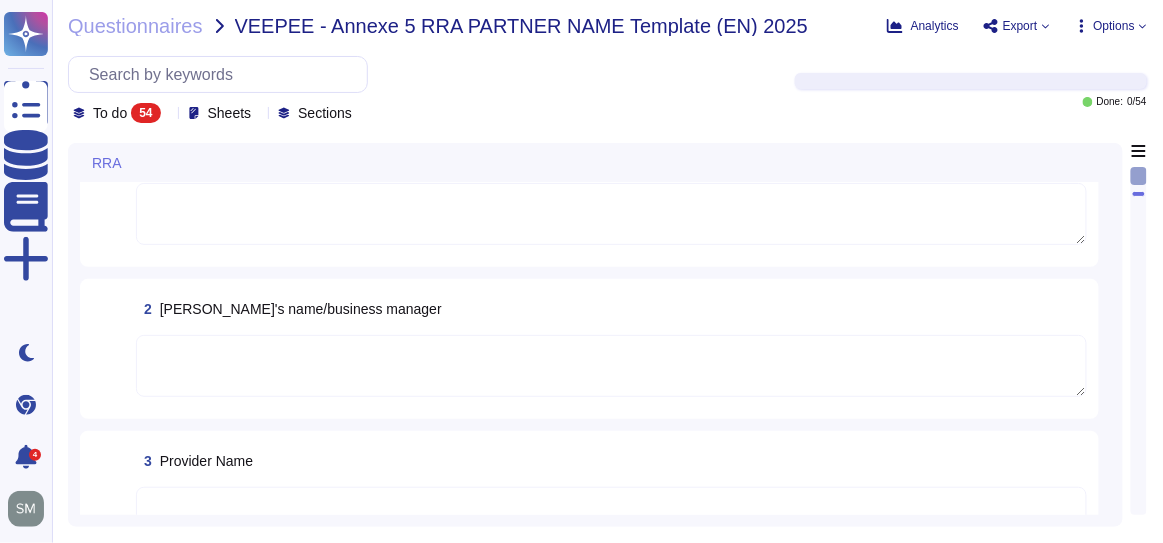 scroll, scrollTop: 0, scrollLeft: 0, axis: both 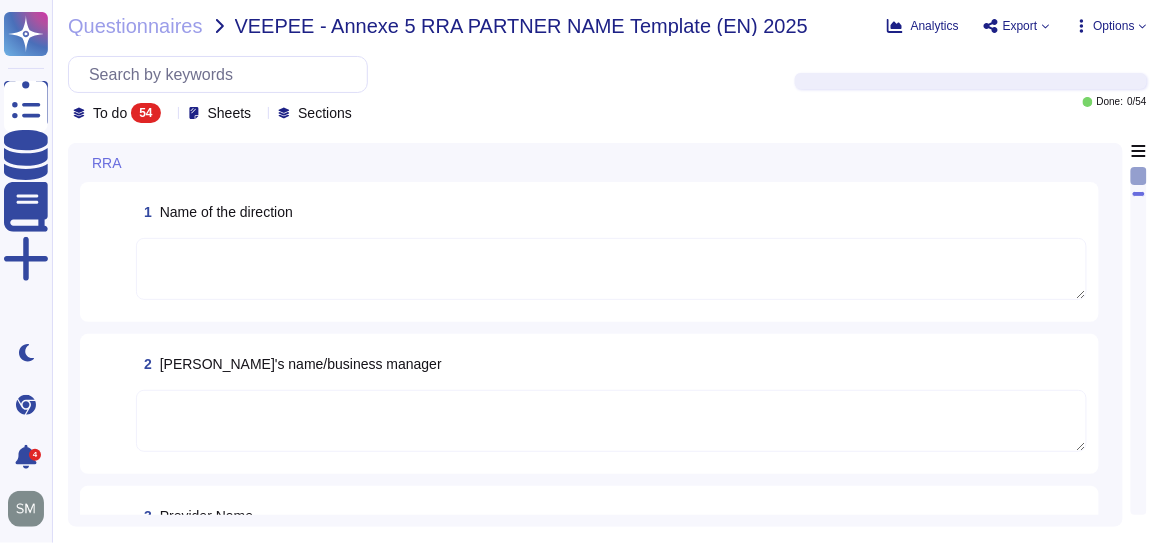 click 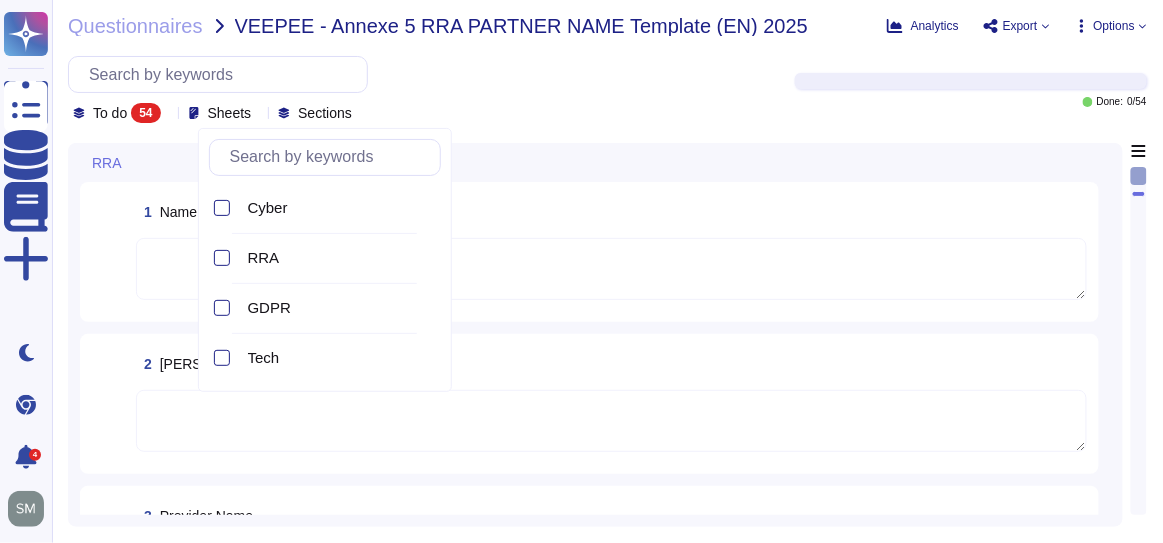 click on "RRA" at bounding box center (455, 162) 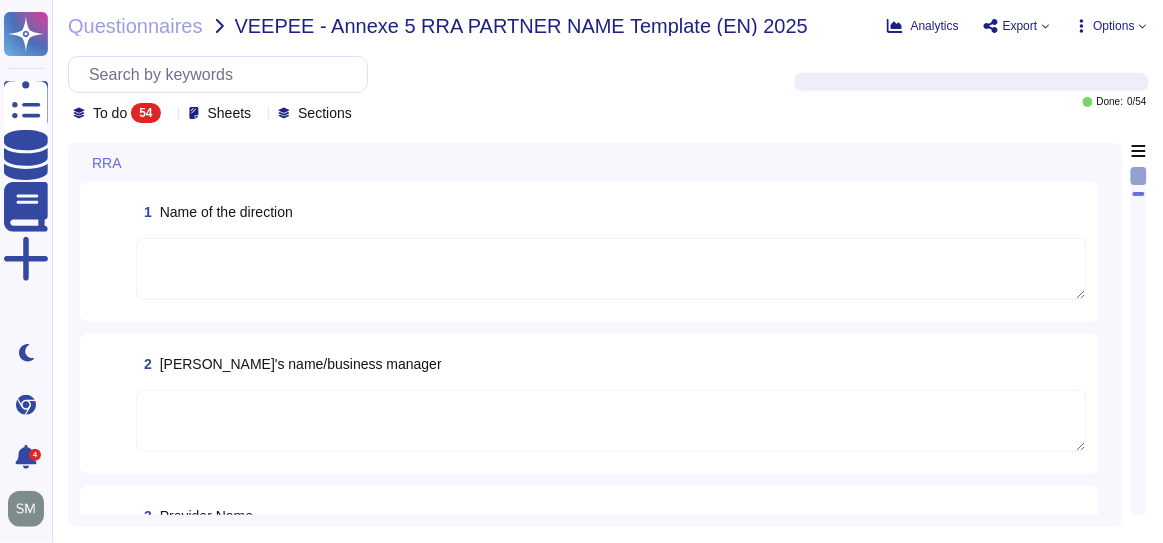 click at bounding box center (611, 269) 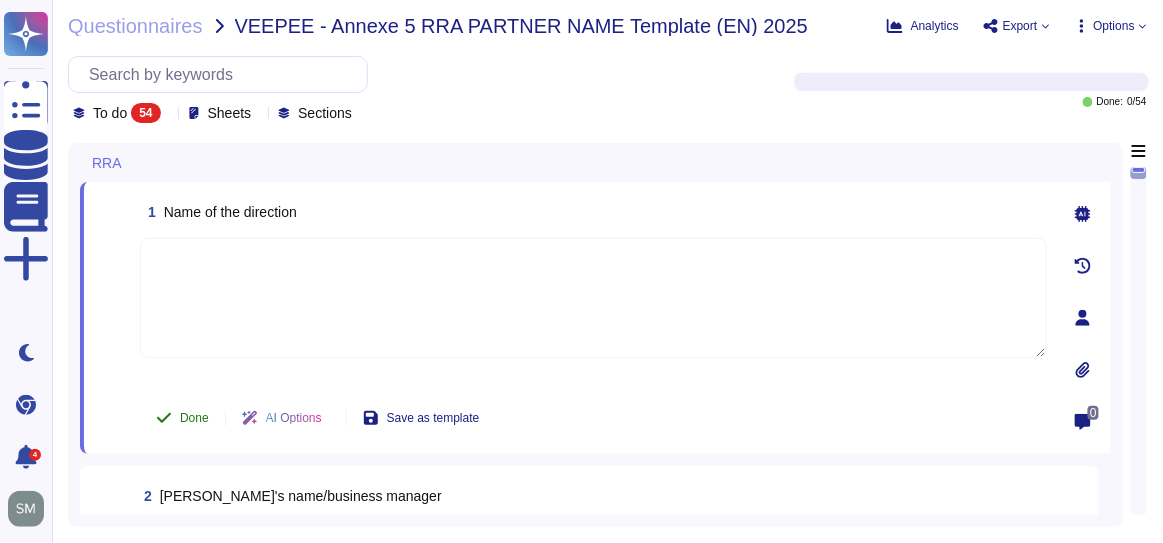 click on "Done" at bounding box center [194, 418] 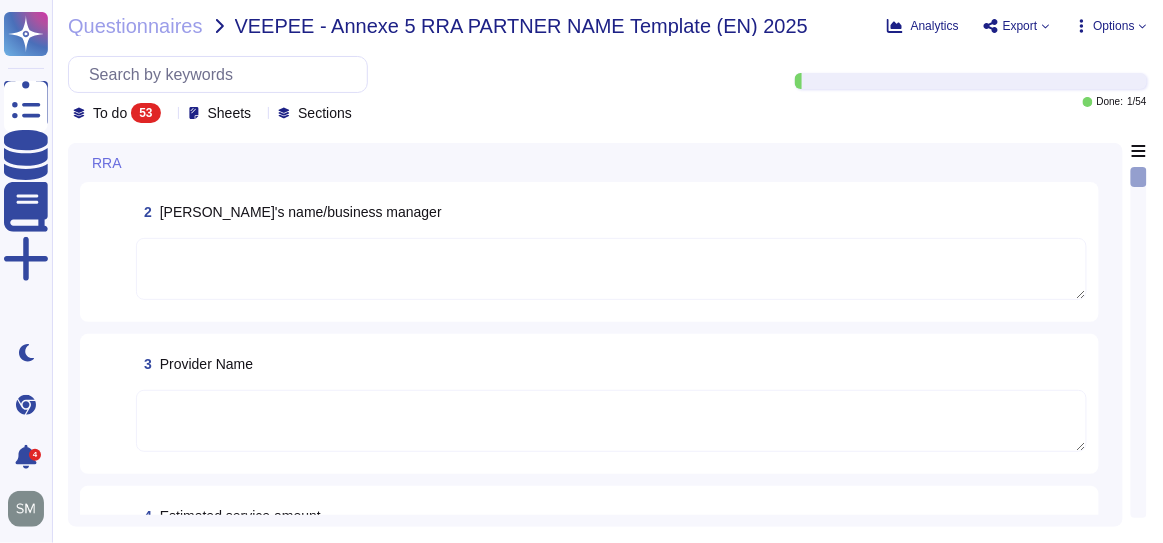 click at bounding box center (611, 269) 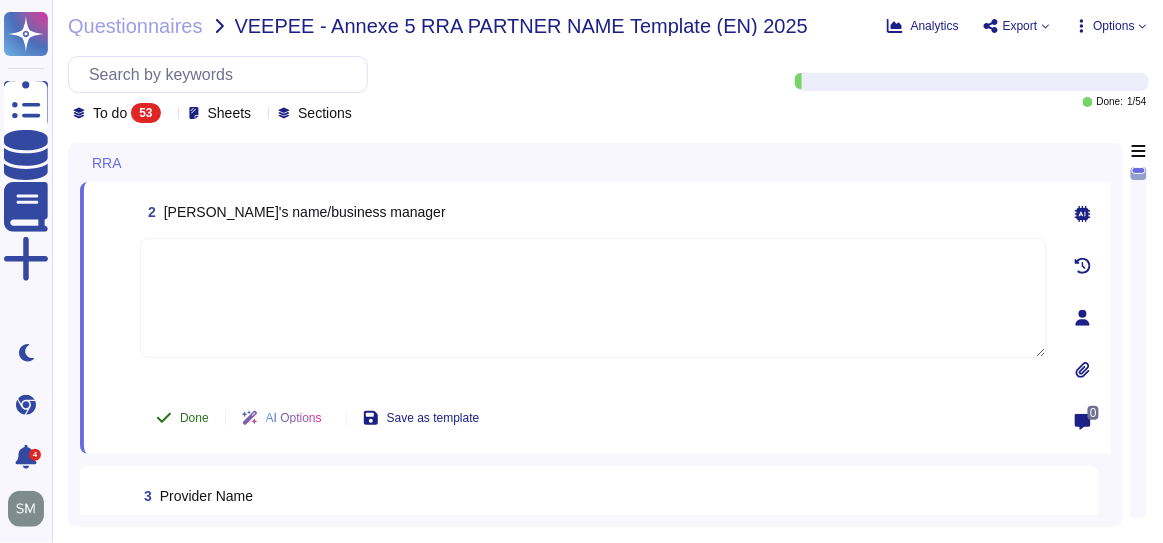 click on "Done" at bounding box center [194, 418] 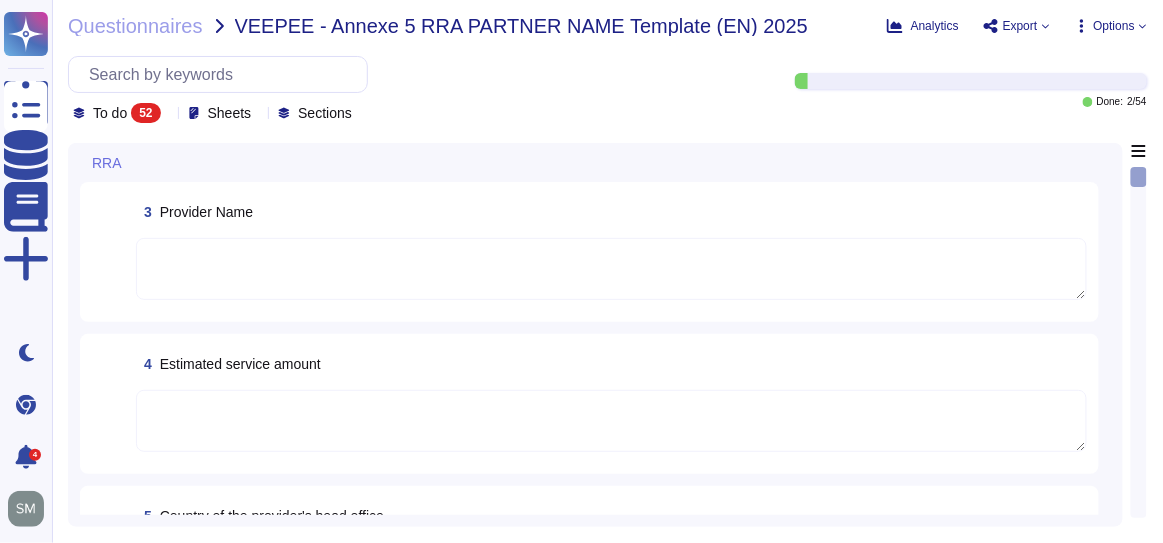 click at bounding box center (611, 269) 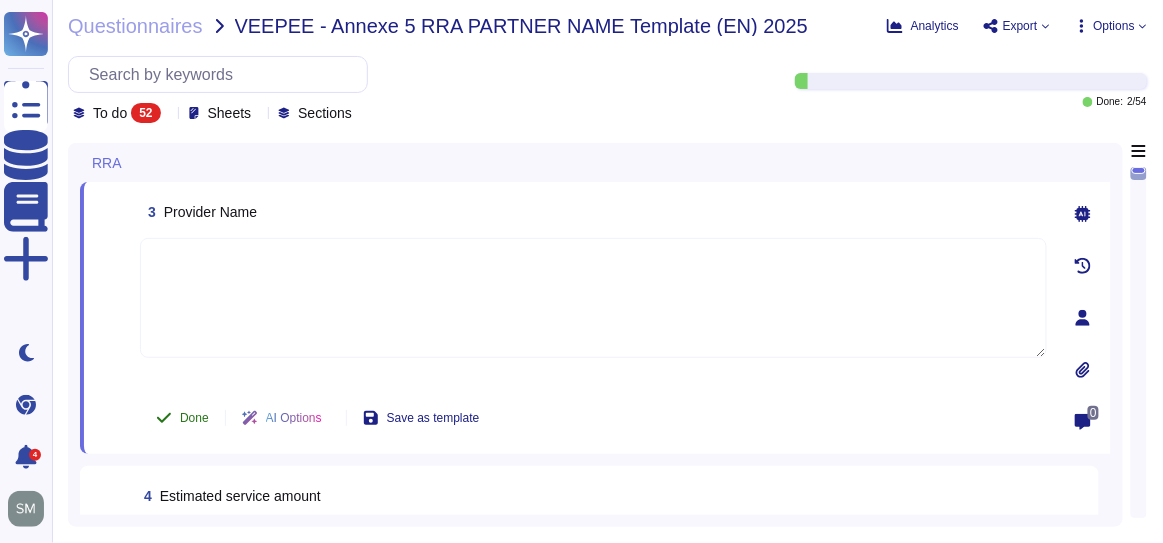 click on "Done" at bounding box center (182, 418) 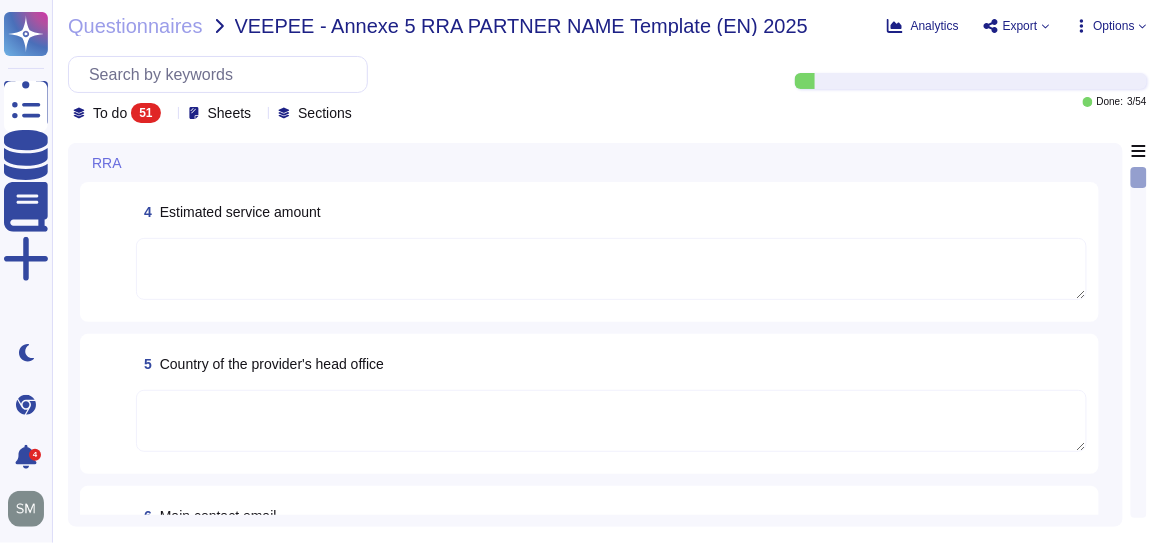 click at bounding box center (611, 269) 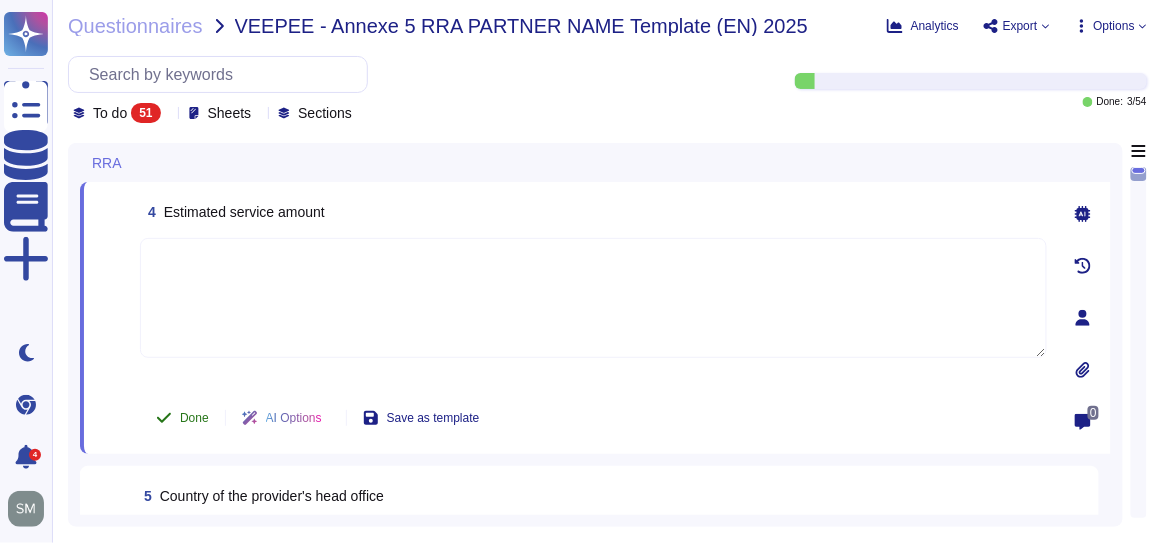 click on "Done" at bounding box center (194, 418) 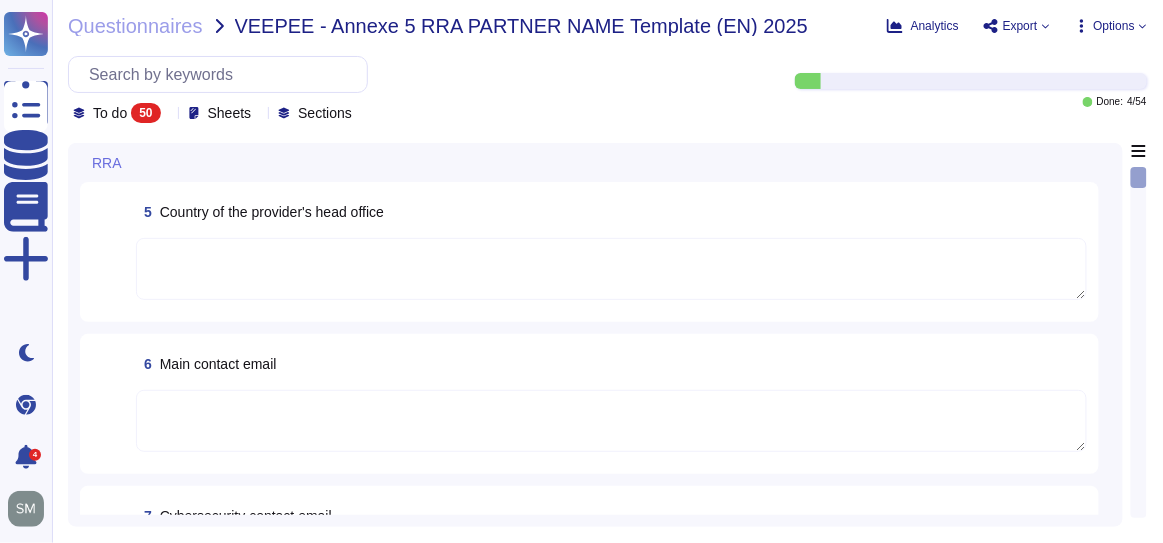 click at bounding box center [611, 269] 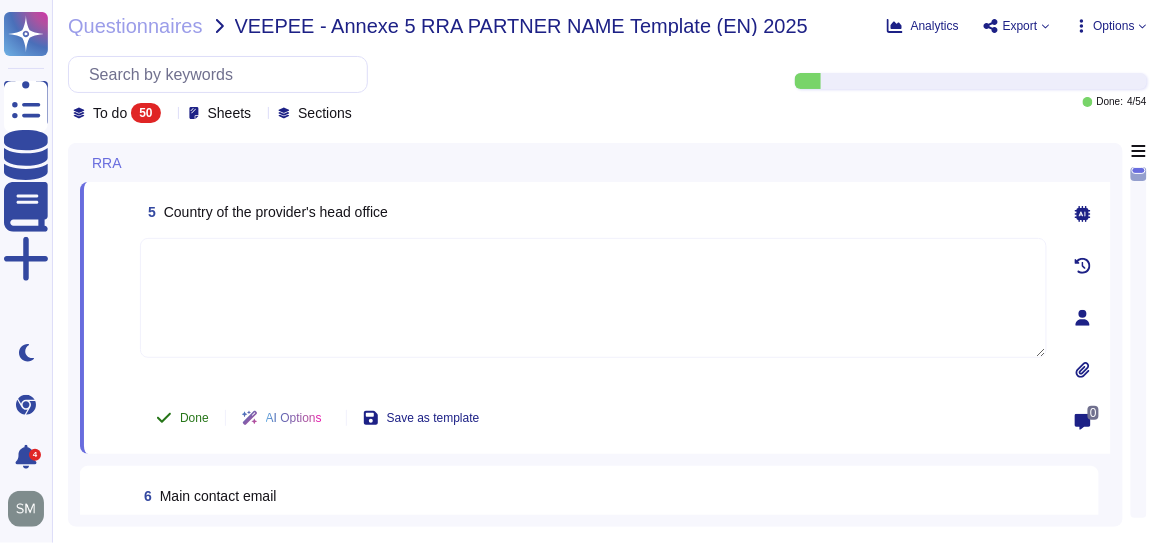 click on "Done" at bounding box center (194, 418) 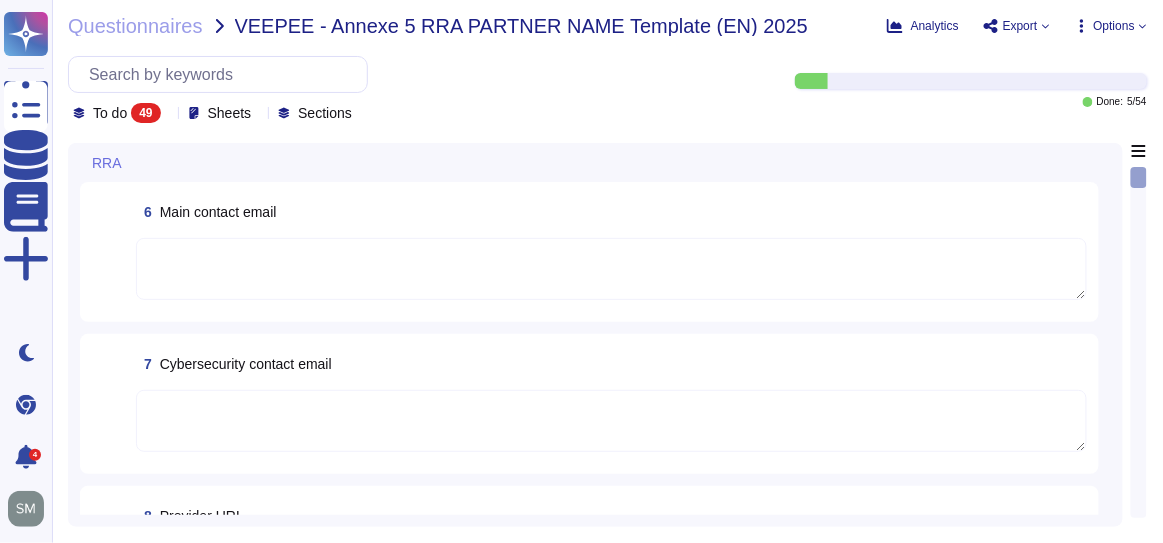 click at bounding box center [611, 269] 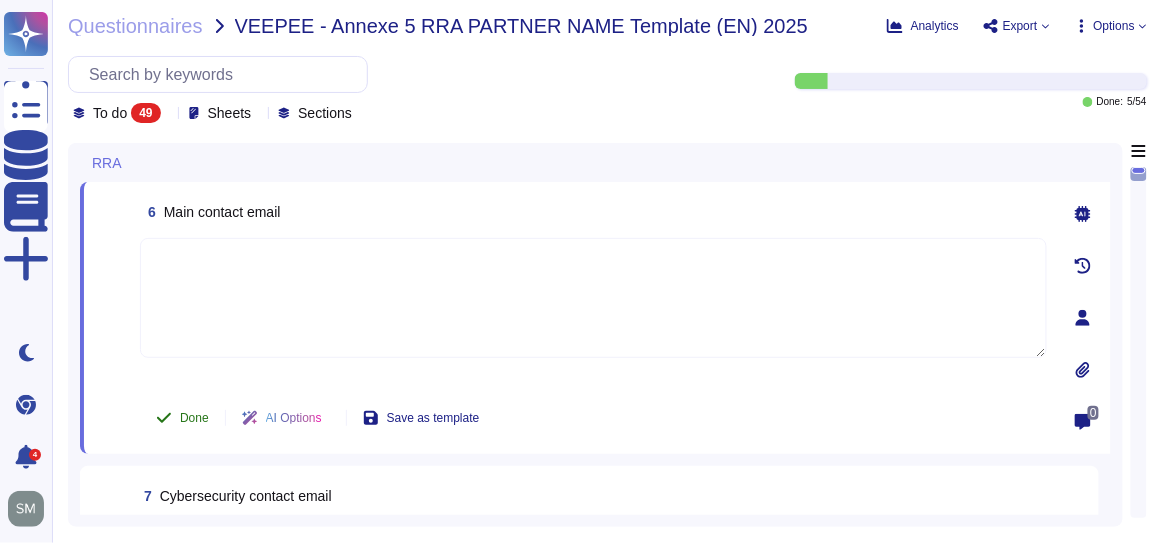 click on "Done" at bounding box center [194, 418] 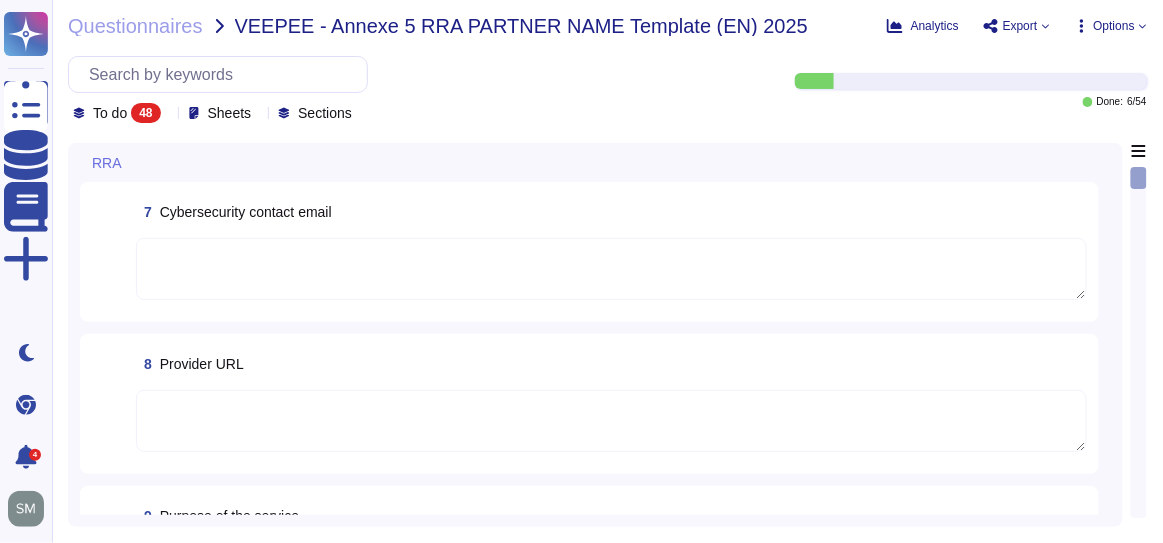 click at bounding box center [611, 421] 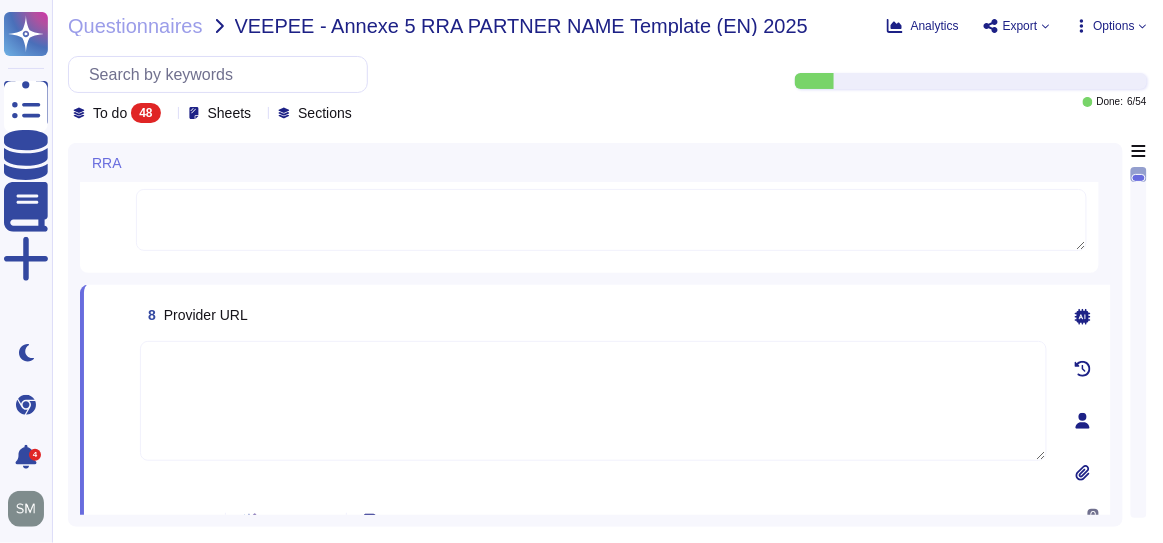 scroll, scrollTop: 90, scrollLeft: 0, axis: vertical 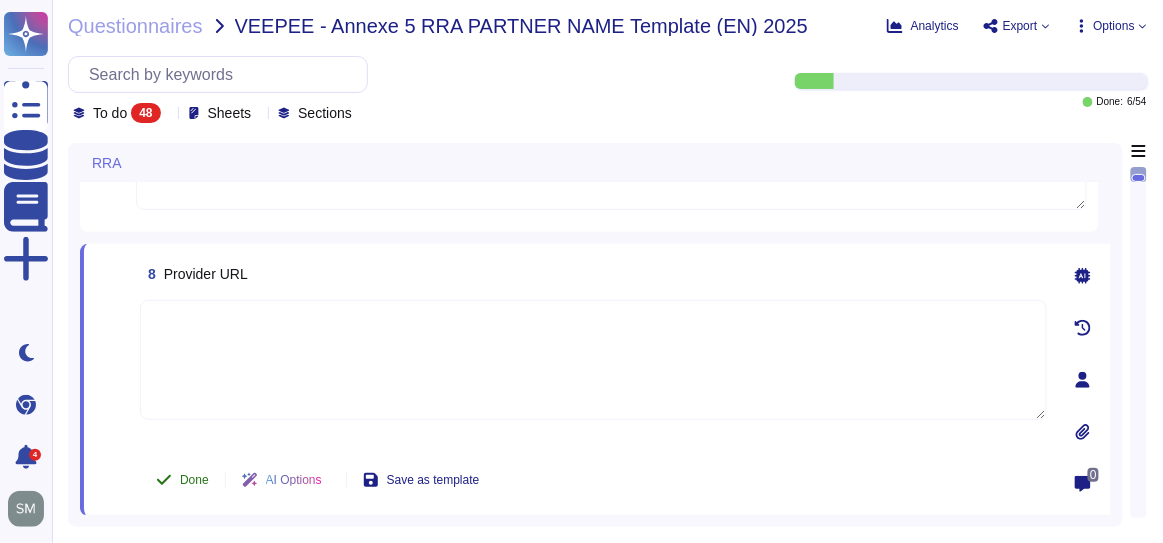 click on "Done" at bounding box center [194, 480] 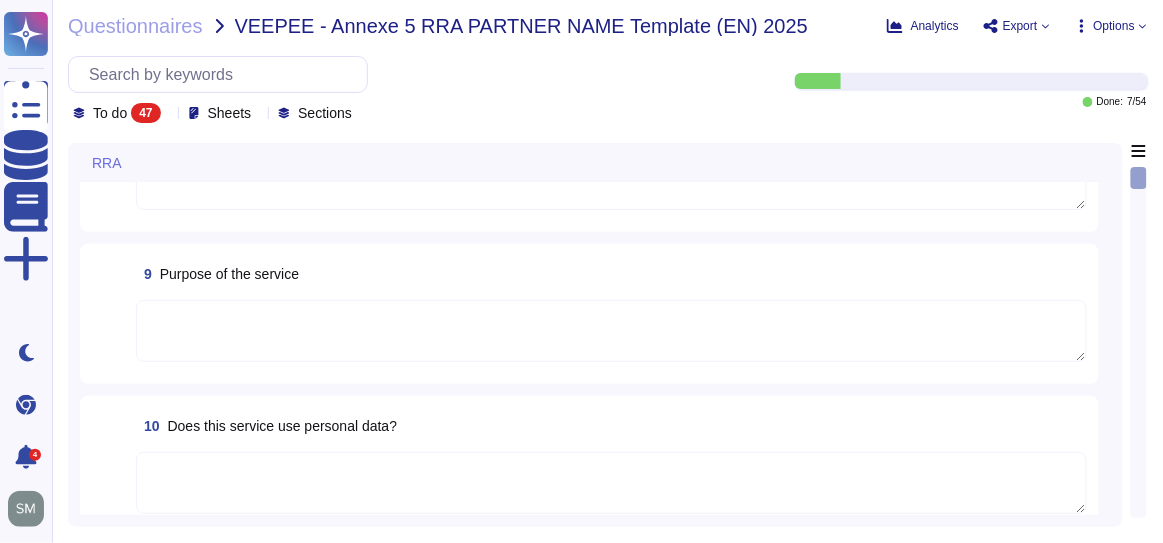 click at bounding box center [611, 331] 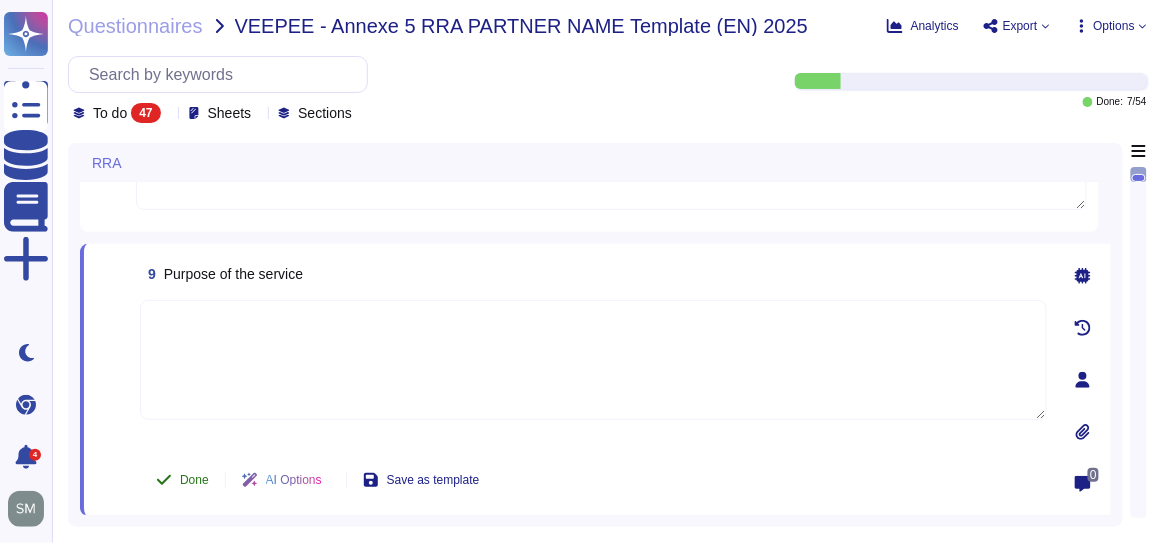 click on "Done" at bounding box center (194, 480) 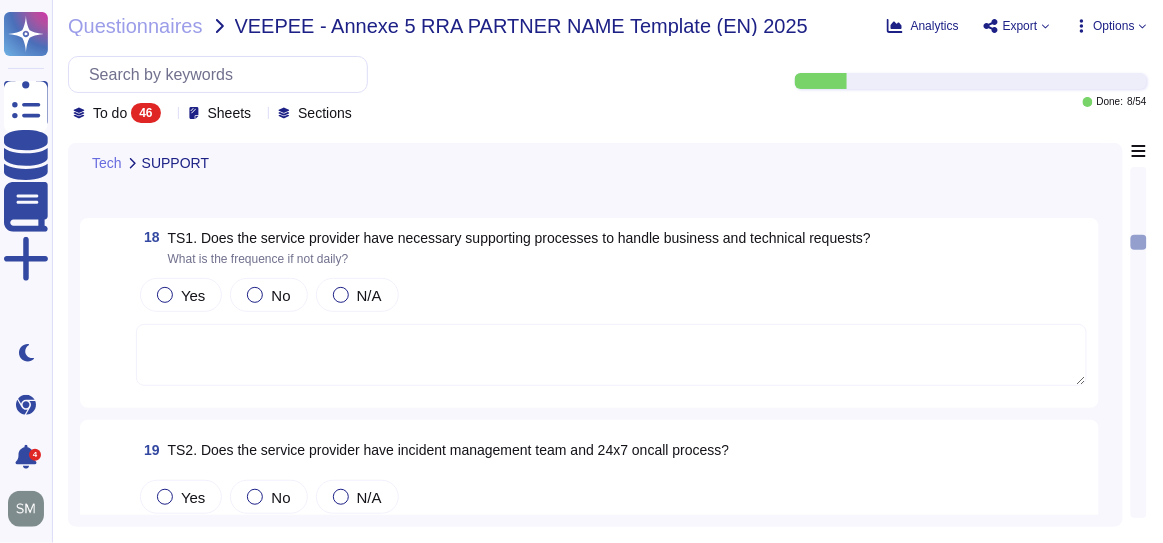 scroll, scrollTop: 1545, scrollLeft: 0, axis: vertical 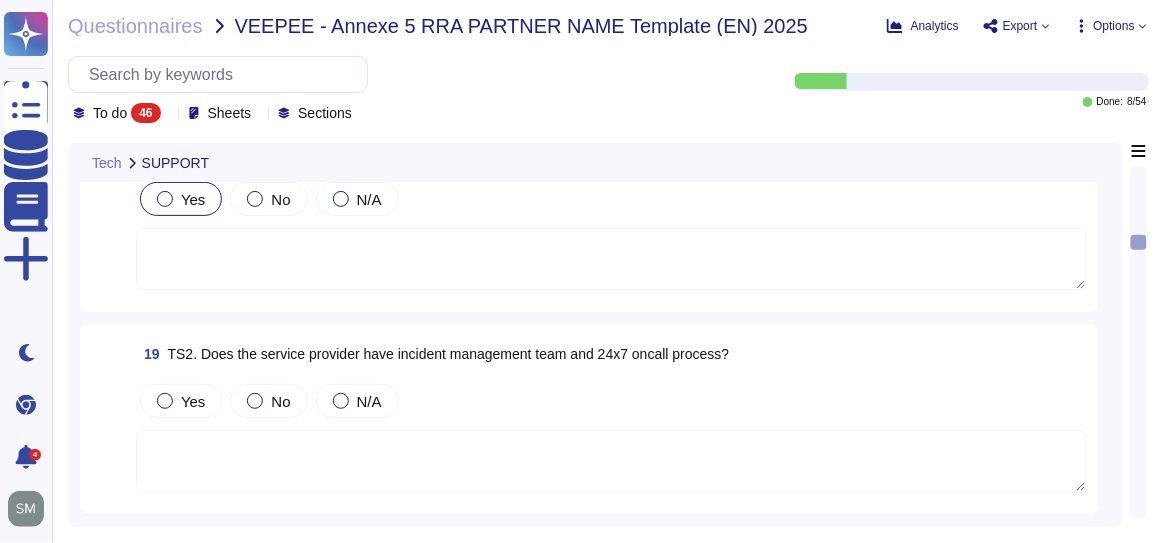 click at bounding box center (165, 199) 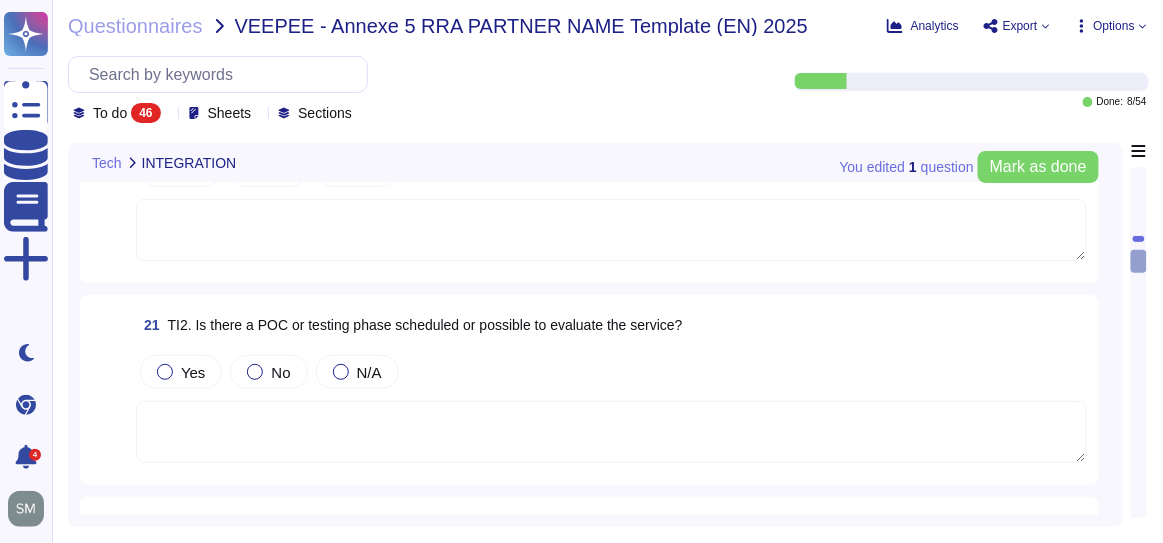 scroll, scrollTop: 1999, scrollLeft: 0, axis: vertical 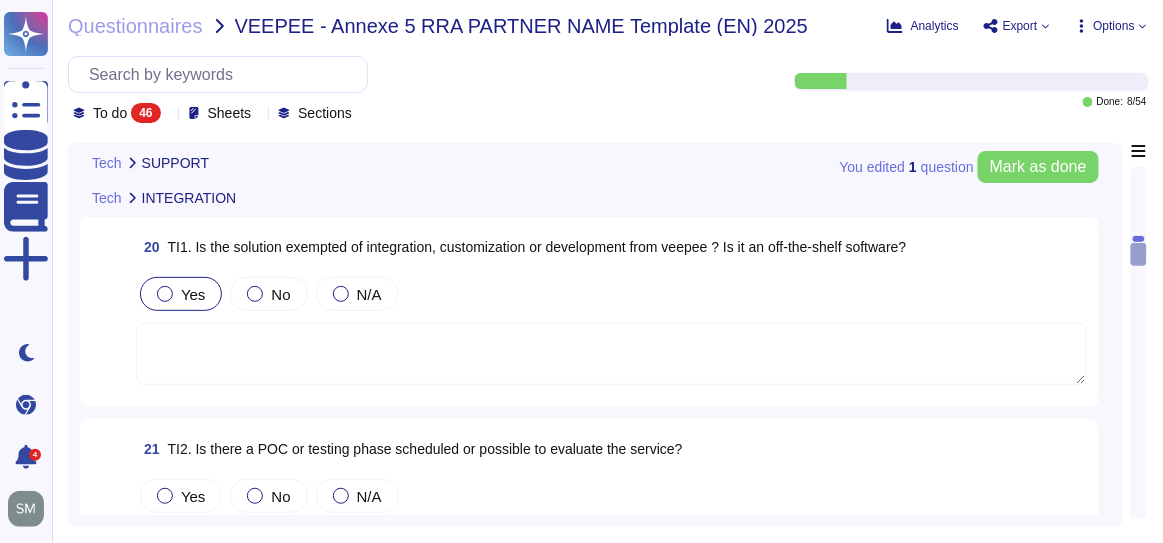 click at bounding box center [165, 294] 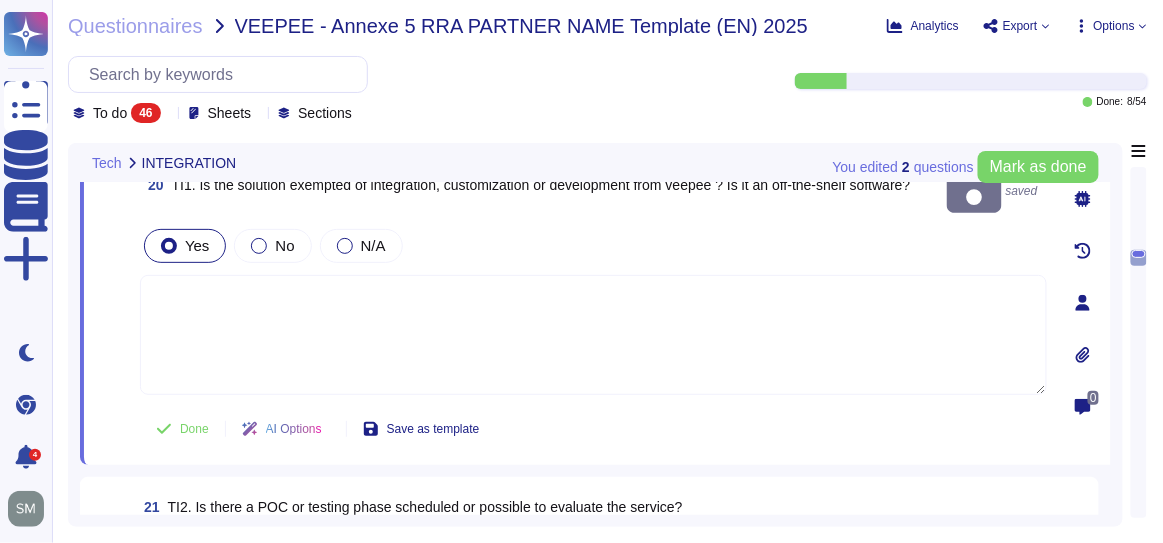 click at bounding box center [593, 335] 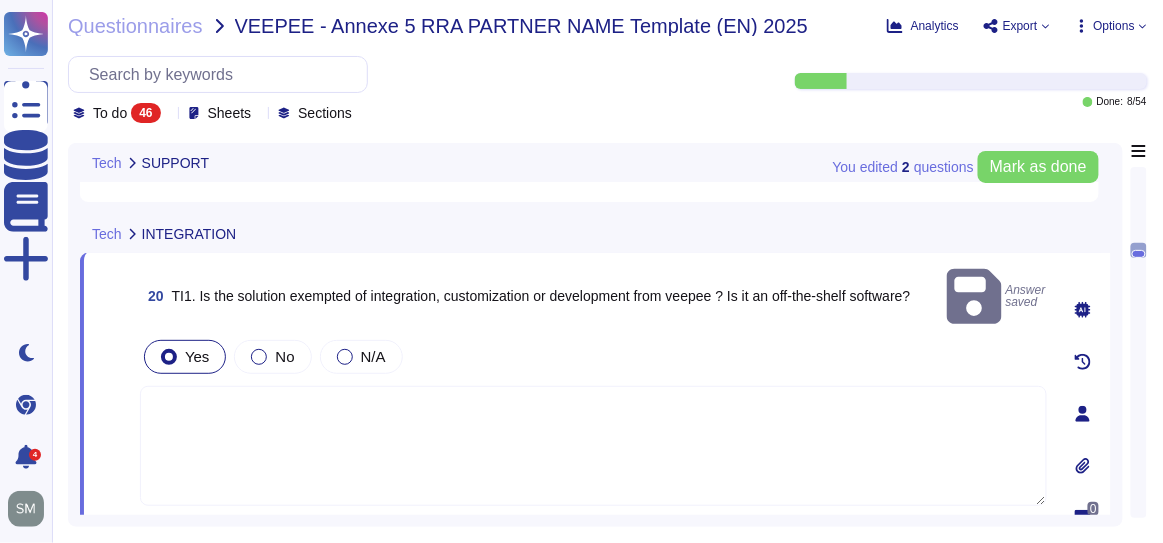 scroll, scrollTop: 1761, scrollLeft: 0, axis: vertical 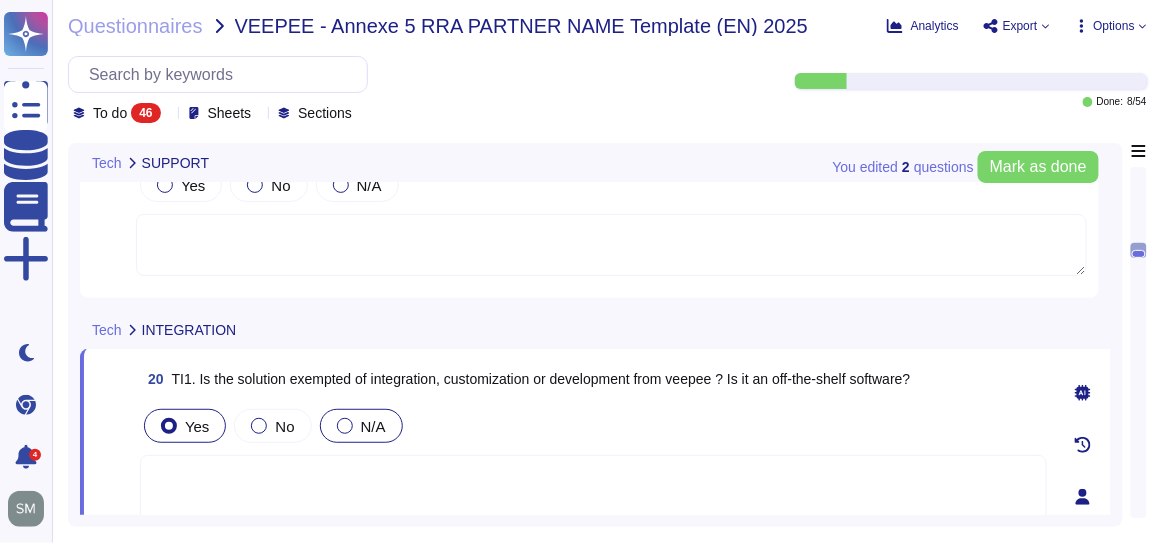 click at bounding box center [345, 426] 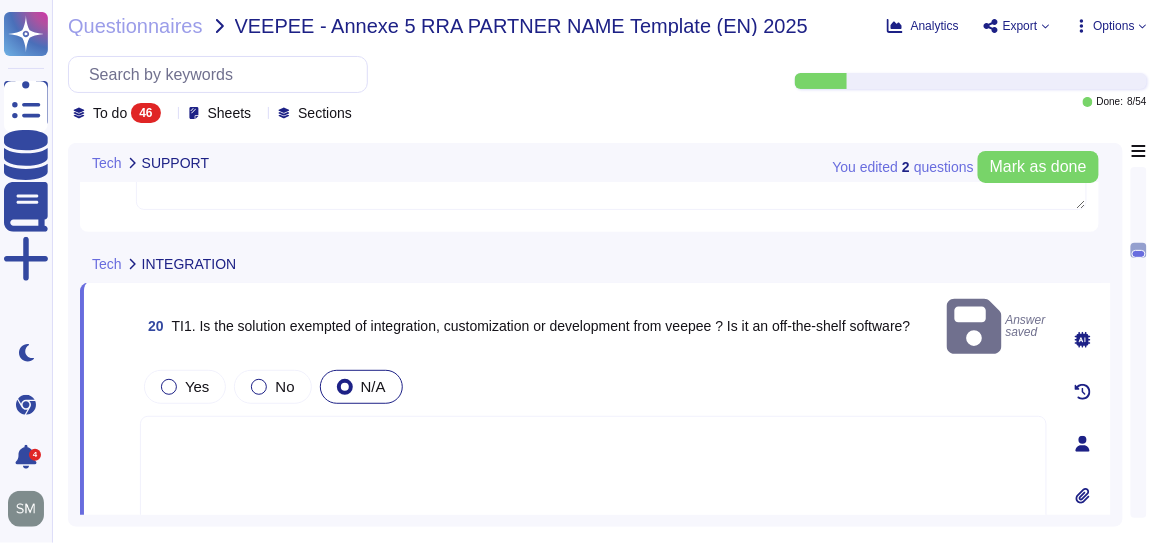 scroll, scrollTop: 1852, scrollLeft: 0, axis: vertical 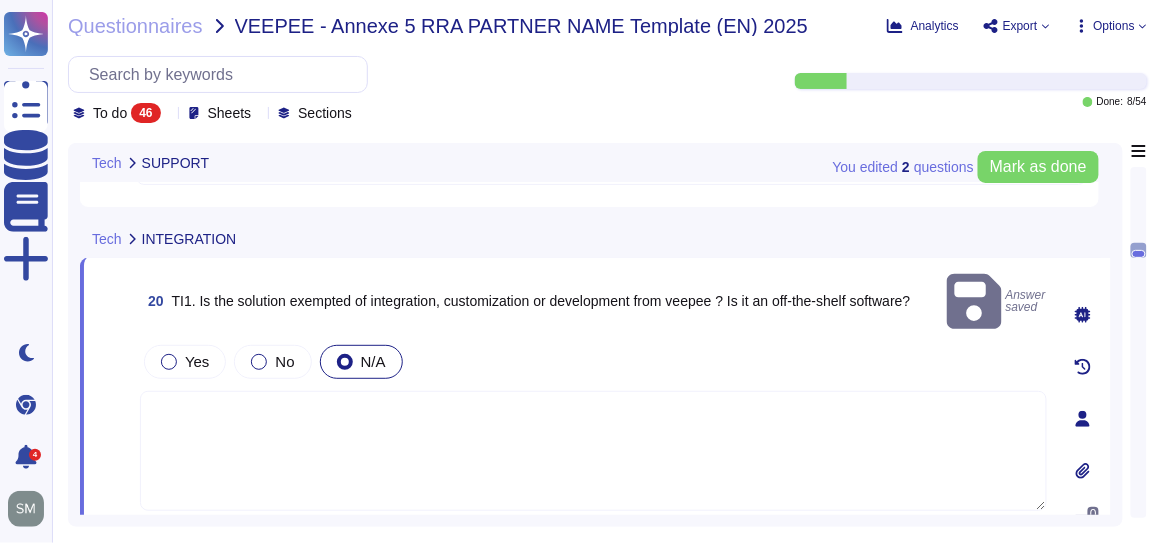 click at bounding box center (593, 451) 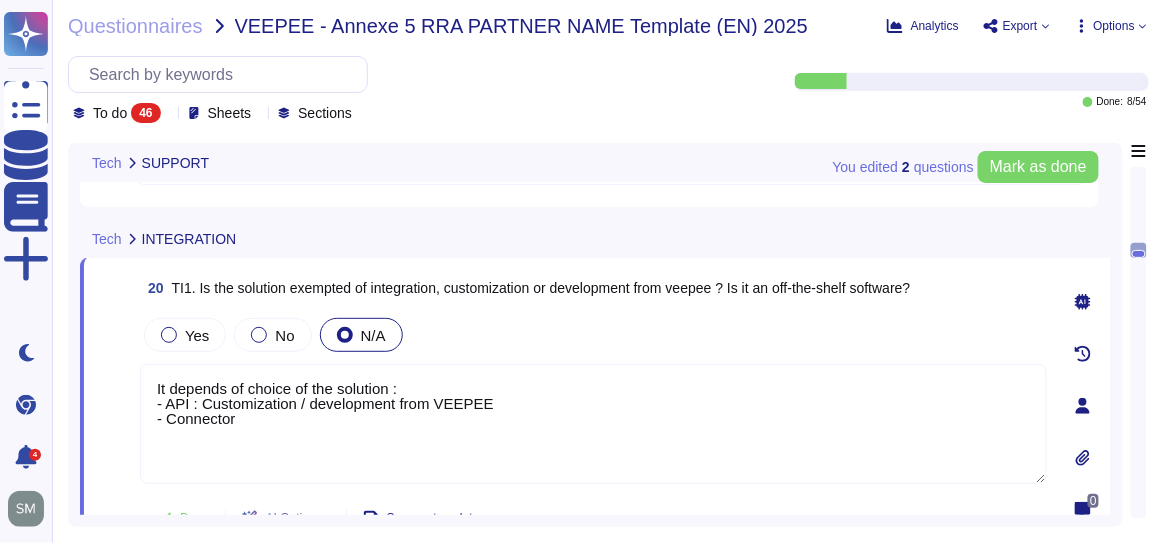click on "It depends of choice of the solution :
- API : Customization / development from VEEPEE
- Connector" at bounding box center [593, 424] 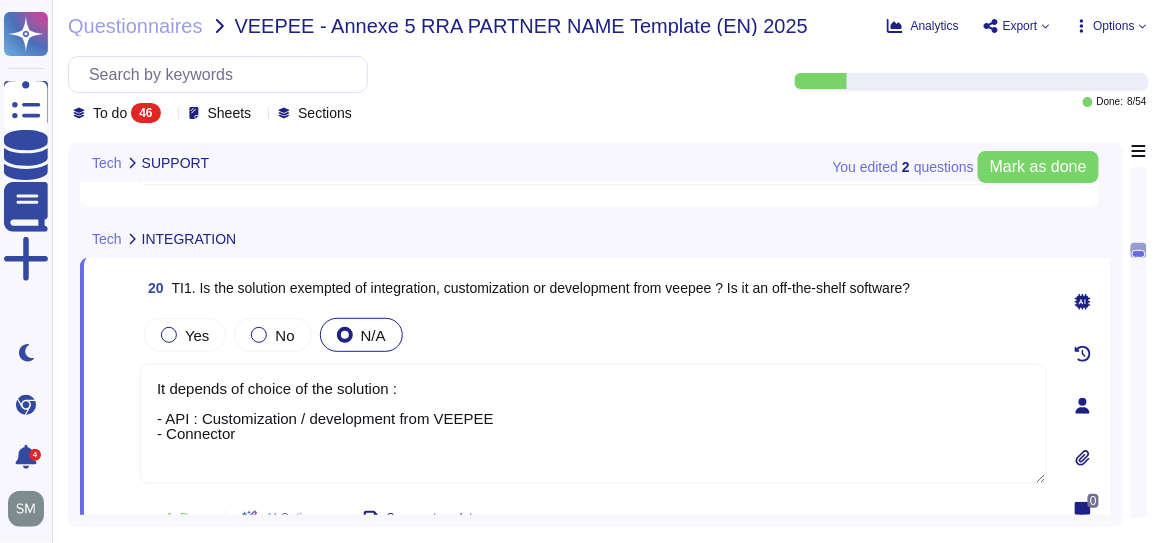 click on "It depends of choice of the solution :
- API : Customization / development from VEEPEE
- Connector" at bounding box center (593, 424) 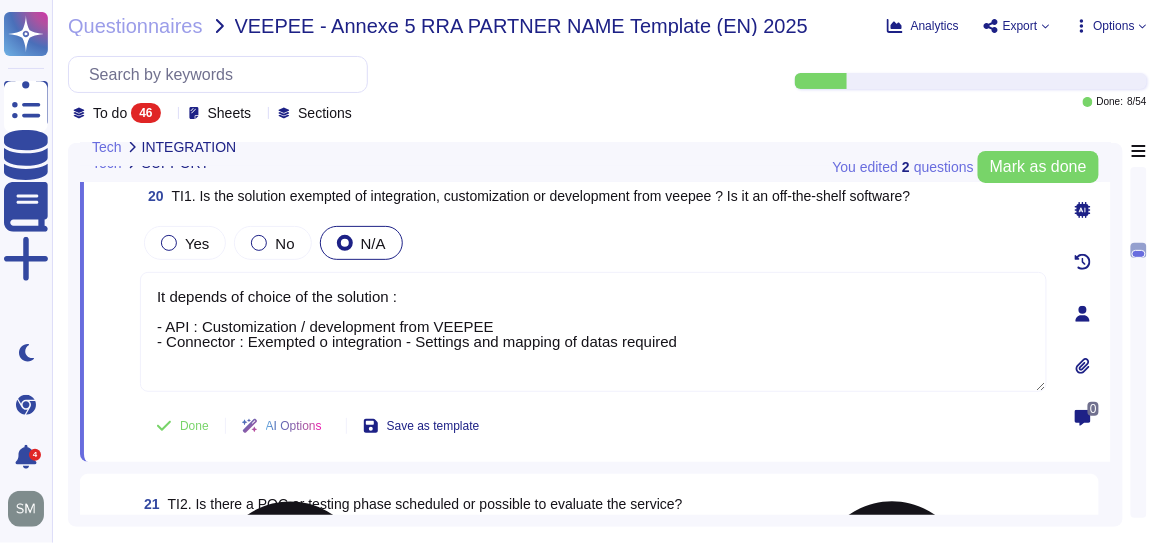 scroll, scrollTop: 2033, scrollLeft: 0, axis: vertical 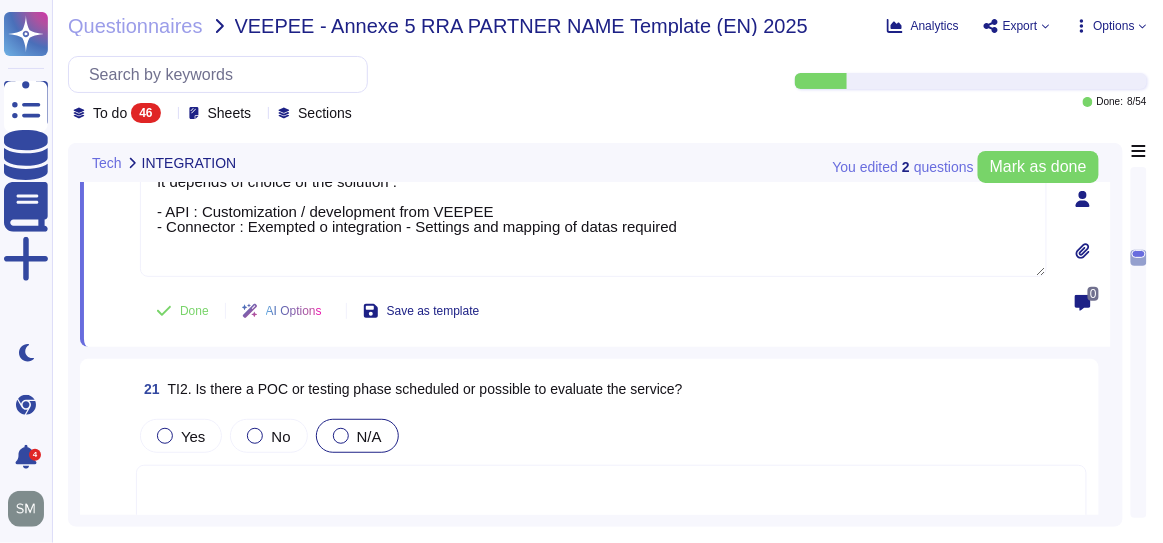 type on "It depends of choice of the solution :
- API : Customization / development from VEEPEE
- Connector : Exempted o integration - Settings and mapping of datas required" 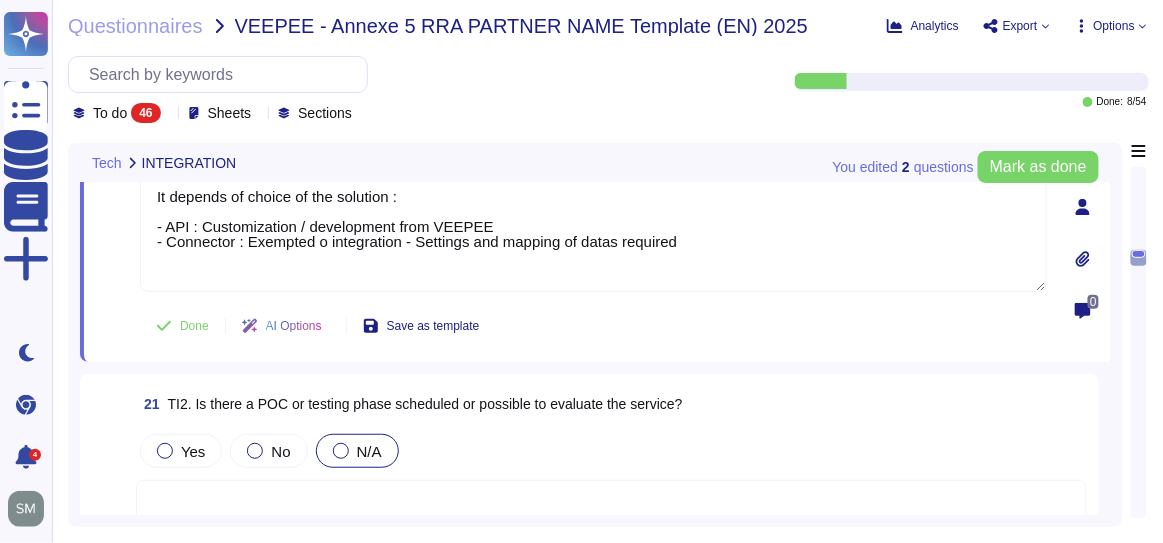 click at bounding box center [341, 451] 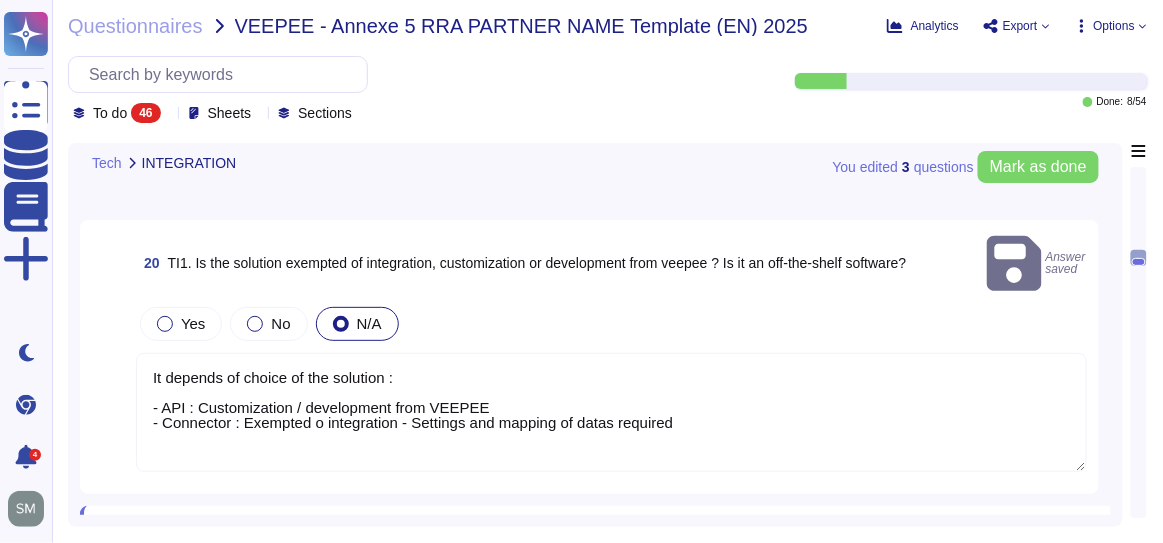scroll, scrollTop: 1852, scrollLeft: 0, axis: vertical 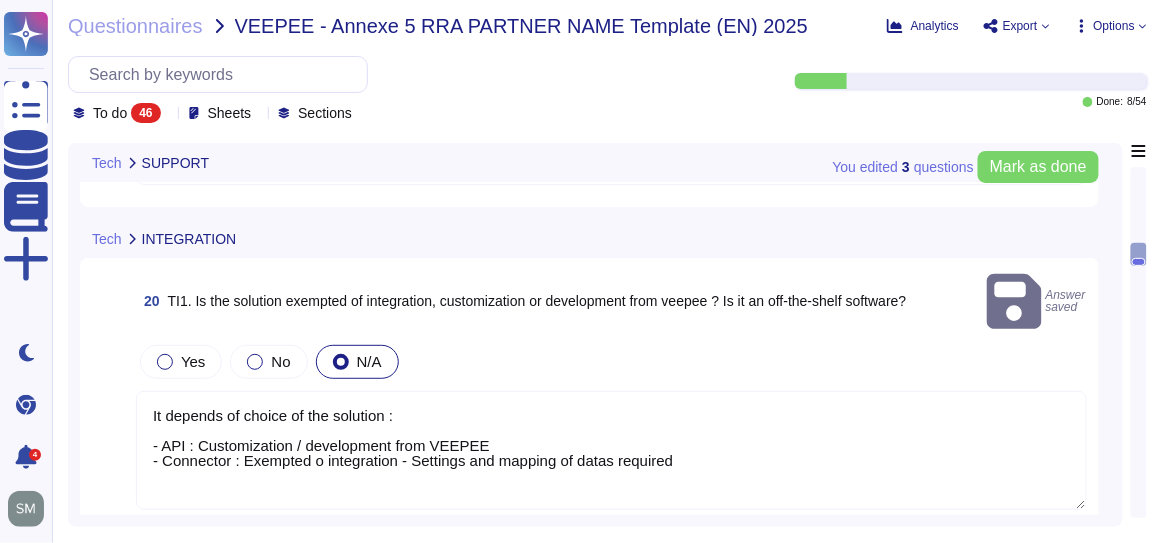 drag, startPoint x: 407, startPoint y: 385, endPoint x: 153, endPoint y: 386, distance: 254.00197 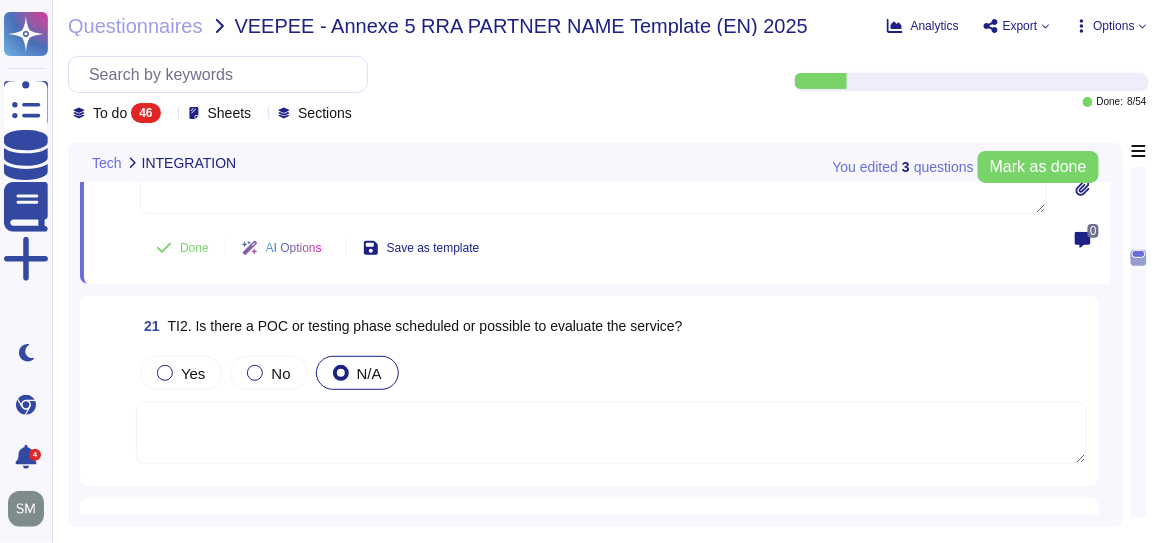 scroll, scrollTop: 2124, scrollLeft: 0, axis: vertical 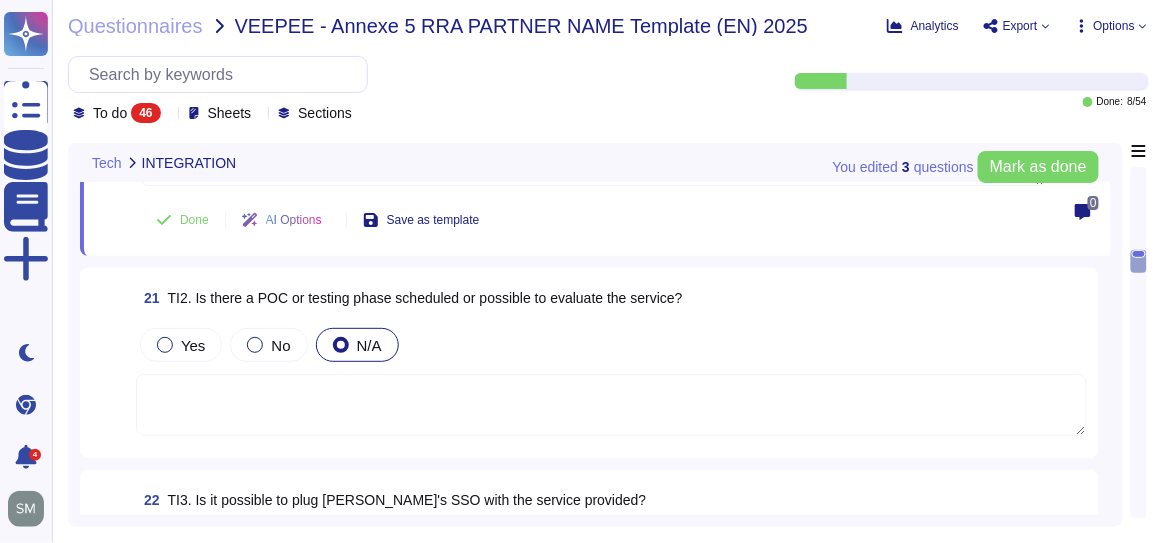 click at bounding box center (611, 405) 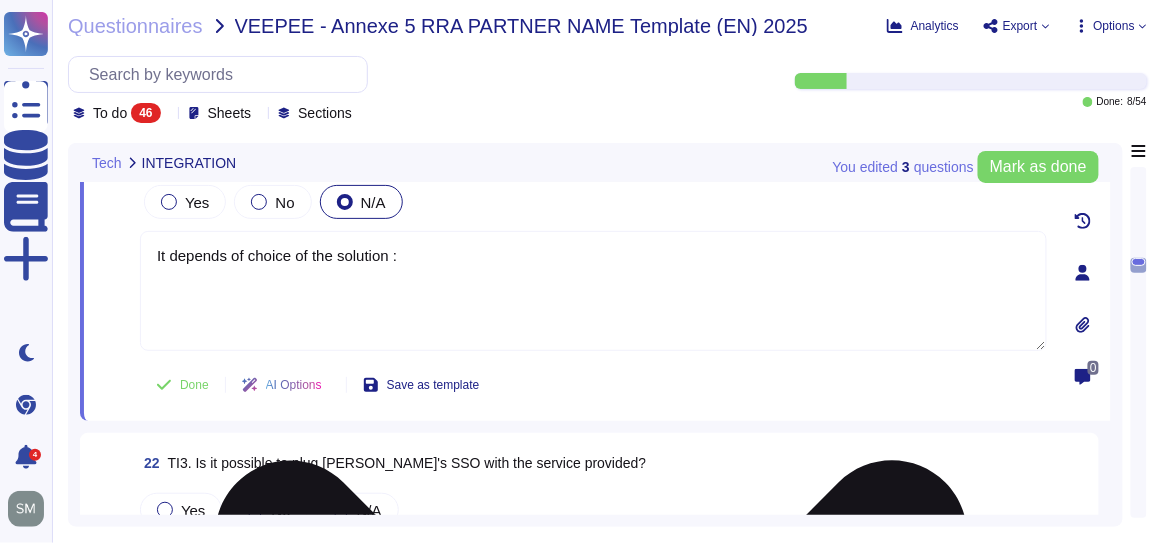 scroll, scrollTop: 2306, scrollLeft: 0, axis: vertical 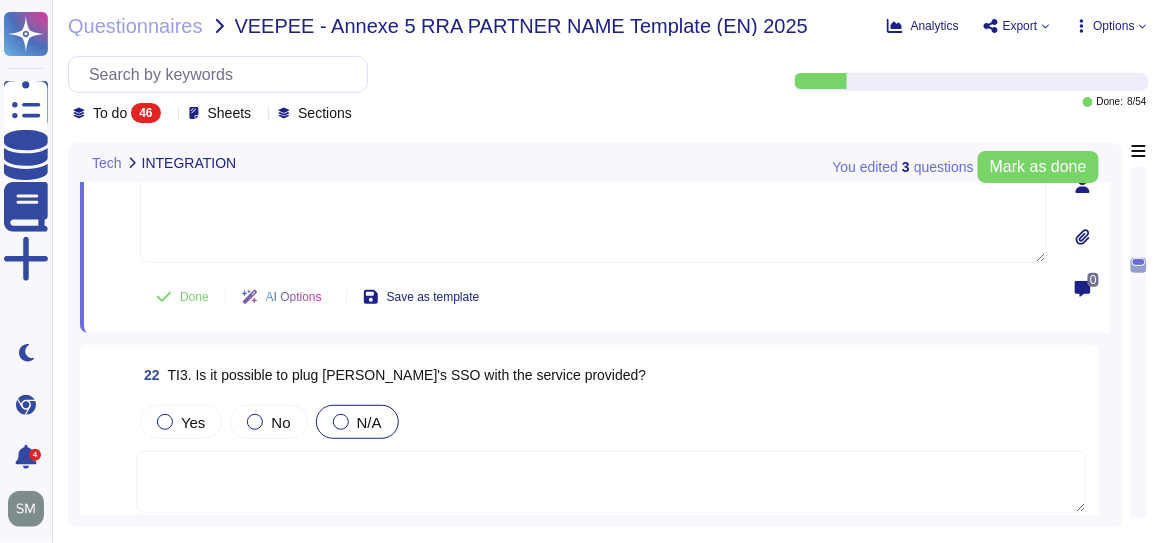 type on "It depends of choice of the solution :" 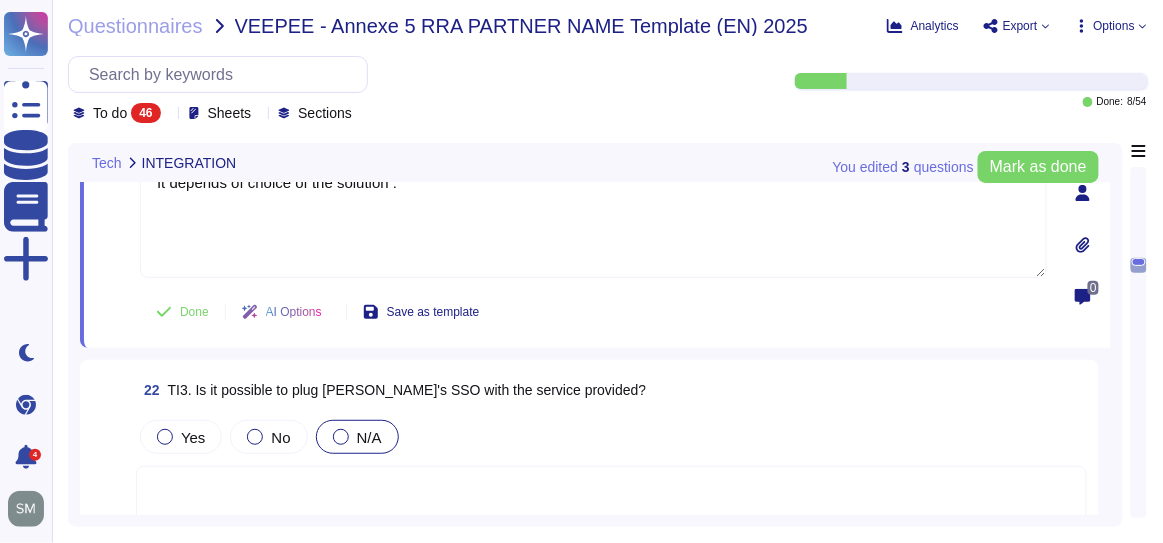 click on "N/A" at bounding box center [357, 437] 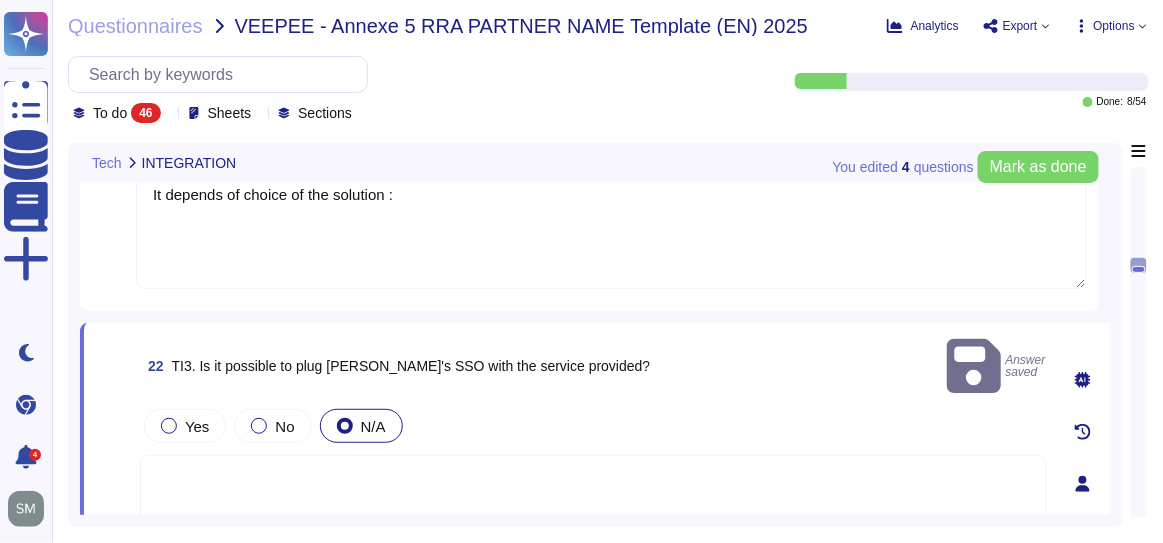 click at bounding box center (593, 515) 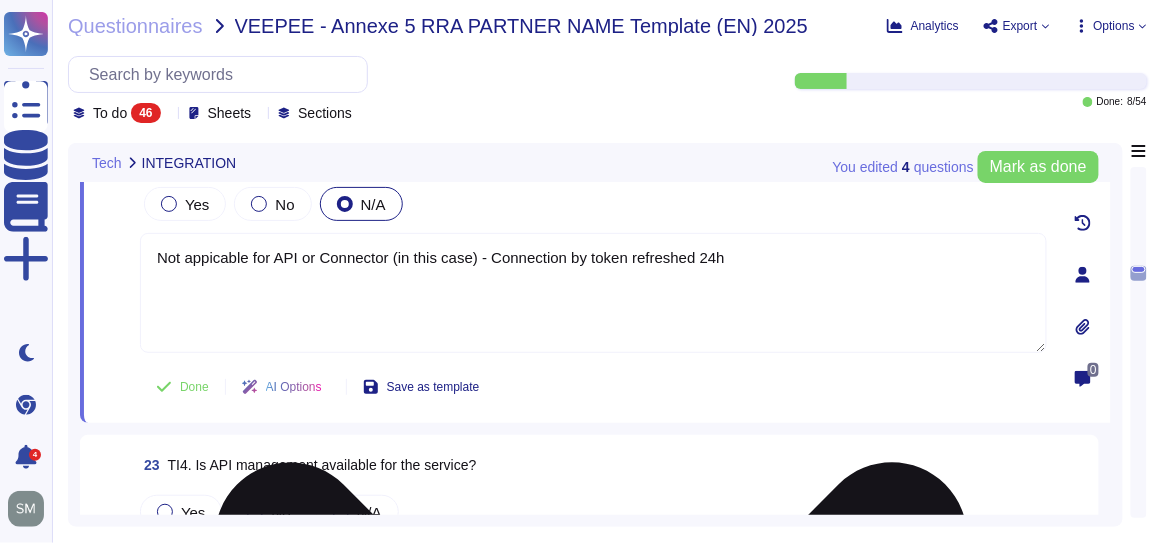 scroll, scrollTop: 2488, scrollLeft: 0, axis: vertical 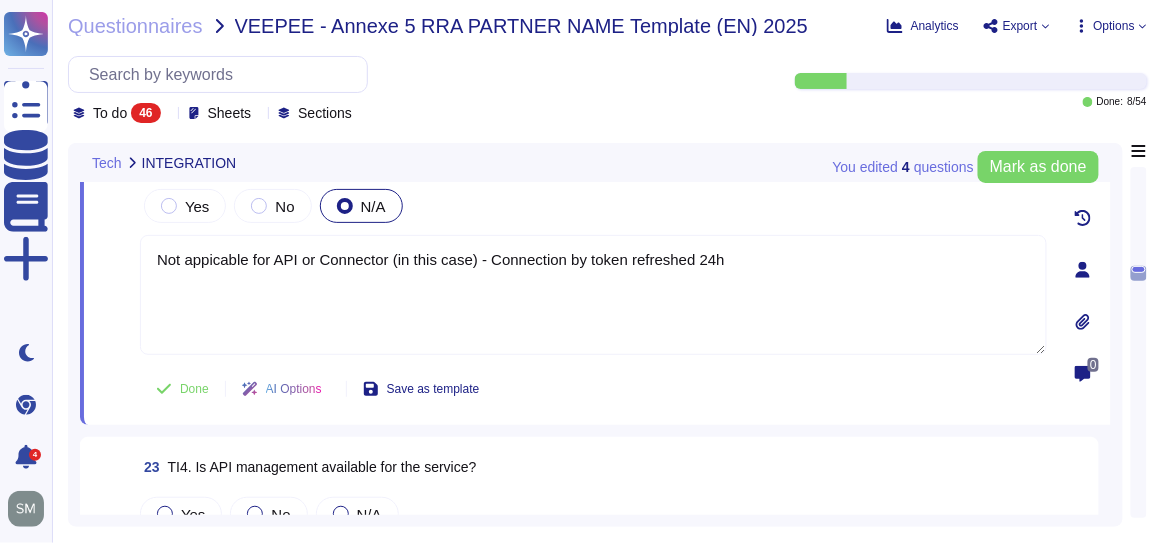 type on "Not appicable for API or Connector (in this case) - Connection by token refreshed 24h" 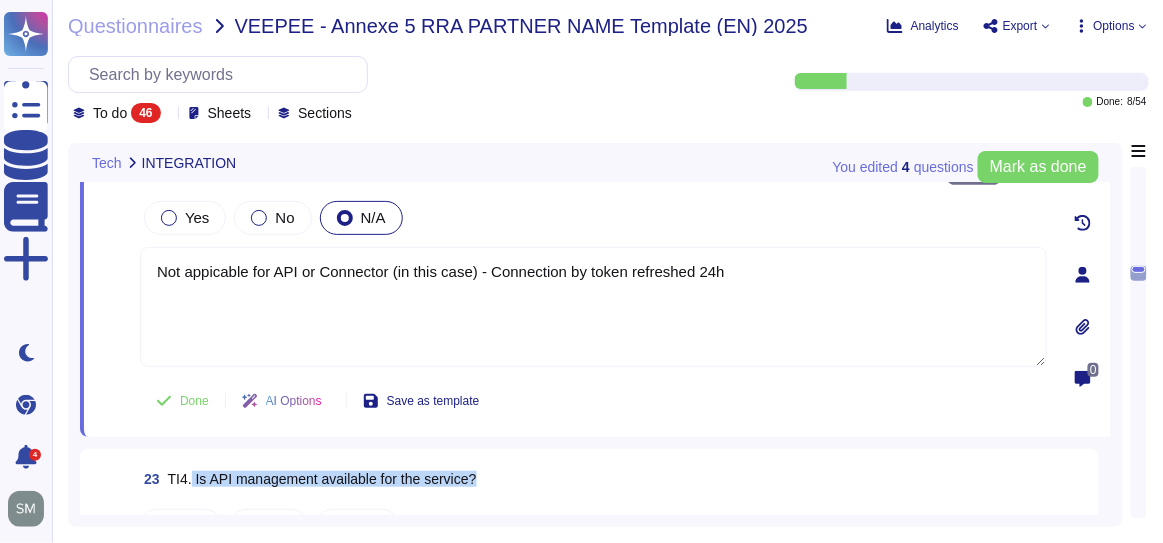 drag, startPoint x: 495, startPoint y: 446, endPoint x: 190, endPoint y: 443, distance: 305.01474 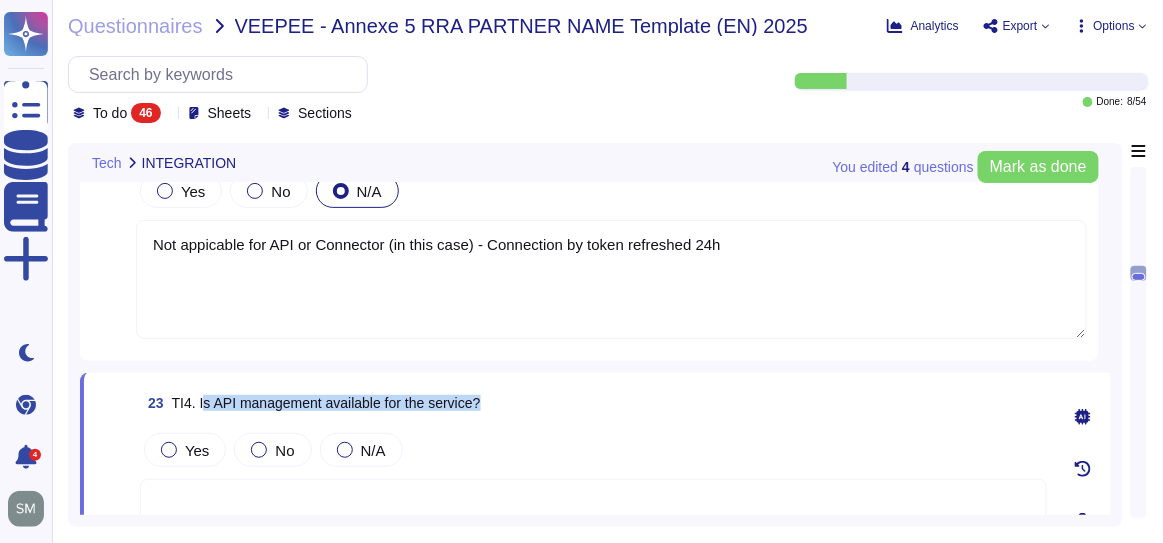 drag, startPoint x: 501, startPoint y: 392, endPoint x: 203, endPoint y: 399, distance: 298.0822 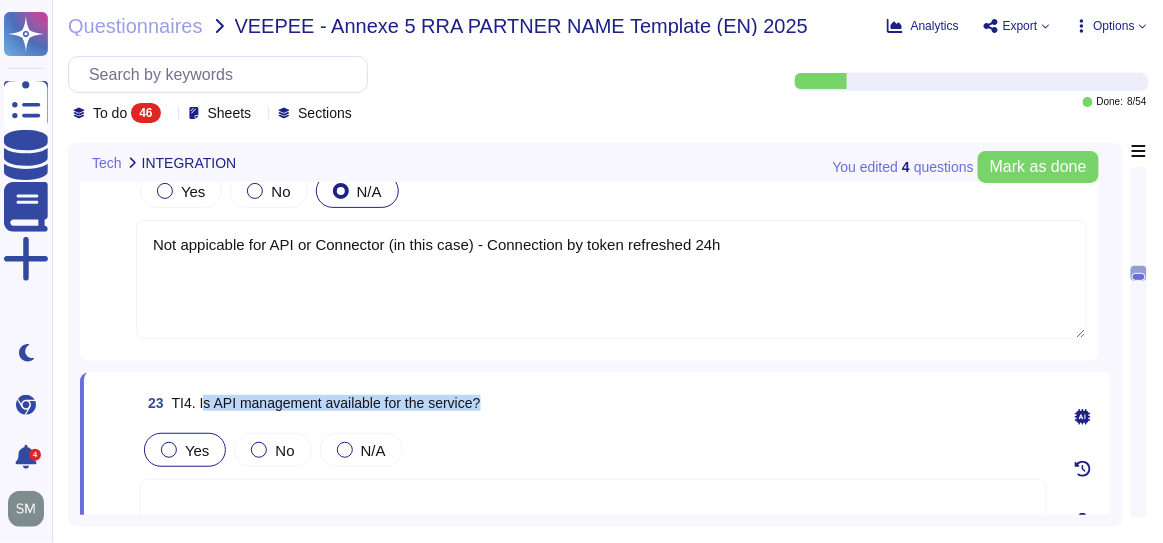 click on "Yes" at bounding box center (185, 450) 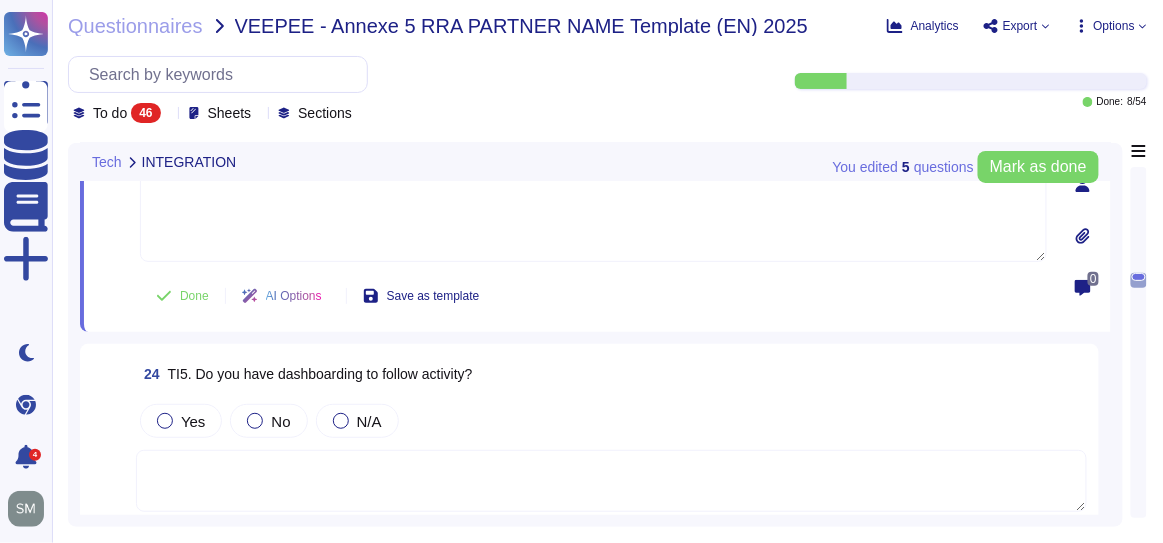 scroll, scrollTop: 2852, scrollLeft: 0, axis: vertical 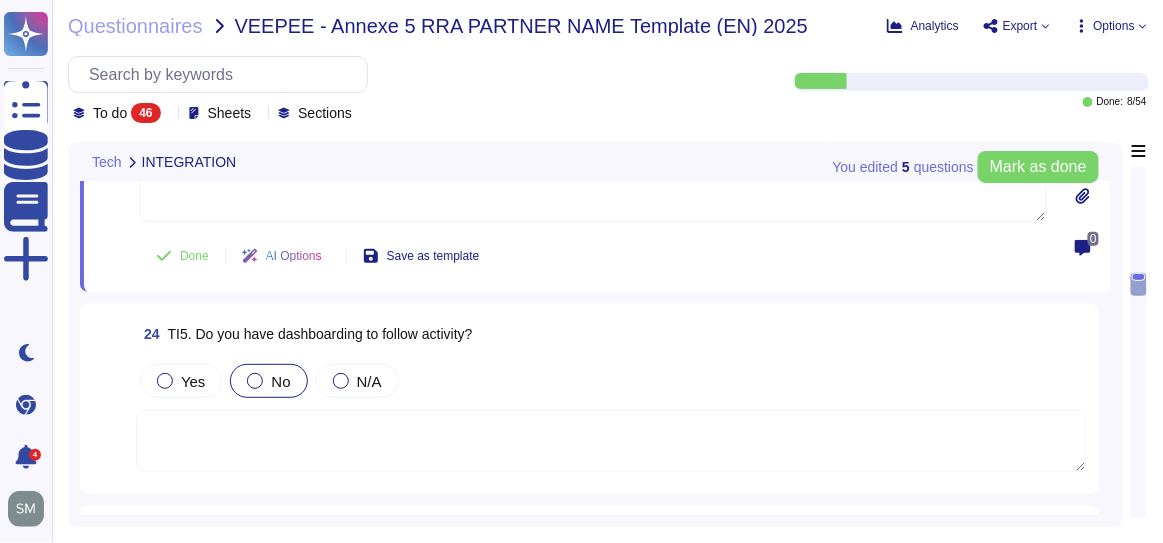 click on "No" at bounding box center (268, 381) 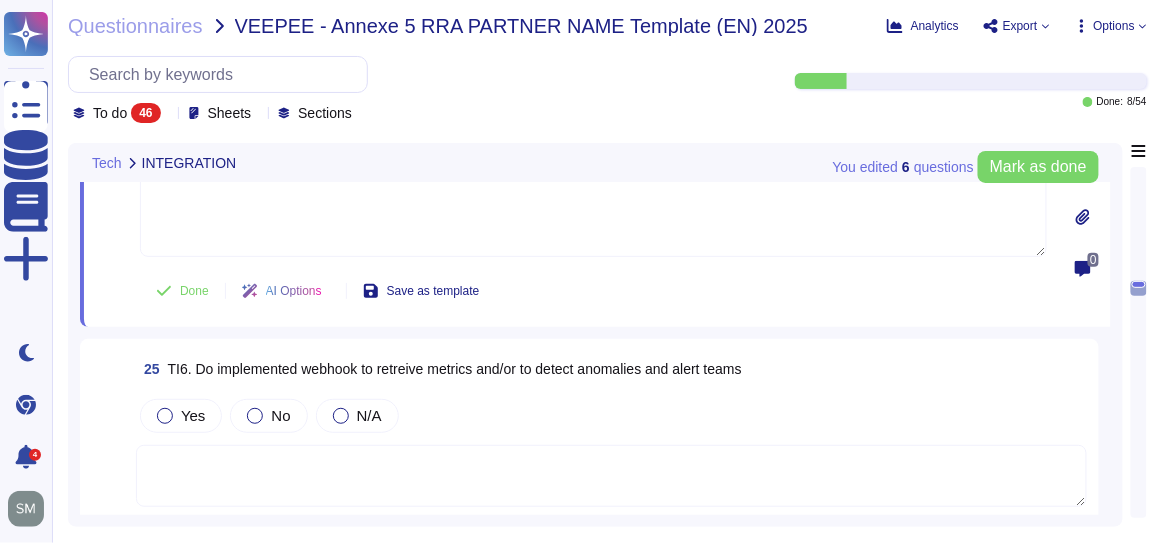 scroll, scrollTop: 3033, scrollLeft: 0, axis: vertical 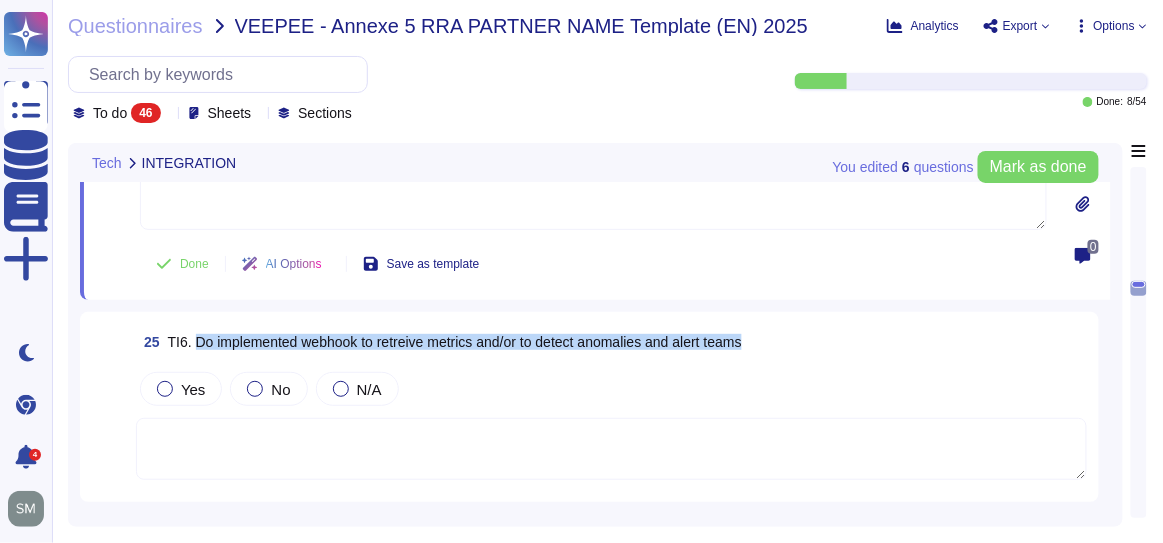 drag, startPoint x: 768, startPoint y: 340, endPoint x: 197, endPoint y: 345, distance: 571.0219 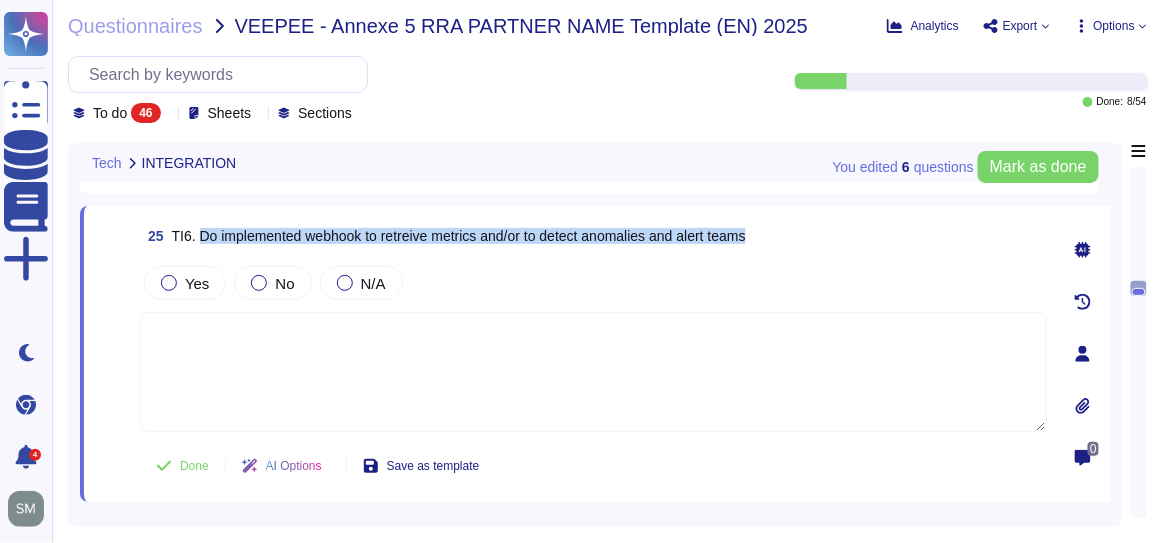 drag, startPoint x: 763, startPoint y: 237, endPoint x: 197, endPoint y: 225, distance: 566.1272 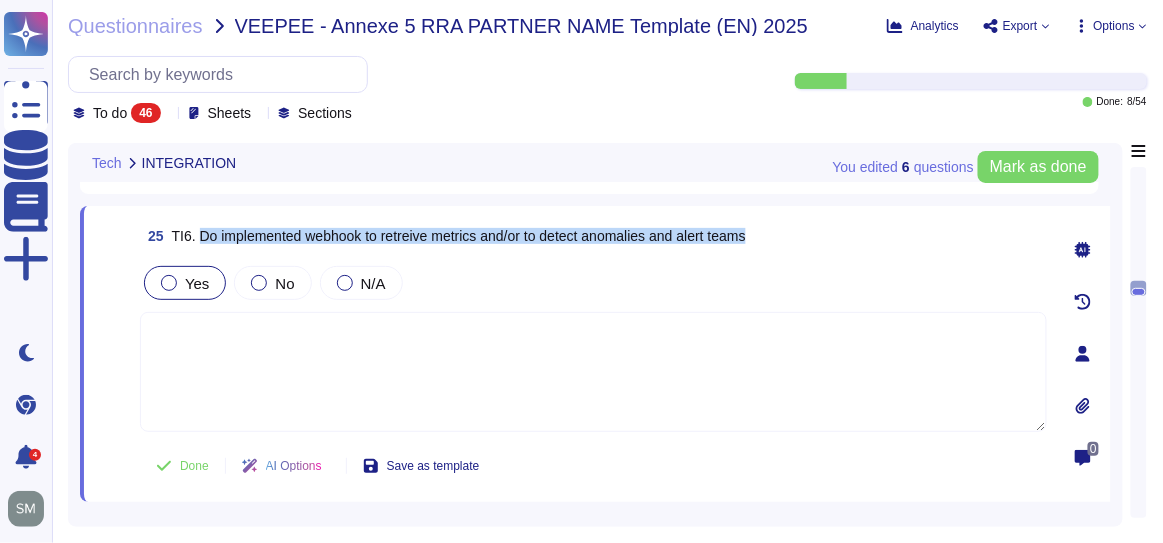 click at bounding box center [169, 283] 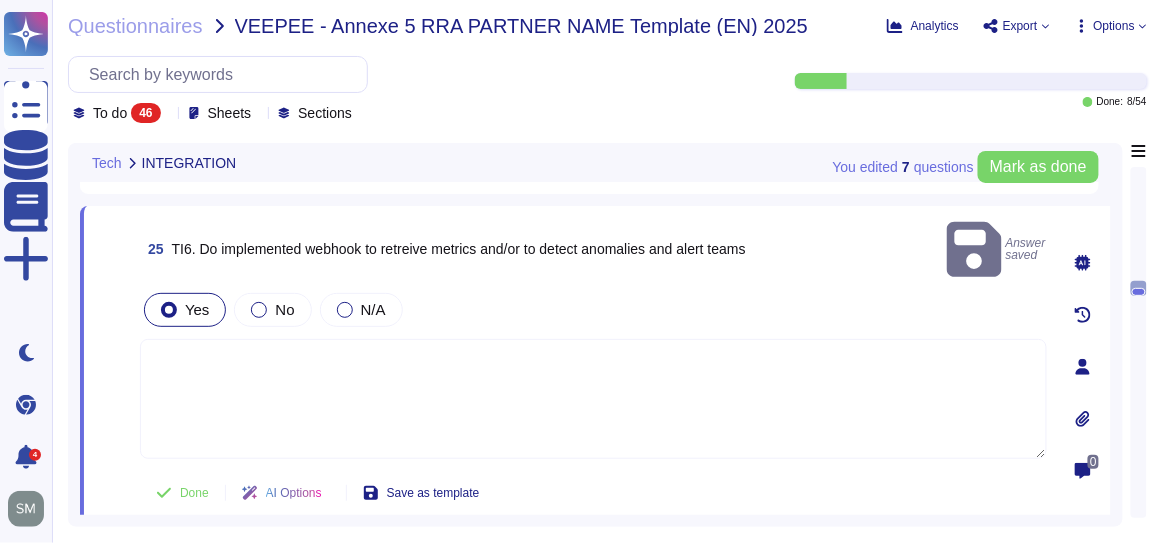 click at bounding box center [593, 399] 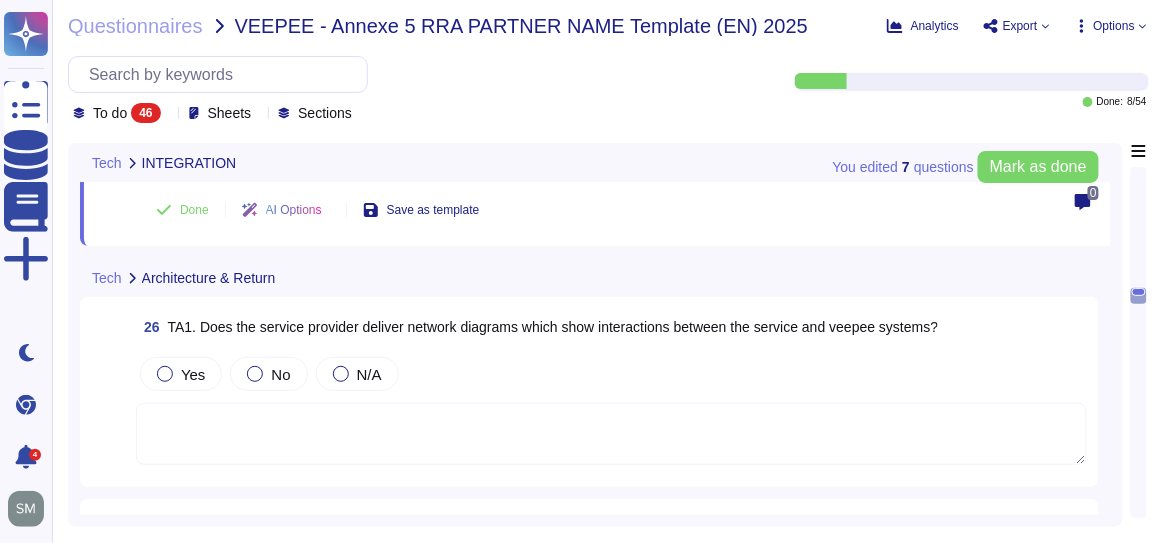 scroll, scrollTop: 3397, scrollLeft: 0, axis: vertical 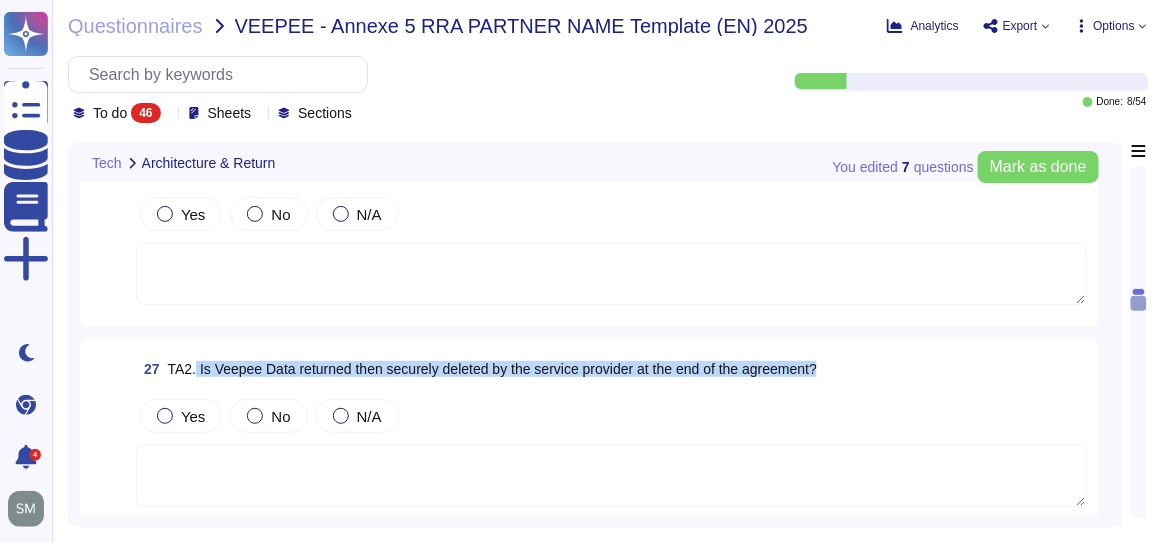 drag, startPoint x: 855, startPoint y: 374, endPoint x: 196, endPoint y: 374, distance: 659 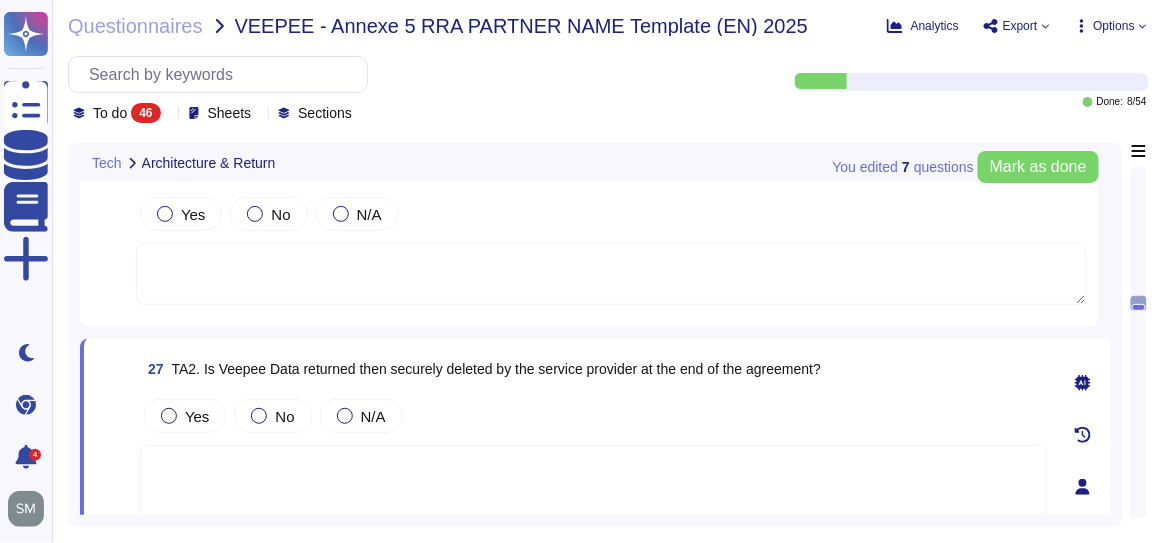 drag, startPoint x: 203, startPoint y: 373, endPoint x: 847, endPoint y: 371, distance: 644.0031 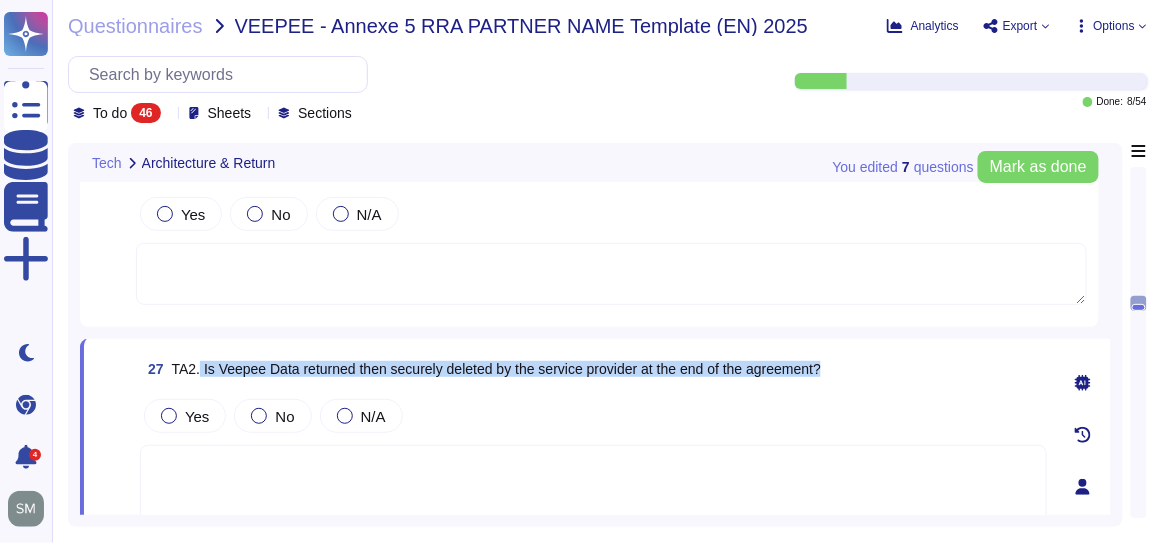 drag, startPoint x: 838, startPoint y: 368, endPoint x: 199, endPoint y: 372, distance: 639.0125 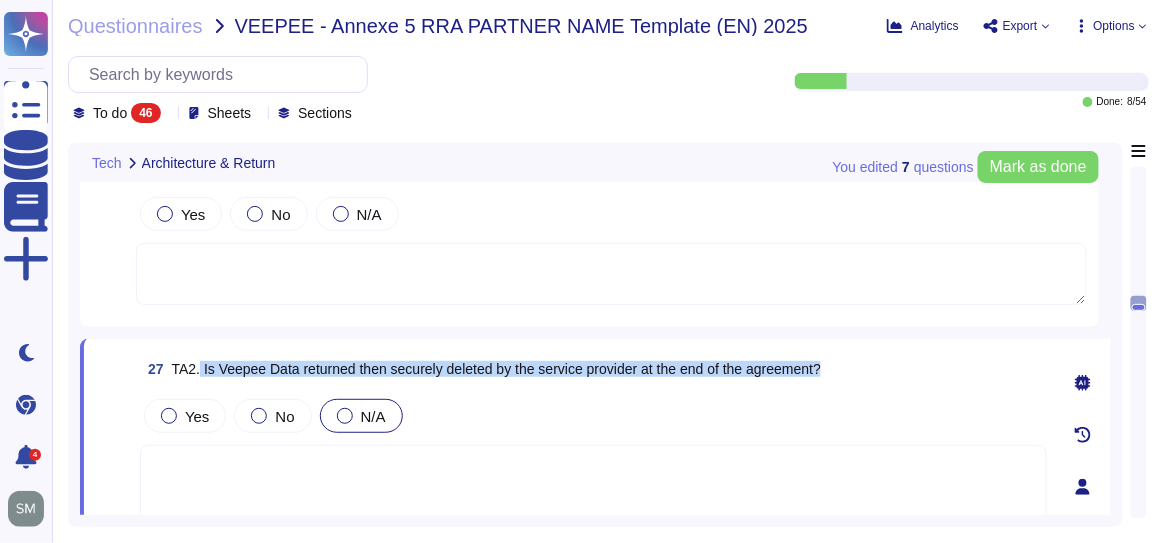 click at bounding box center [345, 416] 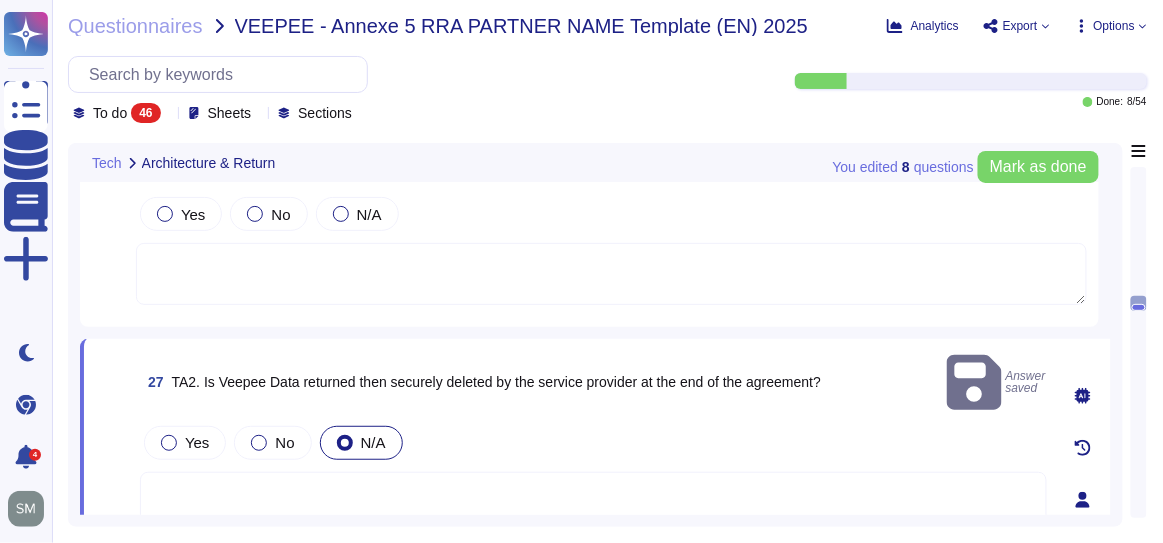 click at bounding box center [593, 532] 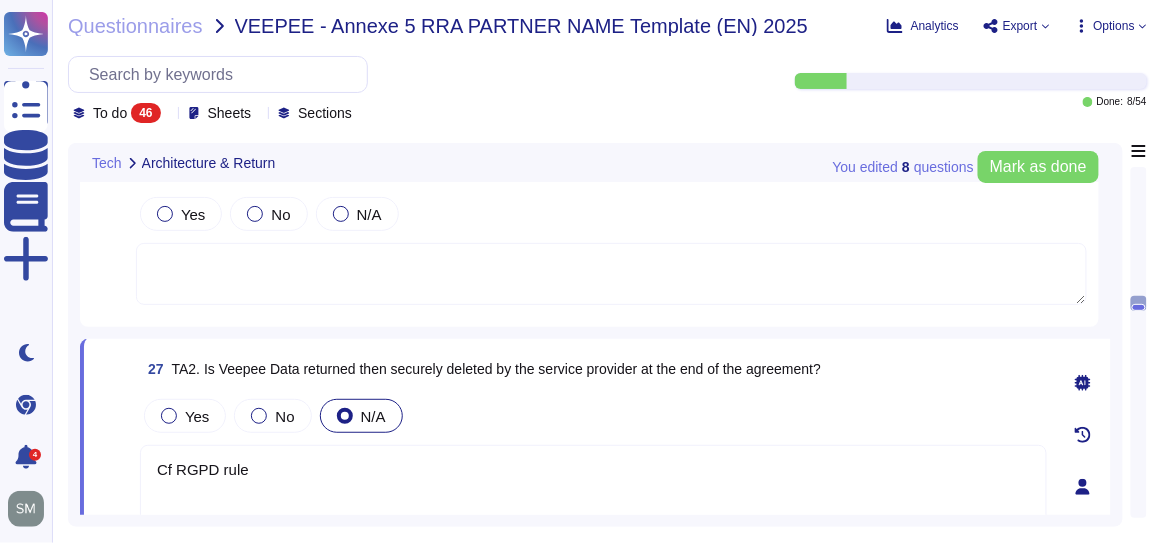 type on "Cf RGPD rules" 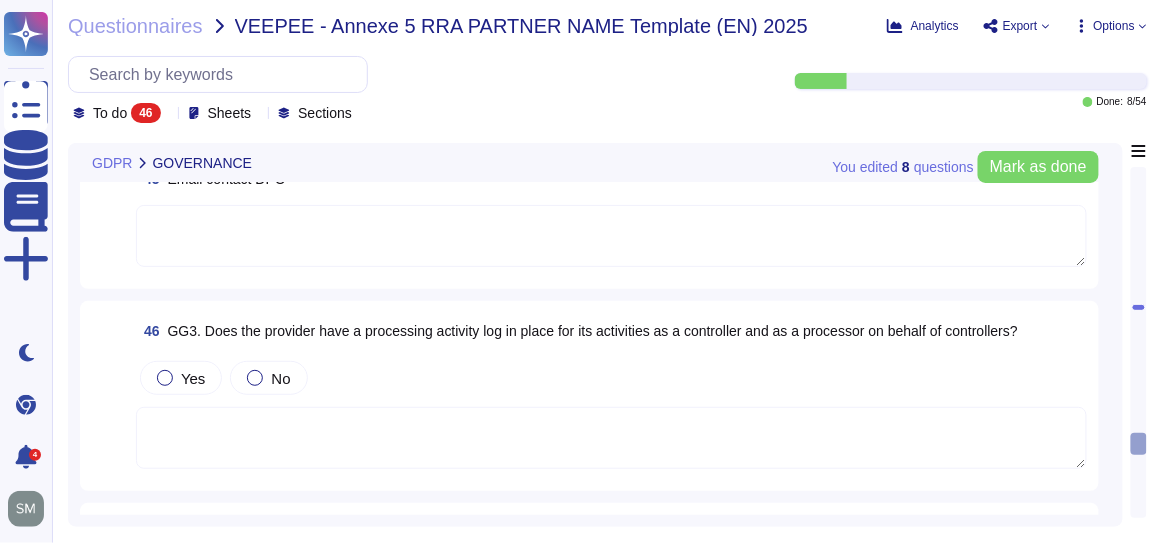 scroll, scrollTop: 7215, scrollLeft: 0, axis: vertical 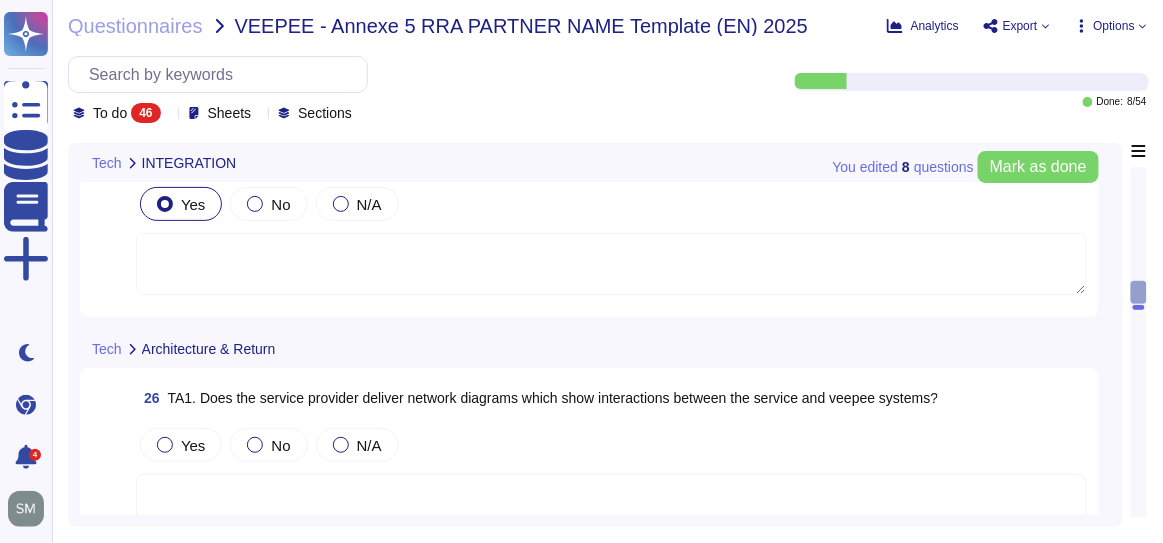 type on "Not appicable for API or Connector (in this case) - Connection by token refreshed 24h" 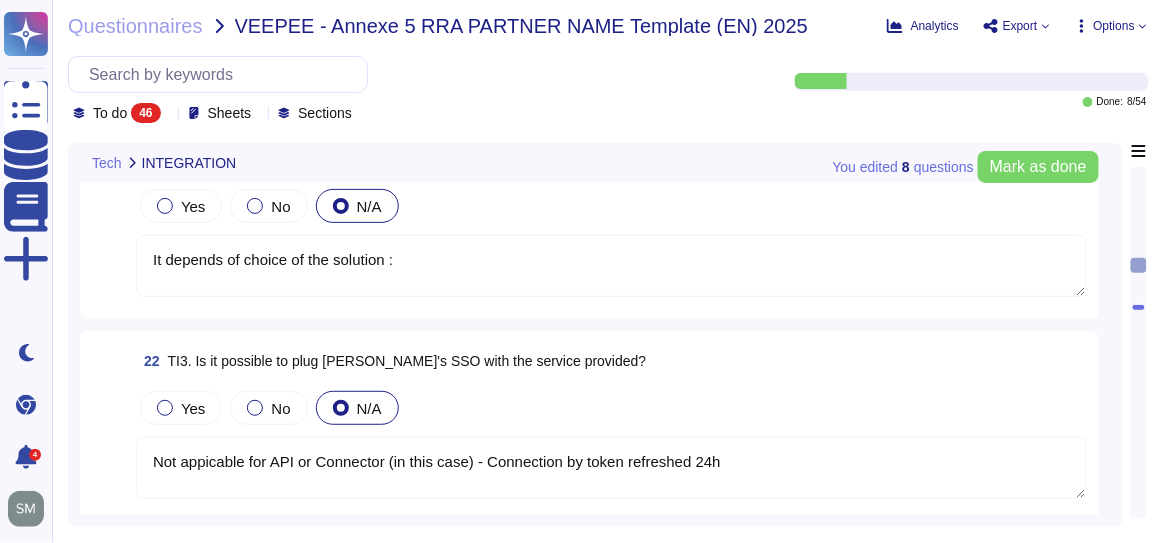 type on "It depends of choice of the solution :
- API : Customization / development from VEEPEE
- Connector : Exempted o integration - Settings and mapping of datas required" 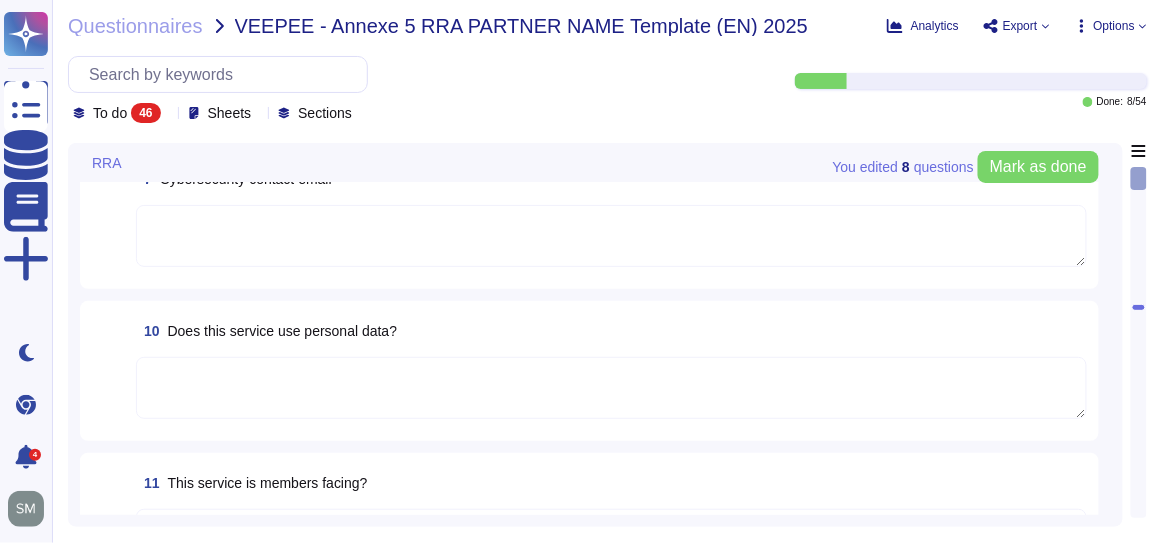 scroll, scrollTop: 0, scrollLeft: 0, axis: both 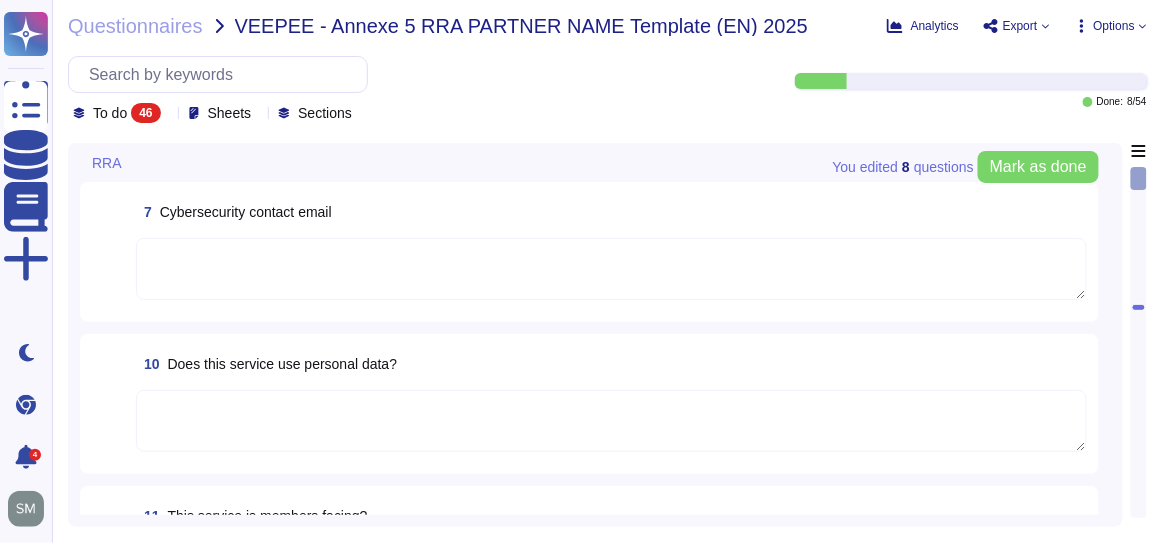 click on "To do" at bounding box center [110, 113] 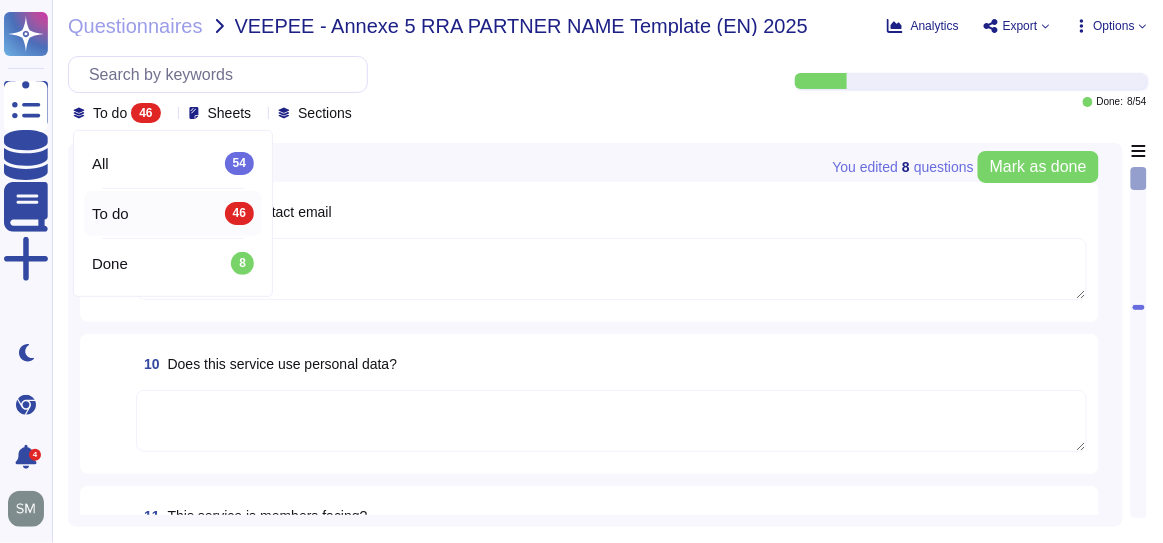 click on "To do" at bounding box center [110, 113] 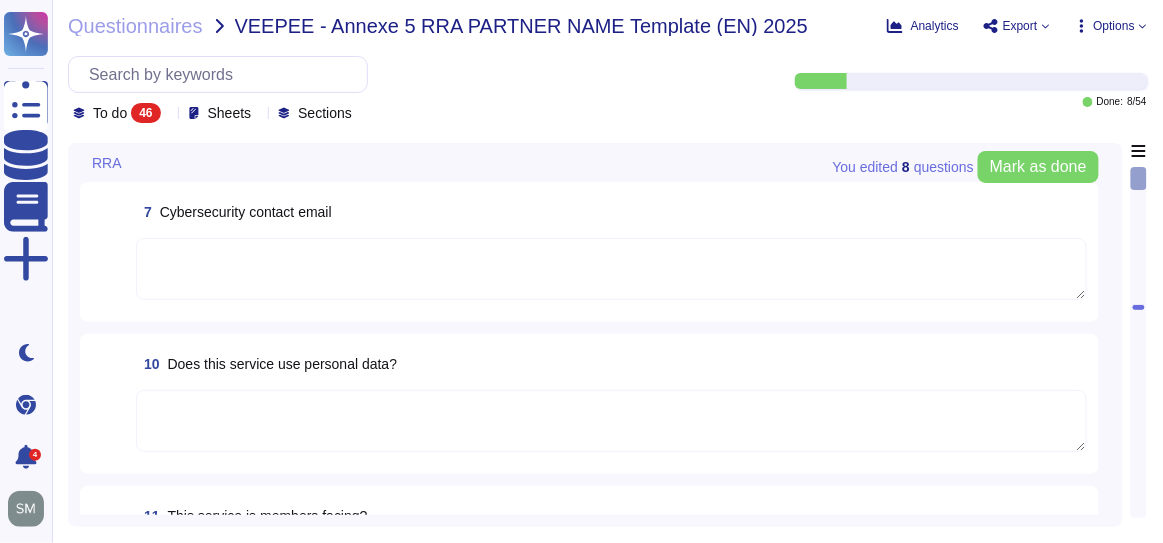 click on "VEEPEE - Annexe 5 RRA PARTNER NAME Template (EN) 2025" at bounding box center [522, 26] 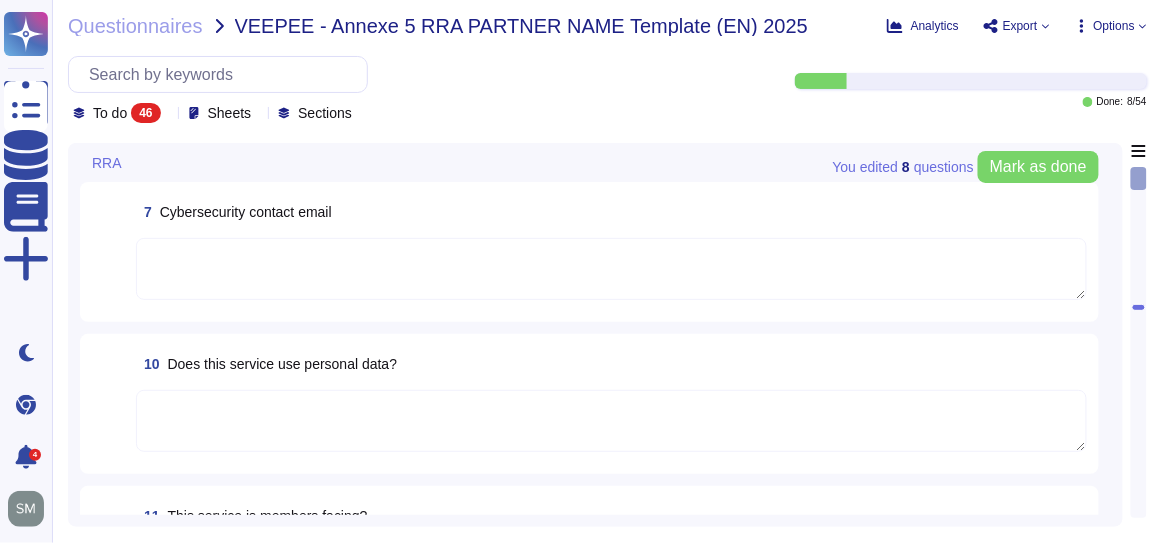 click on "Options" at bounding box center (1114, 26) 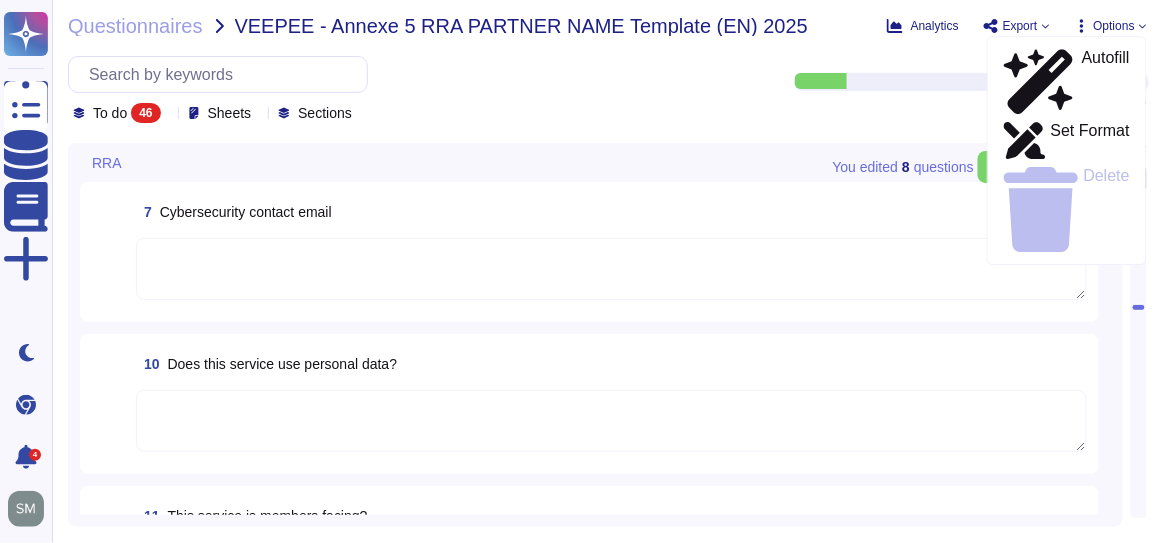 click on "To do 46 Sheets Sections" at bounding box center (419, 89) 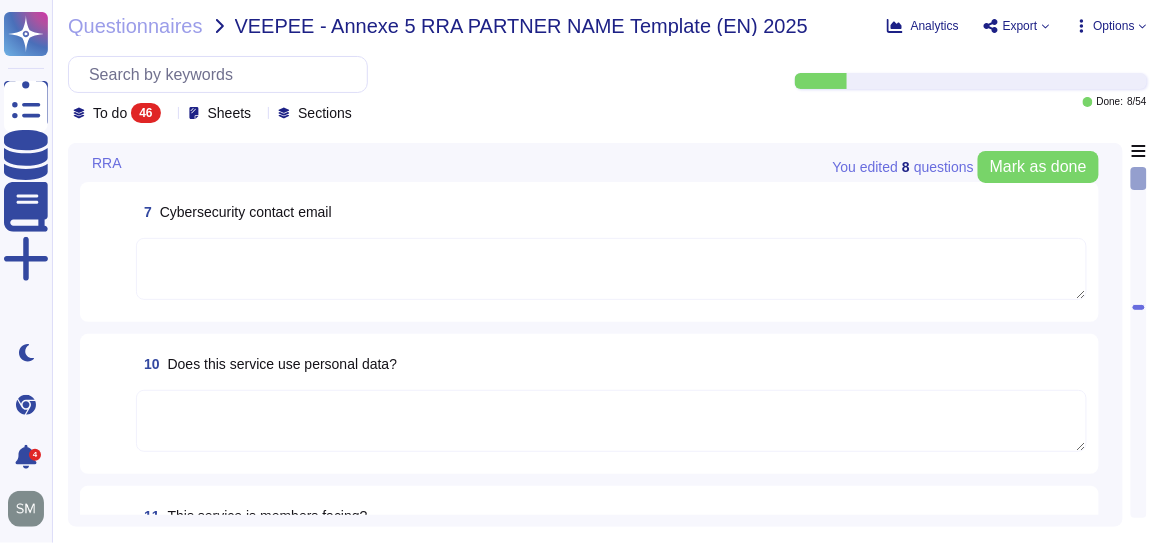 click on "Sections" at bounding box center (325, 113) 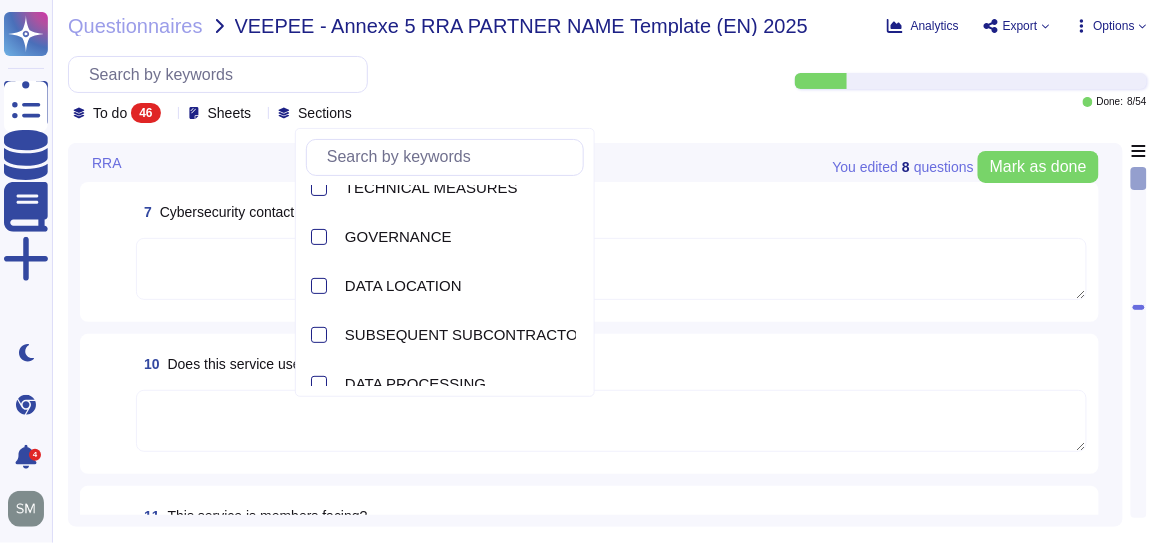 scroll, scrollTop: 0, scrollLeft: 0, axis: both 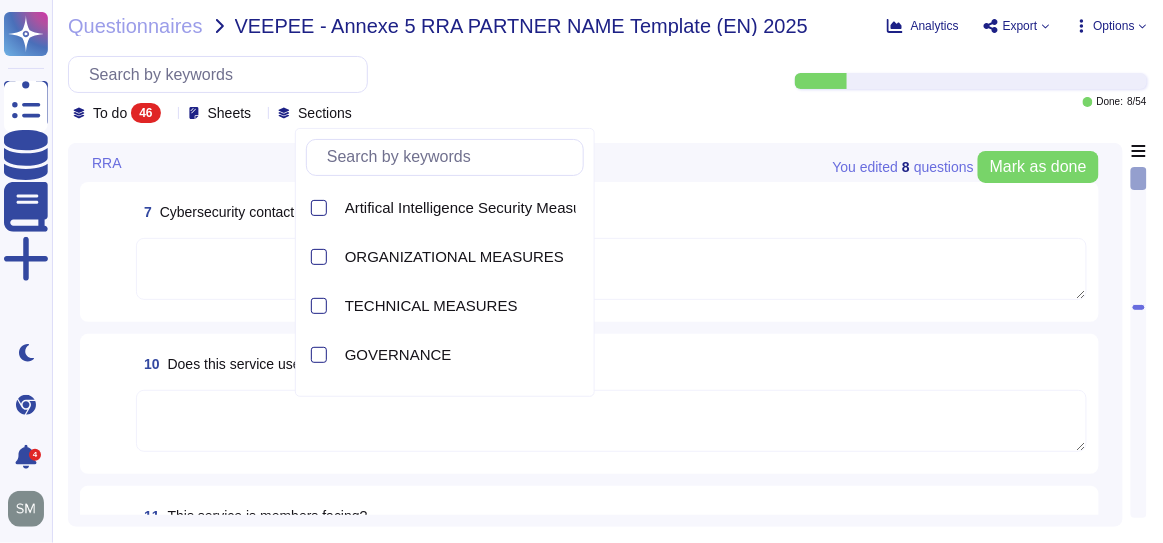 click on "To do 46 Sheets Sections" at bounding box center [419, 89] 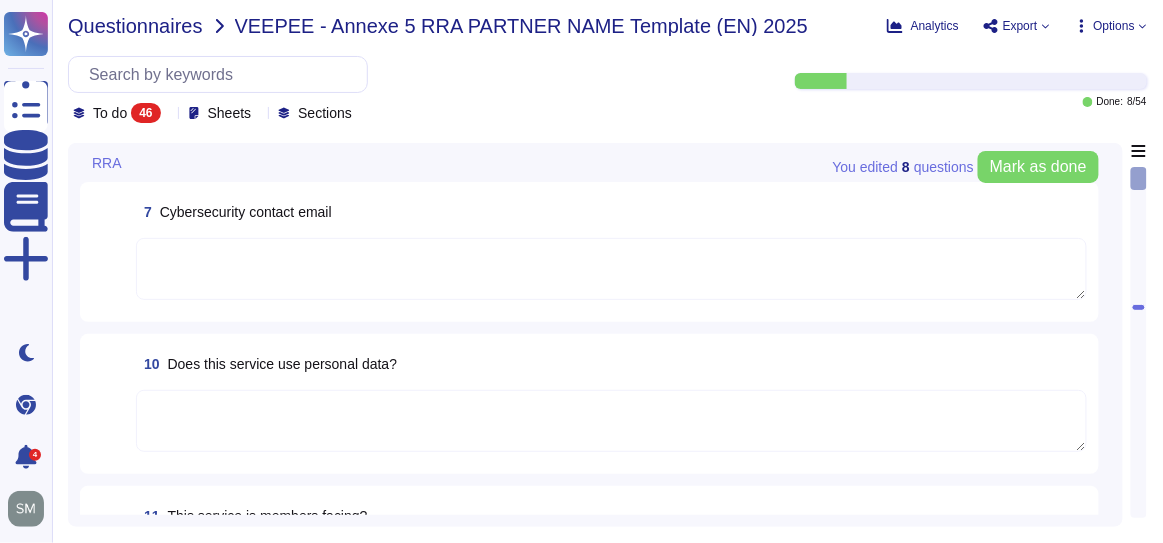 click on "Questionnaires" at bounding box center (135, 26) 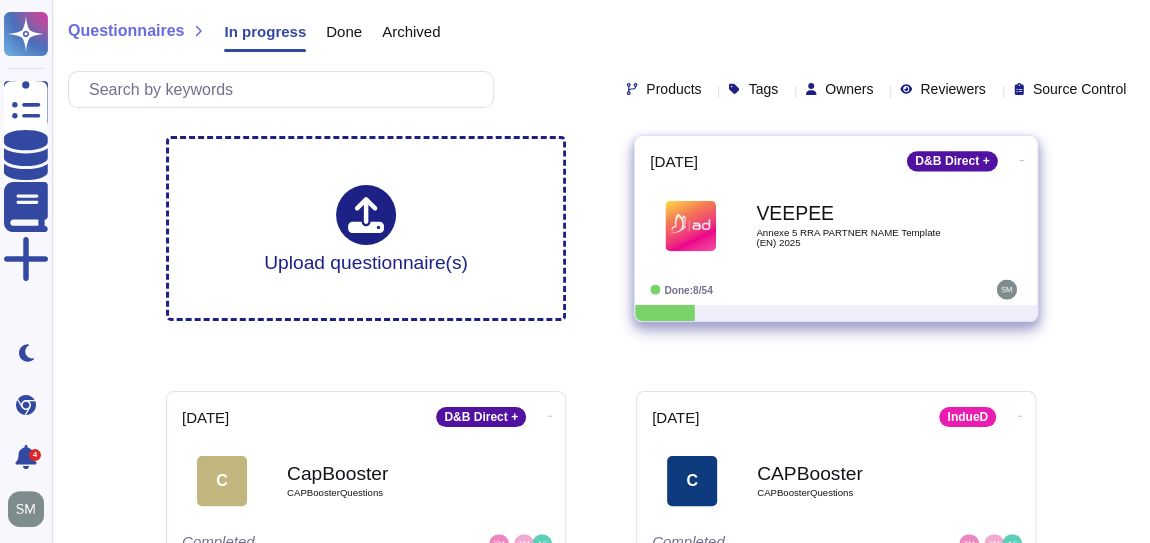 click 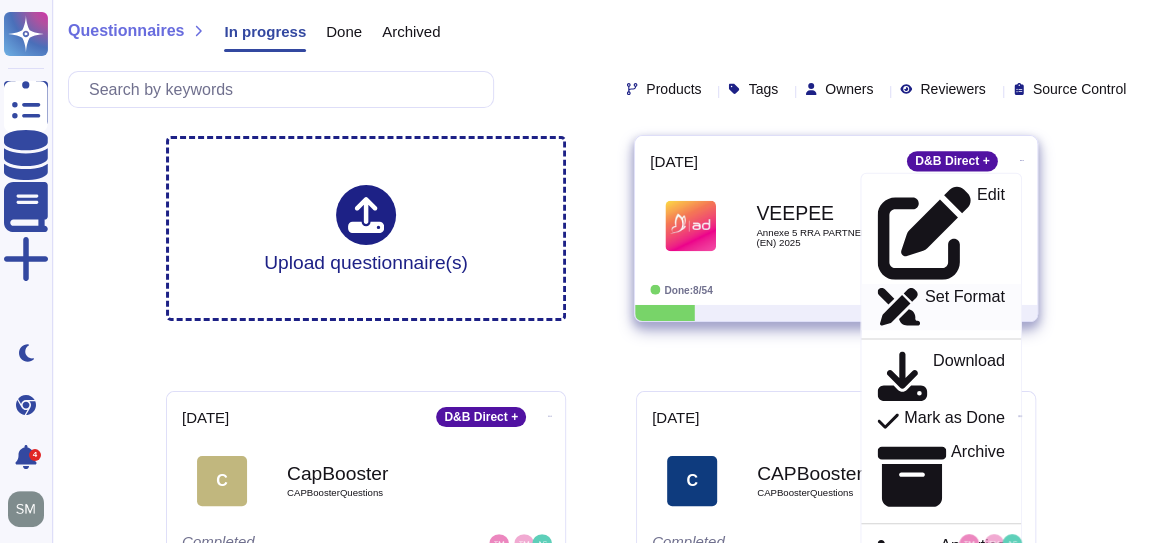 click on "Set Format" at bounding box center (940, 307) 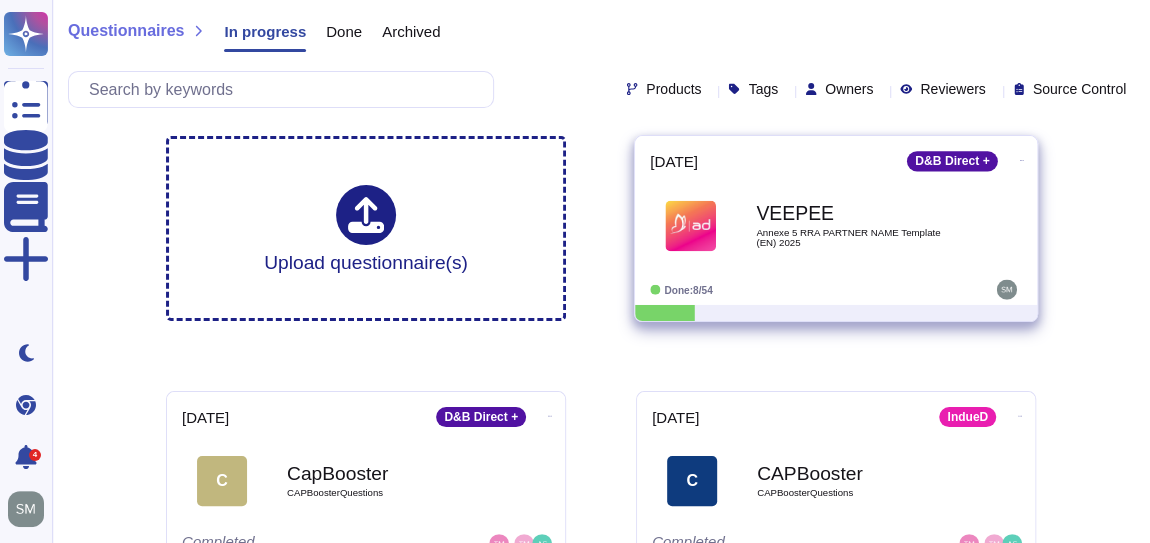 click 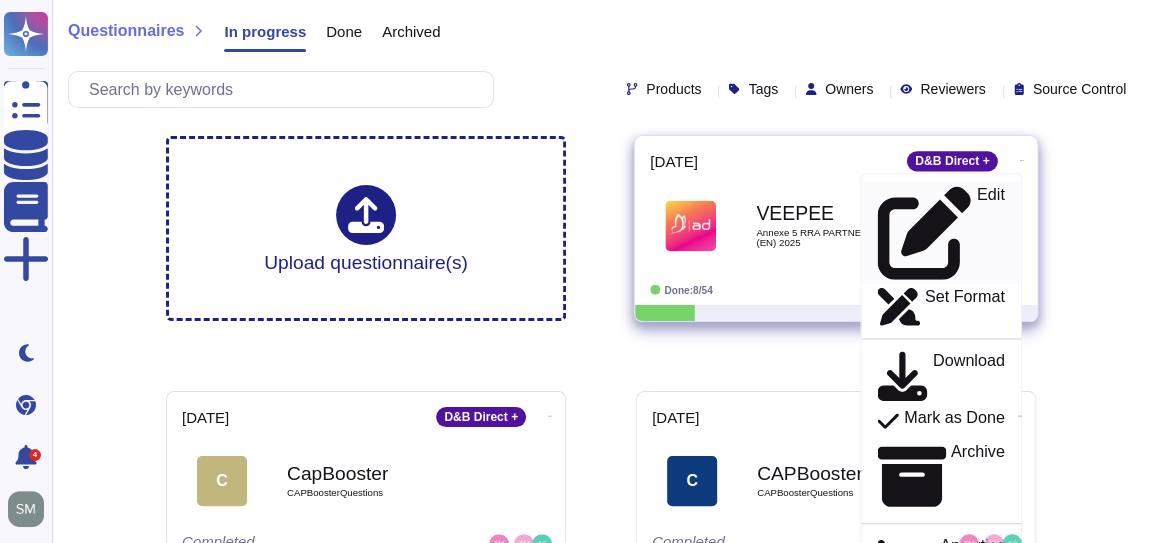 click on "Edit" at bounding box center [940, 233] 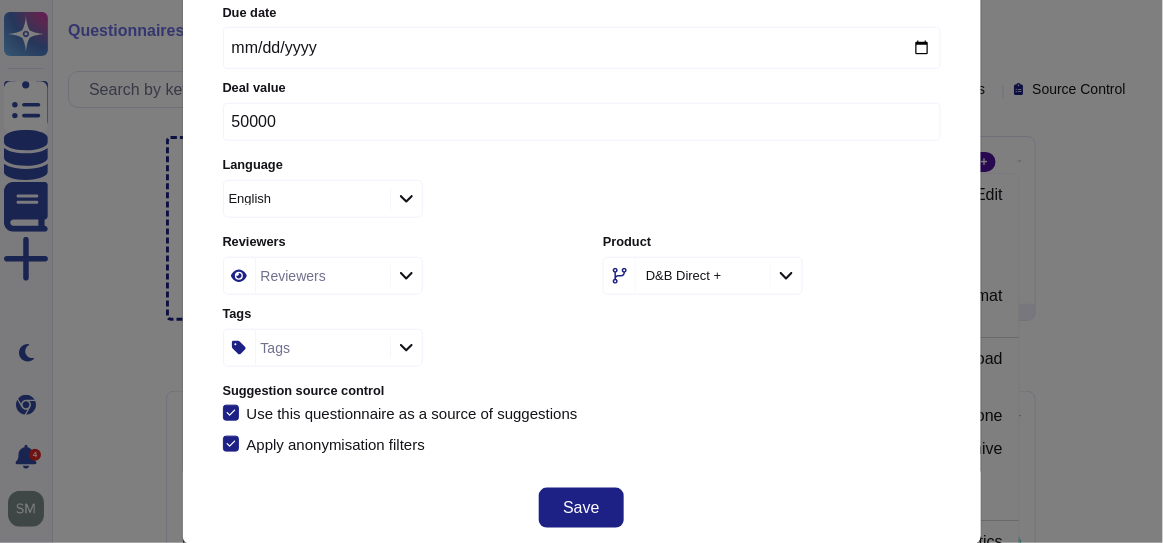 scroll, scrollTop: 264, scrollLeft: 0, axis: vertical 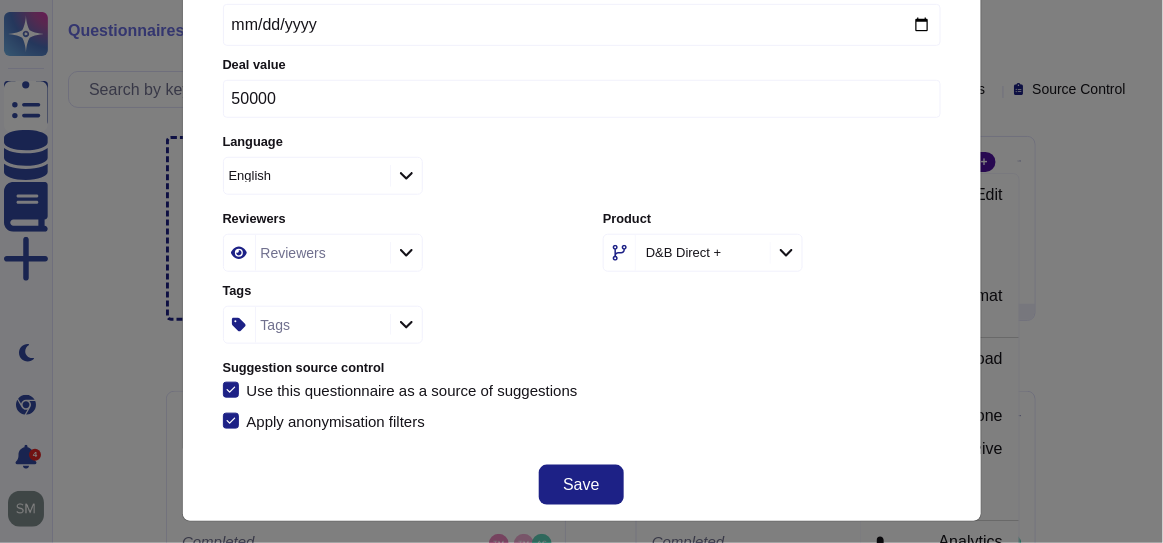 click on "Edit questionnaire Questionnaire name * Annexe 5 RRA PARTNER NAME Template (EN) 2025 Client name * VEEPEE Due date [DATE] Deal value 50000 Language English Reviewers Reviewers Product D&B Direct + Tags Tags Suggestion source control Use this questionnaire as a source of suggestions Apply anonymisation filters Save" at bounding box center (581, 271) 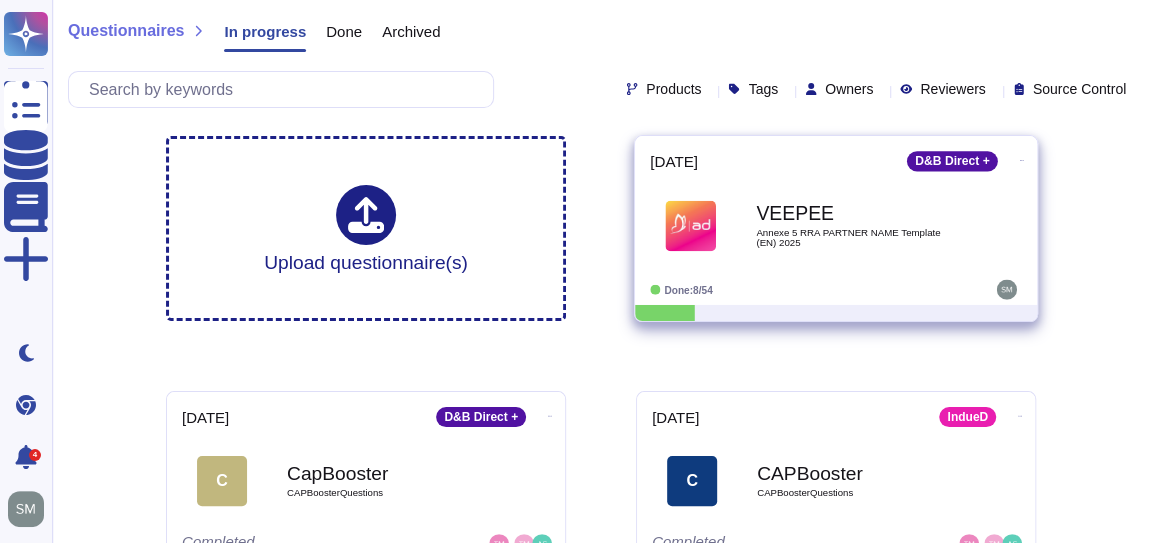 click on "Annexe 5 RRA PARTNER NAME Template (EN) 2025" at bounding box center (857, 237) 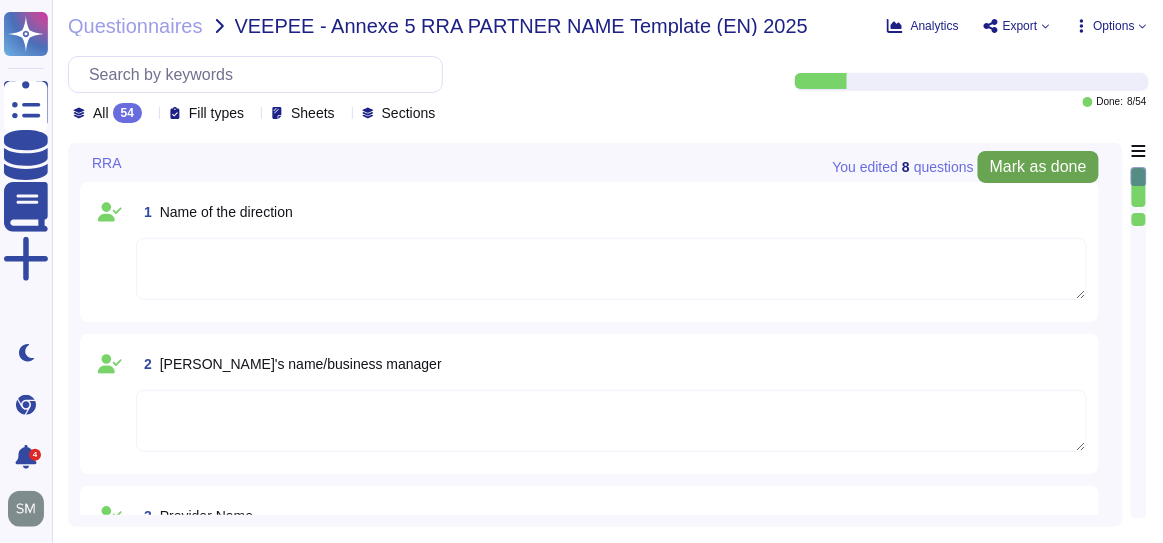 click on "Mark as done" at bounding box center (1038, 167) 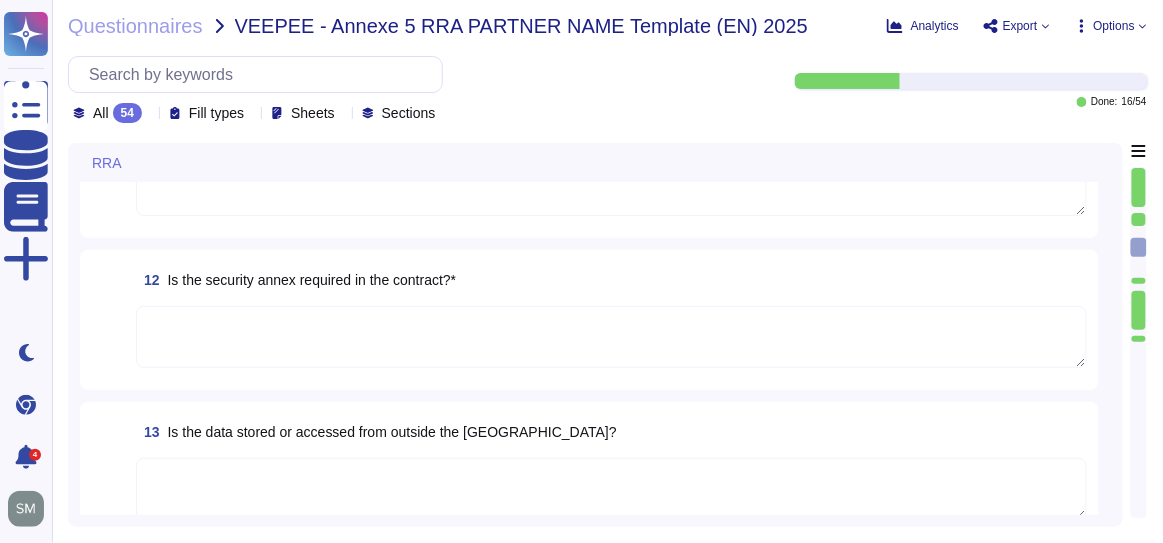 scroll, scrollTop: 1727, scrollLeft: 0, axis: vertical 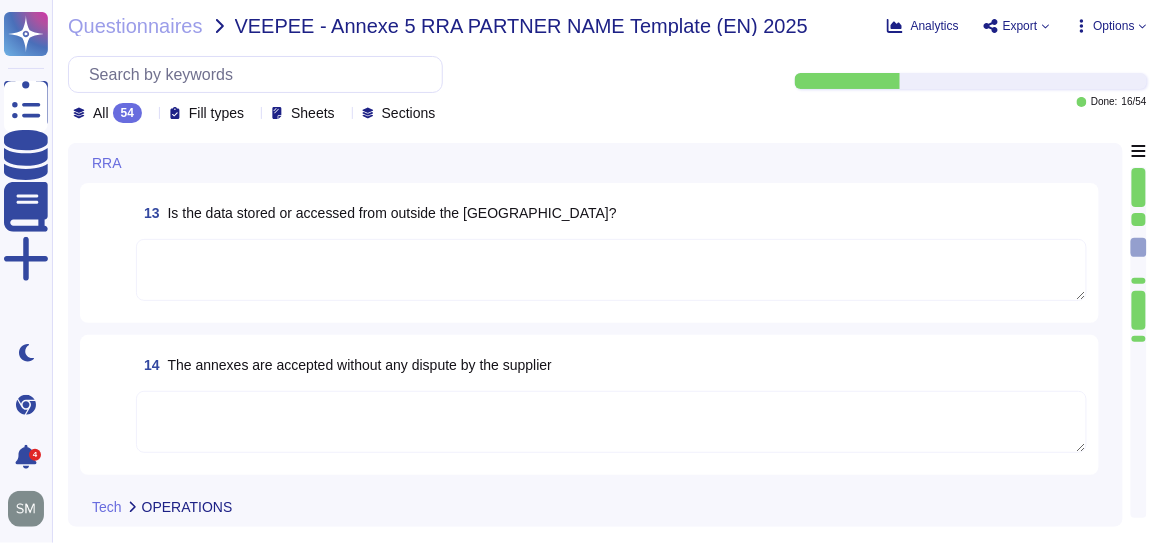 click at bounding box center [611, 270] 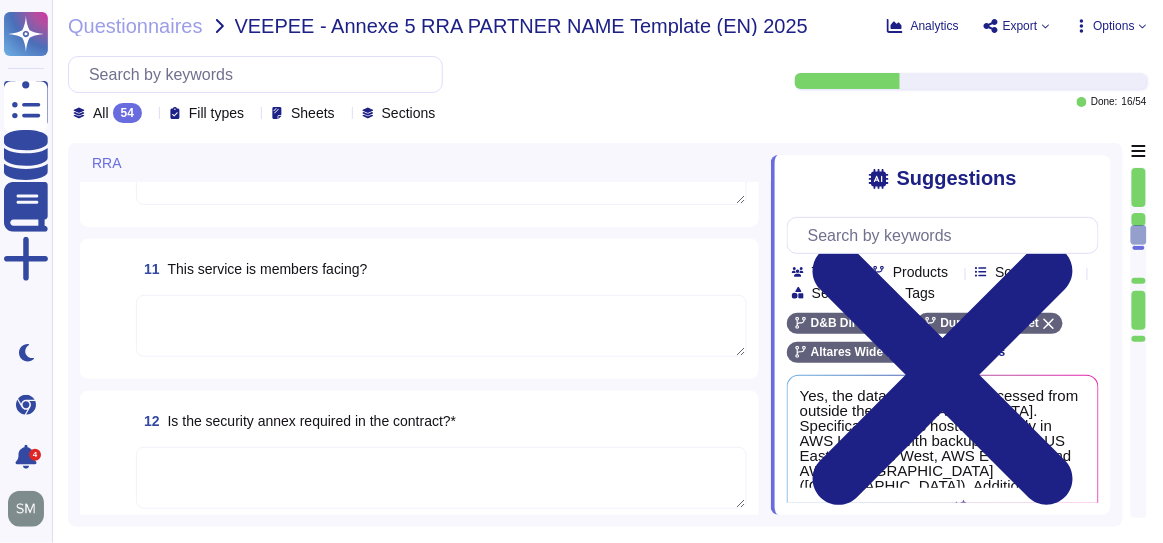 scroll, scrollTop: 1363, scrollLeft: 0, axis: vertical 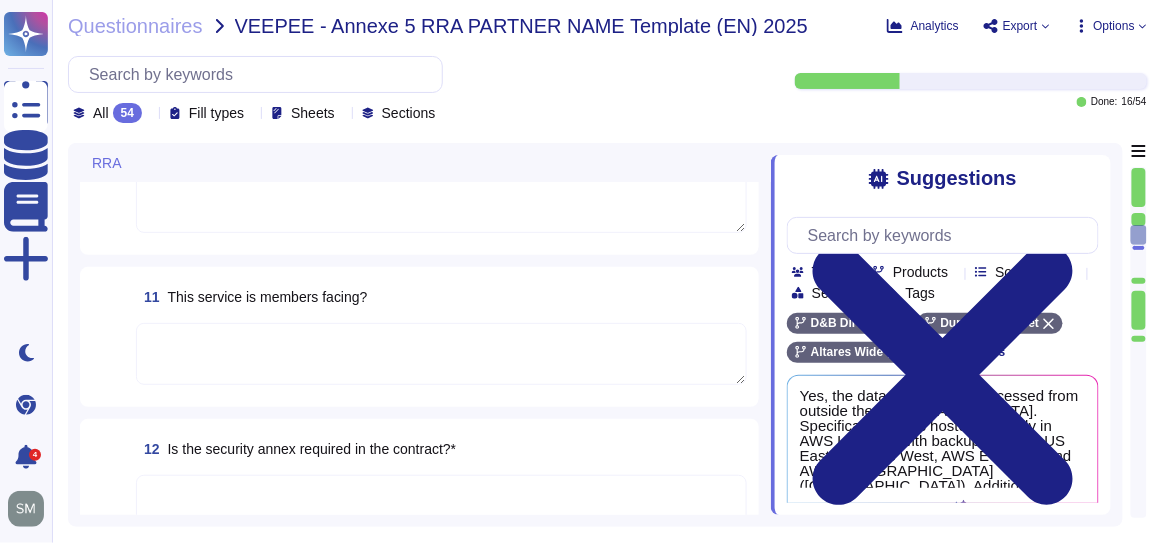 click at bounding box center [441, 354] 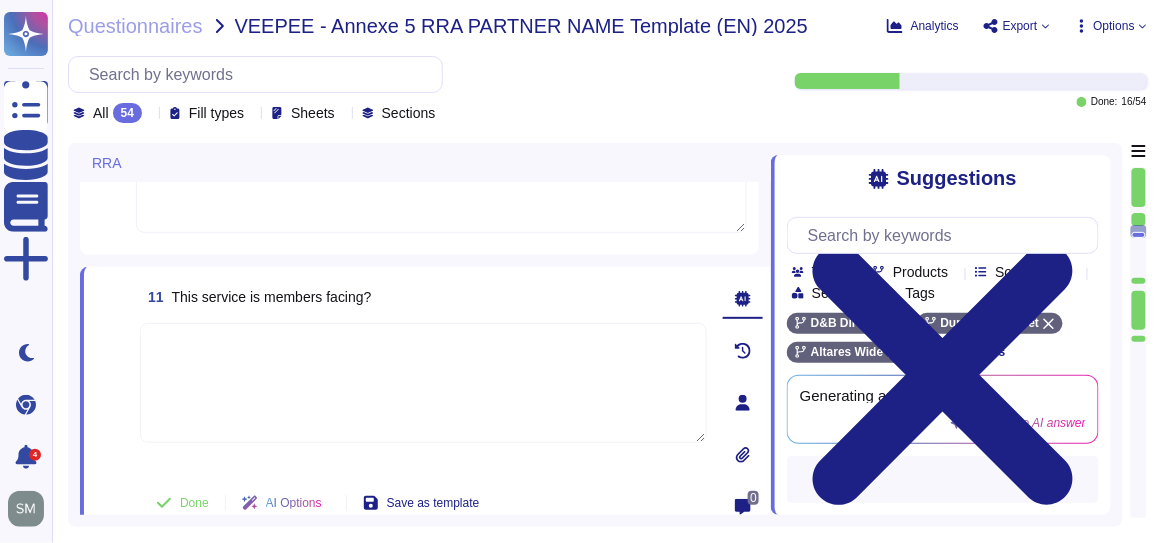 click on "54" at bounding box center (127, 113) 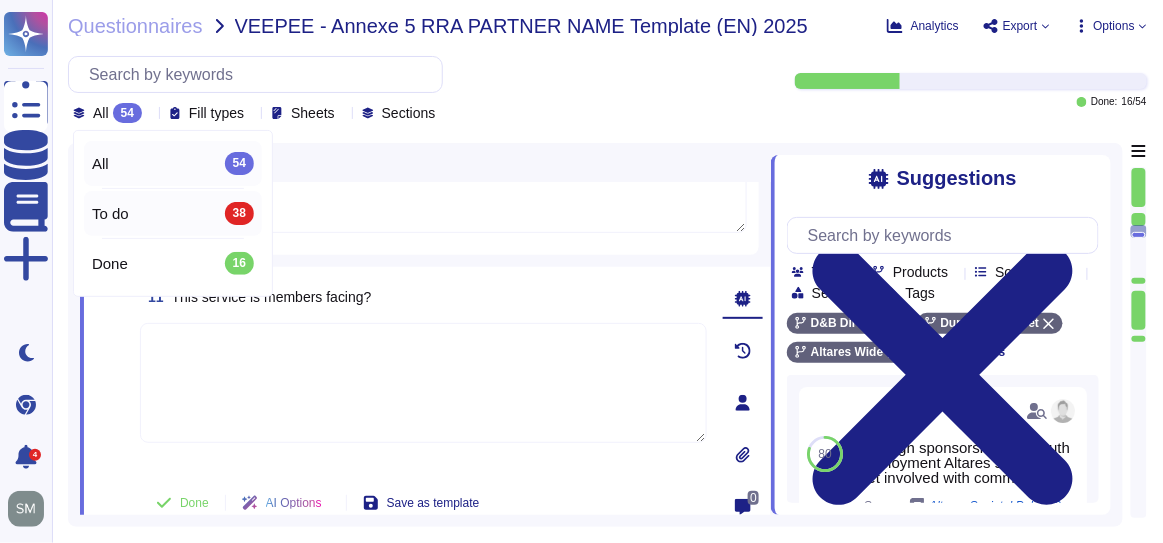 click on "To do 38" at bounding box center (173, 213) 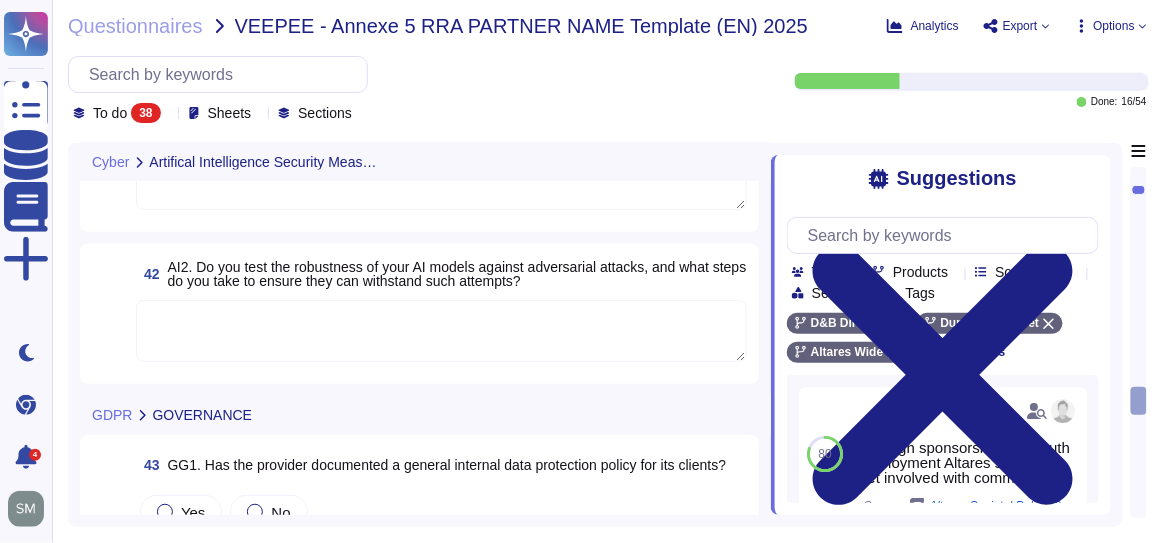 scroll, scrollTop: 4636, scrollLeft: 0, axis: vertical 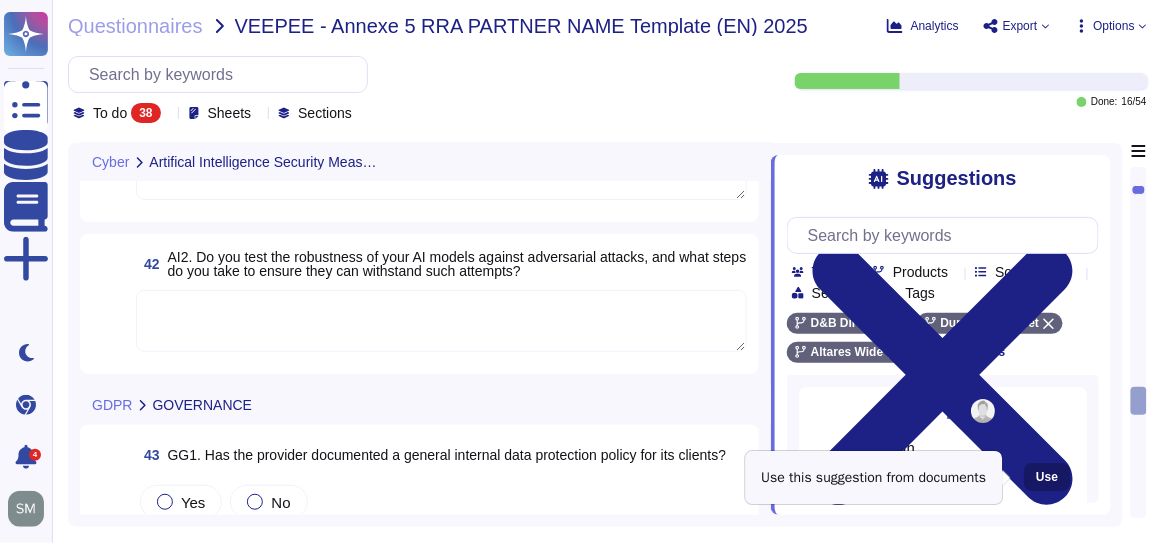 click on "Use" at bounding box center [1047, 477] 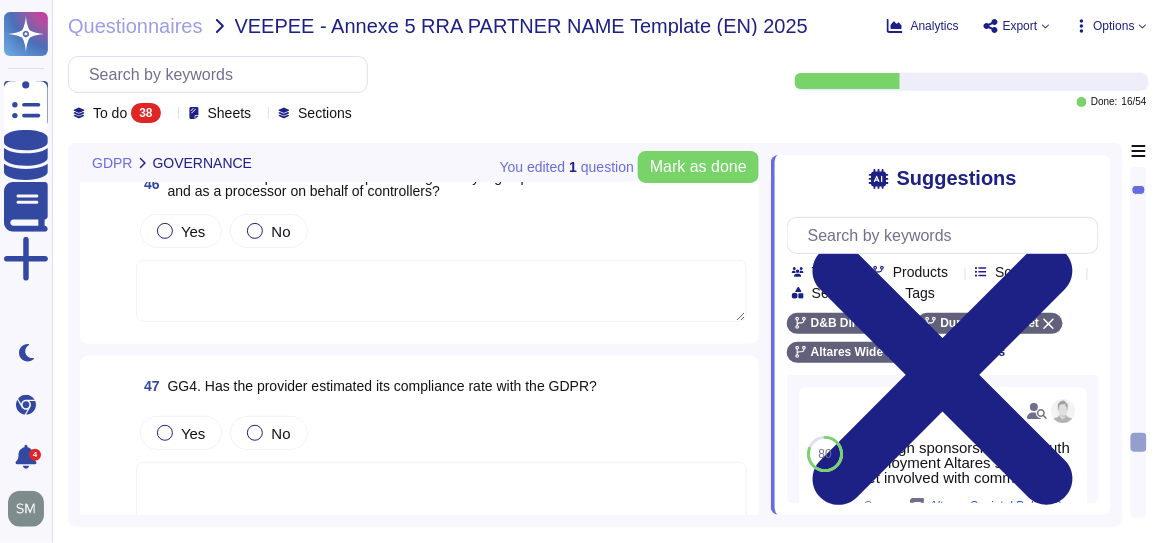 scroll, scrollTop: 5454, scrollLeft: 0, axis: vertical 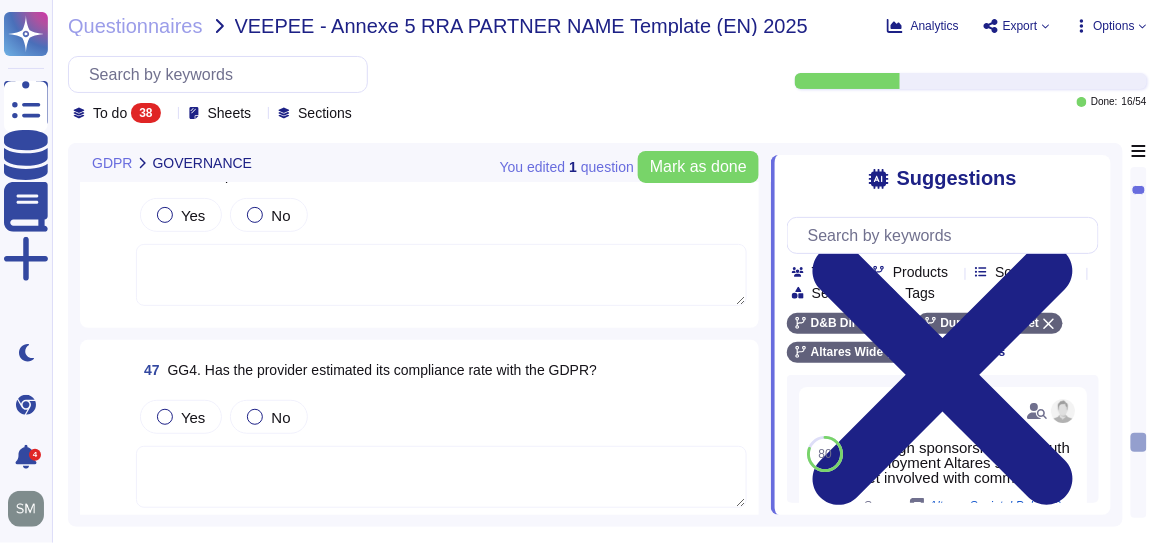 click at bounding box center (441, 477) 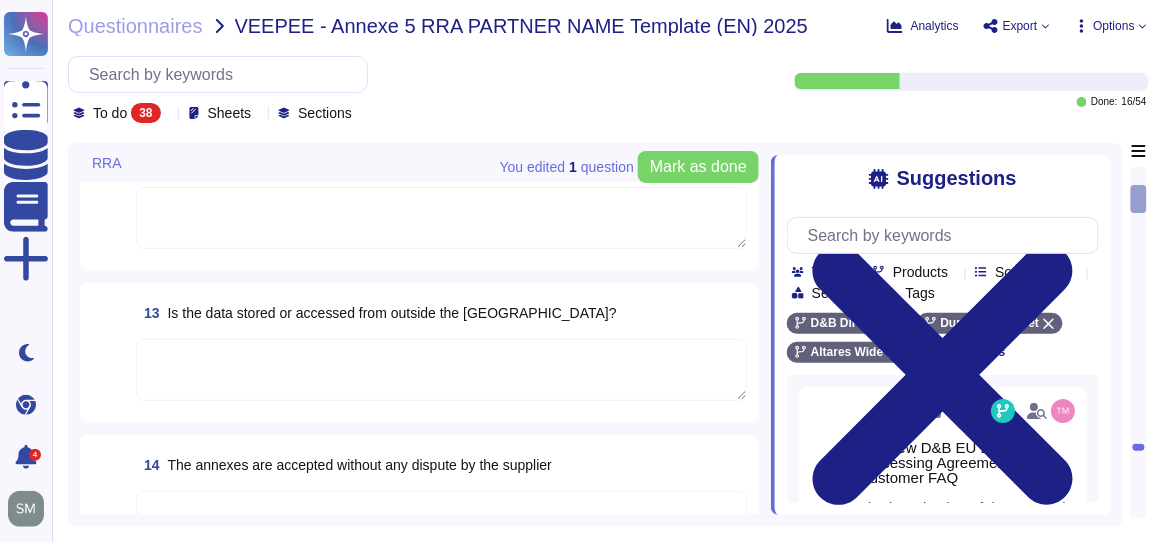 scroll, scrollTop: 363, scrollLeft: 0, axis: vertical 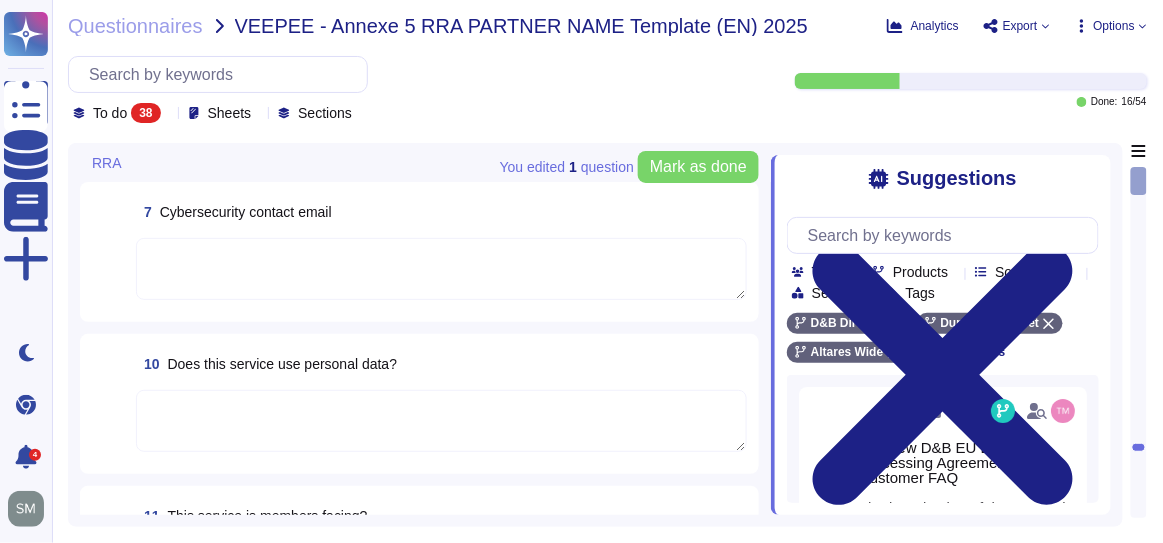click at bounding box center [441, 269] 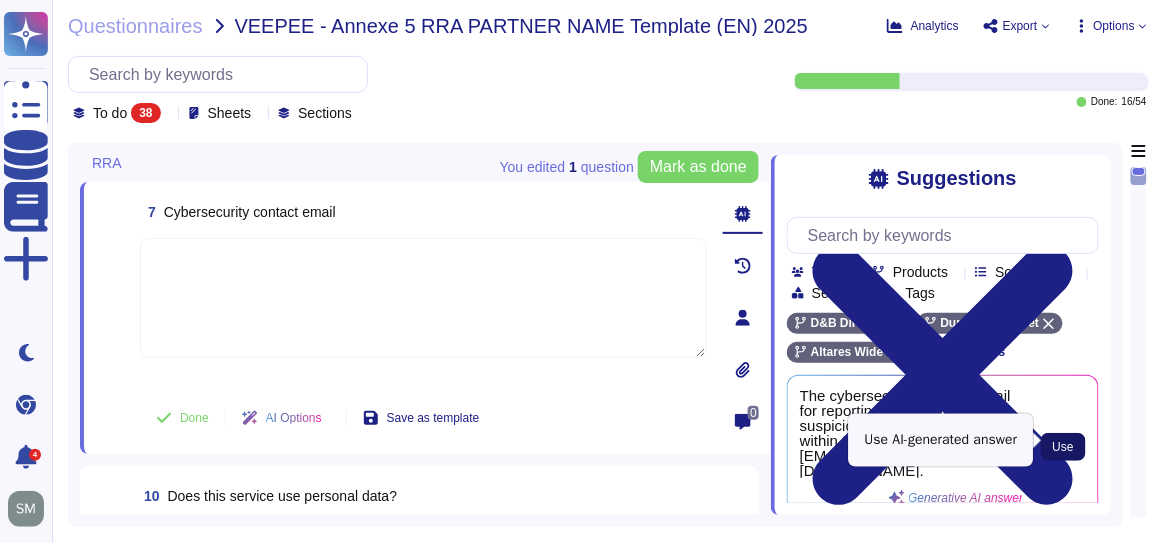click on "Use" at bounding box center [1063, 447] 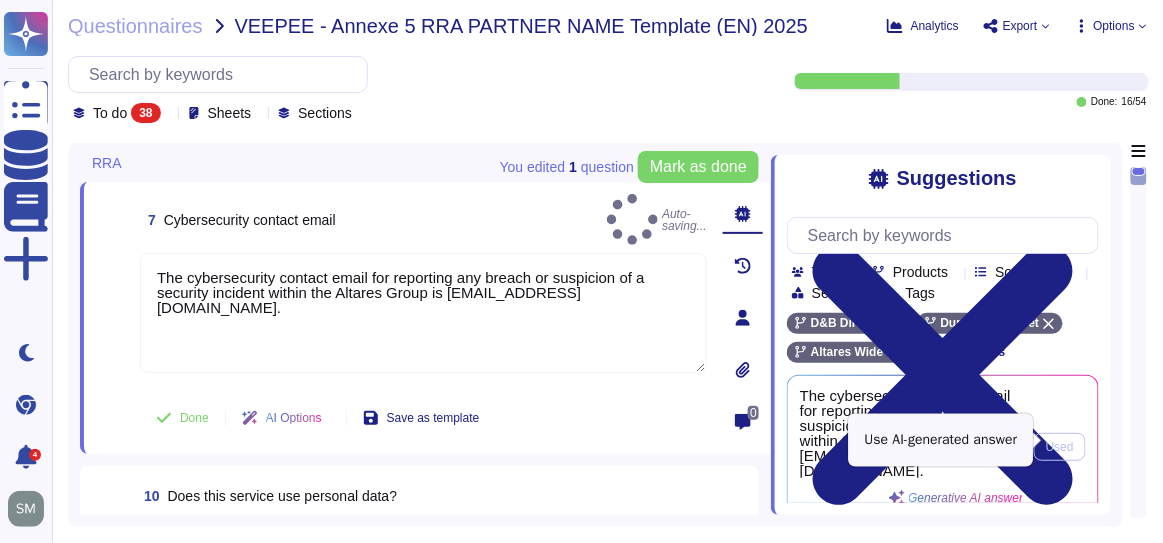 type on "The cybersecurity contact email for reporting any breach or suspicion of a security incident within the Altares Group is [EMAIL_ADDRESS][DOMAIN_NAME]." 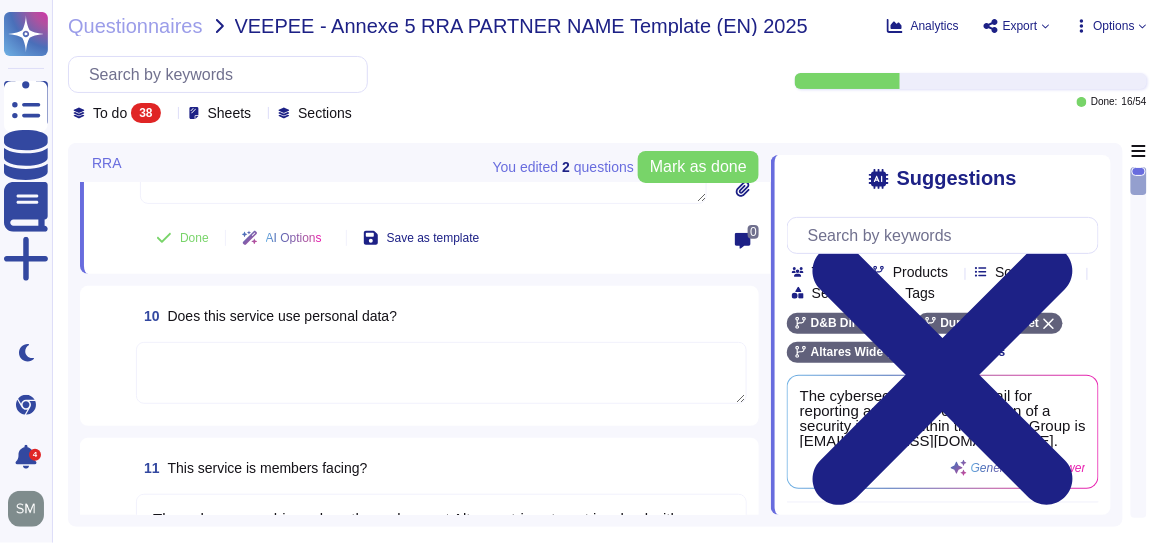 scroll, scrollTop: 181, scrollLeft: 0, axis: vertical 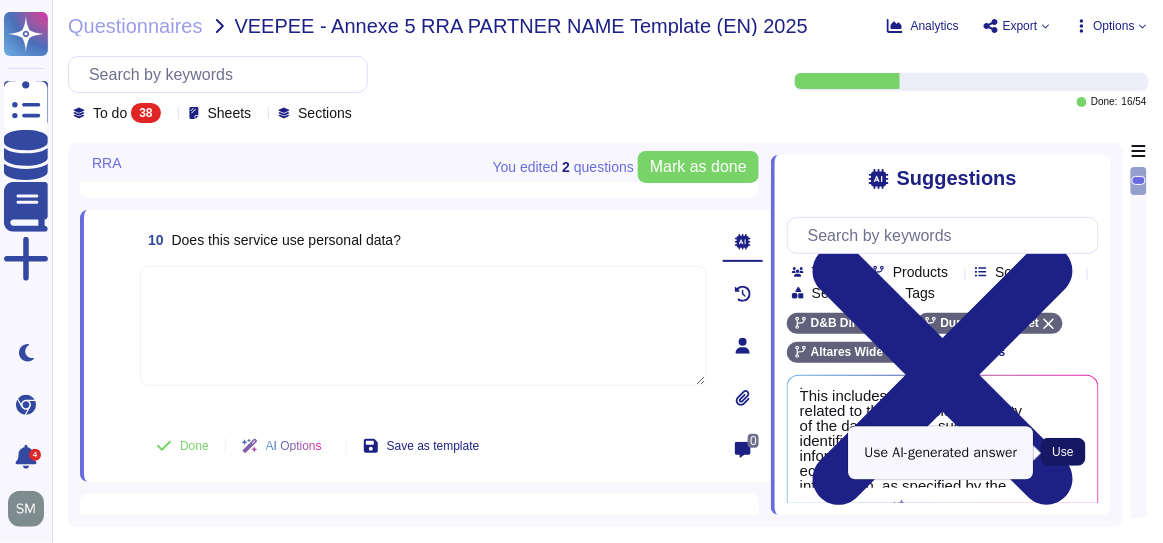 click on "Use" at bounding box center [1063, 452] 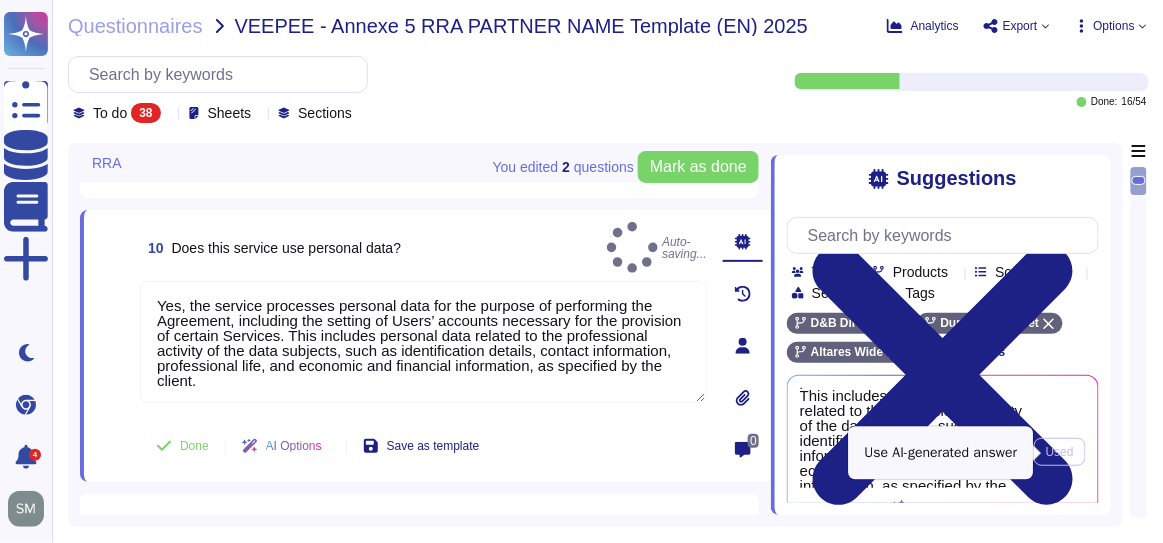 type on "Yes, the service processes personal data for the purpose of performing the Agreement, including the setting of Users’ accounts necessary for the provision of certain Services. This includes personal data related to the professional activity of the data subjects, such as identification details, contact information, professional life, and economic and financial information, as specified by the client." 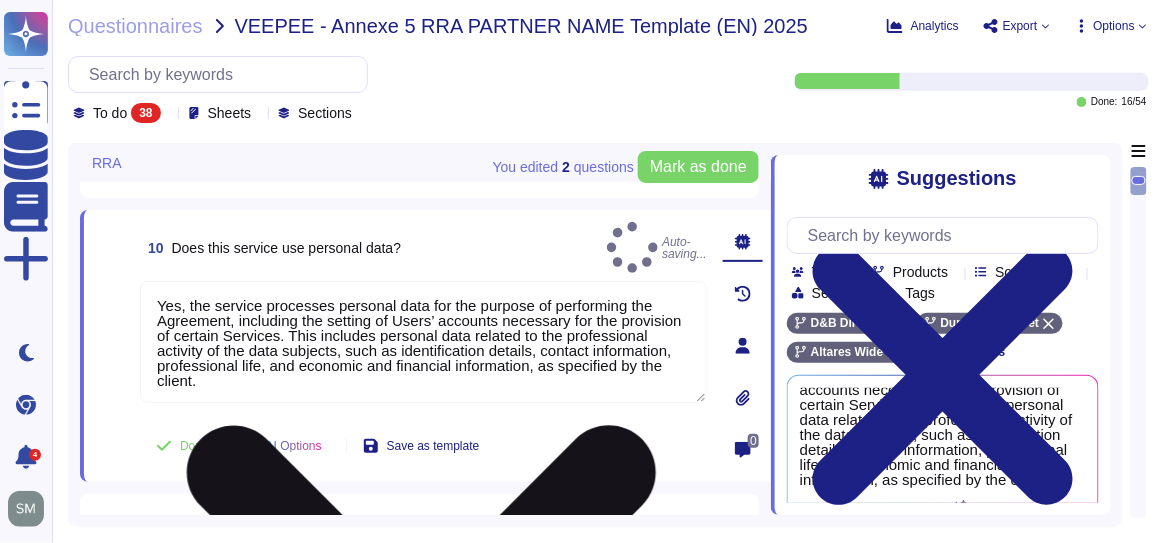 scroll, scrollTop: 67, scrollLeft: 0, axis: vertical 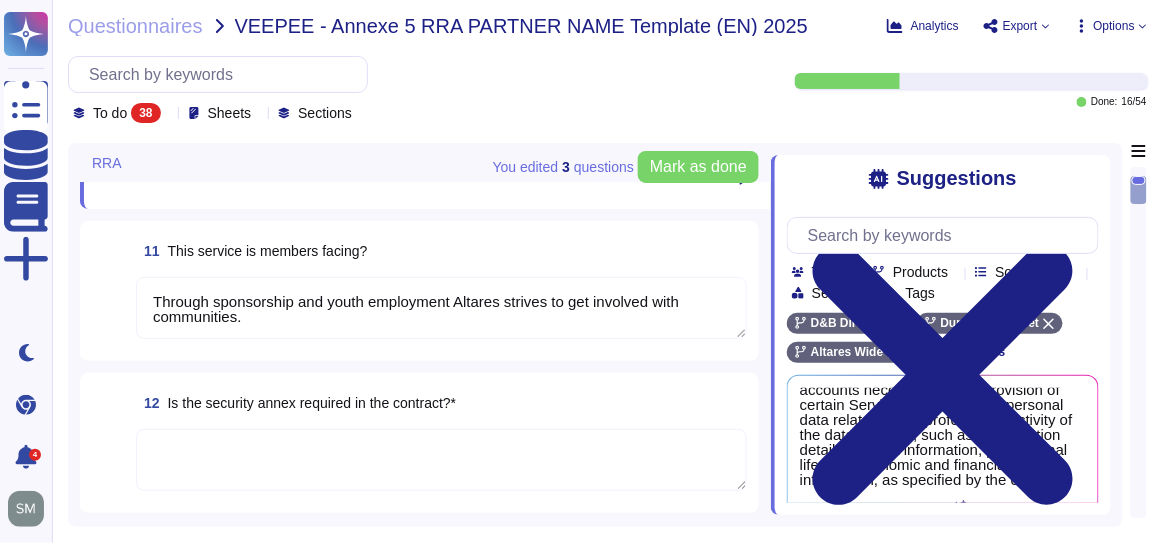 click on "Through sponsorship and youth employment Altares strives to get involved with communities." at bounding box center [441, 308] 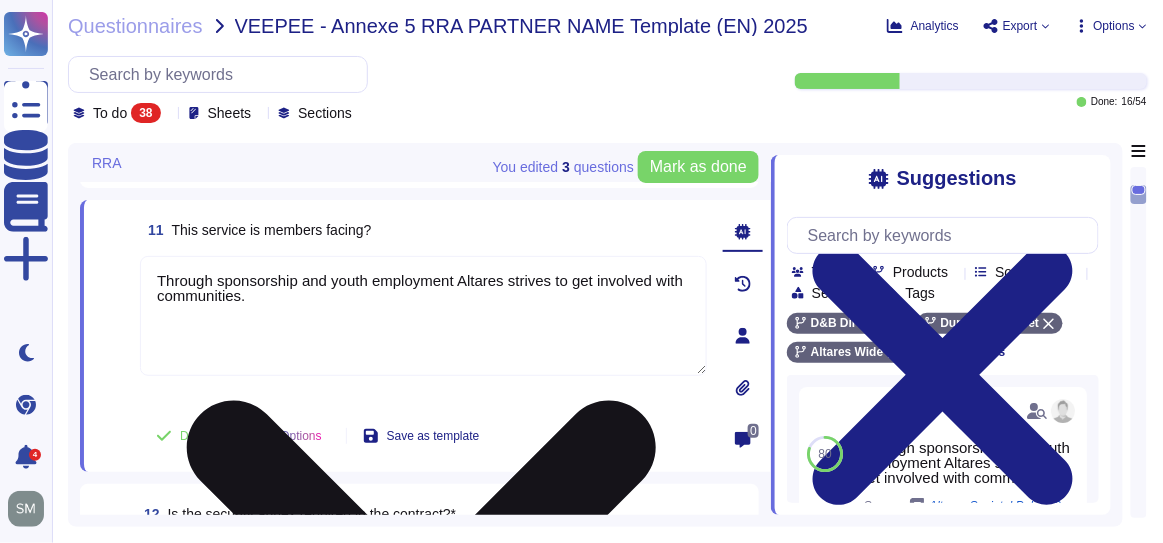 scroll, scrollTop: 363, scrollLeft: 0, axis: vertical 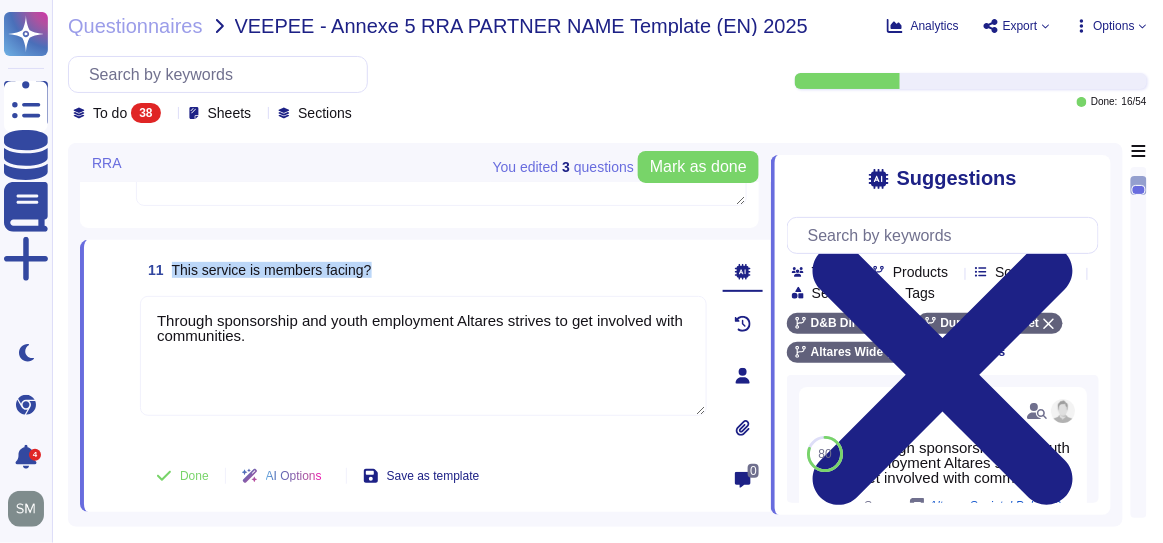 drag, startPoint x: 387, startPoint y: 273, endPoint x: 172, endPoint y: 258, distance: 215.52261 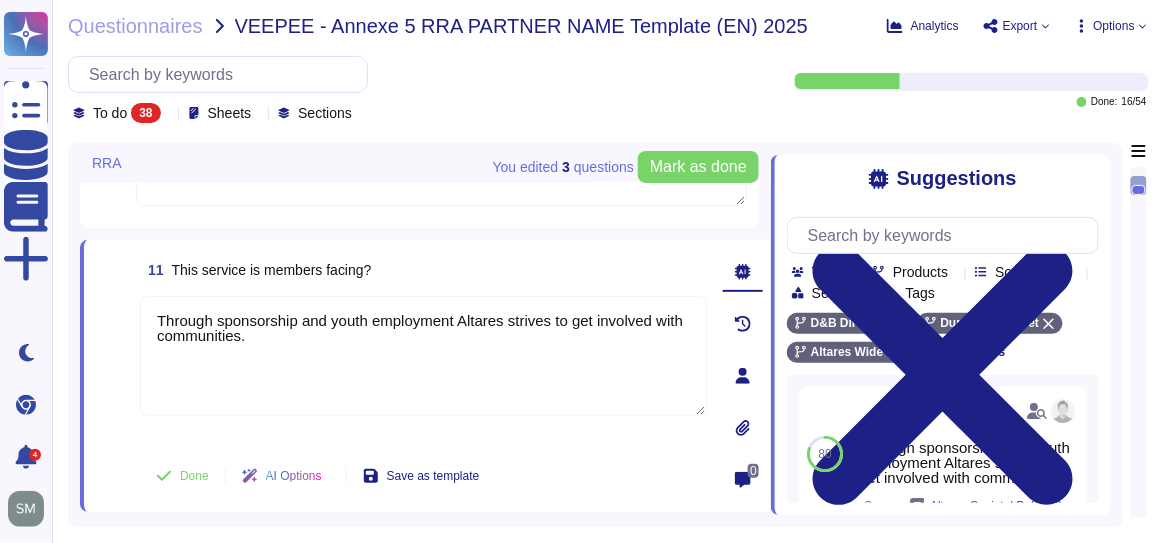 drag, startPoint x: 265, startPoint y: 336, endPoint x: 129, endPoint y: 306, distance: 139.26952 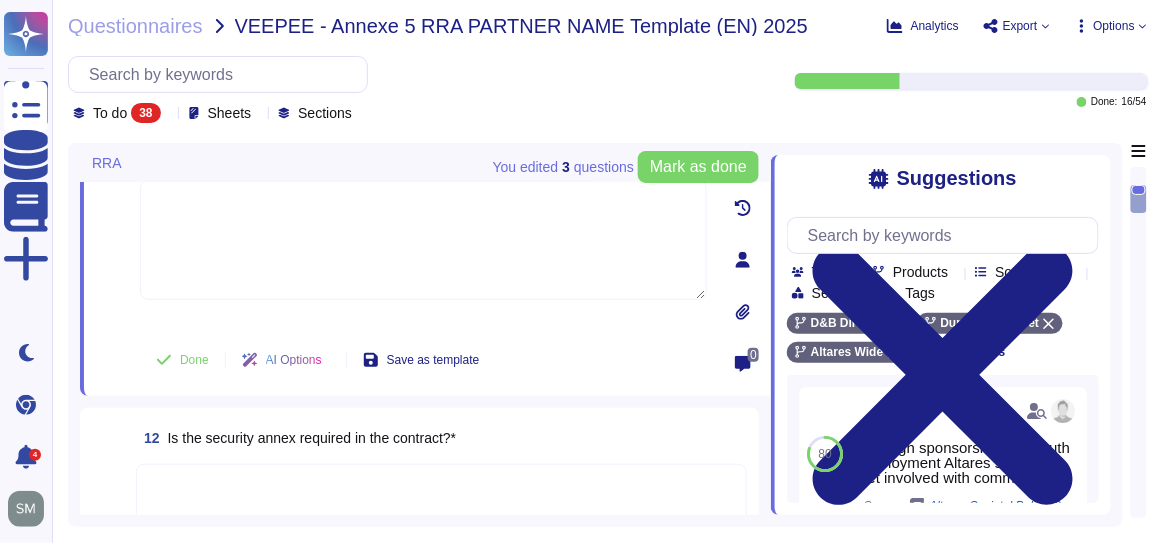 scroll, scrollTop: 545, scrollLeft: 0, axis: vertical 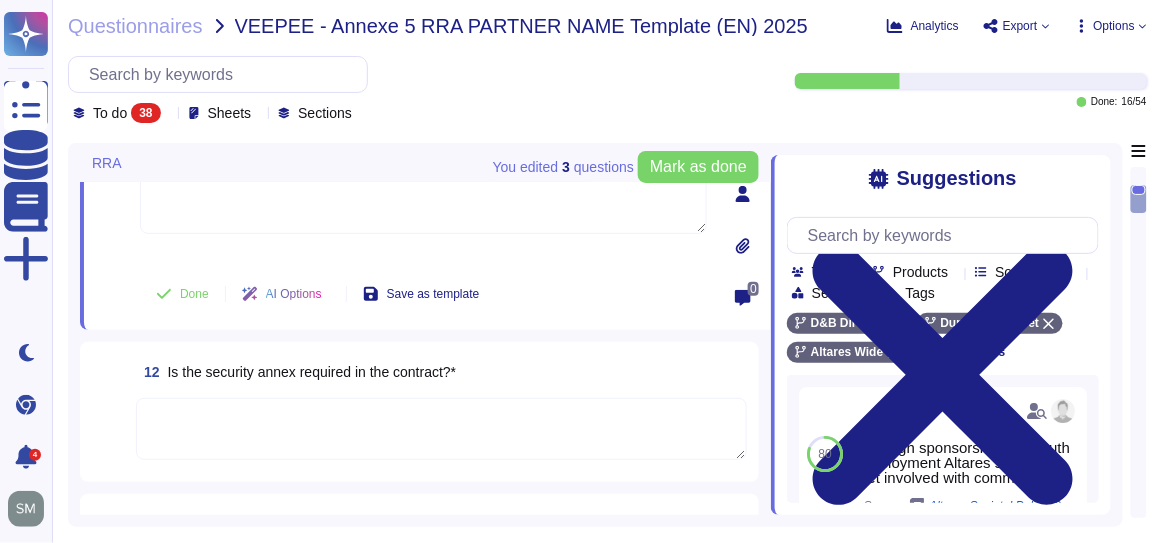 type 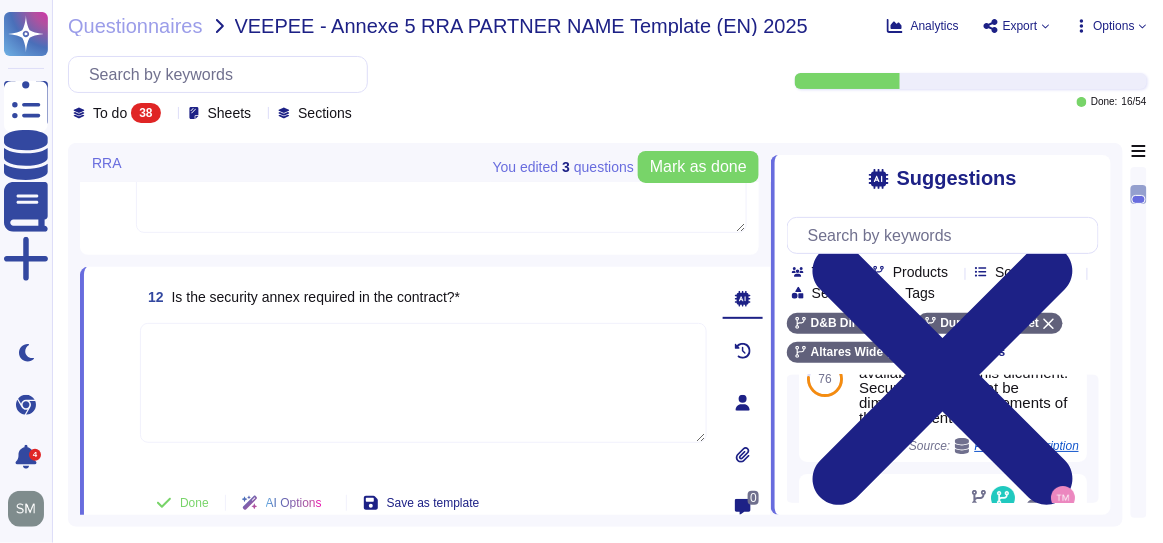 scroll, scrollTop: 68, scrollLeft: 0, axis: vertical 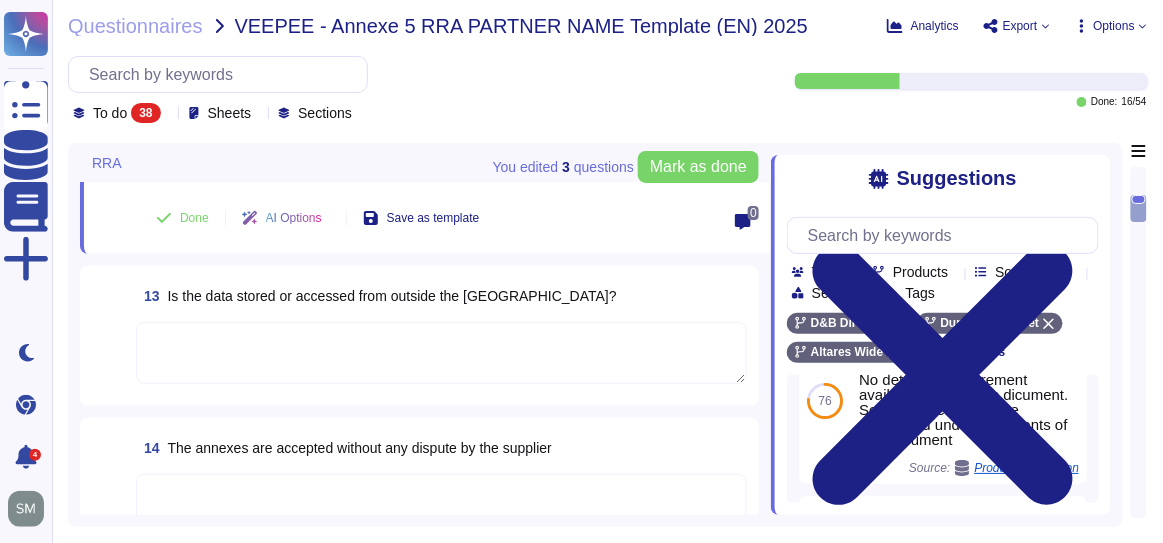 click at bounding box center (441, 353) 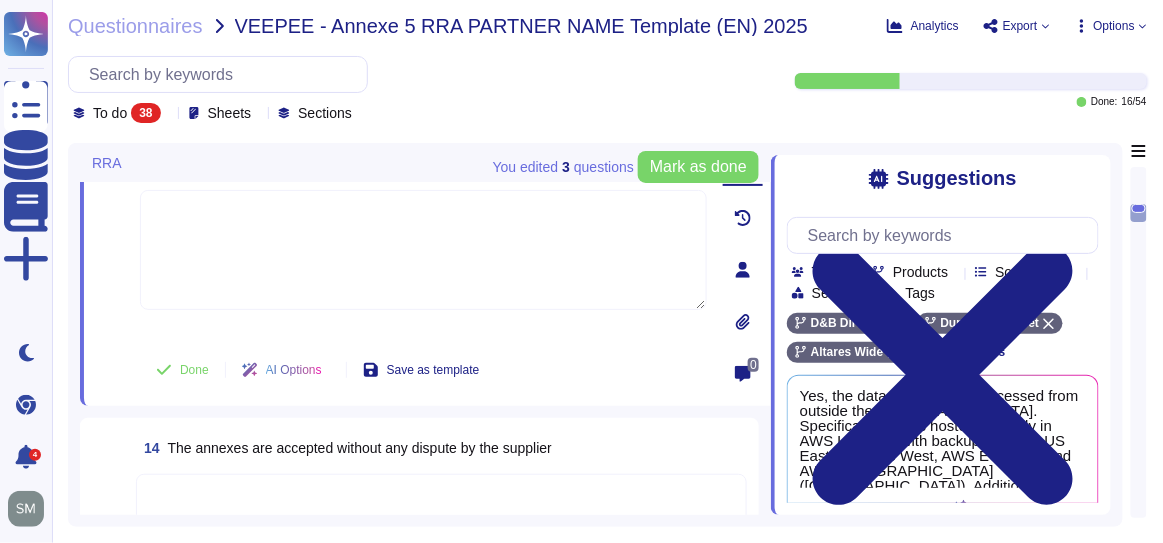 scroll, scrollTop: 0, scrollLeft: 0, axis: both 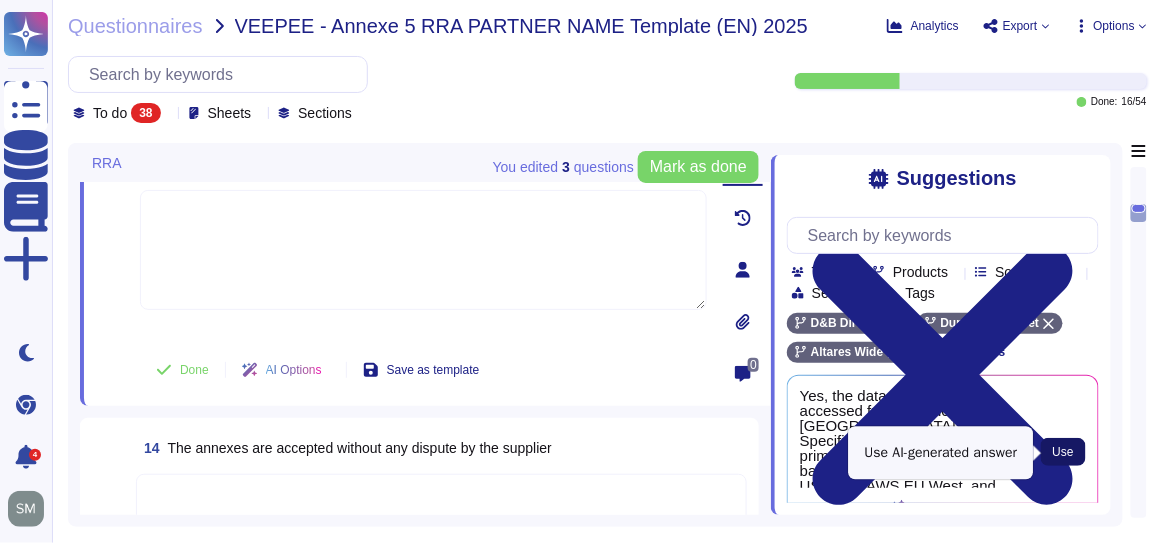 click on "Use" at bounding box center [1063, 452] 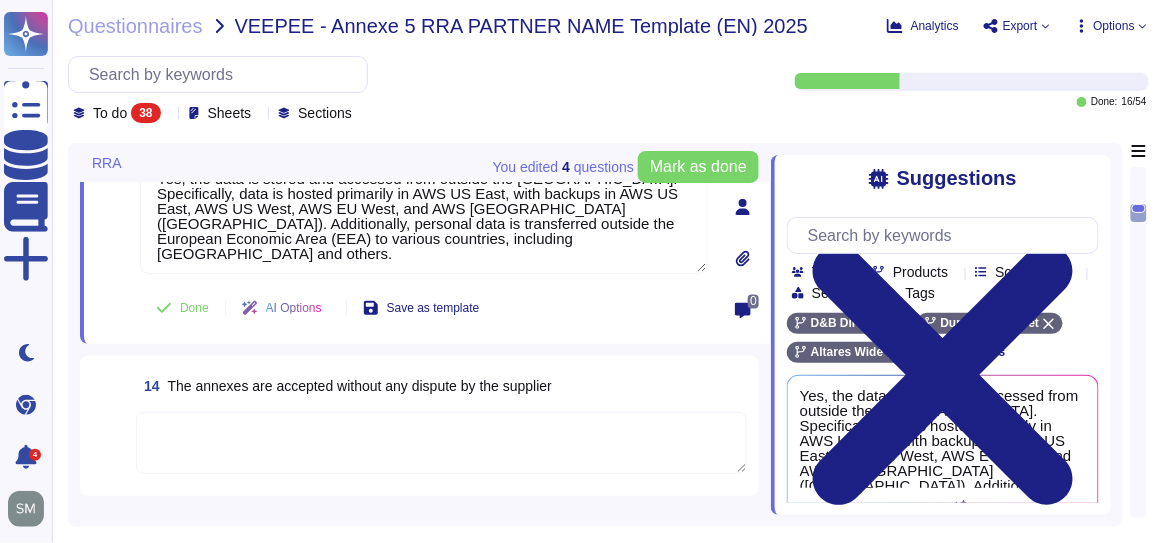 scroll, scrollTop: 909, scrollLeft: 0, axis: vertical 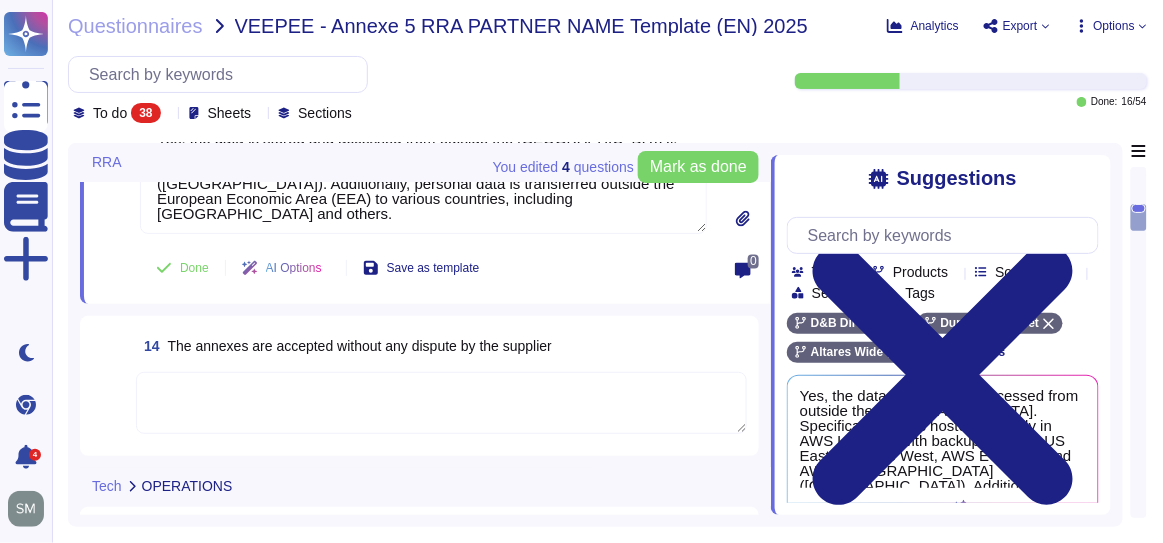 click at bounding box center (441, 403) 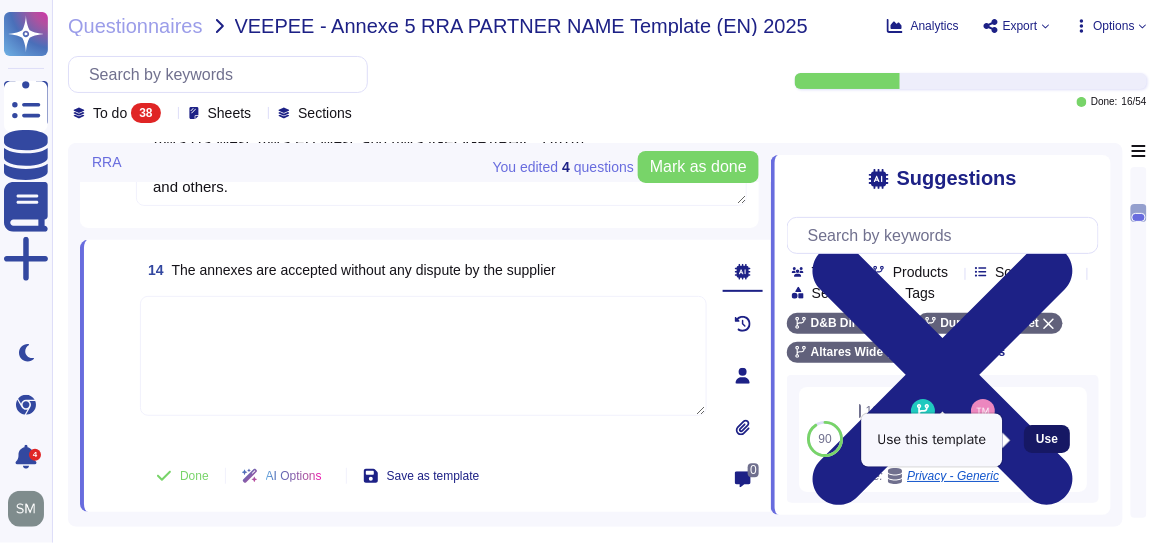 click on "Use" at bounding box center (1047, 439) 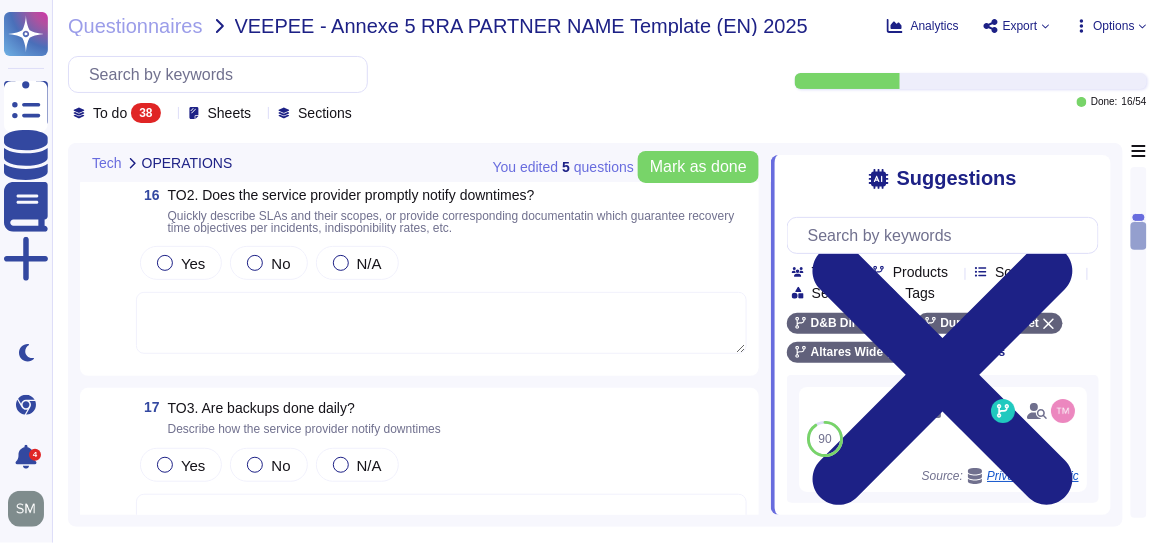 scroll, scrollTop: 1636, scrollLeft: 0, axis: vertical 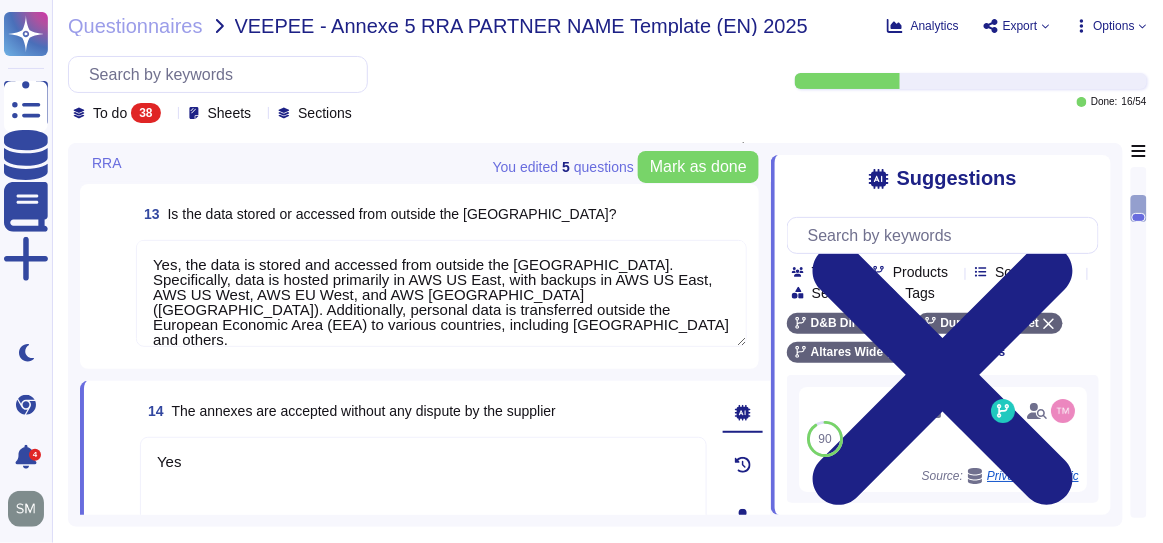type on "Yes, the service processes personal data for the purpose of performing the Agreement, including the setting of Users’ accounts necessary for the provision of certain Services. This includes personal data related to the professional activity of the data subjects, such as identification details, contact information, professional life, and economic and financial information, as specified by the client." 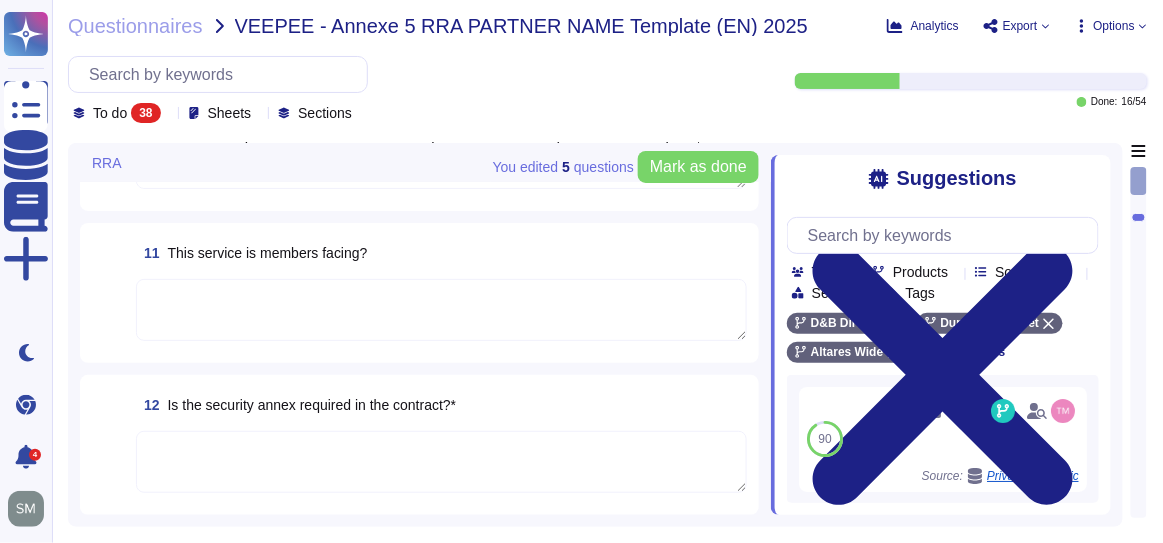 type on "The cybersecurity contact email for reporting any breach or suspicion of a security incident within the Altares Group is [EMAIL_ADDRESS][DOMAIN_NAME]." 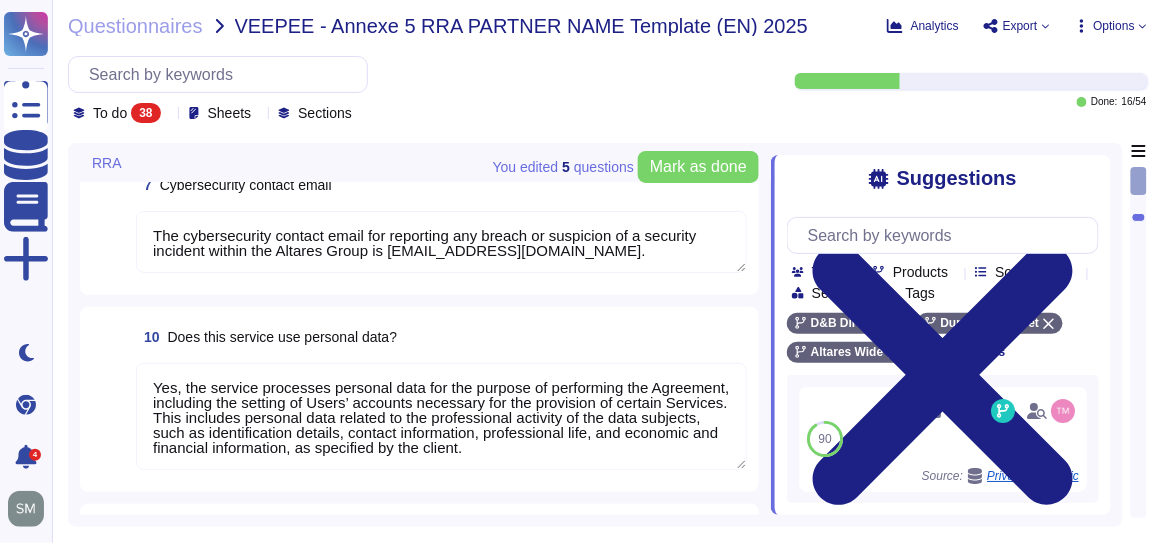 scroll, scrollTop: 0, scrollLeft: 0, axis: both 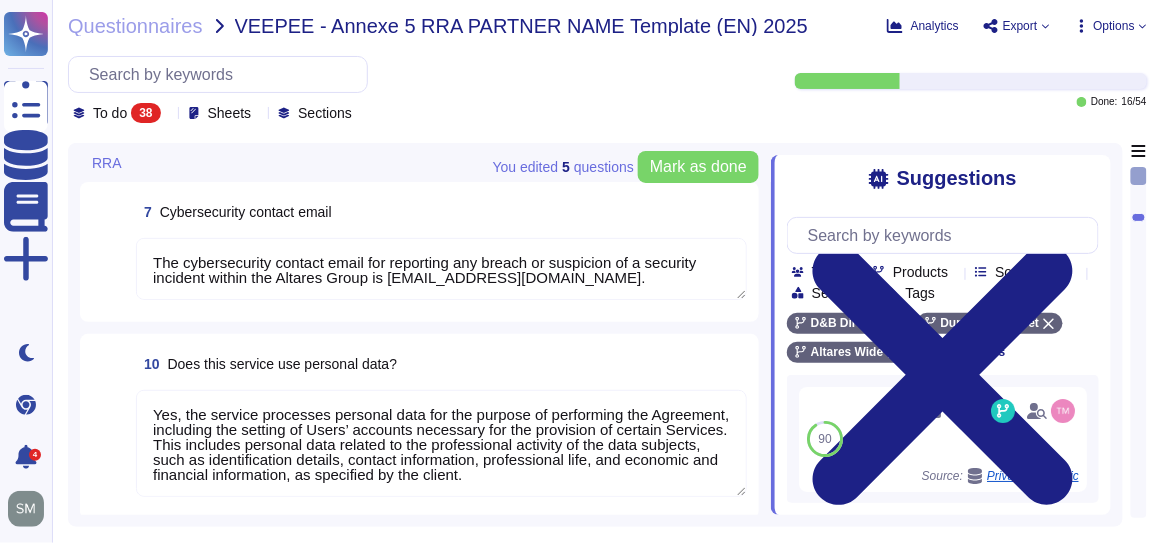 click 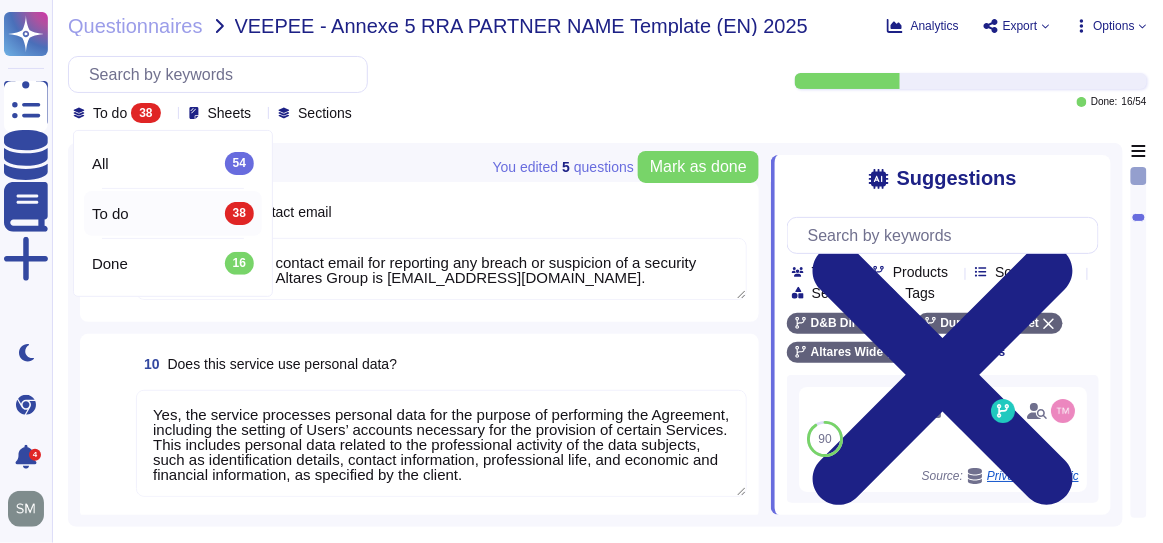click on "To do 38" at bounding box center (173, 213) 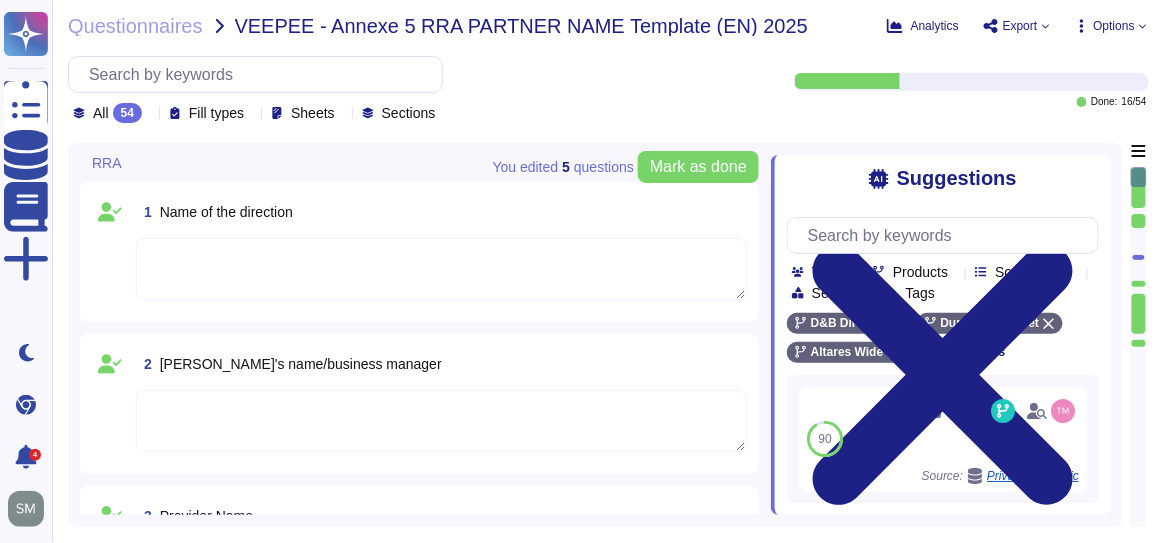 click on "Team" at bounding box center (829, 272) 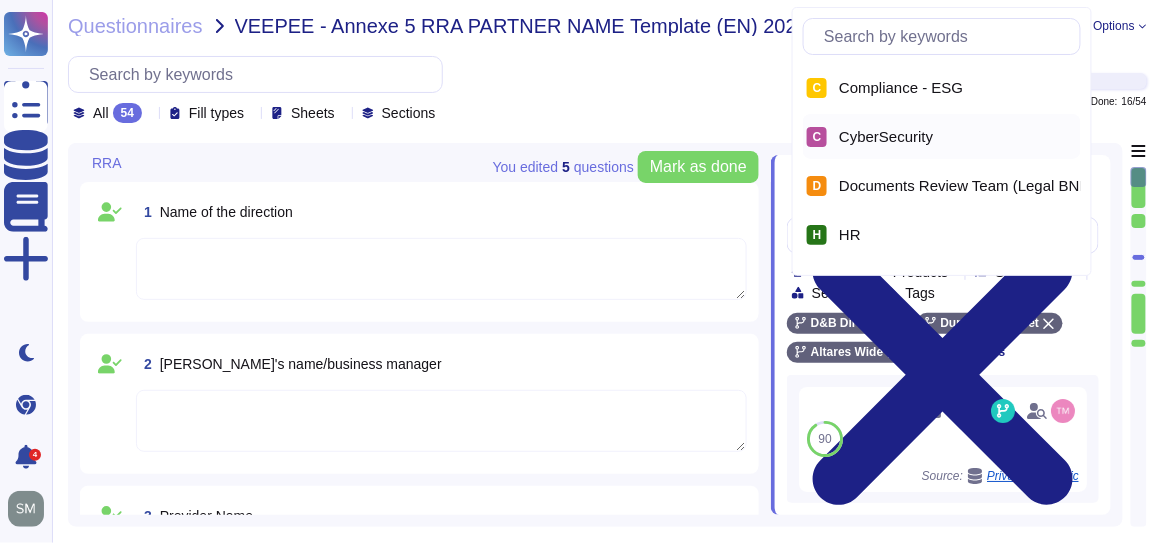 click on "CyberSecurity" at bounding box center (886, 137) 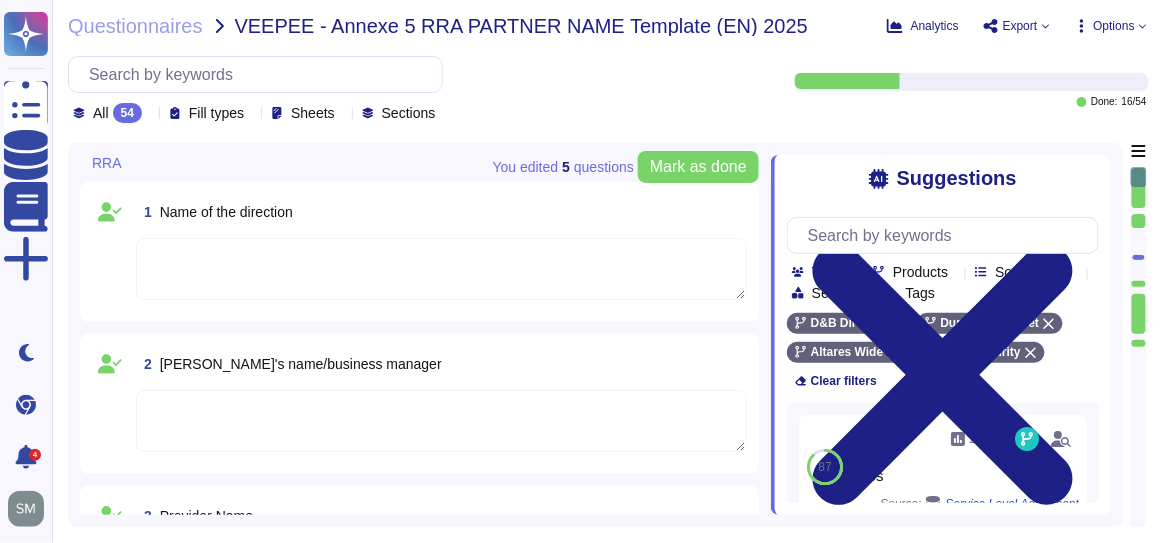 click 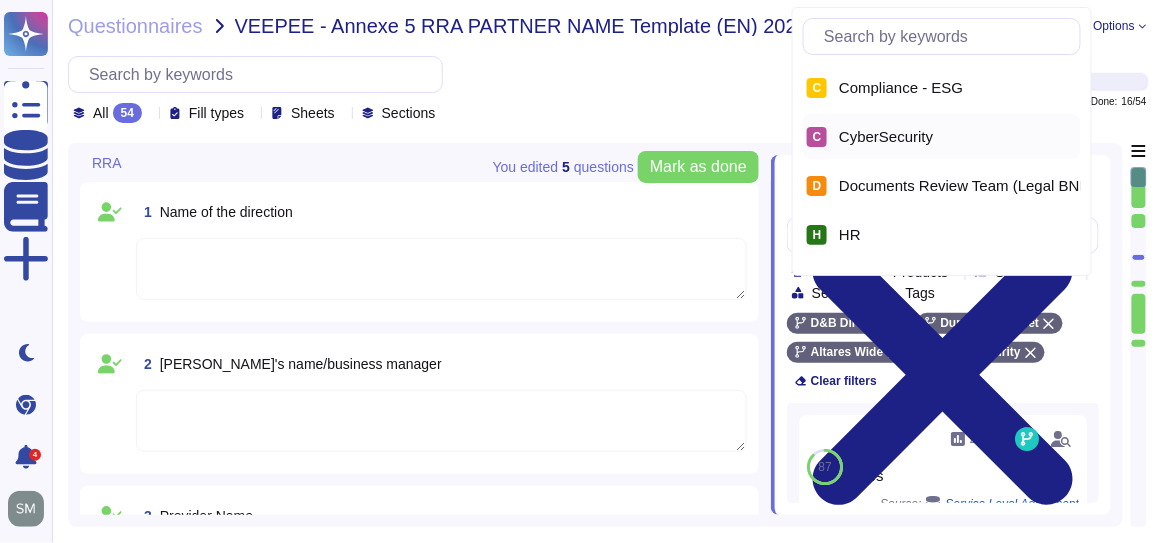 click on "C CyberSecurity" at bounding box center (942, 136) 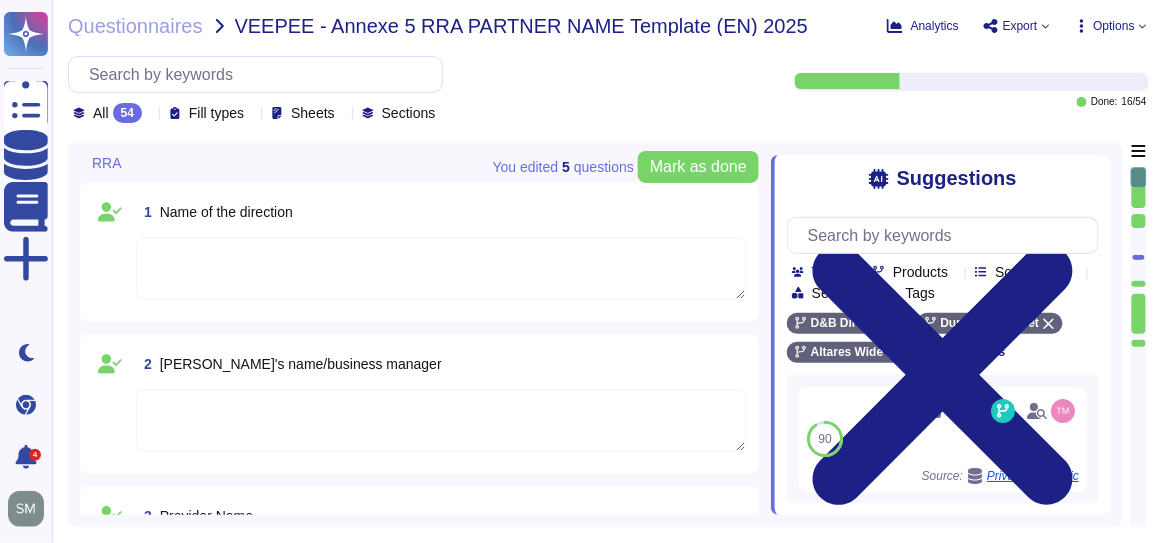 click on "Products" at bounding box center [920, 272] 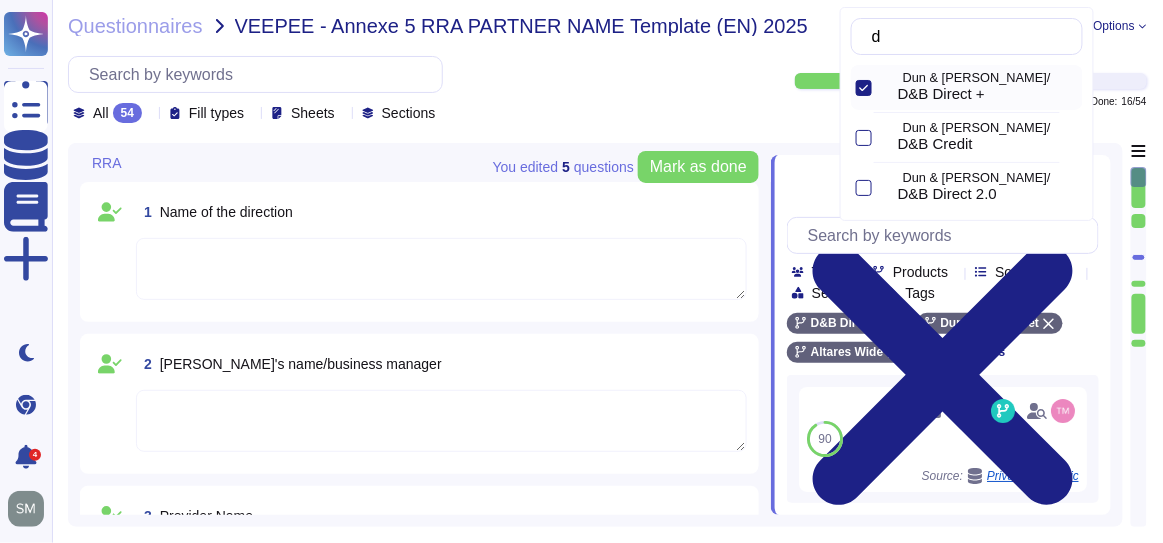 scroll, scrollTop: 0, scrollLeft: 0, axis: both 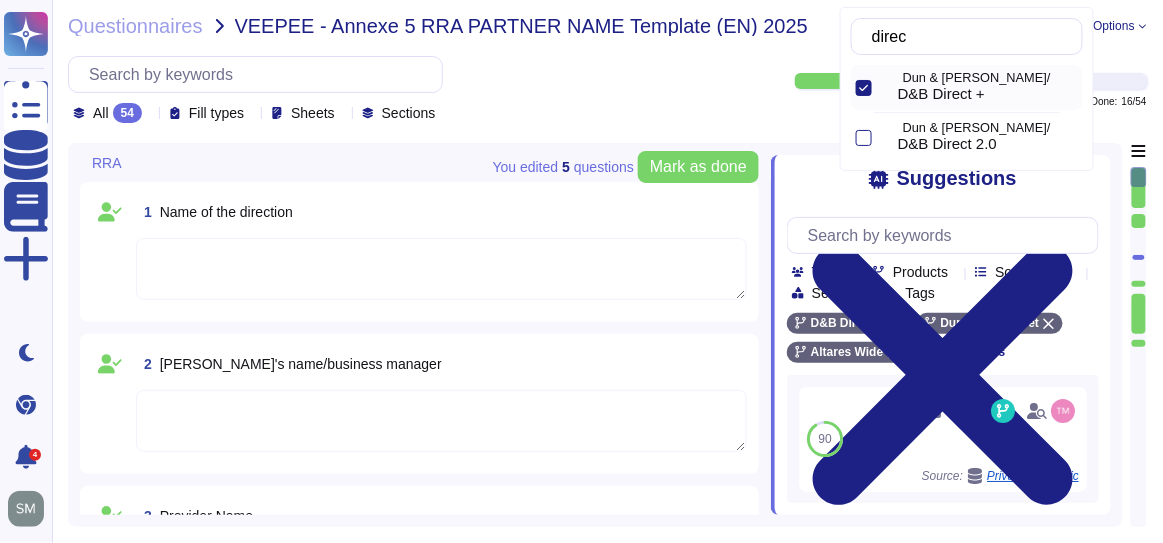 type on "direct" 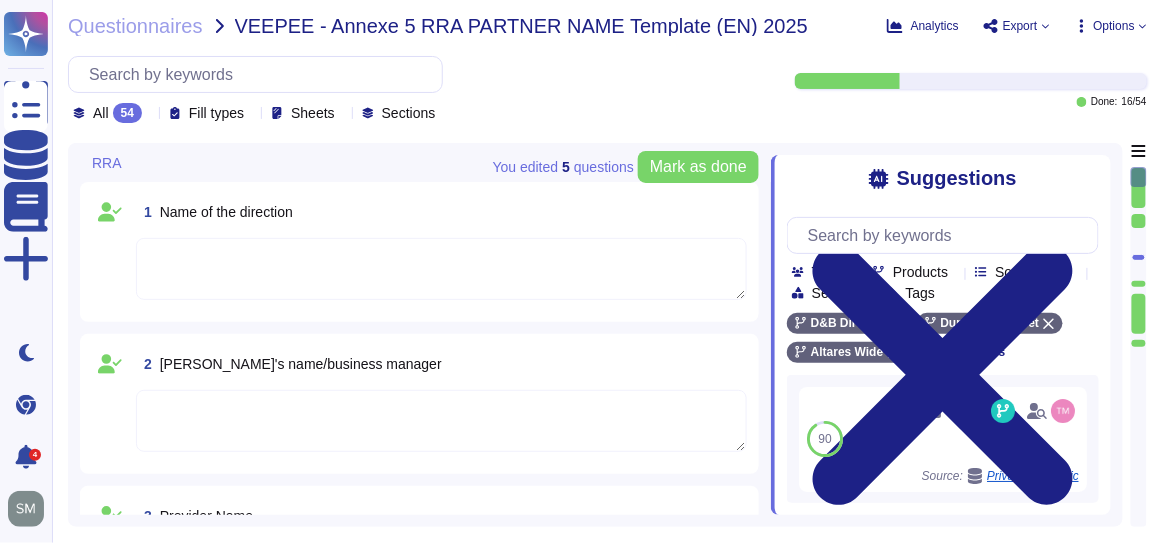 click on "Team Products Source type Section Tags D&B Direct + Dun & Bradstreet Altares Wide Clear filters 90 12 Yes Source: Privacy - Generic Used 87 8 This service is standard and edited and operated by [PERSON_NAME] & [PERSON_NAME]. There is no processing of personnal data as a processor. The list of subcontractors may be shared on demand to the Customer but subcontracting should not be subject to prior approval.
Source: Backups Use 87 28 Yes Source: Service Level Agreement Use 86 2 Last paragraph not accepted.
Source: Product Description Use 86 The Parties agree that none of the provisions of this Agreement shall entail an obligation for either Party to enter into any further agreement or negotiation with the other Party. Source: NDA_english_2907022.docx Use Load more..." at bounding box center (943, 352) 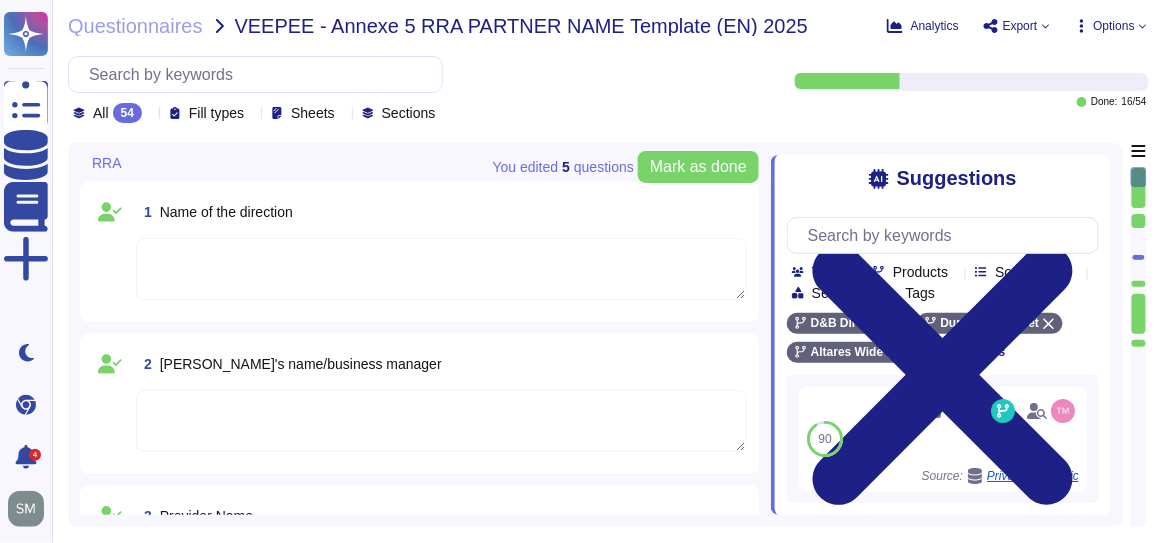 click on "Team" at bounding box center (823, 271) 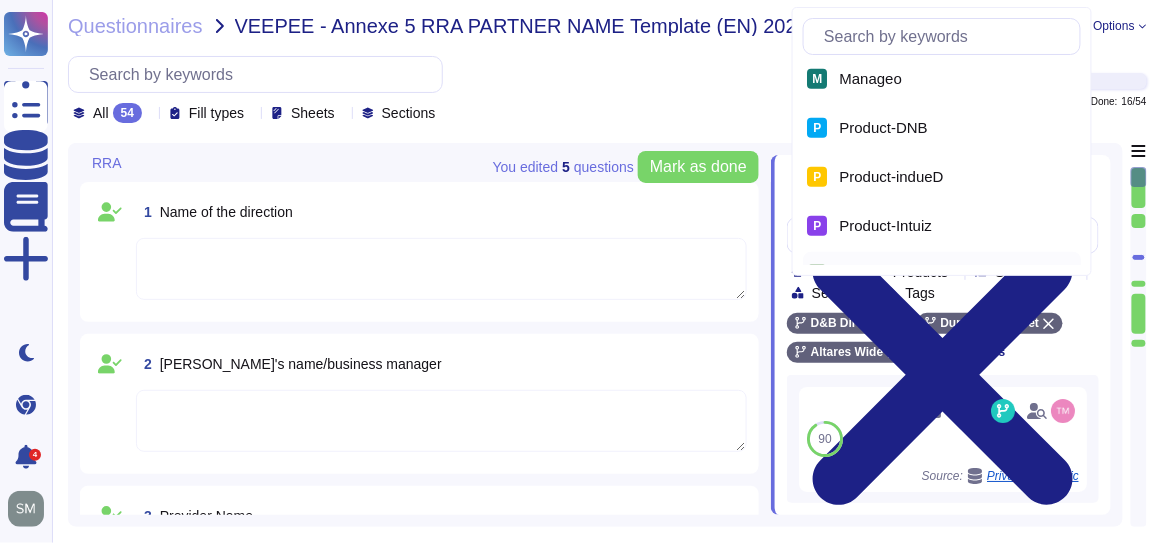 scroll, scrollTop: 20, scrollLeft: 0, axis: vertical 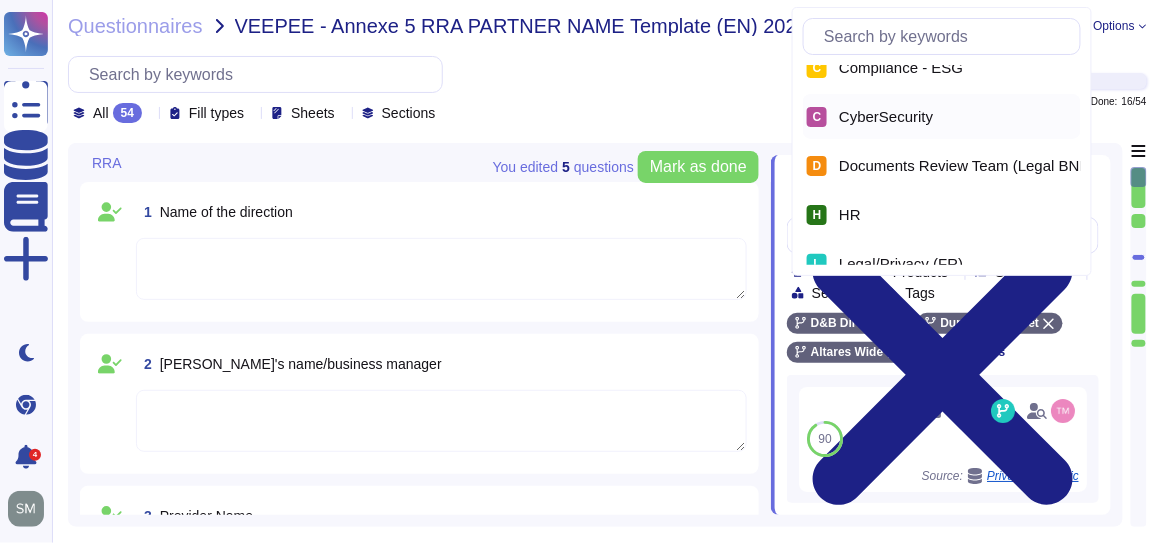 click on "C" at bounding box center (817, 117) 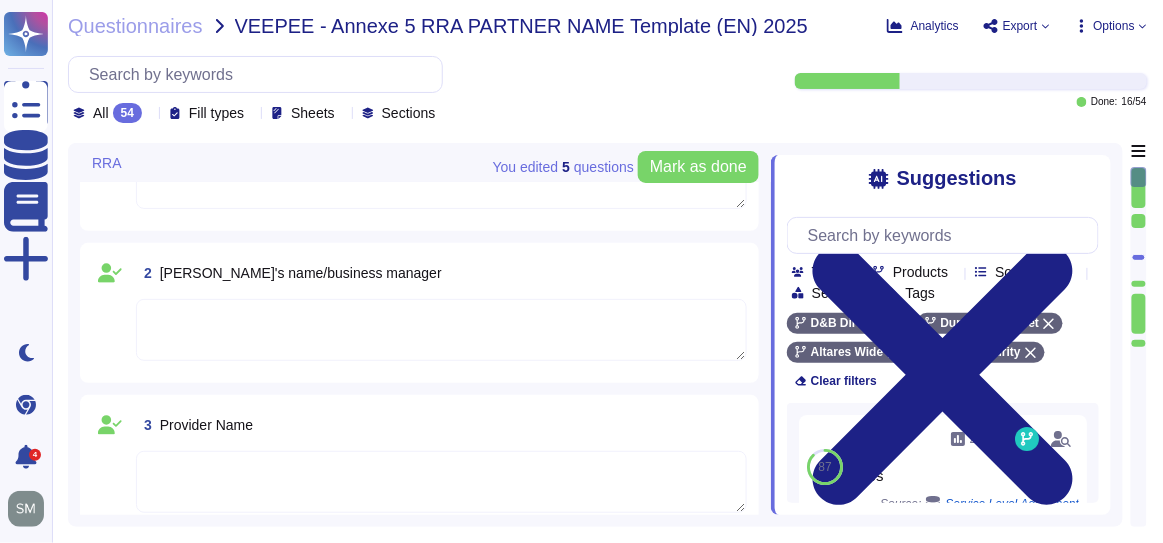 type on "The cybersecurity contact email for reporting any breach or suspicion of a security incident within the Altares Group is [EMAIL_ADDRESS][DOMAIN_NAME]." 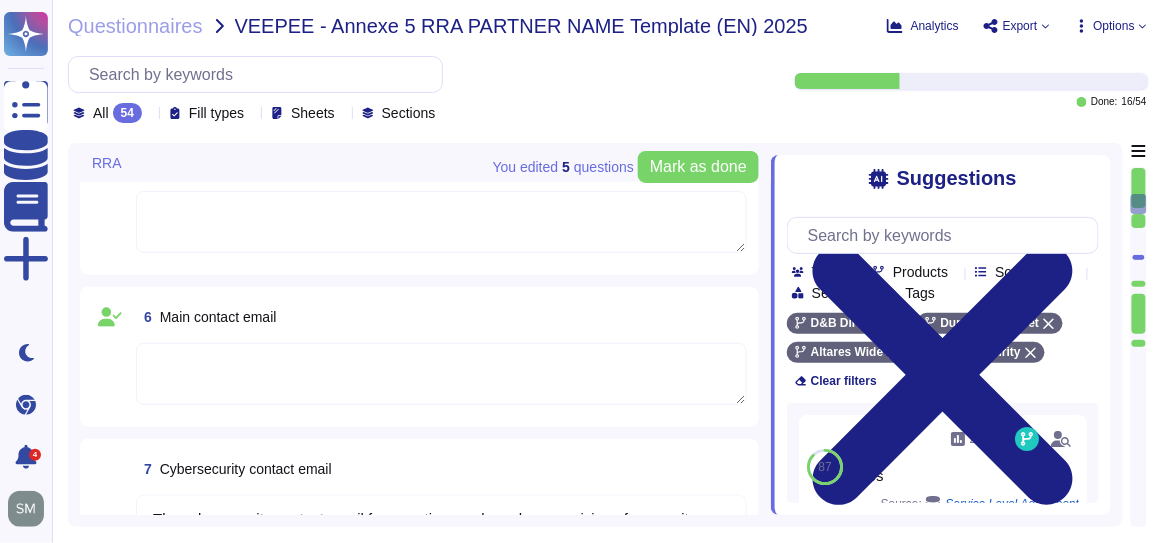 type on "Yes, the service processes personal data for the purpose of performing the Agreement, including the setting of Users’ accounts necessary for the provision of certain Services. This includes personal data related to the professional activity of the data subjects, such as identification details, contact information, professional life, and economic and financial information, as specified by the client." 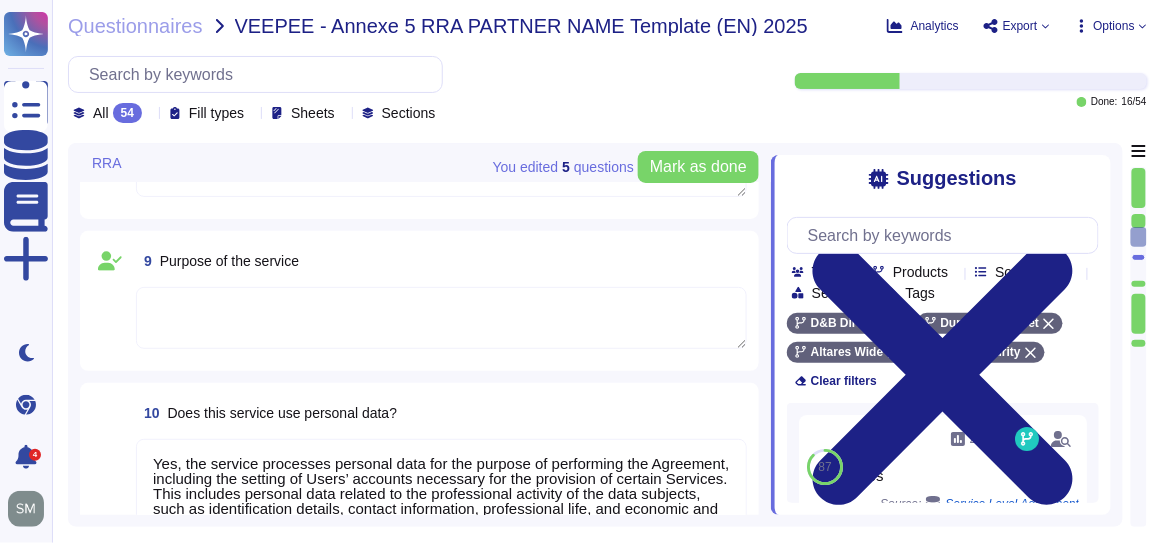 type on "Yes, the data is stored and accessed from outside the [GEOGRAPHIC_DATA]. Specifically, data is hosted primarily in AWS US East, with backups in AWS US East, AWS US West, AWS EU West, and AWS [GEOGRAPHIC_DATA] ([GEOGRAPHIC_DATA]). Additionally, personal data is transferred outside the European Economic Area (EEA) to various countries, including [GEOGRAPHIC_DATA] and others." 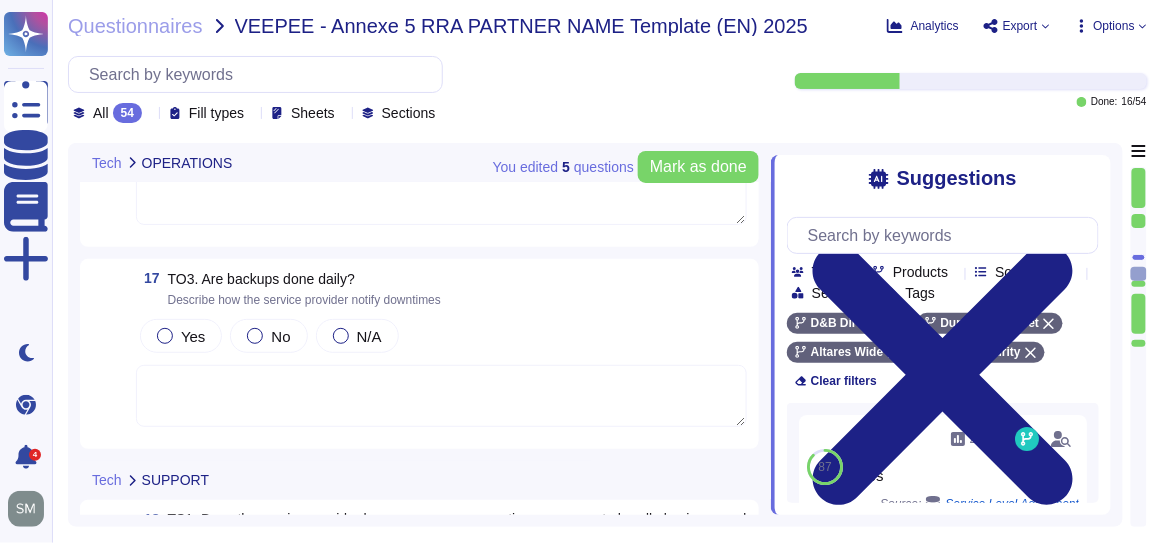 scroll, scrollTop: 2558, scrollLeft: 0, axis: vertical 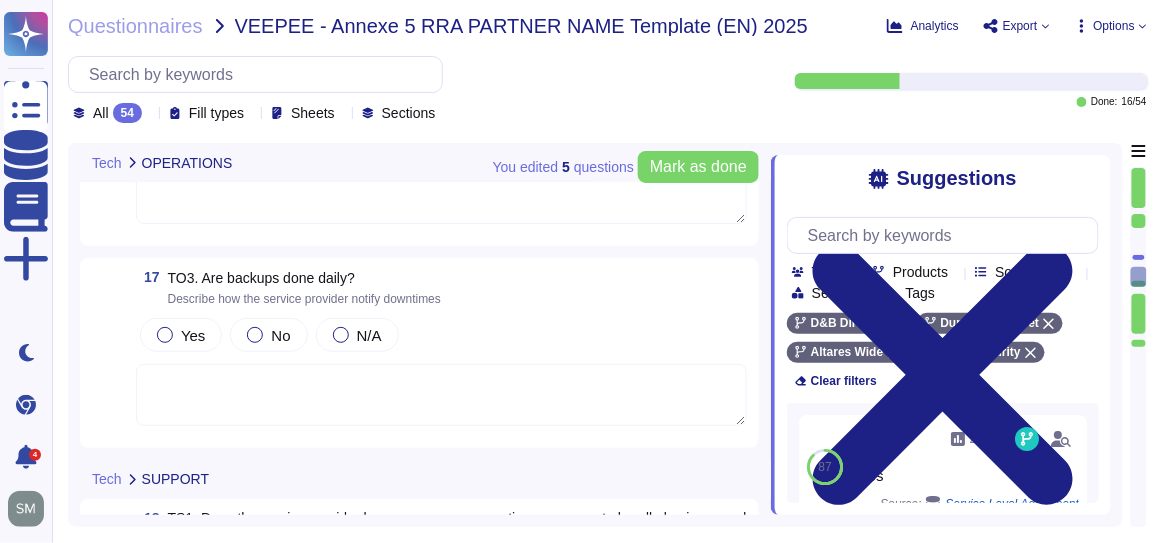 type on "It depends of choice of the solution :
- API : Customization / development from VEEPEE
- Connector : Exempted o integration - Settings and mapping of datas required" 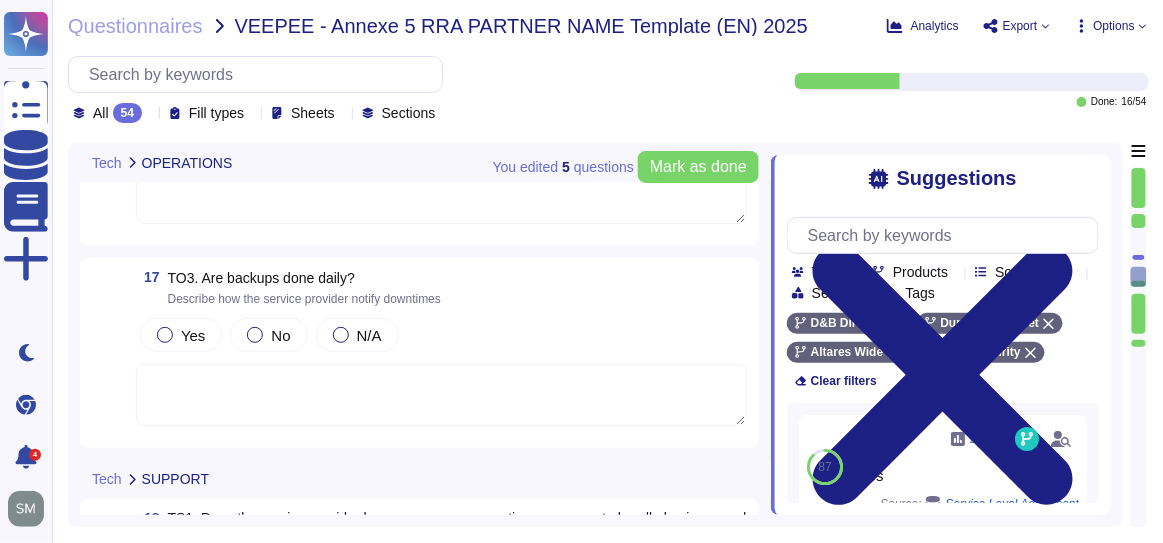 click on "Suggestions Team Products Source type Section Tags D&B Direct + Dun & Bradstreet Altares Wide CyberSecurity Clear filters 87 28 Yes Source: Service Level Agreement Used 87 8 This service is standard and edited and operated by Dun & Bradstreet. There is no processing of personnal data as a processor. The list of subcontractors may be shared on demand to the Customer but subcontracting should not be subject to prior approval.
Source: Backups Use 86 2 Last paragraph not accepted.
Source: Product Description Use 86 The Parties agree that none of the provisions of this Agreement shall entail an obligation for either Party to enter into any further agreement or negotiation with the other Party. Source: NDA_english_2907022.docx Use 86 Source: ISO_IEC_20000-1_2018_Certificate.pdf Use Load more..." at bounding box center (941, 335) 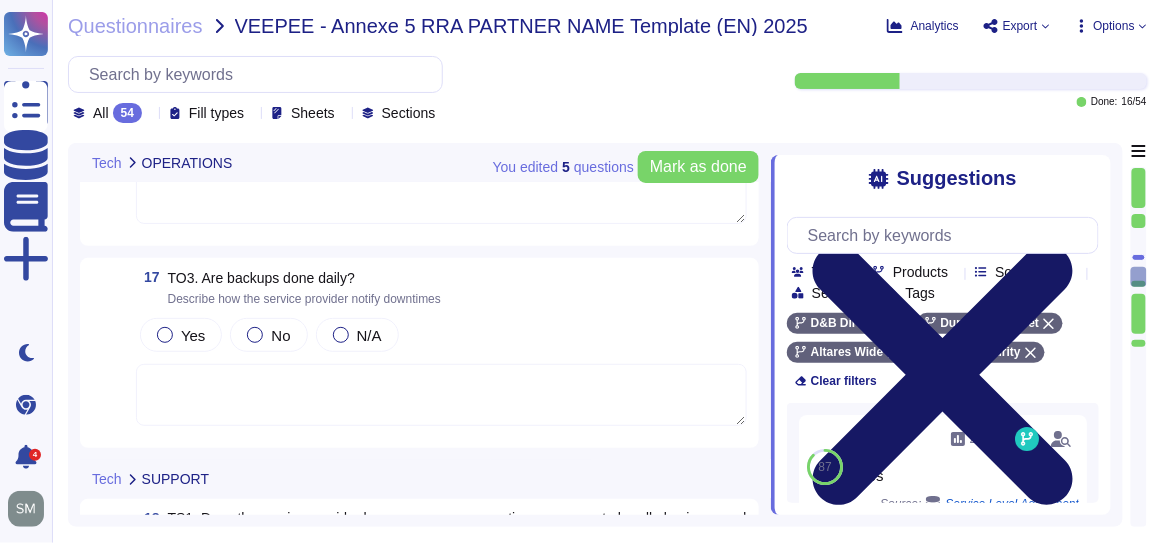 click 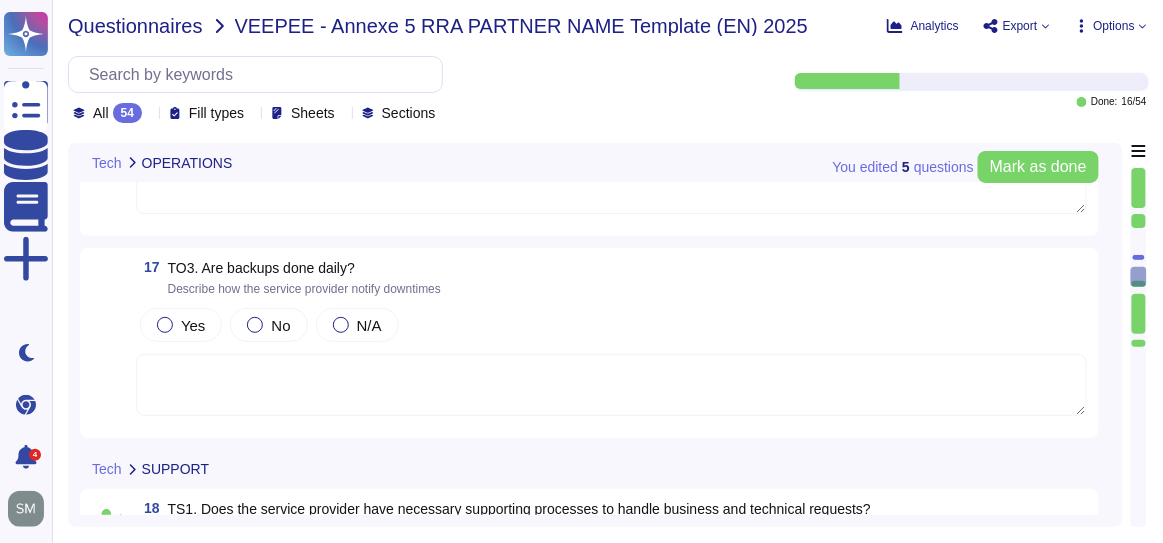 click on "Questionnaires" at bounding box center [135, 26] 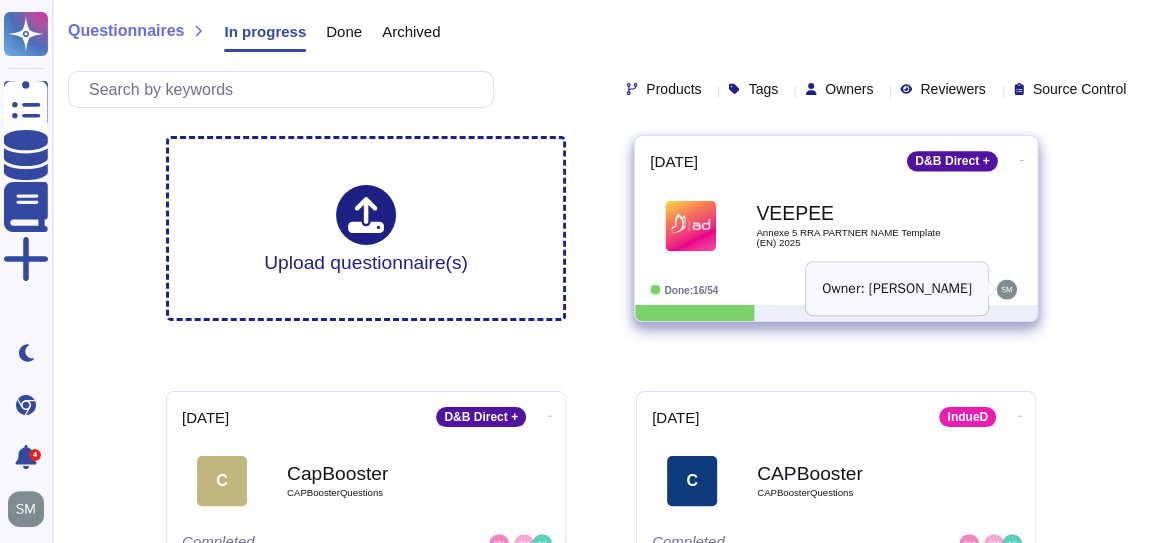 click at bounding box center (1007, 290) 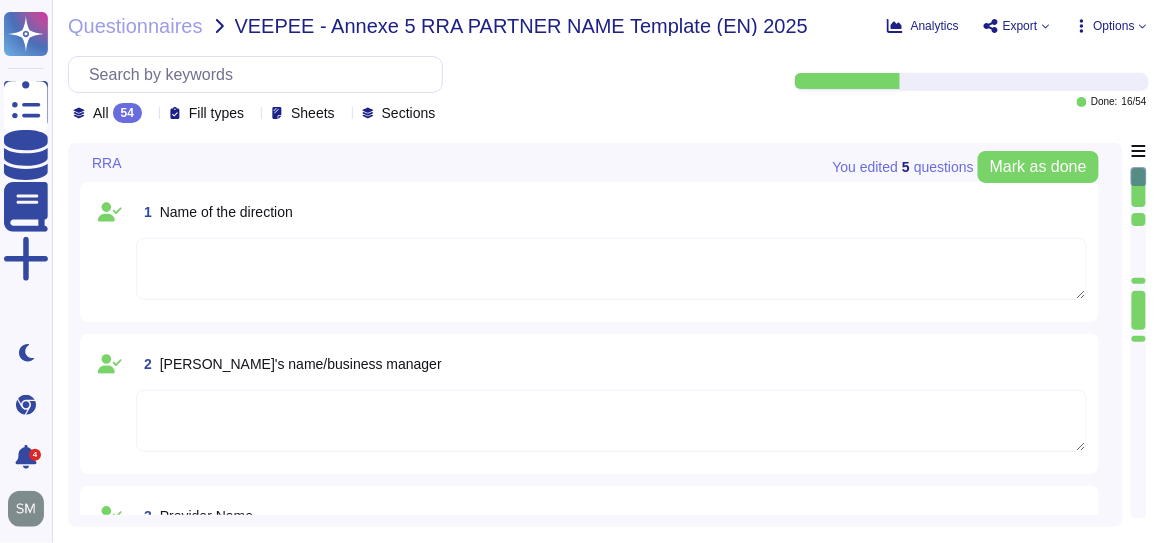 click 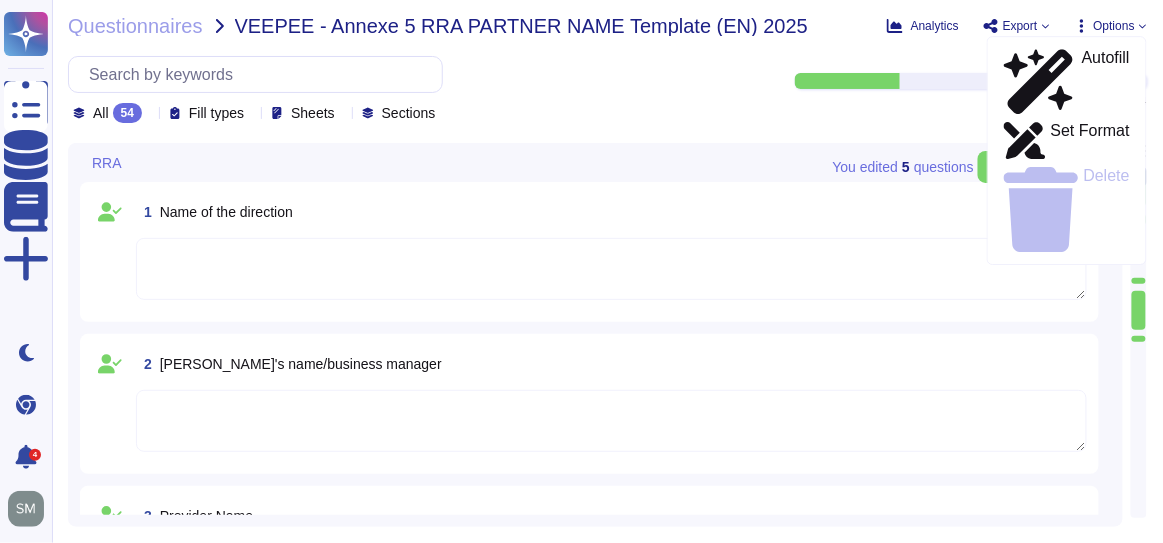 click on "All 54 Fill types Sheets Sections" at bounding box center [419, 89] 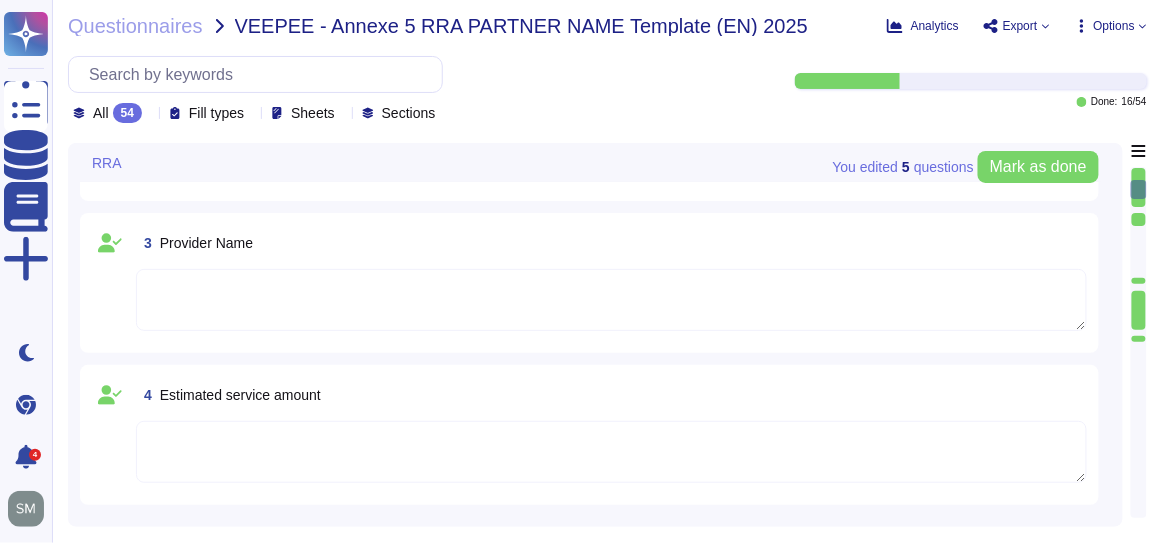 type on "The cybersecurity contact email for reporting any breach or suspicion of a security incident within the Altares Group is [EMAIL_ADDRESS][DOMAIN_NAME]." 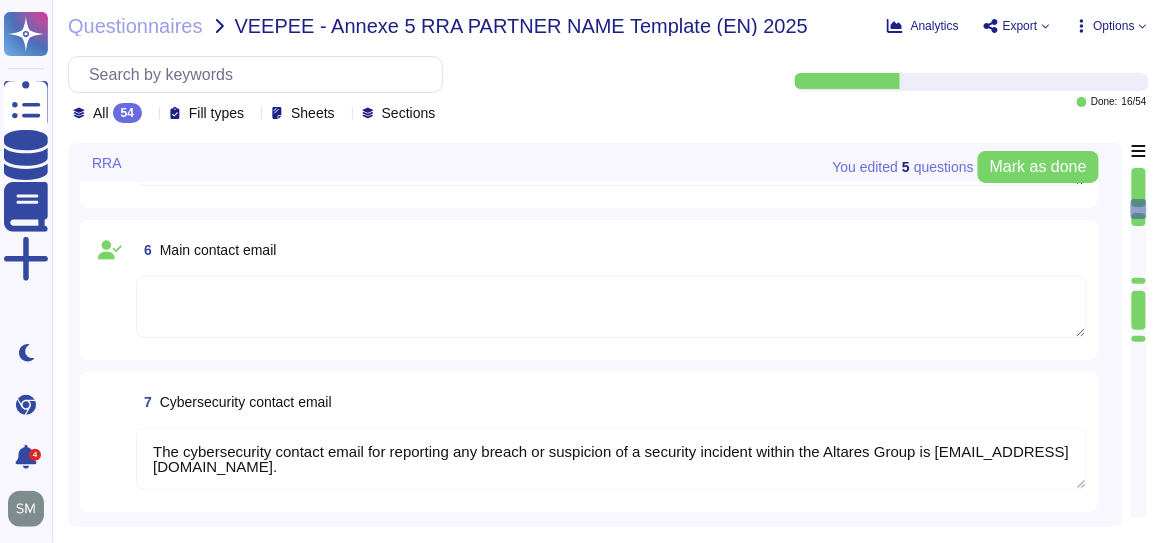 scroll, scrollTop: 818, scrollLeft: 0, axis: vertical 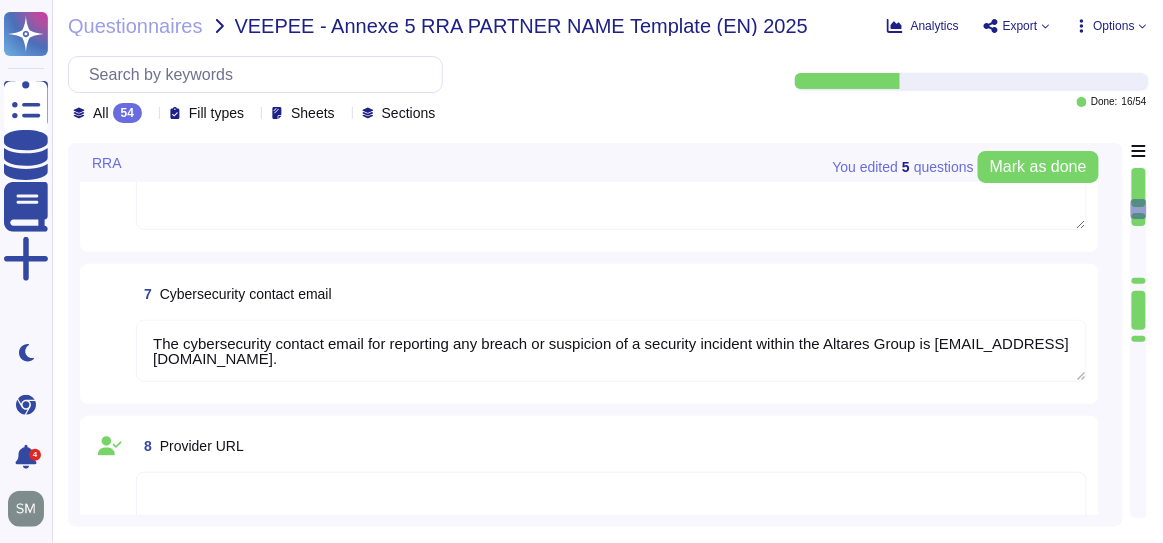 type on "Yes, the service processes personal data for the purpose of performing the Agreement, including the setting of Users’ accounts necessary for the provision of certain Services. This includes personal data related to the professional activity of the data subjects, such as identification details, contact information, professional life, and economic and financial information, as specified by the client." 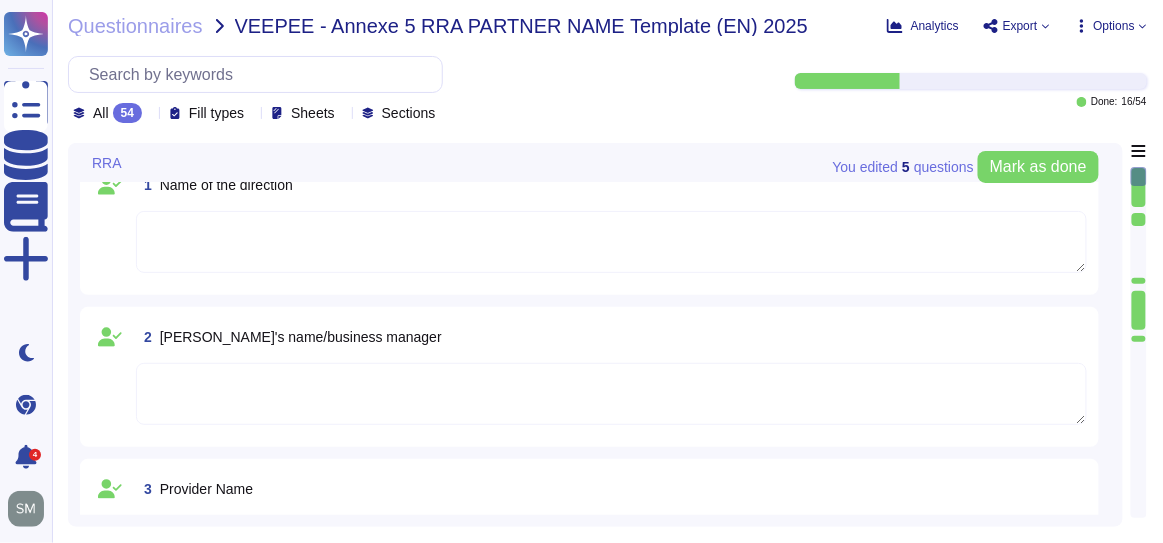 scroll, scrollTop: 0, scrollLeft: 0, axis: both 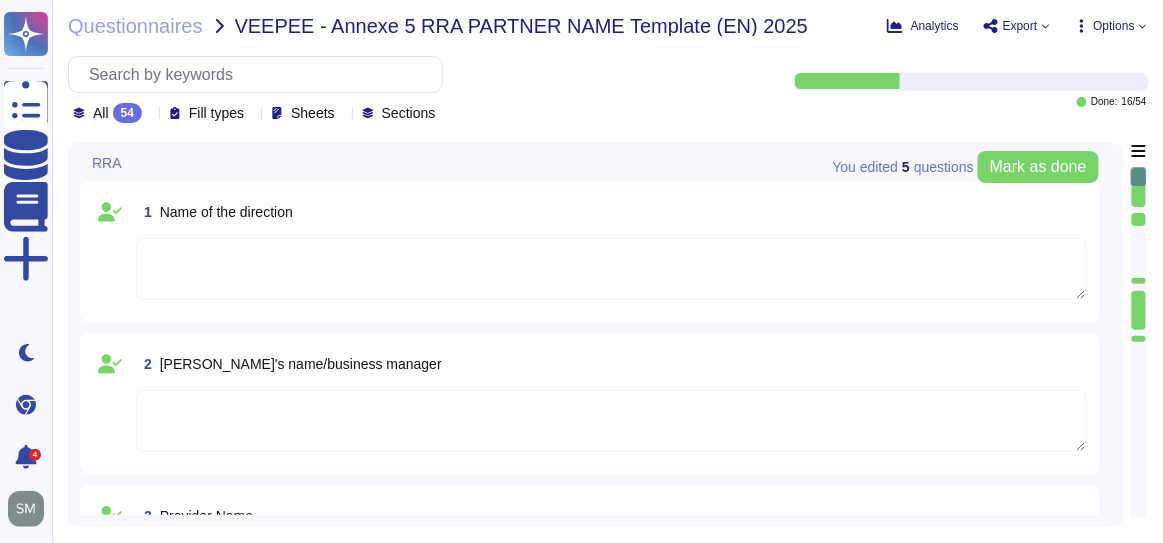 click on "Analytics Export Options Autofill Set Format Delete" at bounding box center [1017, 26] 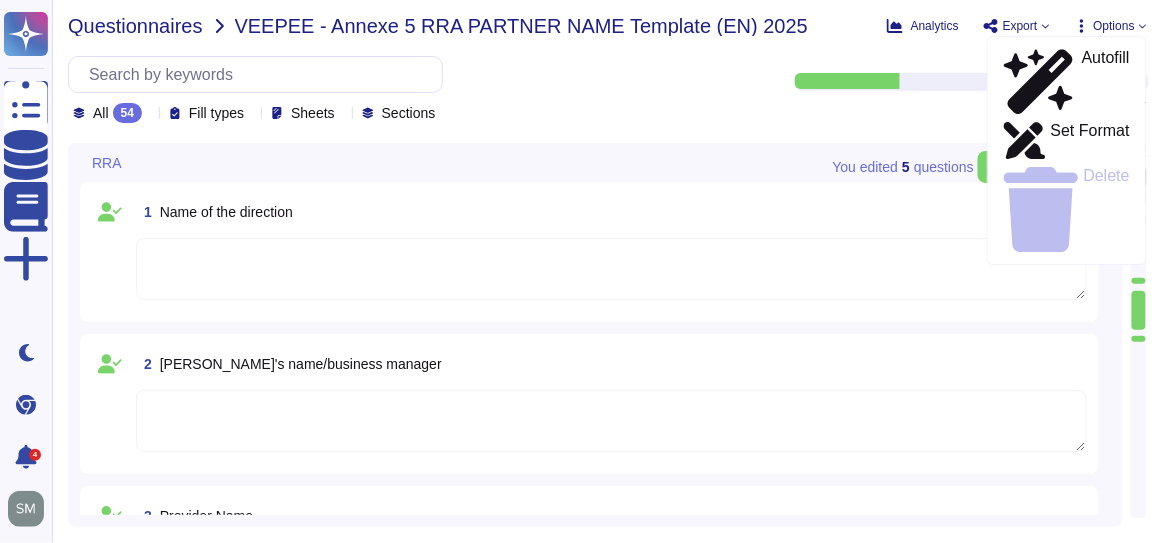 click on "Questionnaires" at bounding box center [135, 26] 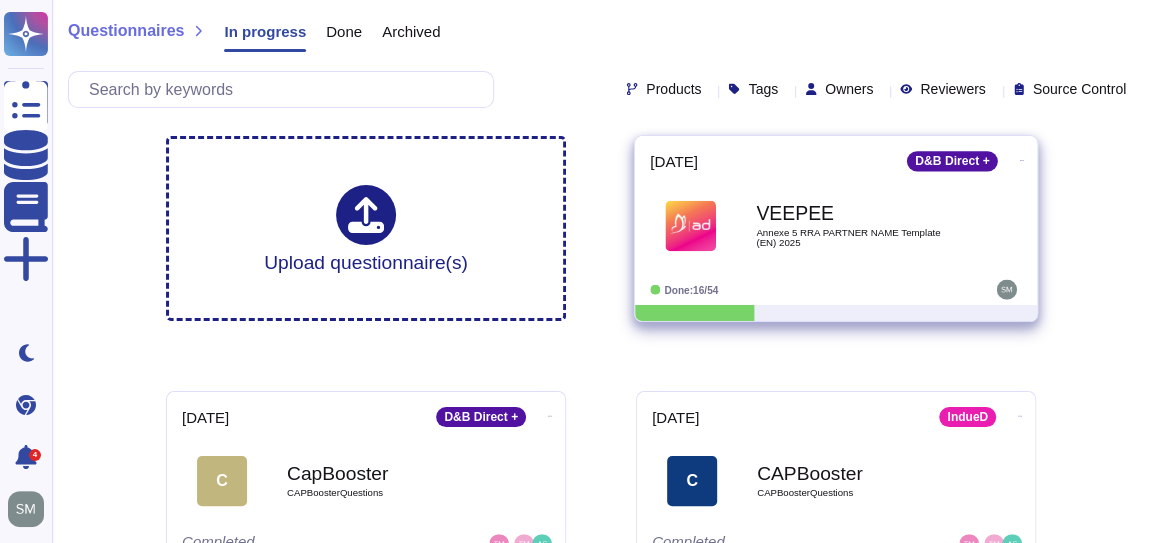 click on "[DATE] D&B Direct +" at bounding box center (836, 161) 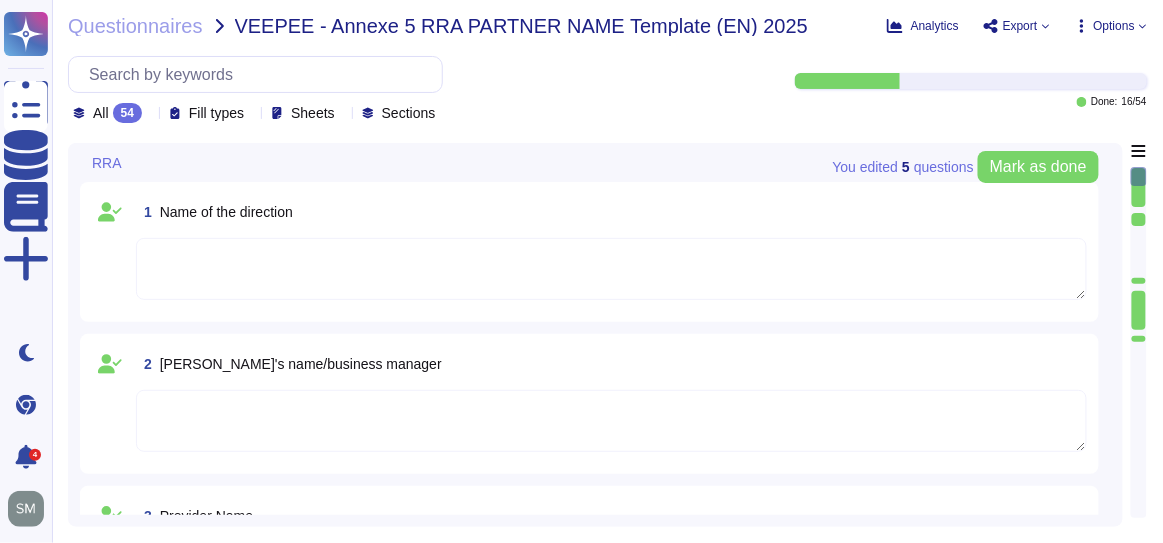 click on "All 54" at bounding box center [111, 113] 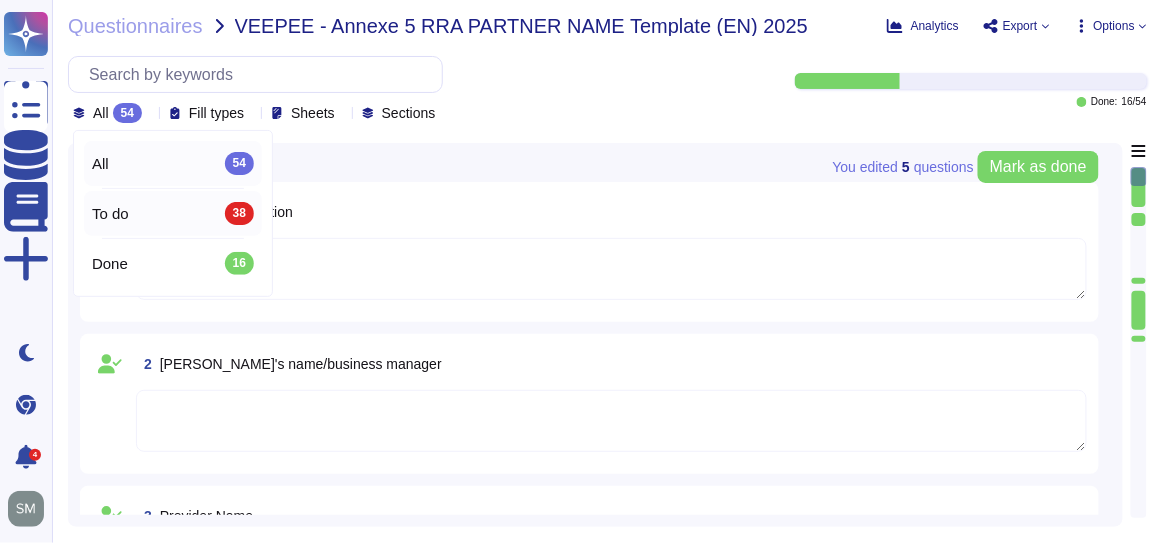 click on "To do 38" at bounding box center (173, 213) 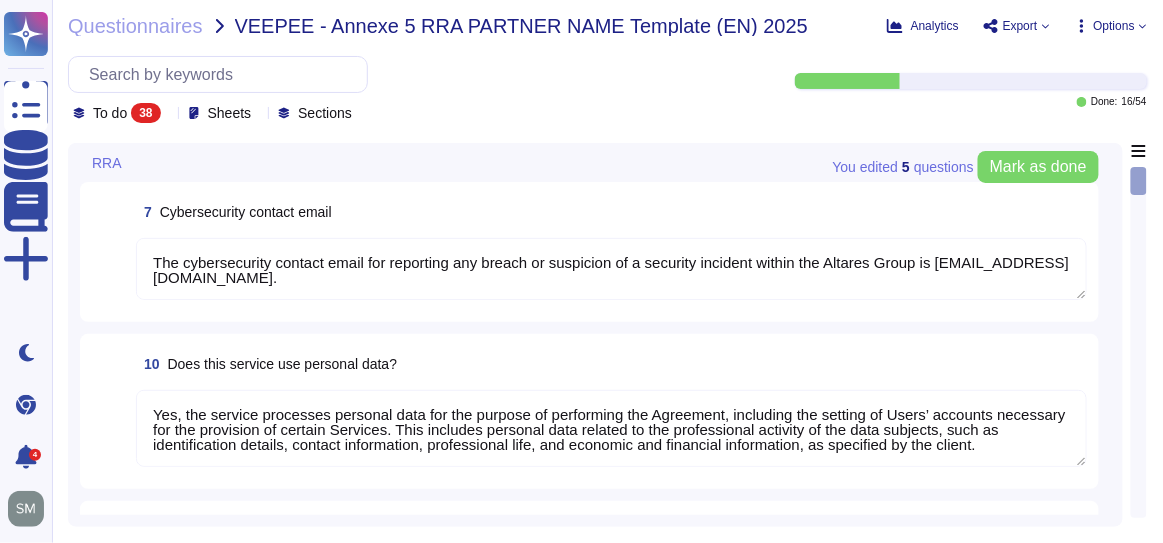 type on "The cybersecurity contact email for reporting any breach or suspicion of a security incident within the Altares Group is [EMAIL_ADDRESS][DOMAIN_NAME]." 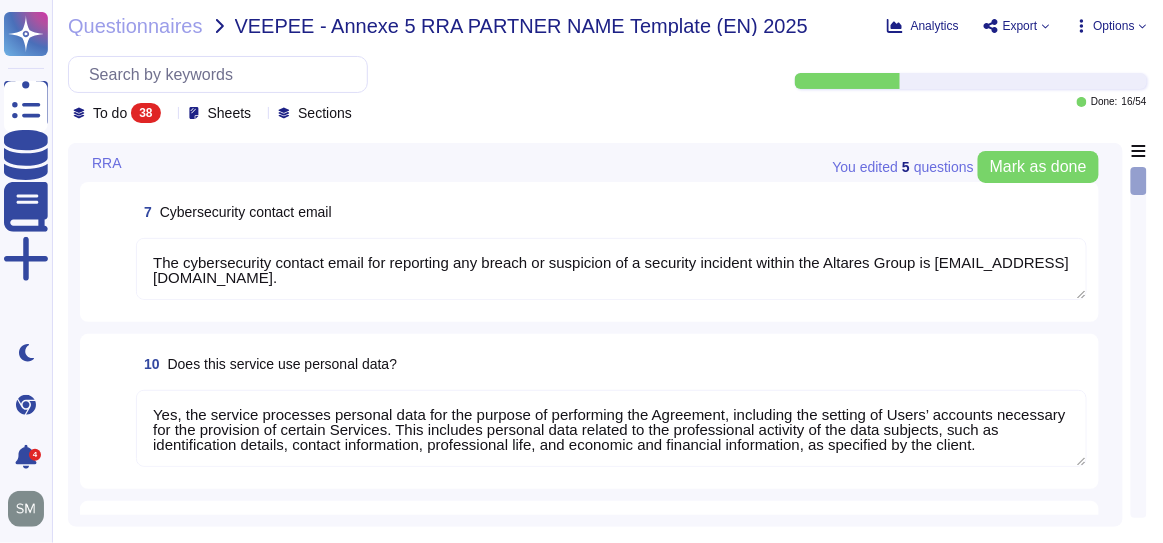 click 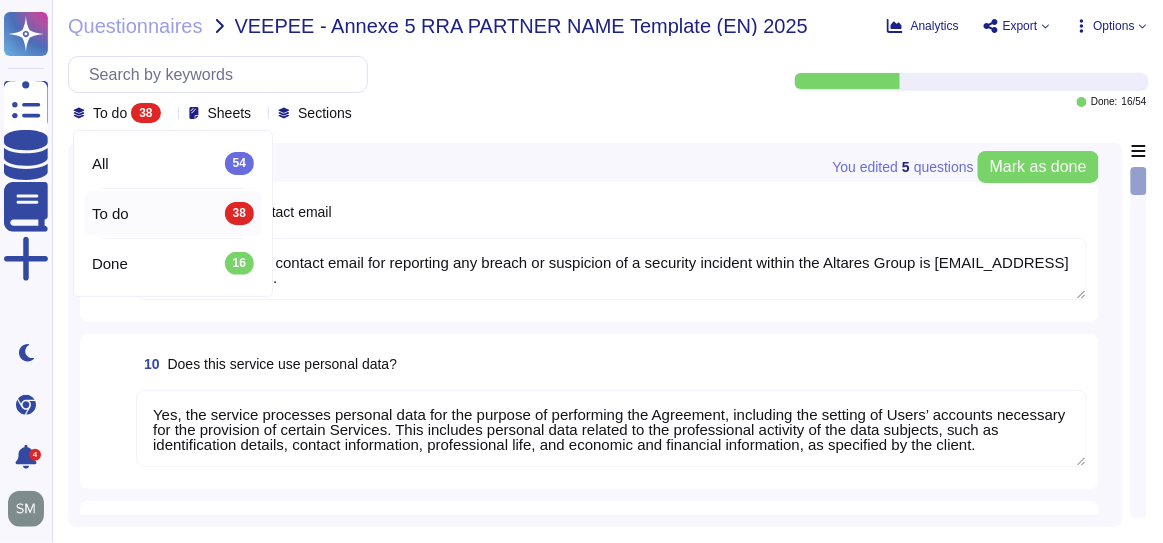 click on "38" at bounding box center (239, 213) 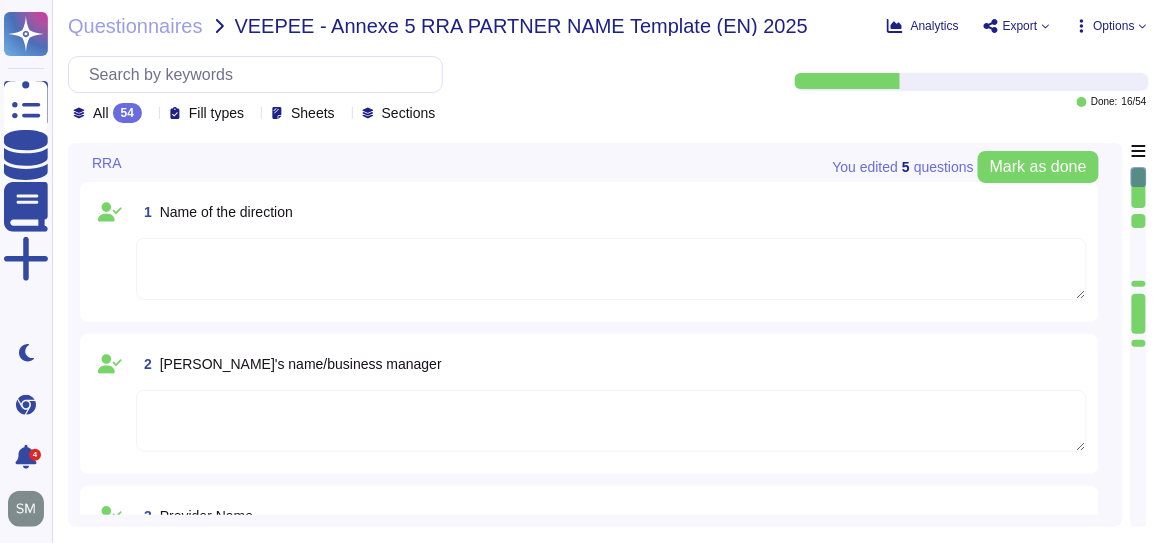 click on "All 54" at bounding box center [111, 113] 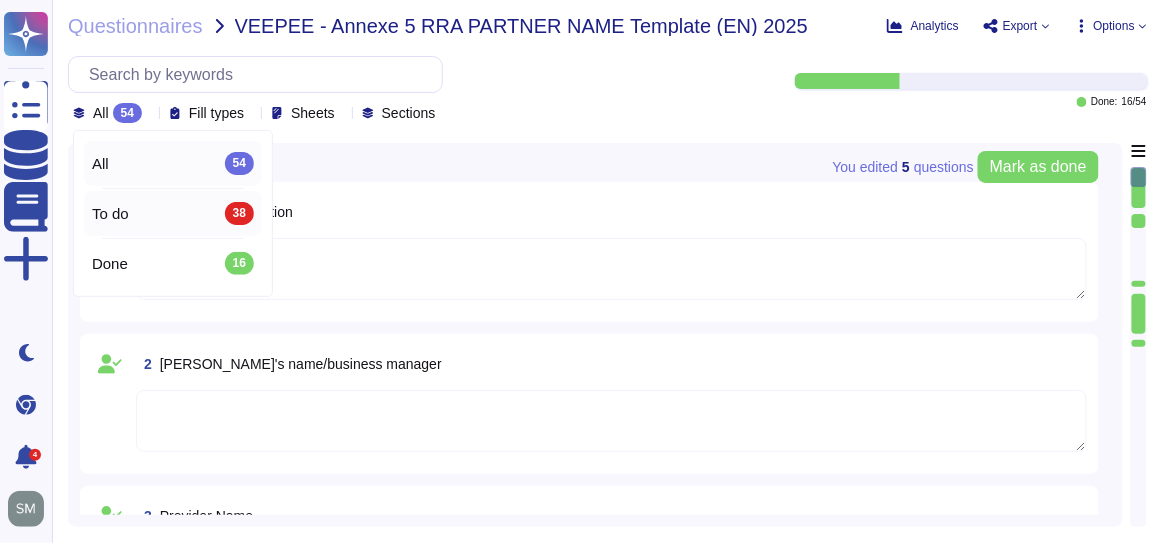 click on "To do 38" at bounding box center (173, 213) 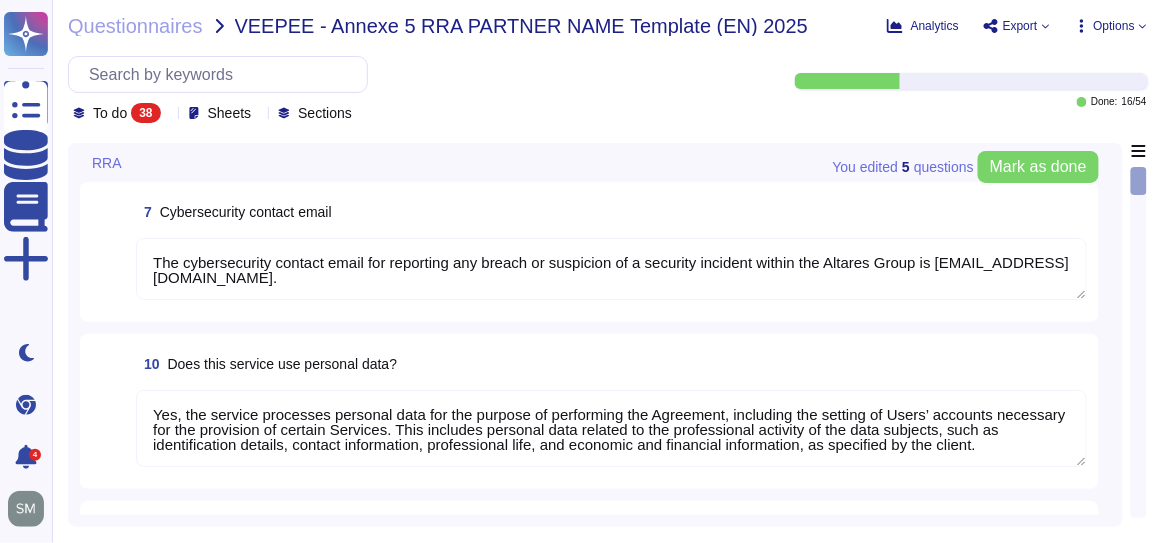 type on "The cybersecurity contact email for reporting any breach or suspicion of a security incident within the Altares Group is [EMAIL_ADDRESS][DOMAIN_NAME]." 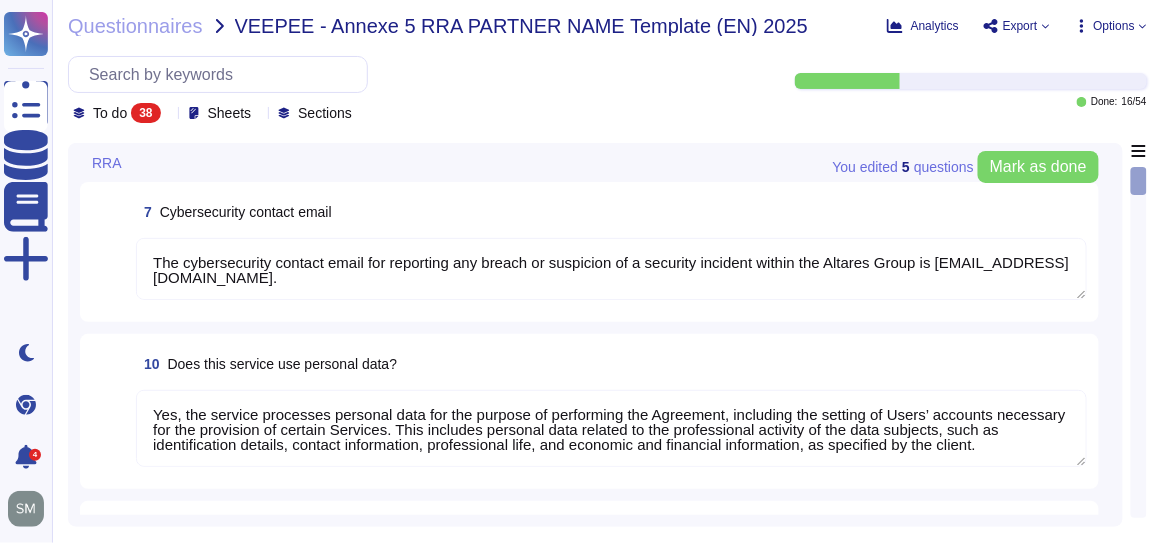 click on "To do 38 Sheets Sections Done: 16 / 54" at bounding box center (607, 89) 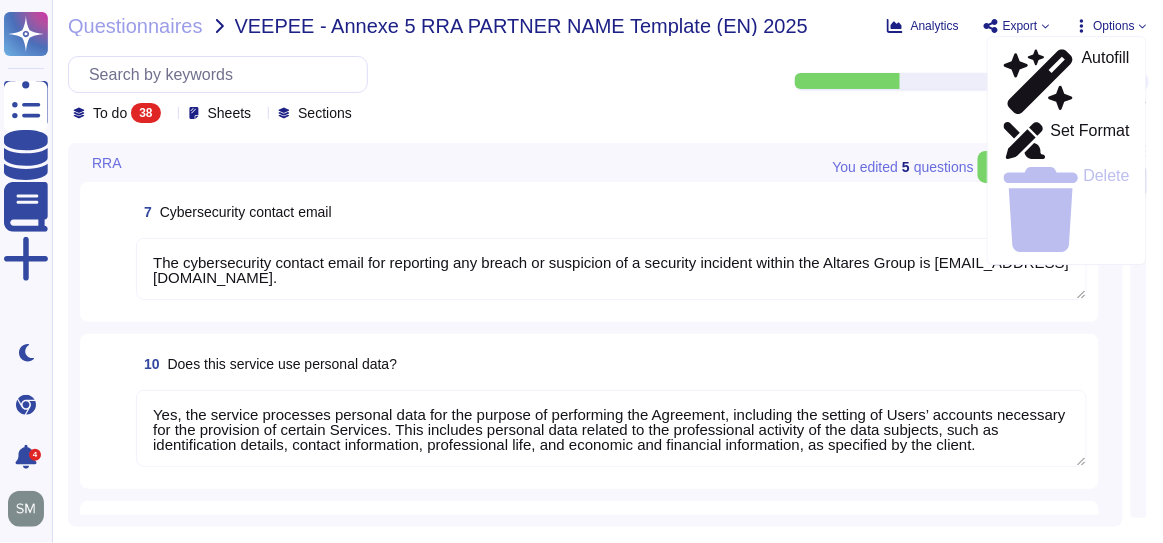 click on "You edited 5 question s [PERSON_NAME] as done" at bounding box center (966, 167) 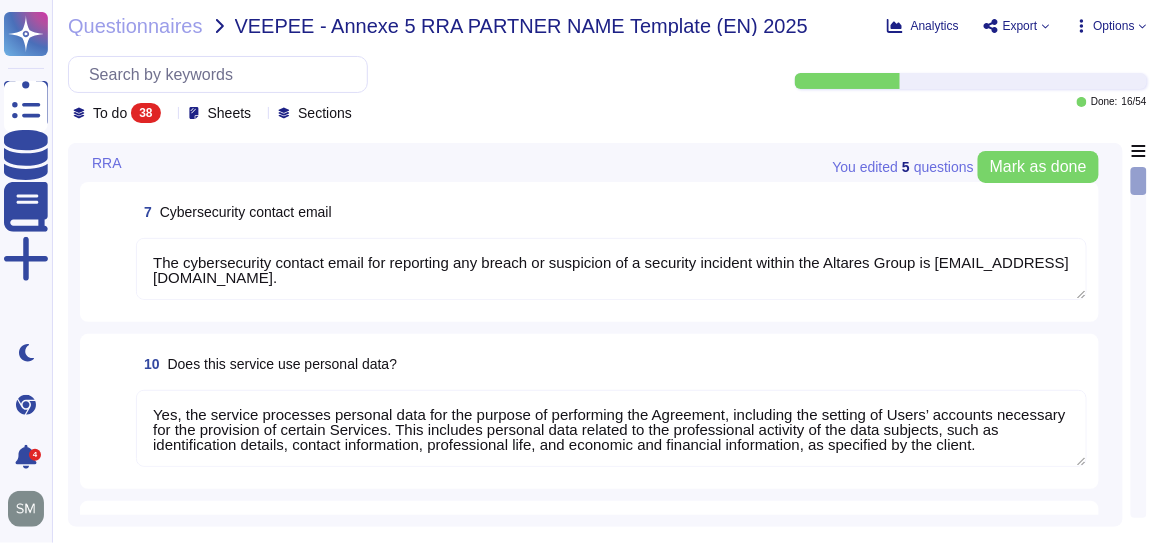 click on "The cybersecurity contact email for reporting any breach or suspicion of a security incident within the Altares Group is [EMAIL_ADDRESS][DOMAIN_NAME]." at bounding box center [611, 270] 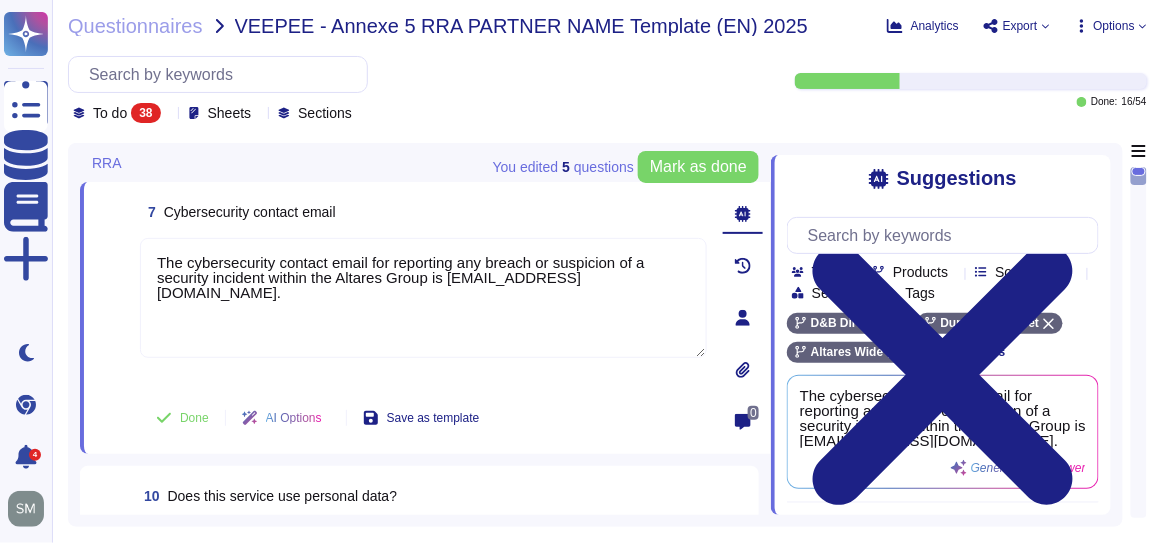 click on "0" at bounding box center [743, 318] 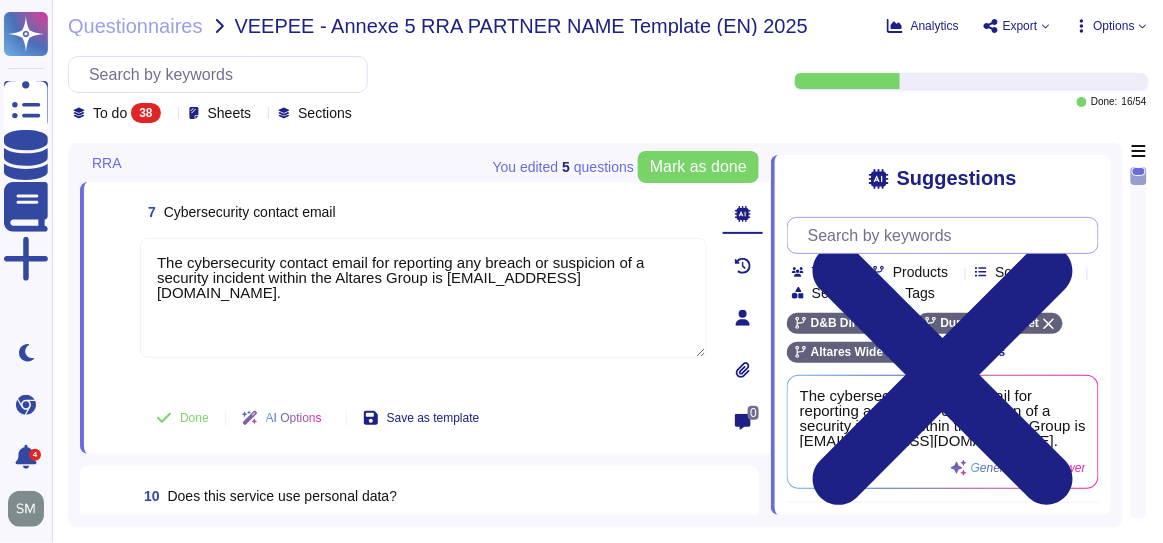 click at bounding box center [948, 235] 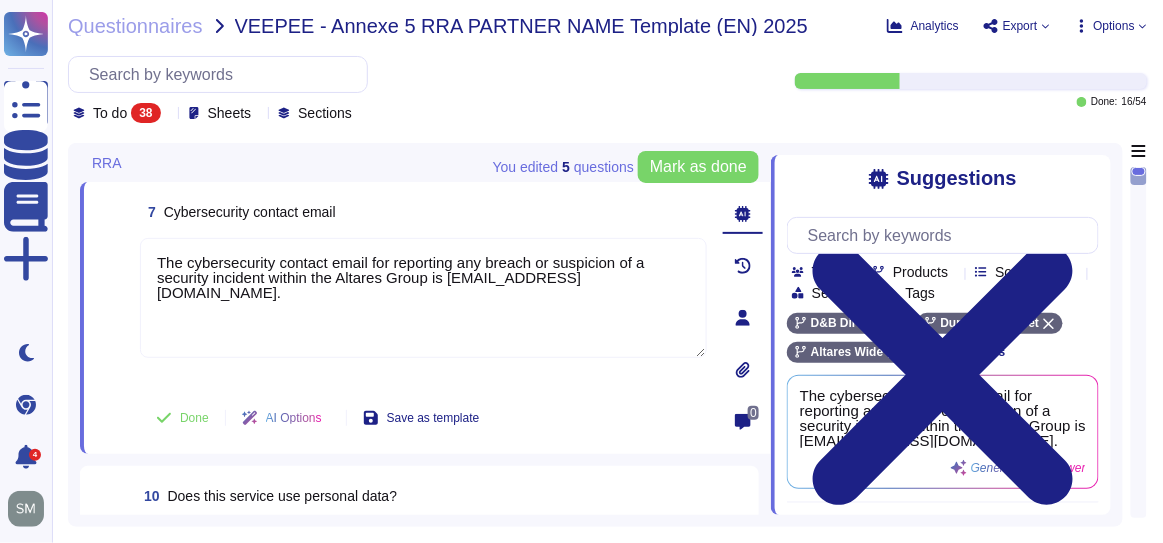 click on "Team" at bounding box center [829, 272] 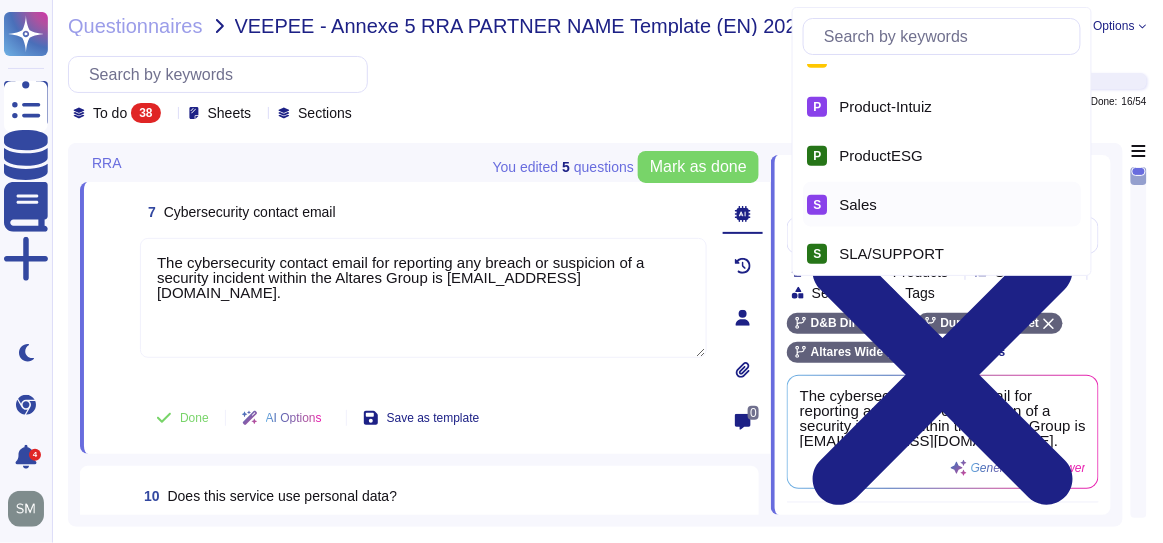 scroll, scrollTop: 384, scrollLeft: 0, axis: vertical 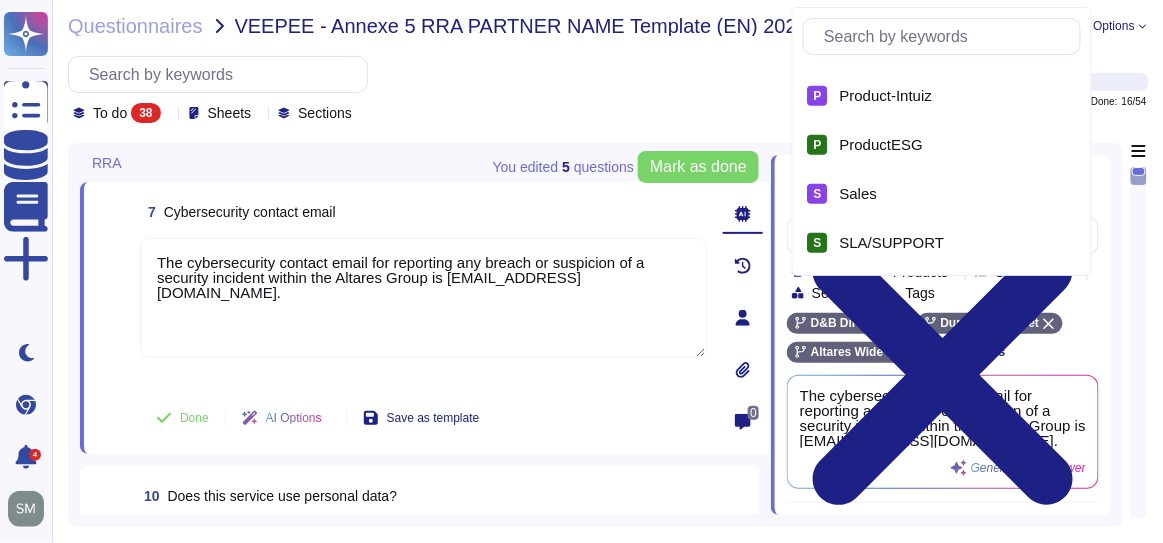 click at bounding box center (947, 36) 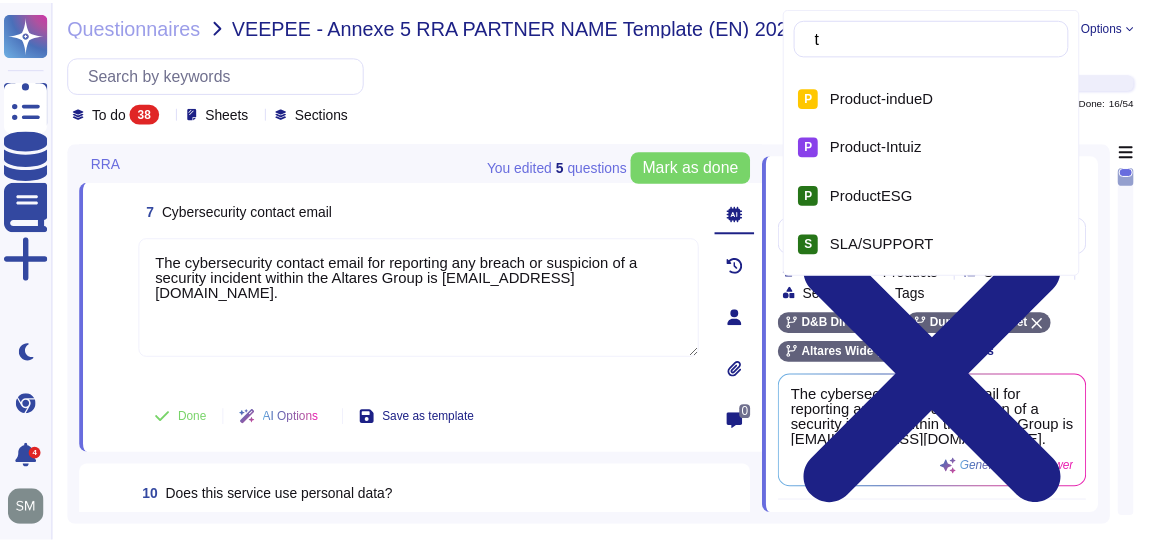 scroll, scrollTop: 0, scrollLeft: 0, axis: both 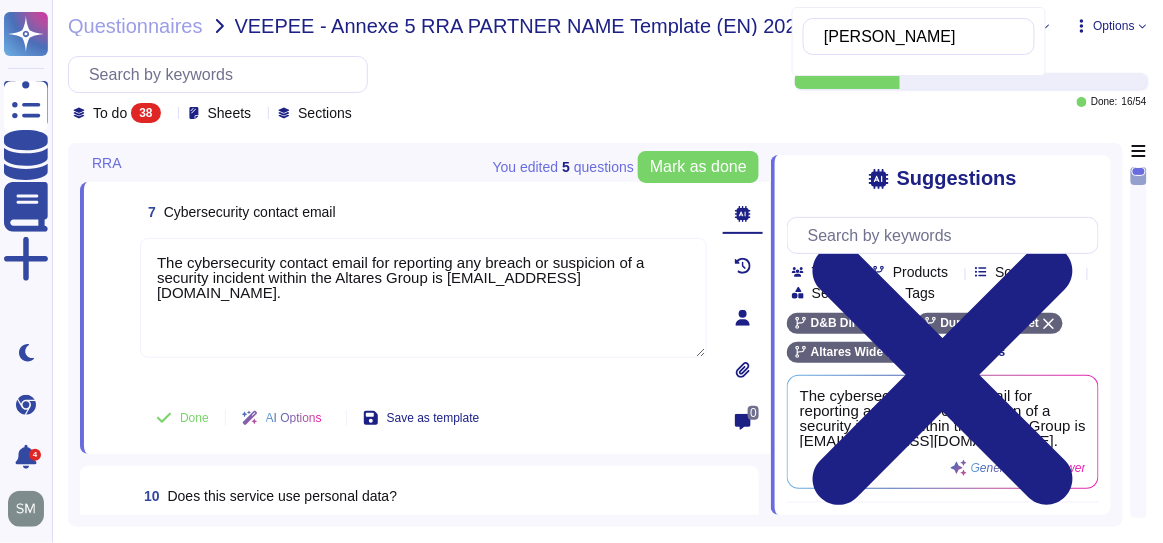 type on "[PERSON_NAME]" 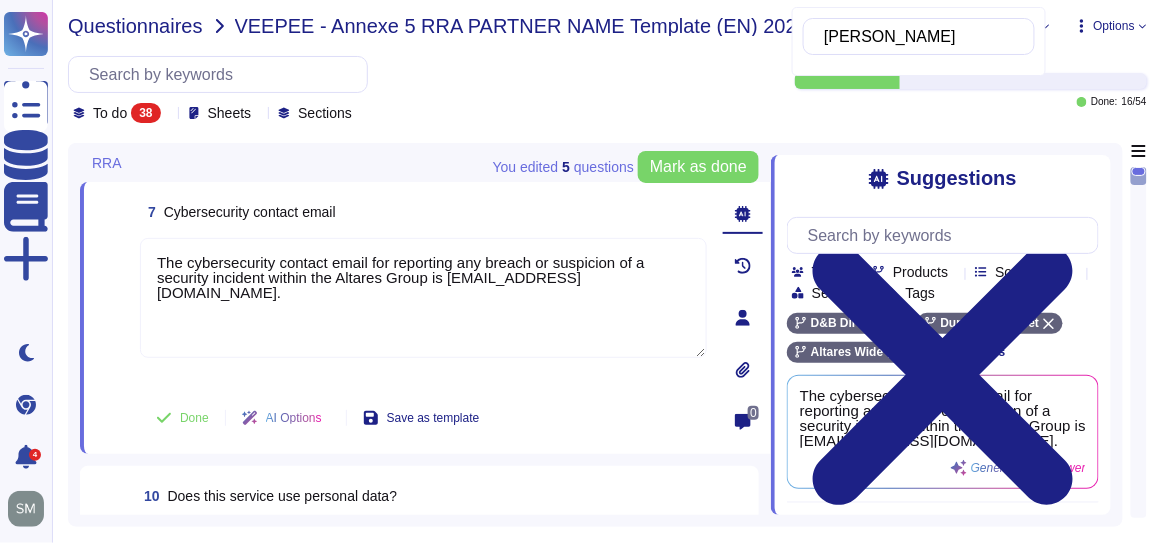 click on "Questionnaires" at bounding box center (135, 26) 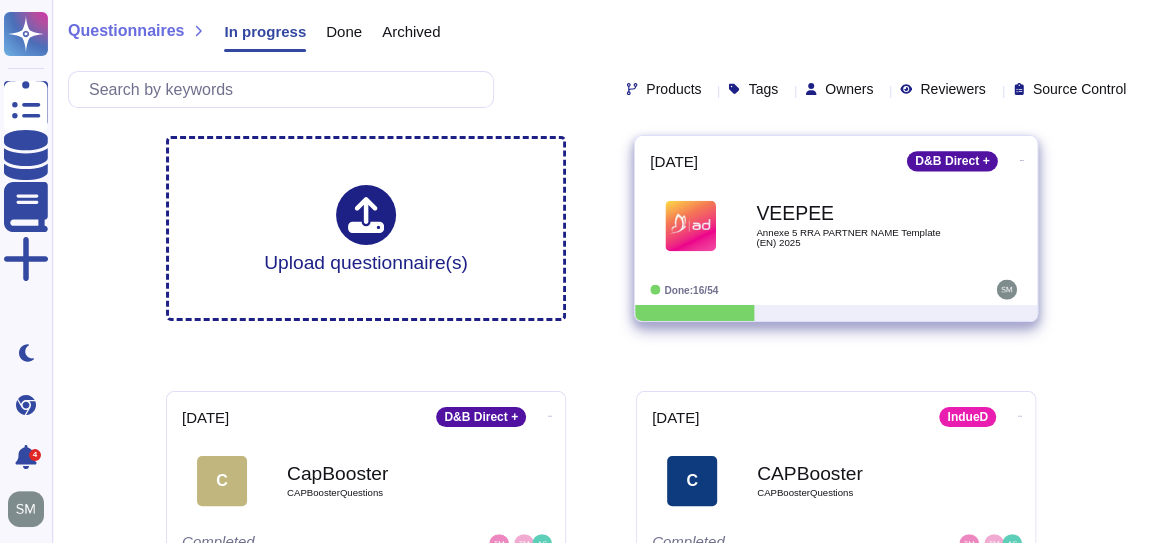 click at bounding box center (1007, 290) 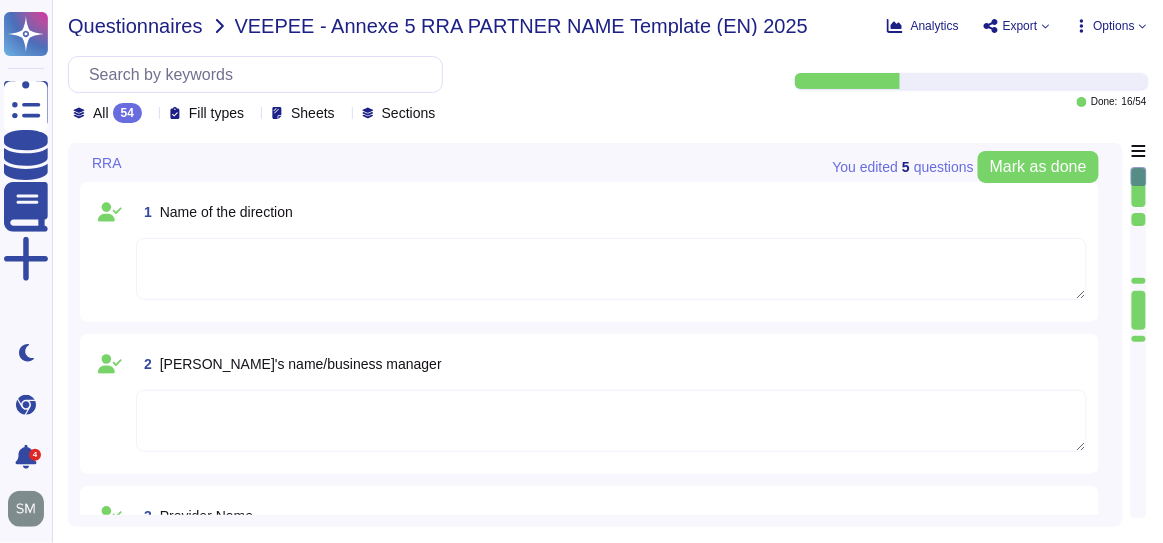 click on "Questionnaires" at bounding box center (135, 26) 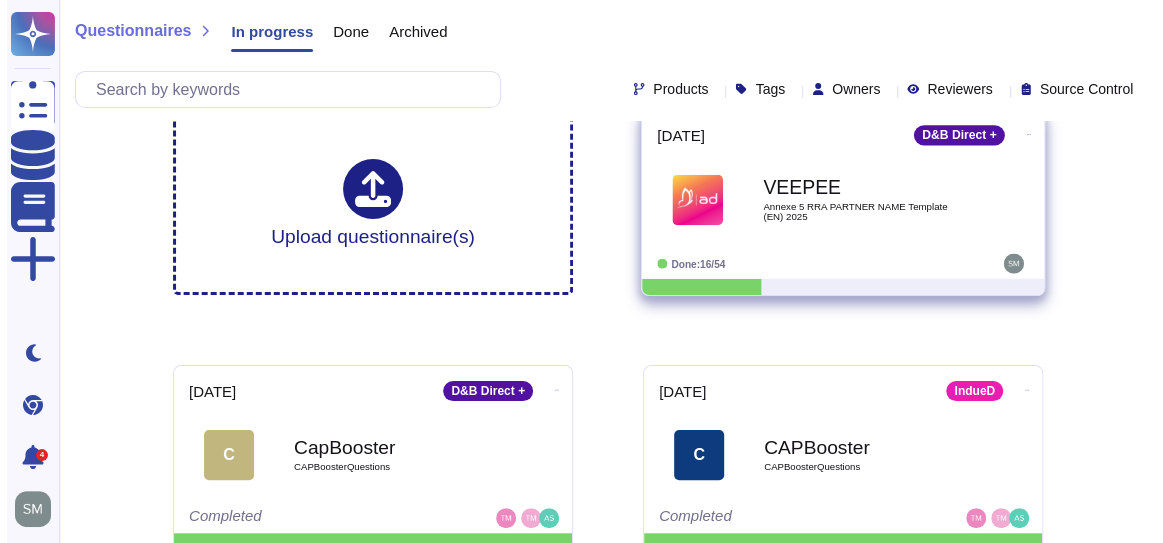 scroll, scrollTop: 0, scrollLeft: 0, axis: both 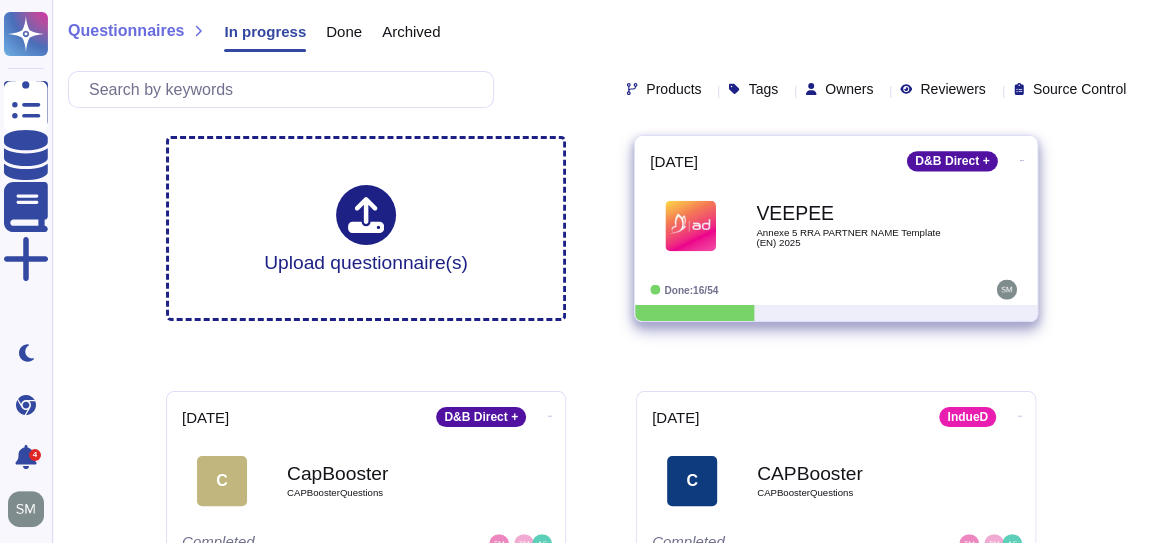 click 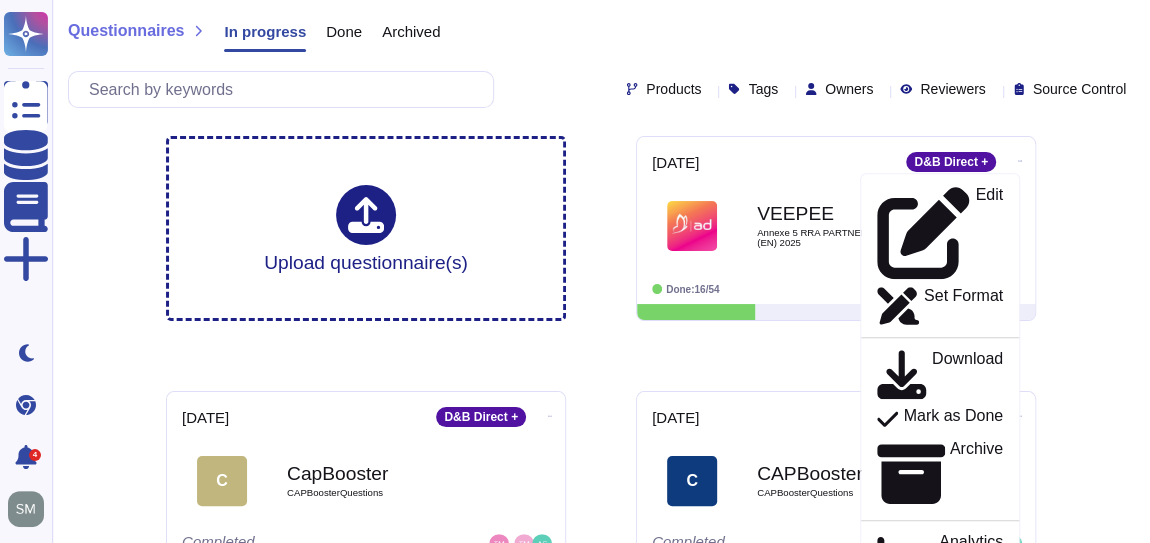 click on "Questionnaires In progress Done Archived Products Tags Owners Reviewers Source Control Upload questionnaire(s)  [DATE] D&B Direct + Edit Set Format Download Mark as Done Archive Analytics Delete VEEPEE Annexe 5 RRA PARTNER NAME Template (EN) 2025 Done: 16/54  [DATE] D&B Direct + C CapBooster CAPBoosterQuestions Completed  [DATE] IndueD C CAPBooster CAPBoosterQuestions Completed  [DATE] D&B Direct + SUEZ Question techniques Ebuy AO [GEOGRAPHIC_DATA] [DATE] Completed  [DATE] IndueD PROGICA Questionnaire 2025 Altares D&BFramework CRC FR Questionnaire général fournisseur 2024R2 (1) Completed  [DATE] IndueD PROGICA Phase 3 Framework Cloud CRC Questionnaire Fournisseur INDUED ALTARES octobre 2021 NC (1) Completed  [DATE] D&B Direct + SUEZ ANNEXE 5.C Questionnaire Technique_BIS Completed  [DATE] Dun & Bradstreet KPMG KPMG External Supplier Self Assessment Questionnaire (final) version [DATE] Done: 36/129 To review: 84 Cyber form  [DATE] IndueD D&B Credit D&B Direct + ALSTOM 3   s" at bounding box center [601, 678] 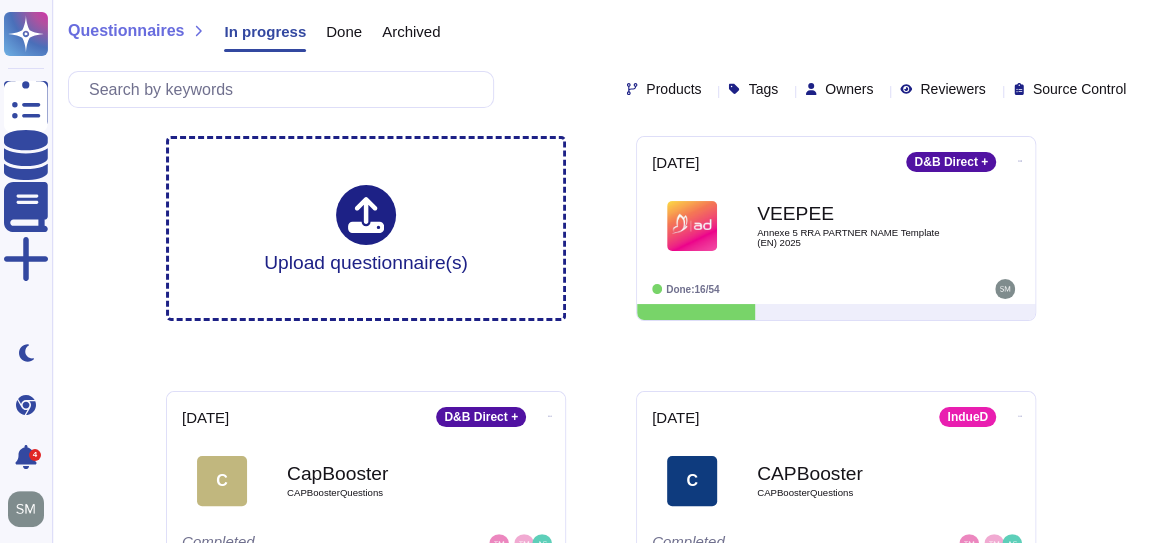 click 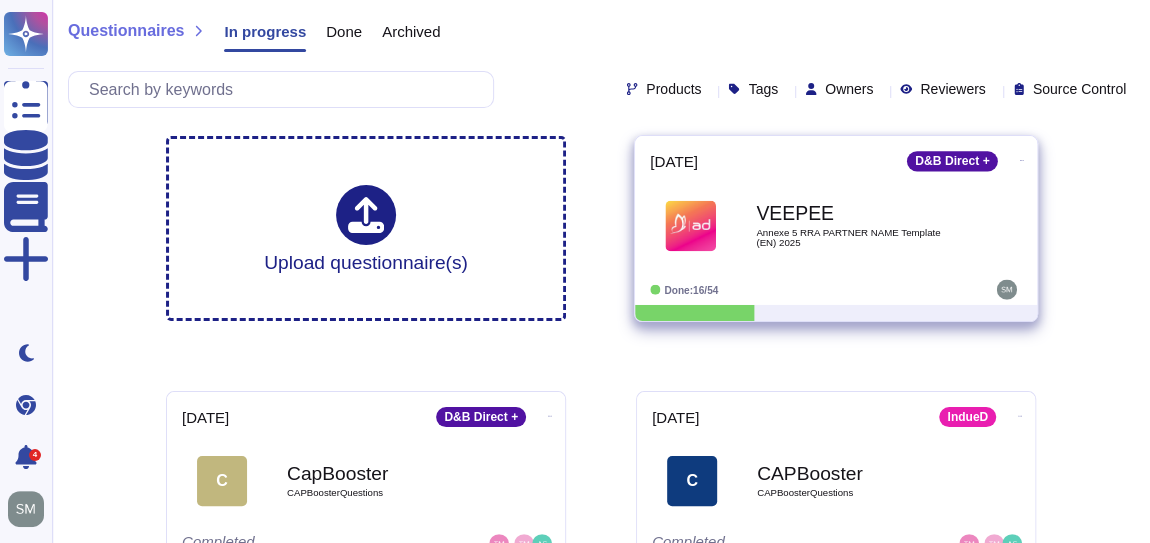 click on "VEEPEE Annexe 5 RRA PARTNER NAME Template (EN) 2025" at bounding box center [836, 225] 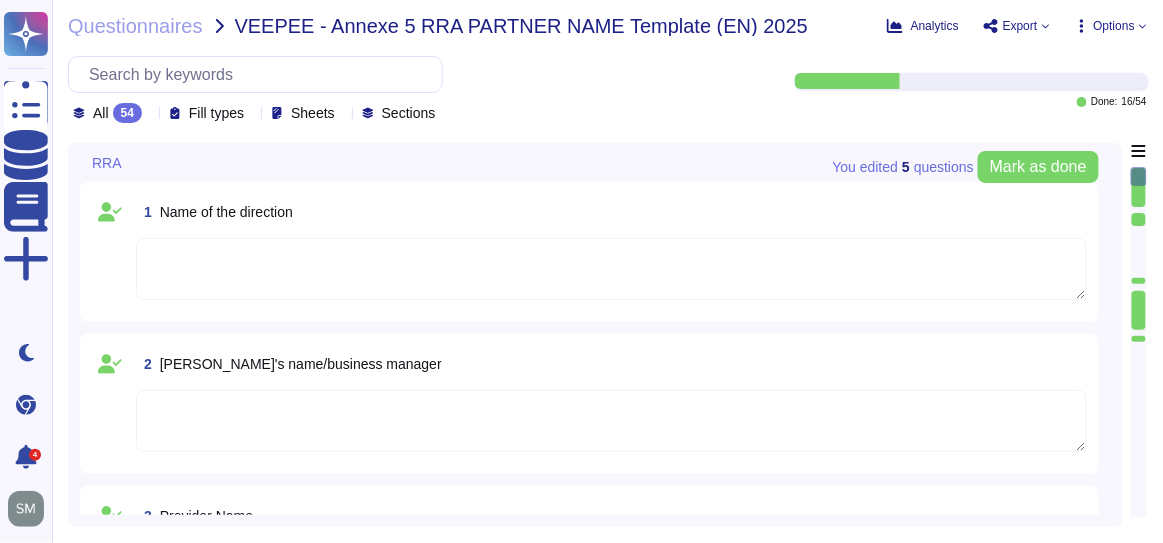 click on "All 54 Fill types Sheets Sections" at bounding box center (419, 89) 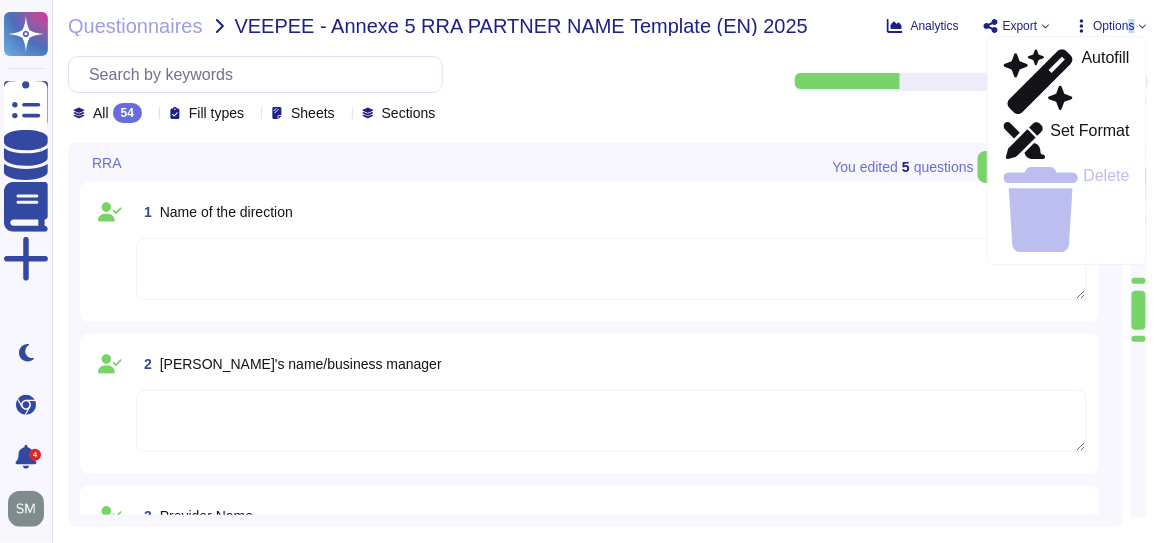 click on "Options" at bounding box center [1114, 26] 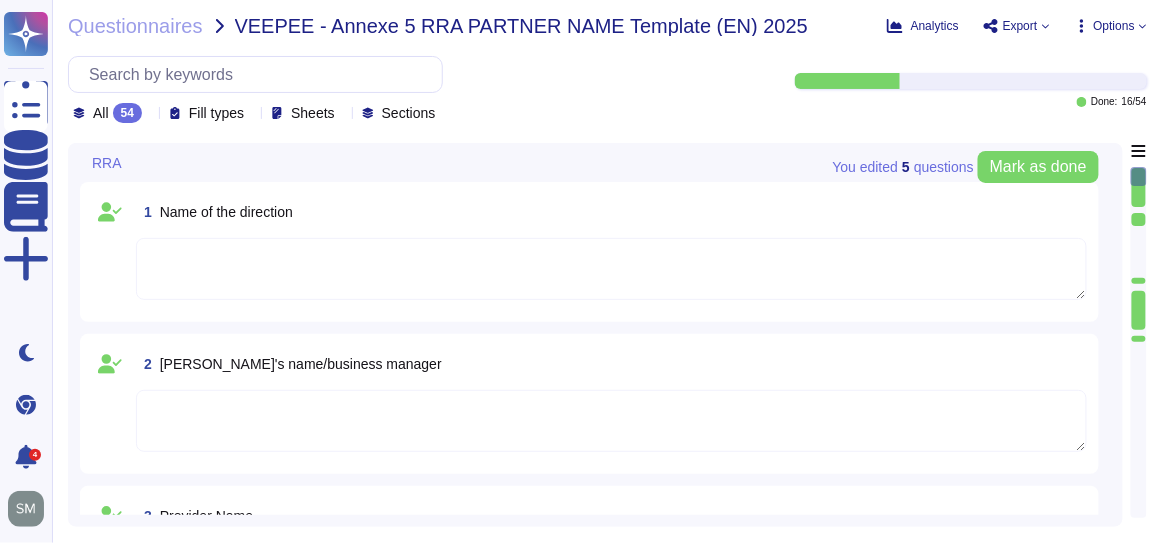 click on "All 54 Fill types Sheets Sections" at bounding box center (419, 89) 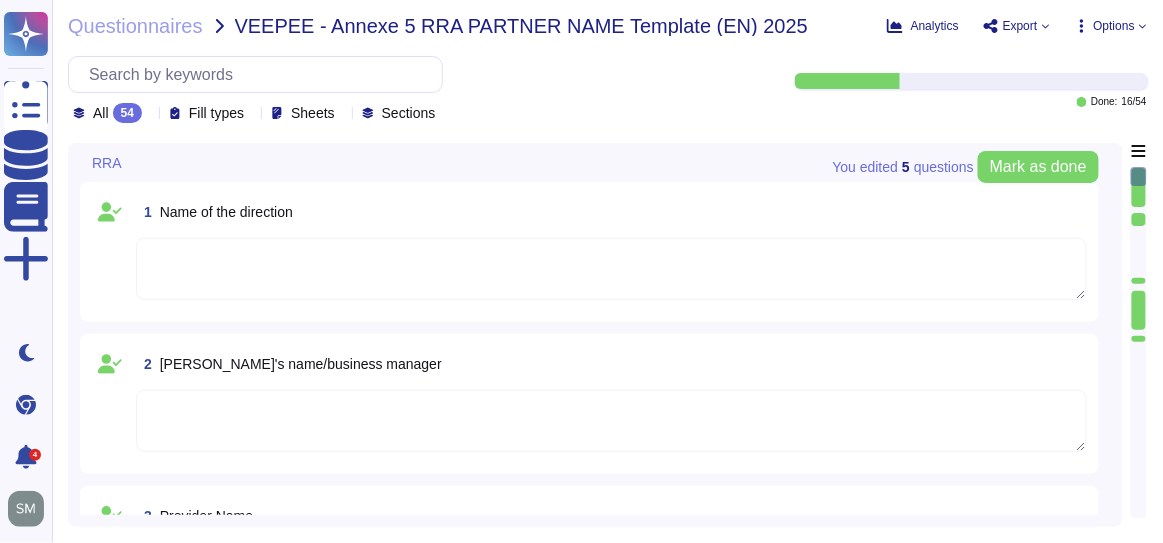 click at bounding box center [611, 269] 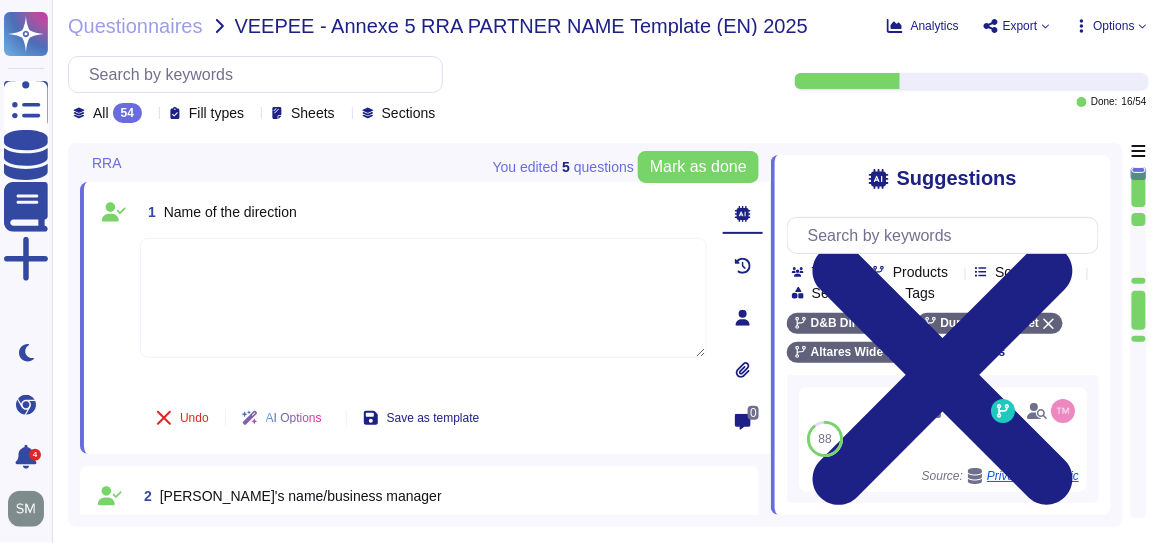 click 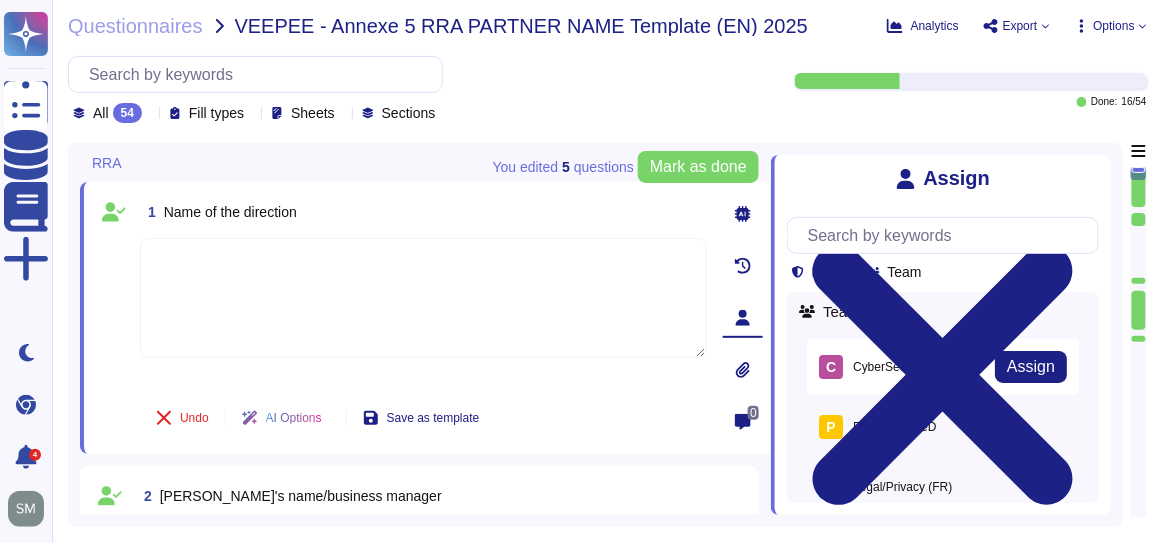 click on "C CyberSecurity" at bounding box center [873, 367] 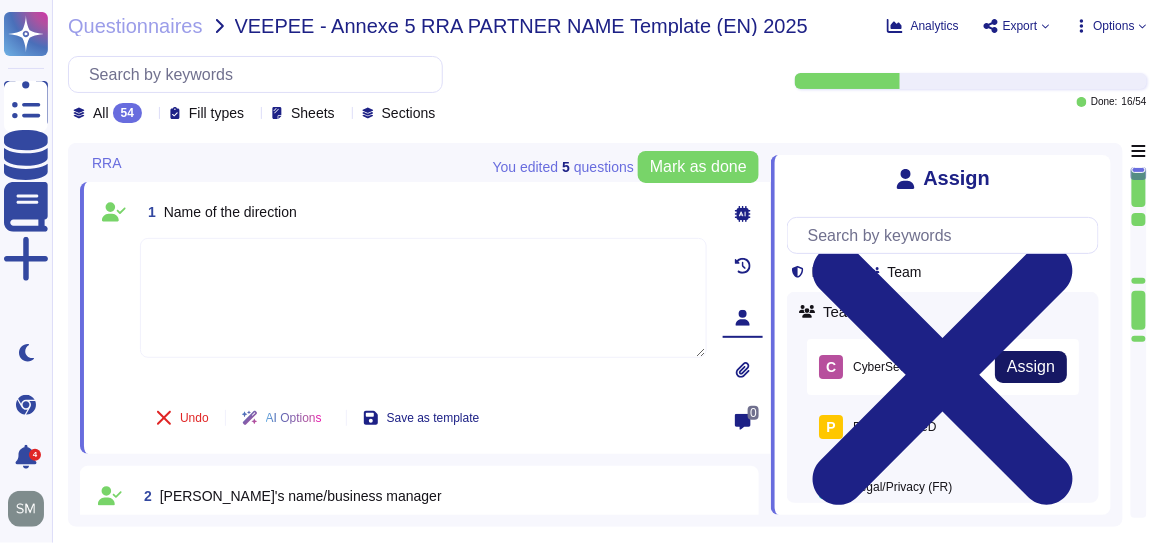 click on "Assign" at bounding box center [1031, 367] 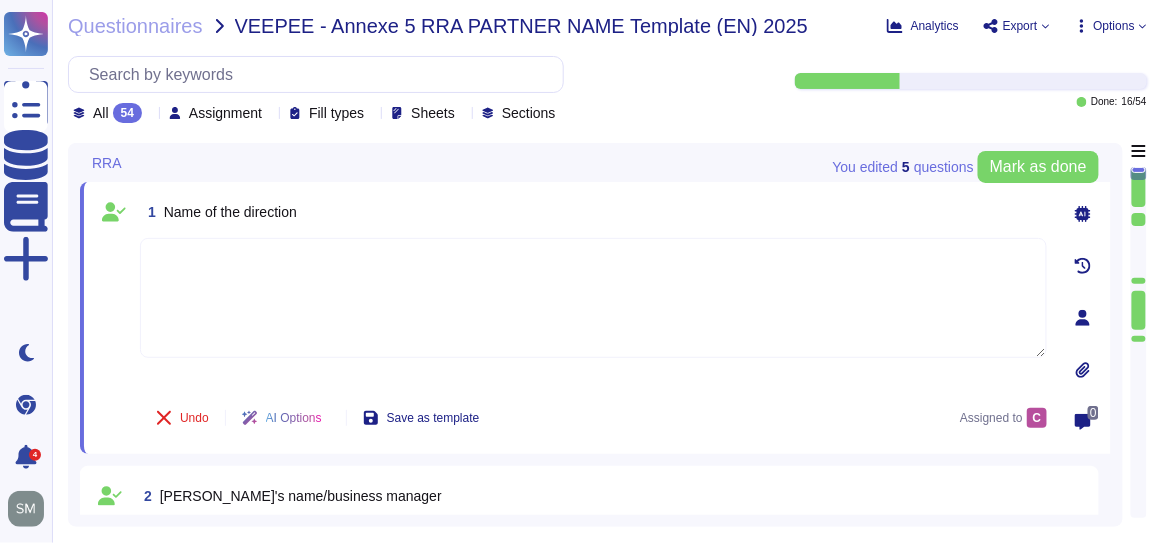 click on "Assigned to   C" at bounding box center (1003, 418) 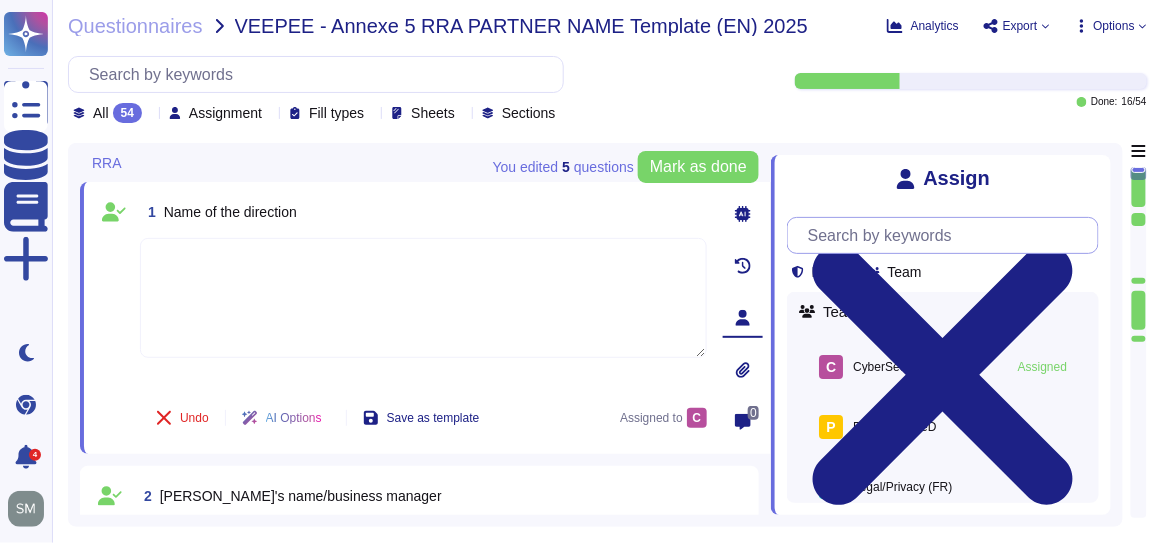 click at bounding box center [948, 235] 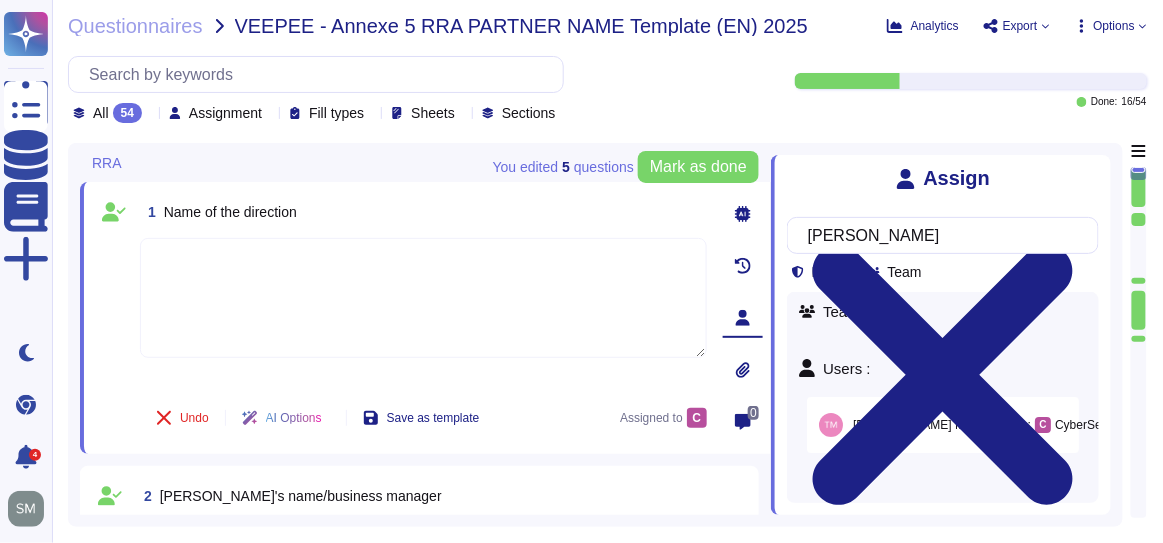 type on "[PERSON_NAME]" 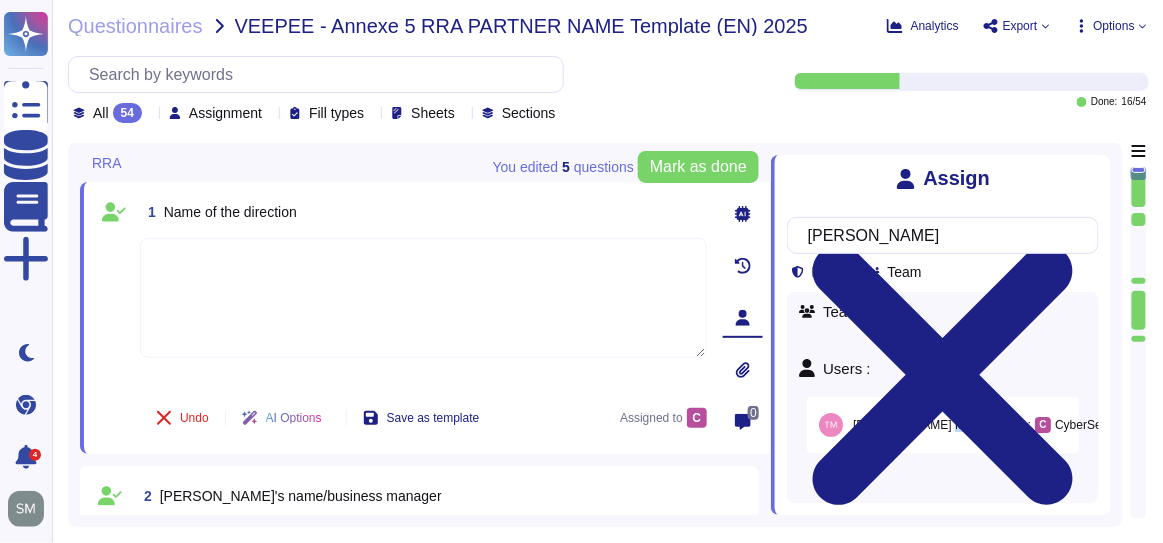 click on "[PERSON_NAME]" at bounding box center [918, 425] 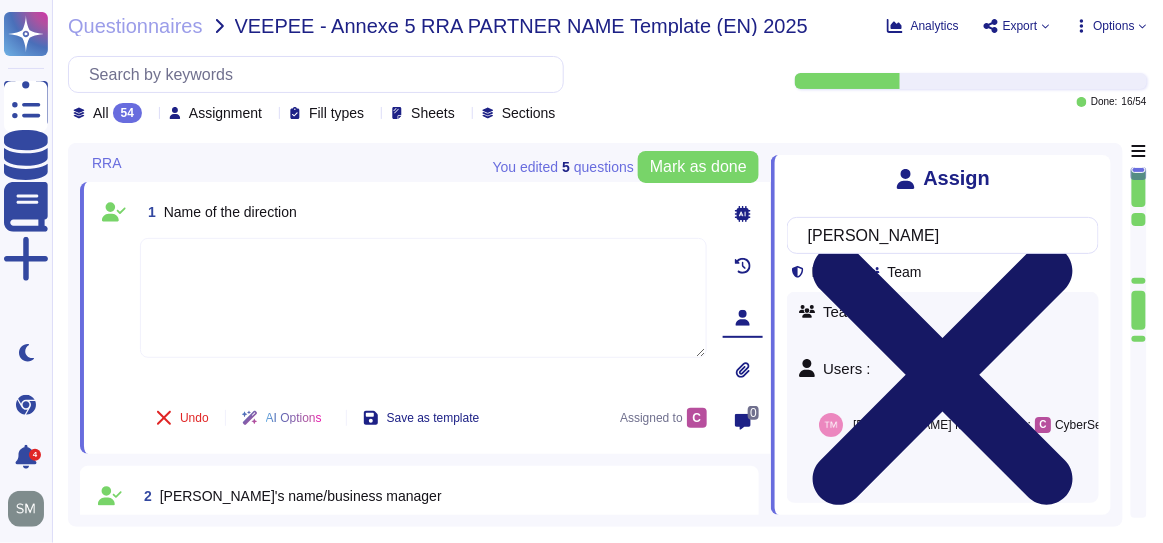 drag, startPoint x: 898, startPoint y: 420, endPoint x: 1092, endPoint y: 171, distance: 315.6533 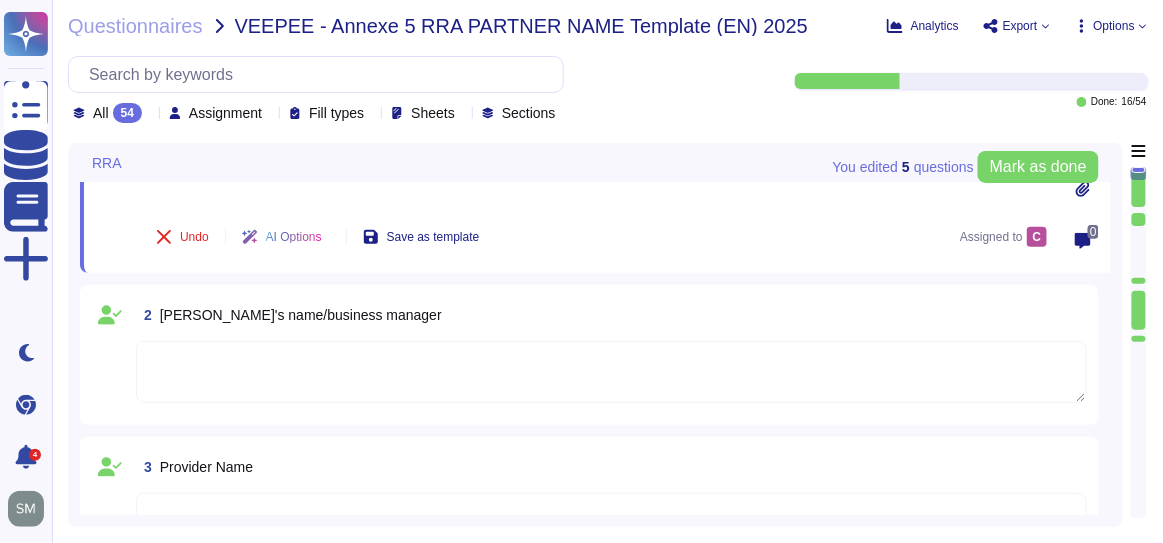 scroll, scrollTop: 181, scrollLeft: 0, axis: vertical 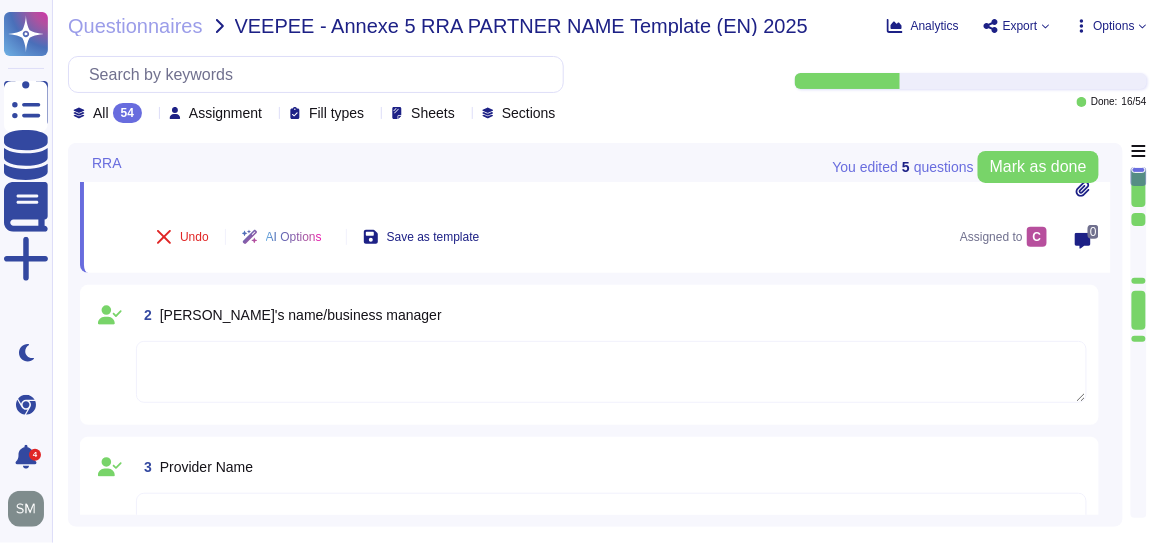 click at bounding box center (611, 372) 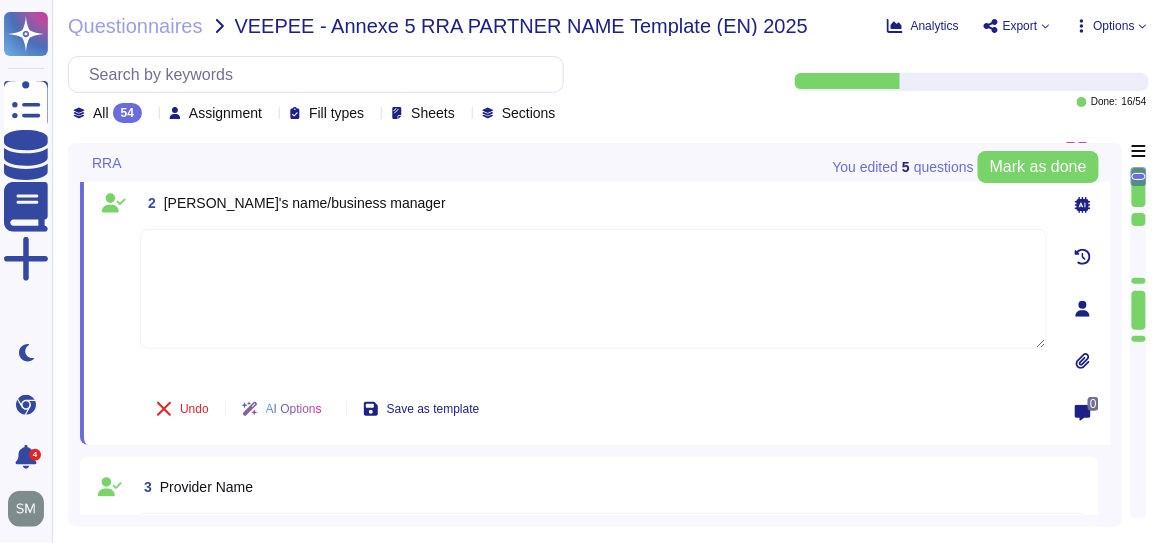 click at bounding box center (1083, 309) 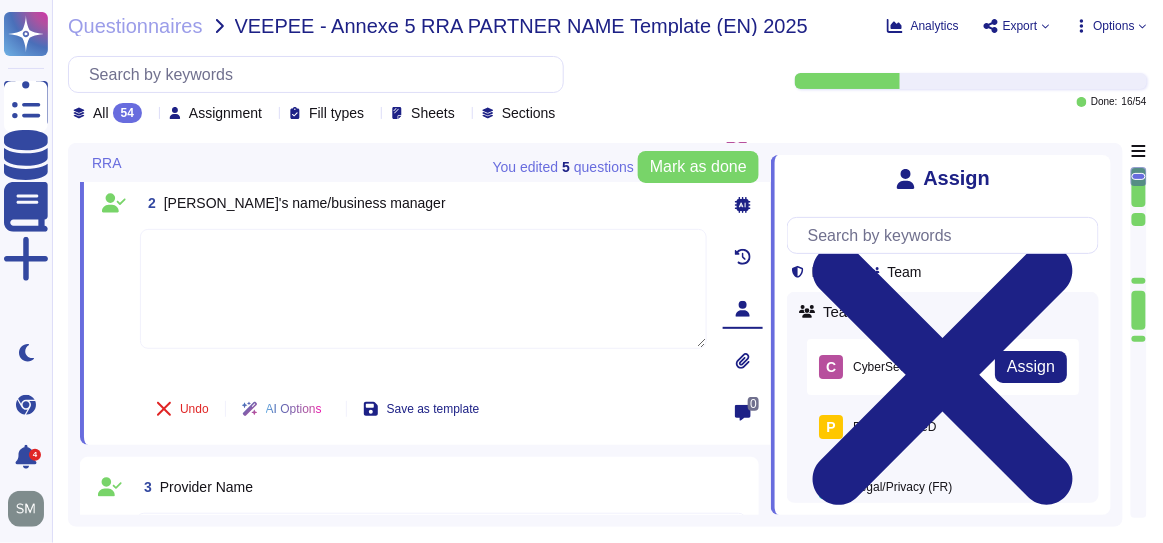 click on "C CyberSecurity Assign" at bounding box center [943, 367] 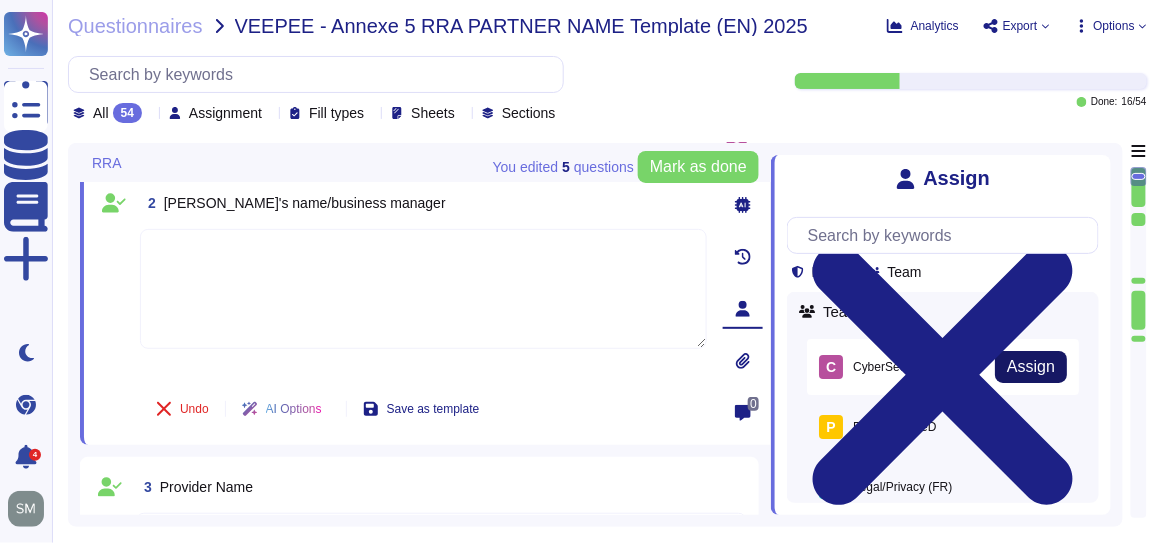 click on "Assign" at bounding box center [1031, 367] 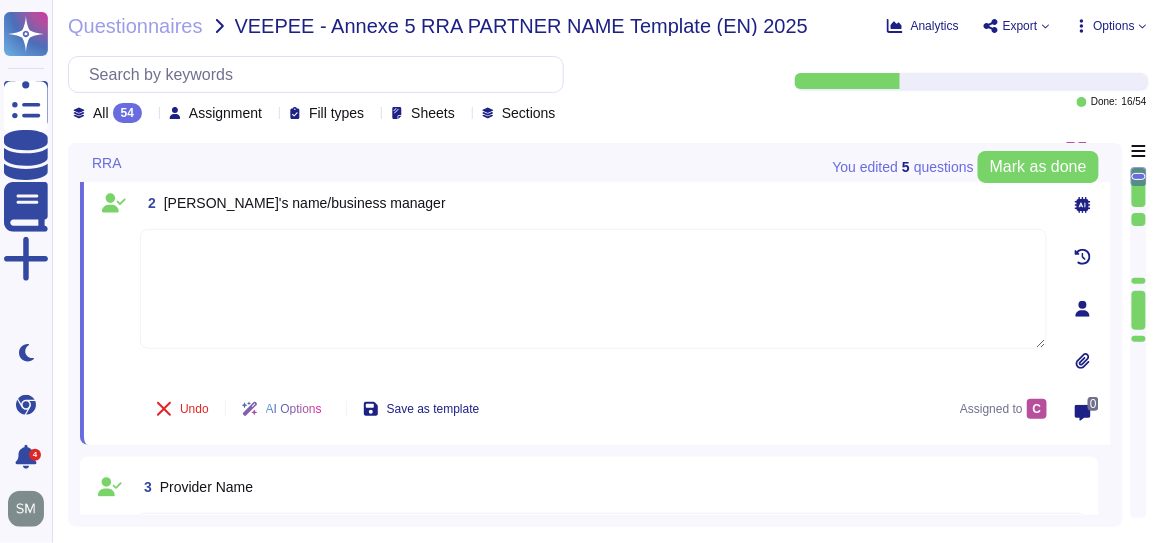 scroll, scrollTop: 0, scrollLeft: 0, axis: both 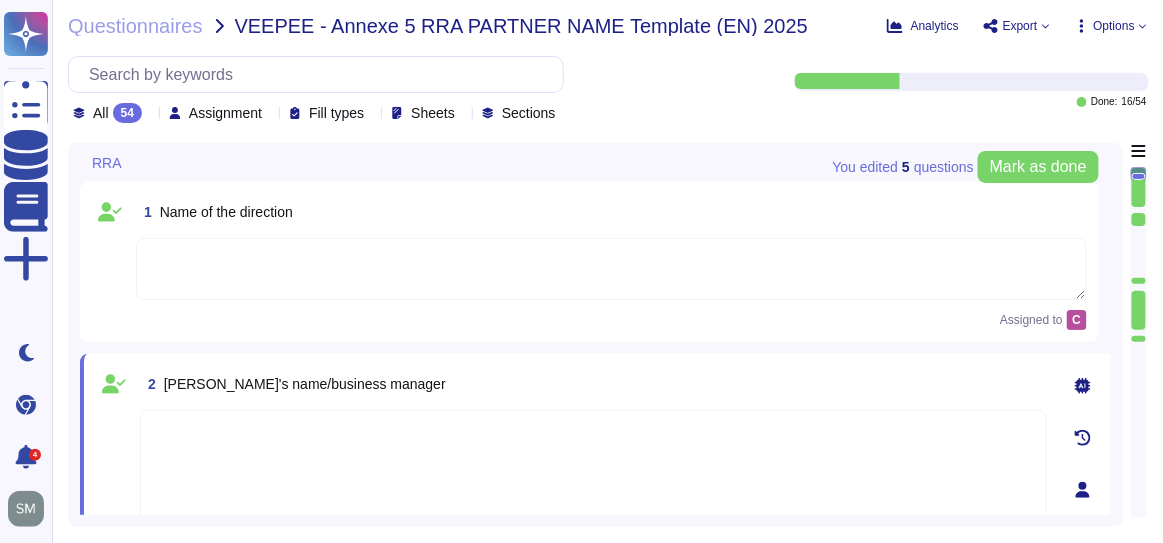 click on "Assignment" at bounding box center [225, 113] 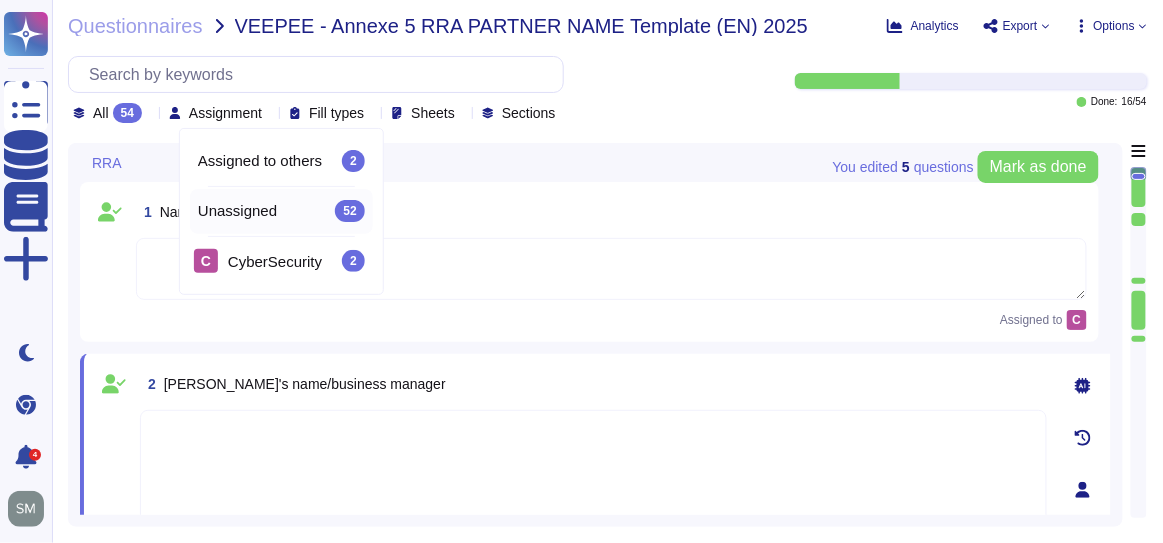 click on "Unassigned" at bounding box center (237, 211) 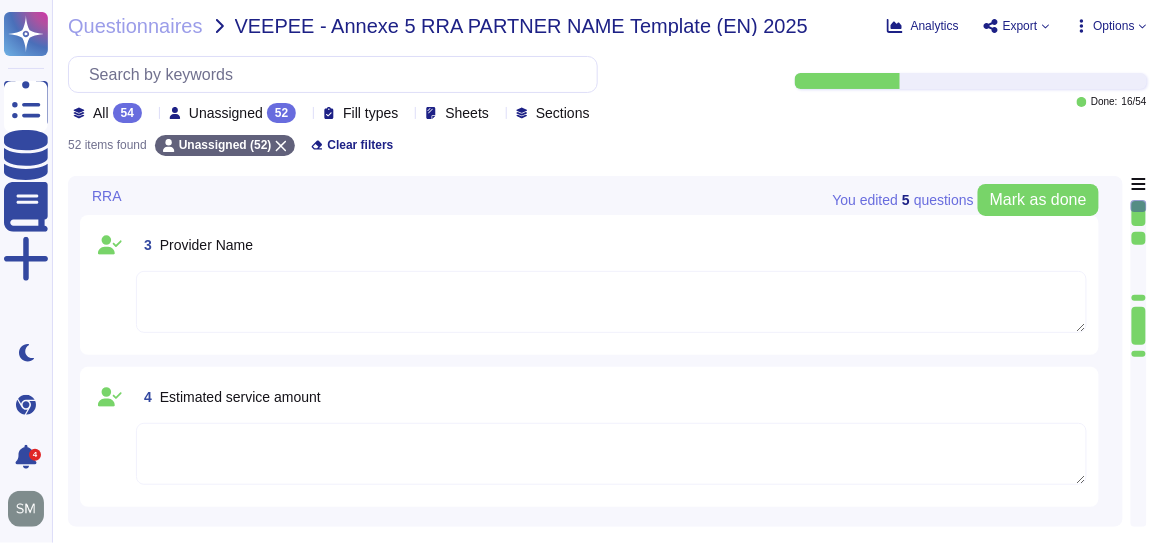 type on "The cybersecurity contact email for reporting any breach or suspicion of a security incident within the Altares Group is [EMAIL_ADDRESS][DOMAIN_NAME]." 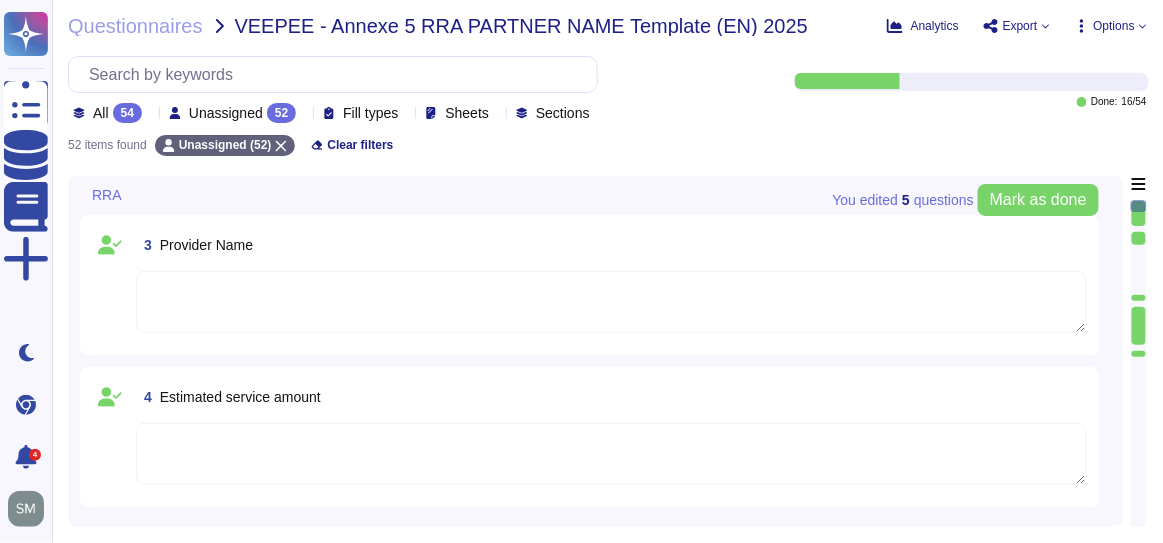 click 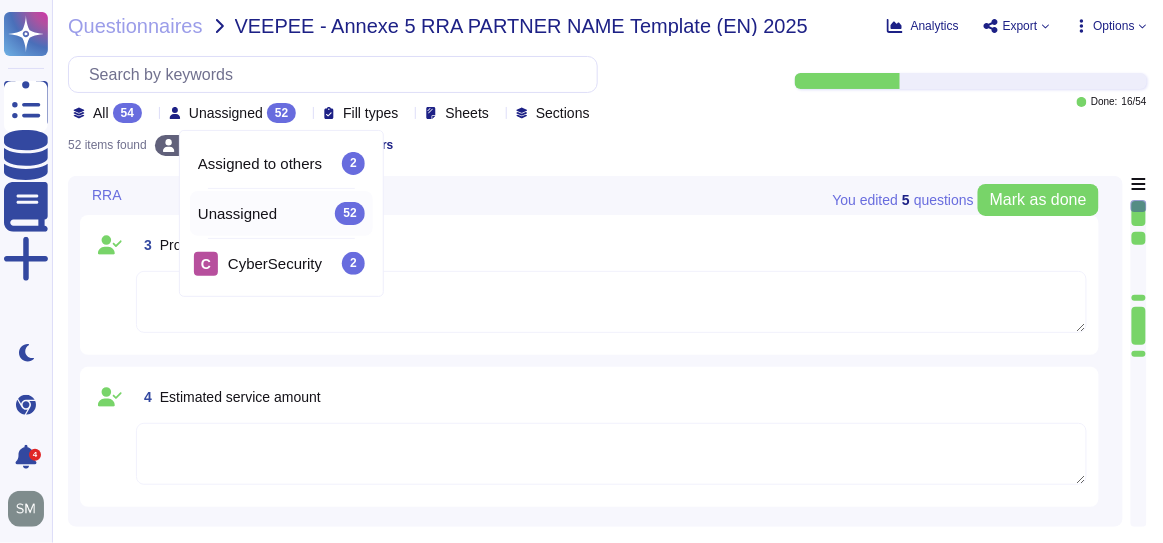 click on "4 Estimated service amount" at bounding box center (611, 397) 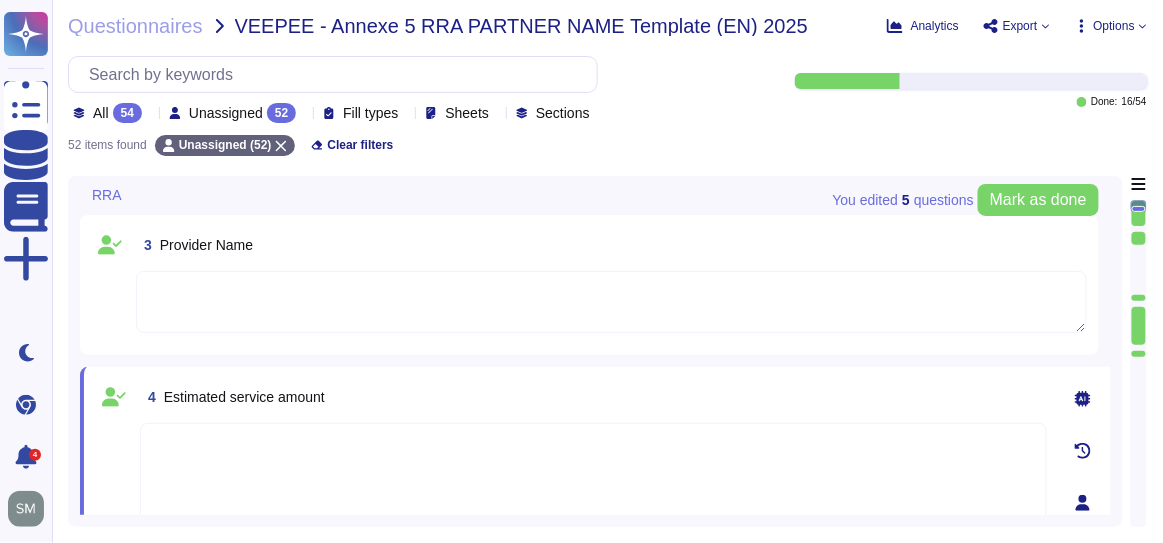 click at bounding box center [611, 302] 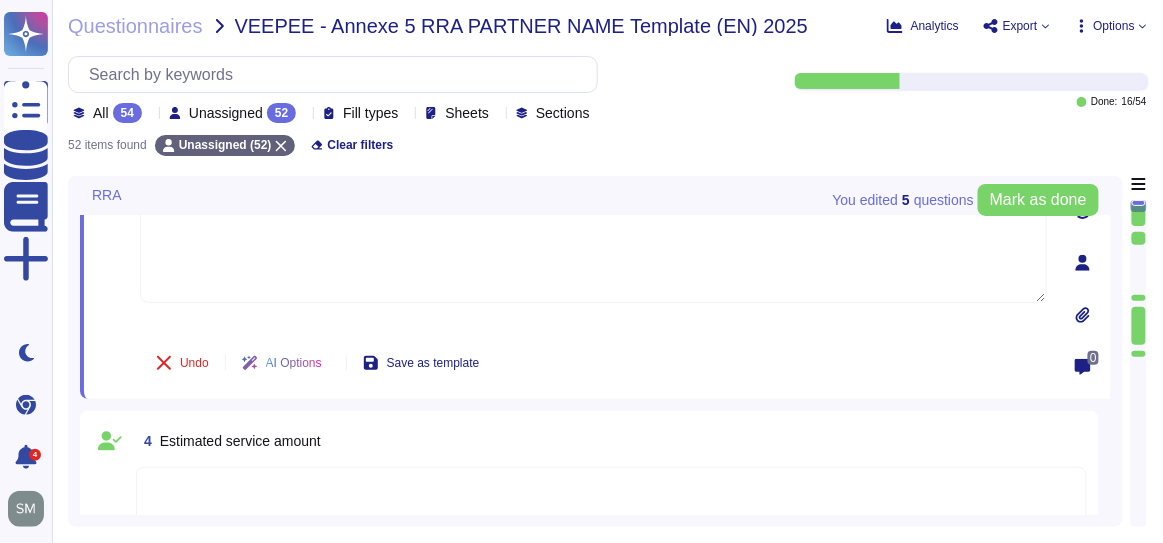 scroll, scrollTop: 181, scrollLeft: 0, axis: vertical 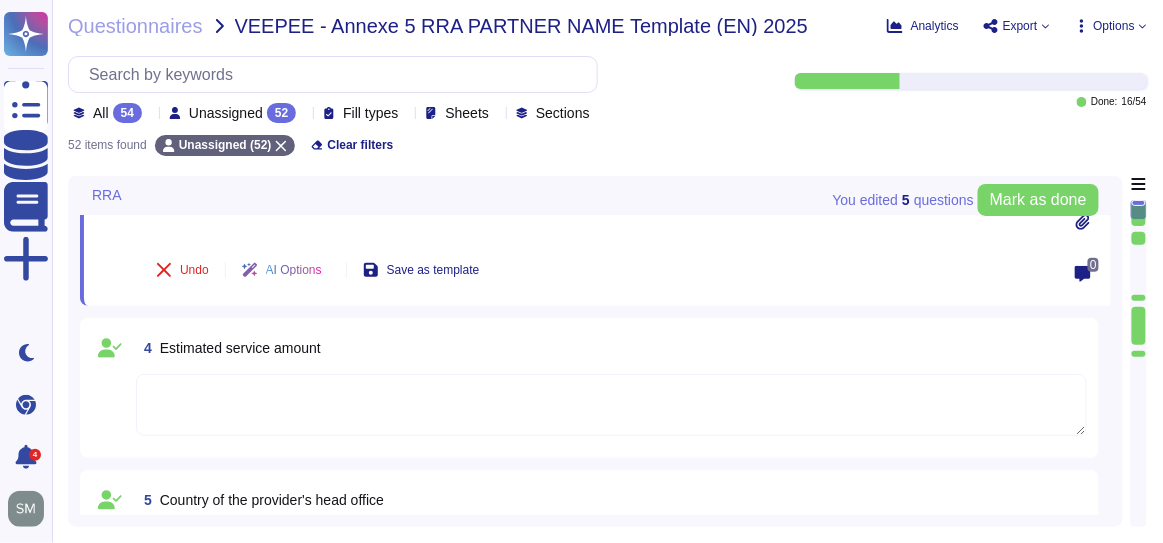 click at bounding box center (611, 405) 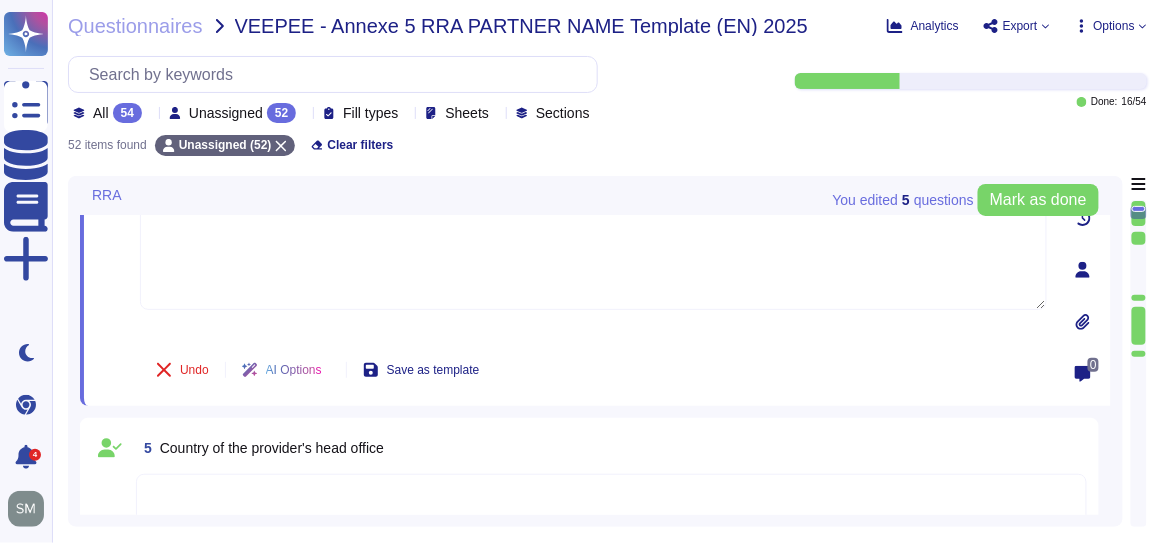 scroll, scrollTop: 272, scrollLeft: 0, axis: vertical 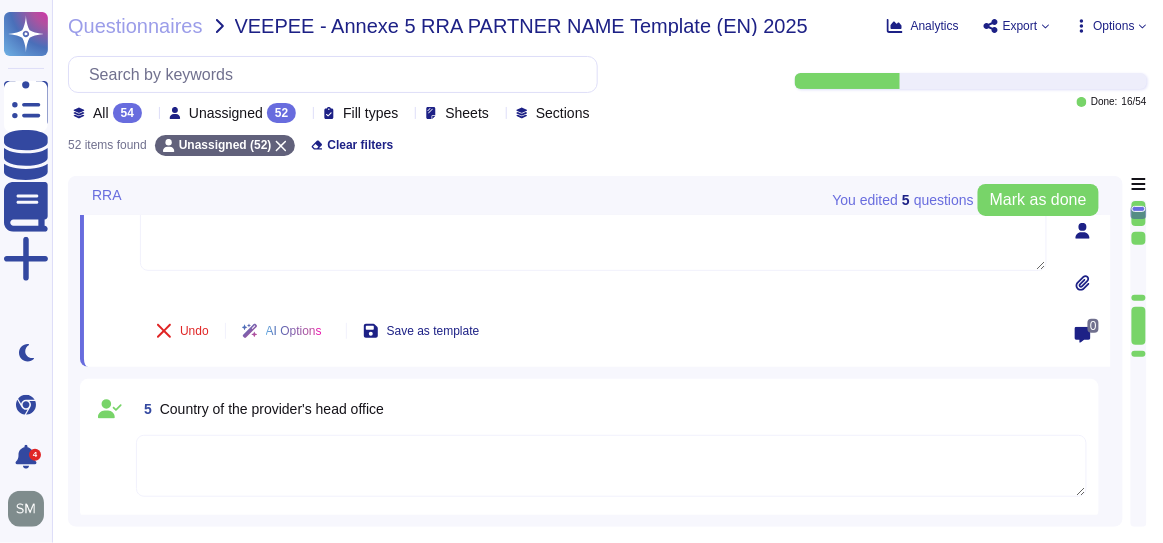 click on "5 Country of the provider's head office" at bounding box center [611, 409] 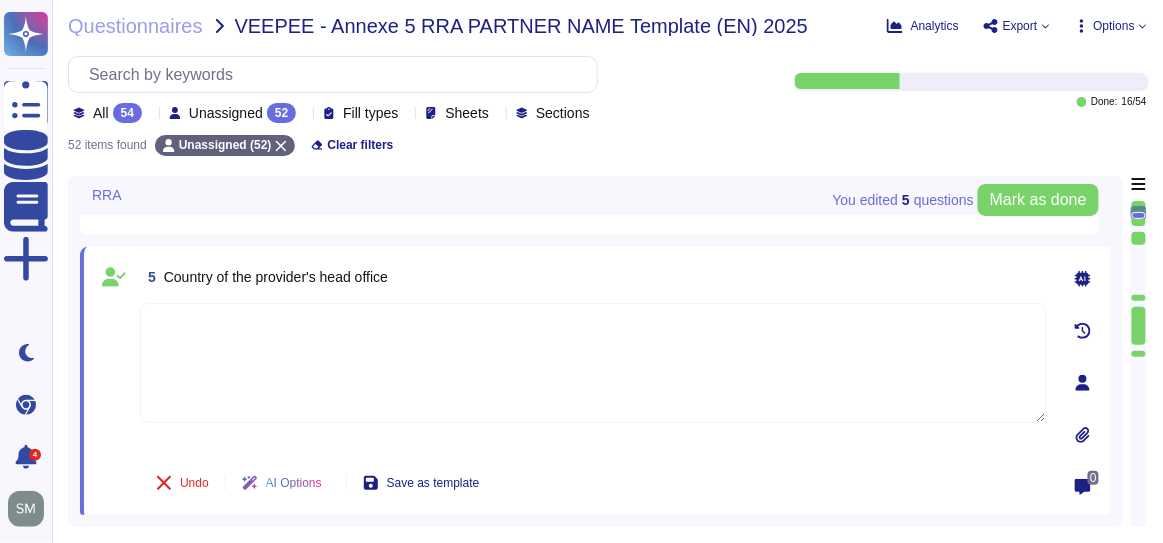 click 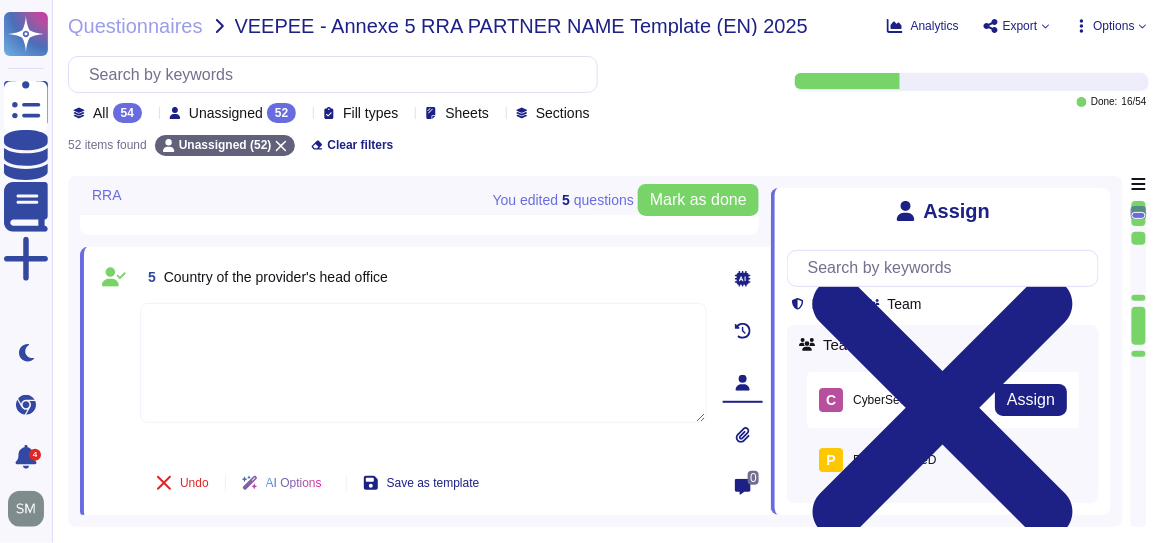 click on "C CyberSecurity Assign" at bounding box center (943, 400) 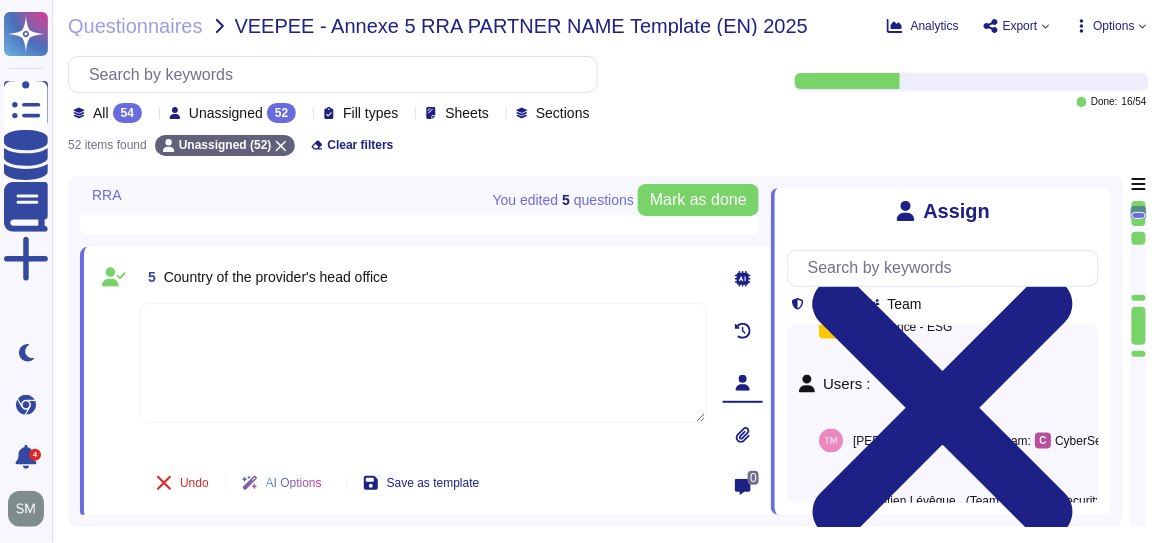 scroll, scrollTop: 712, scrollLeft: 0, axis: vertical 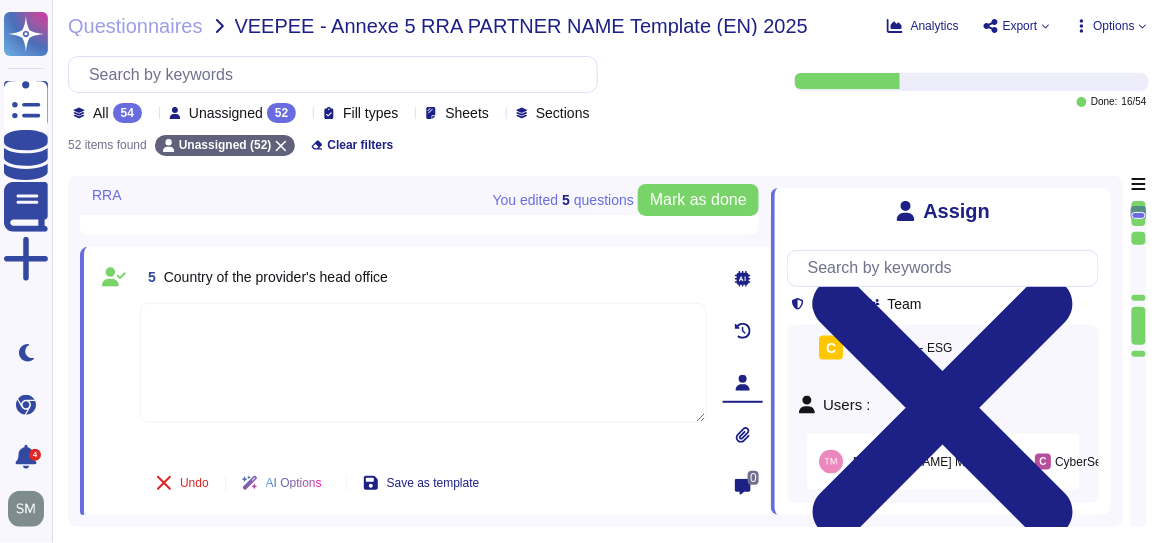 click on "(Team:" at bounding box center [1012, 462] 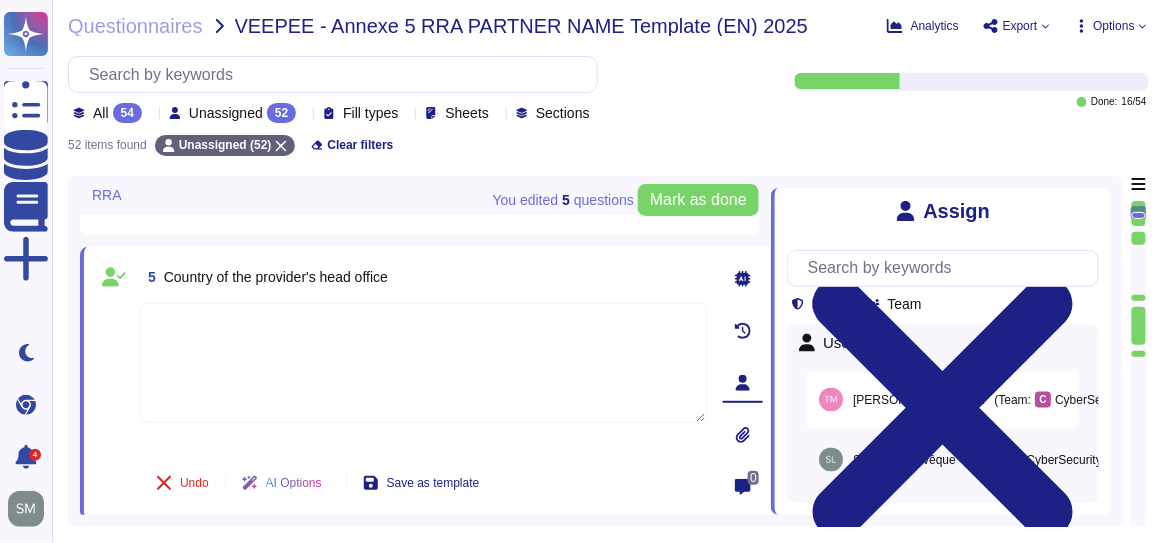 scroll, scrollTop: 803, scrollLeft: 0, axis: vertical 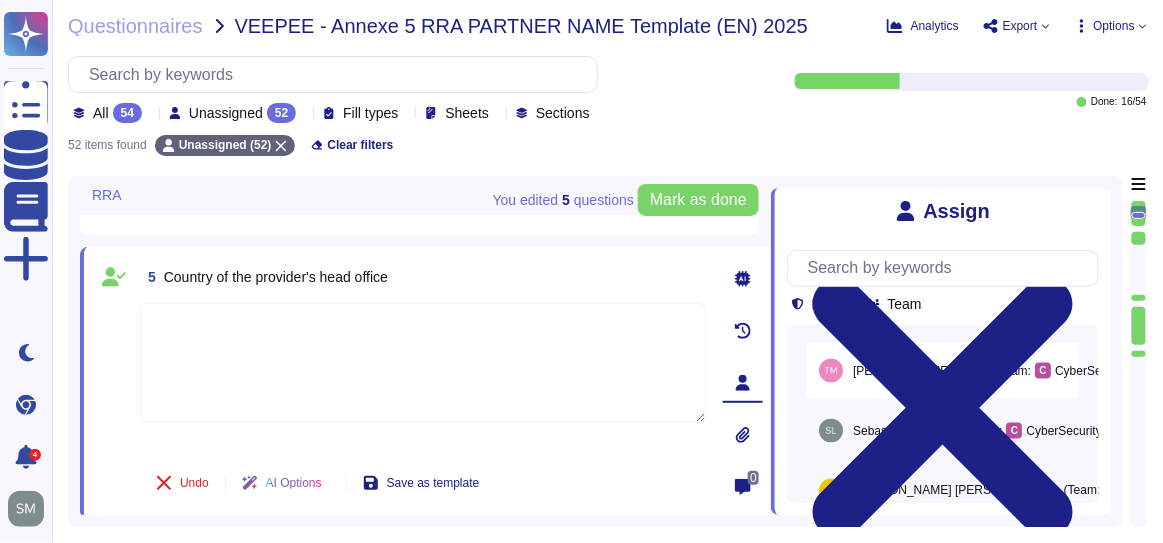 click on "(Team:" at bounding box center (1012, 371) 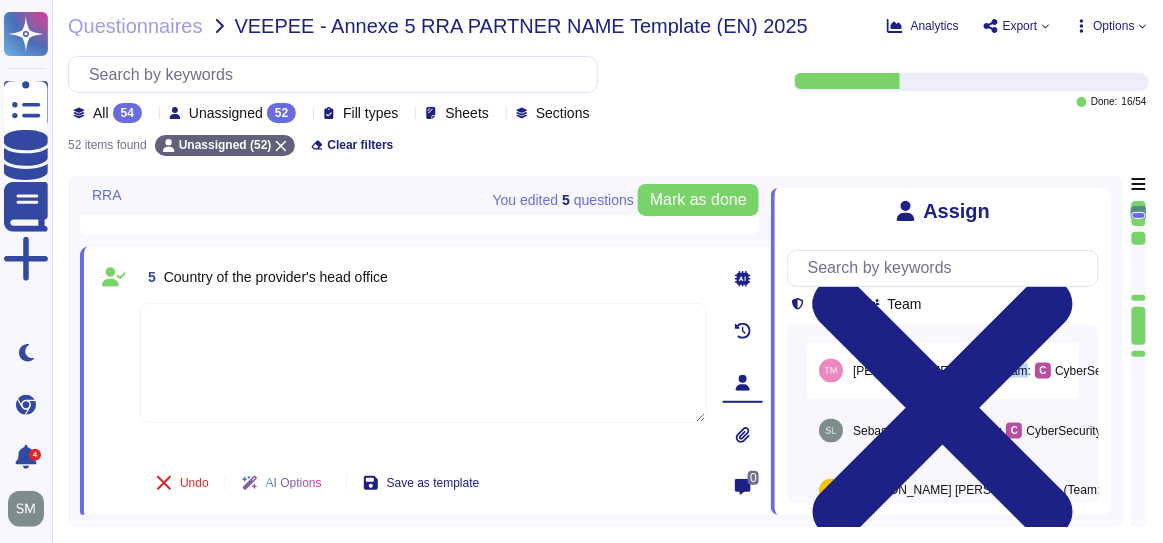 click on "(Team:" at bounding box center [1012, 371] 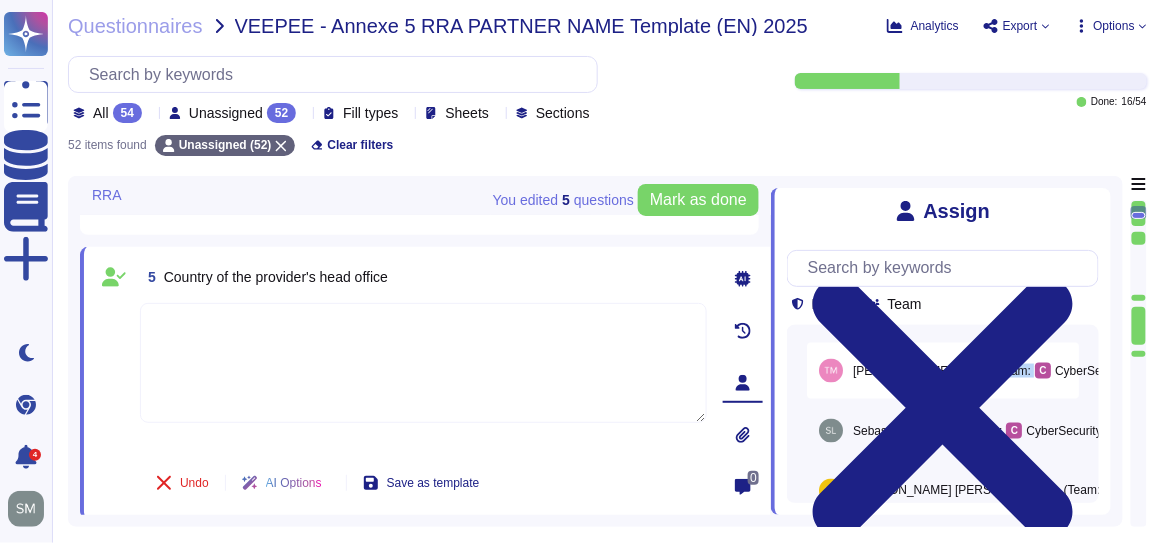 click on "(Team:" at bounding box center [1012, 371] 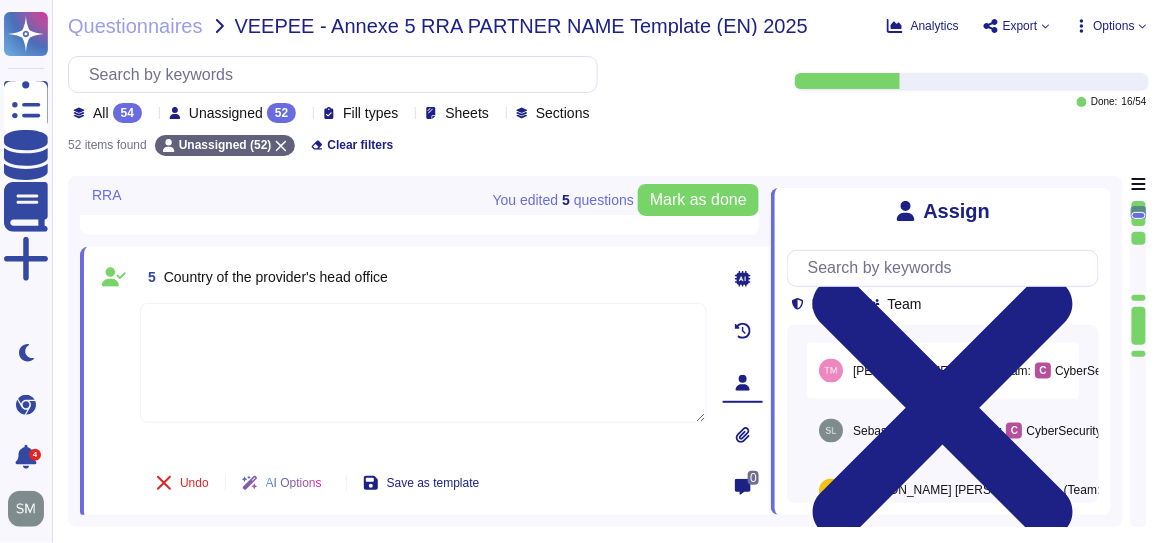 drag, startPoint x: 963, startPoint y: 374, endPoint x: 858, endPoint y: 367, distance: 105.23308 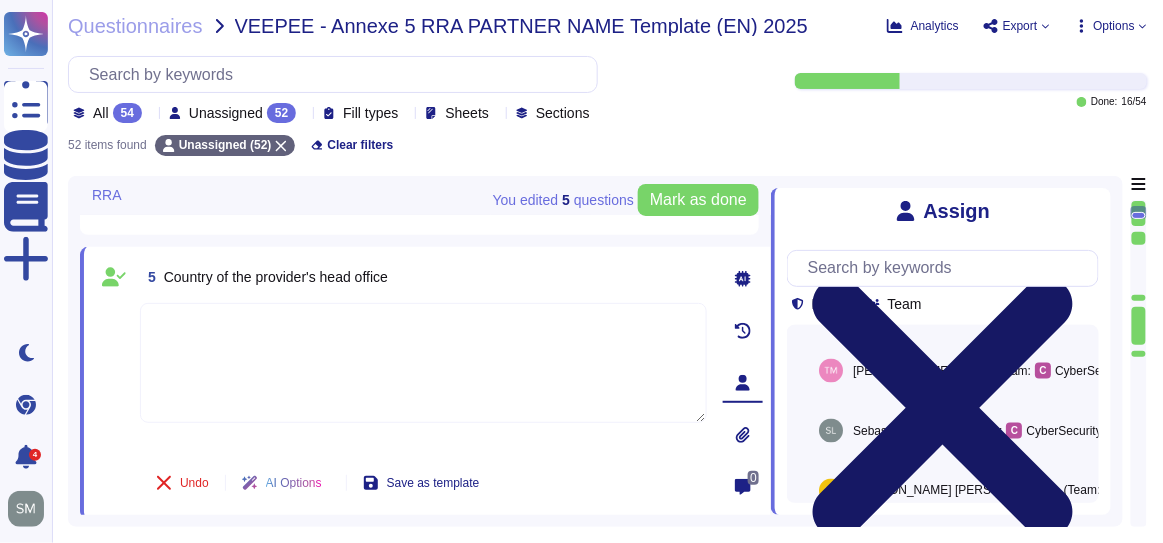 click 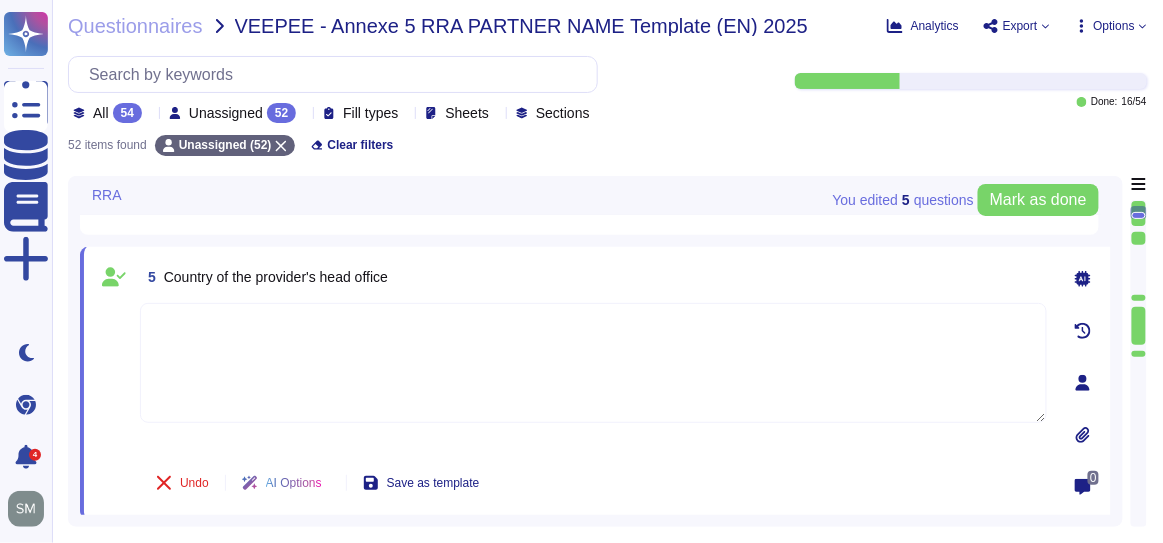 click 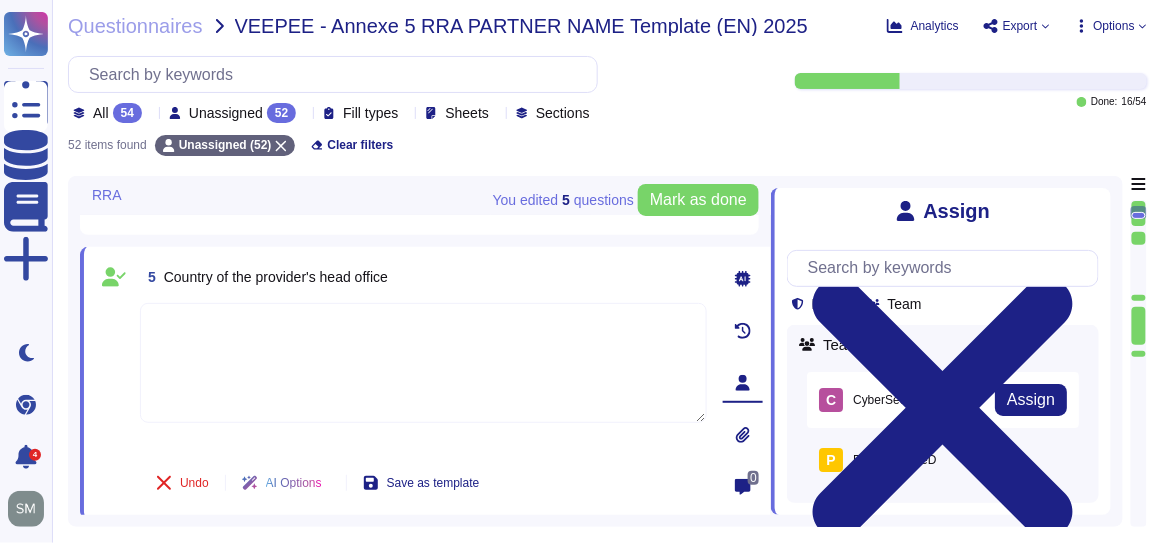 click on "C CyberSecurity" at bounding box center (873, 400) 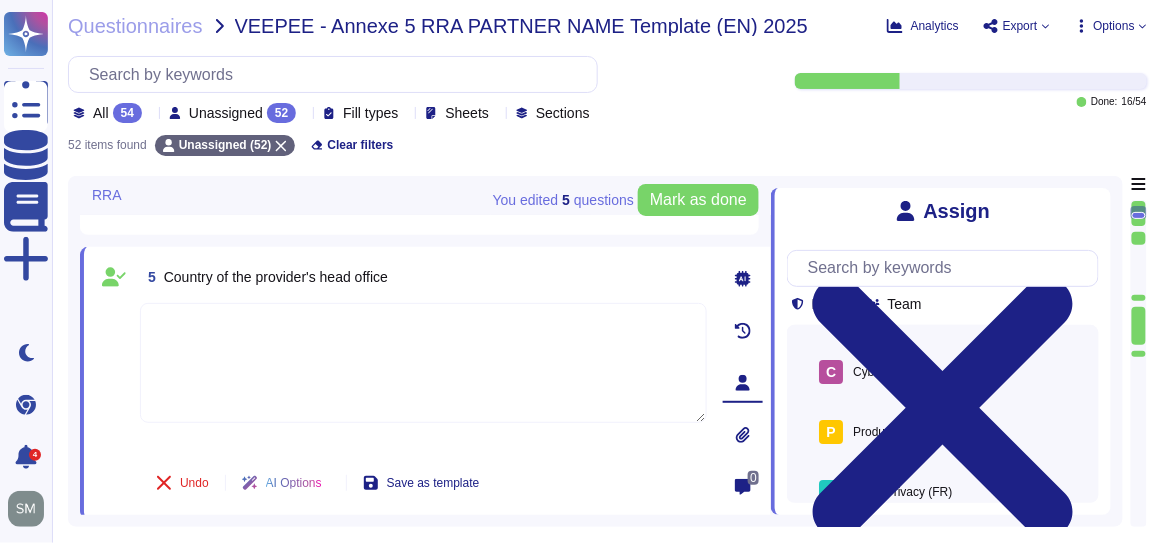scroll, scrollTop: 0, scrollLeft: 0, axis: both 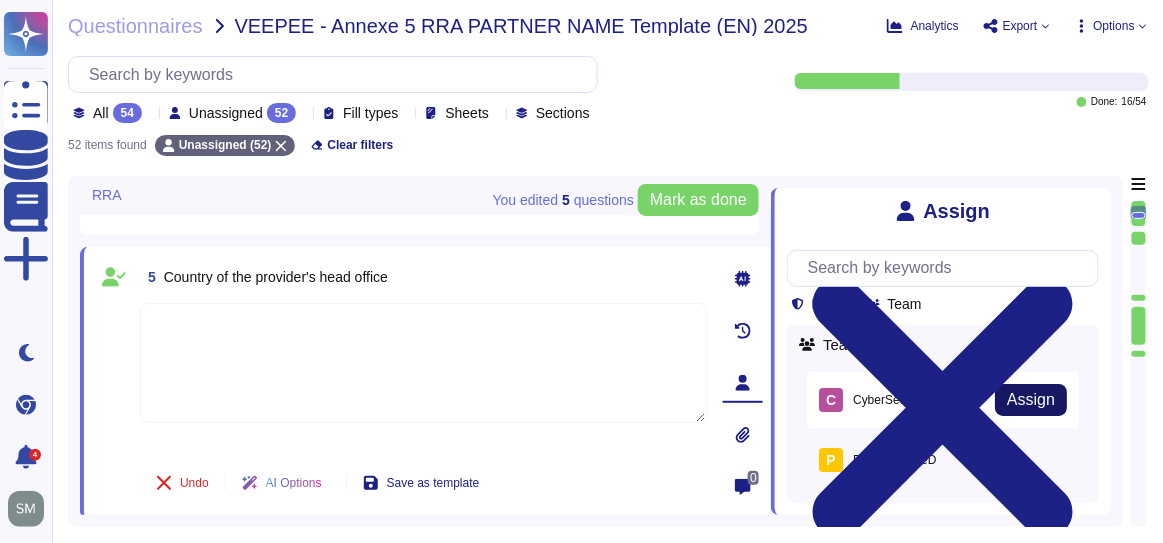 click on "Assign" at bounding box center (1031, 400) 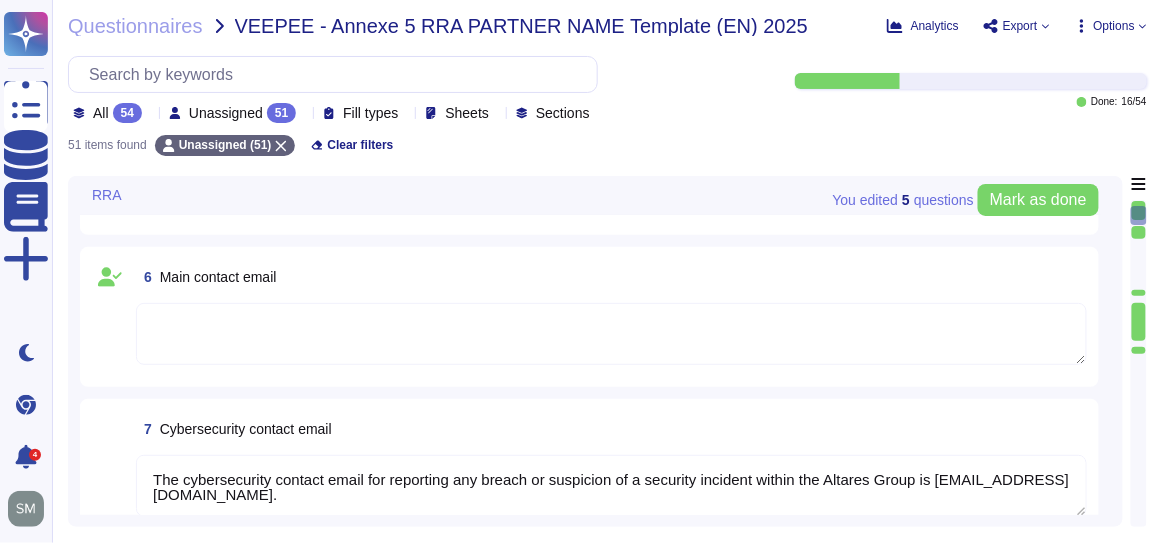 type on "The cybersecurity contact email for reporting any breach or suspicion of a security incident within the Altares Group is [EMAIL_ADDRESS][DOMAIN_NAME]." 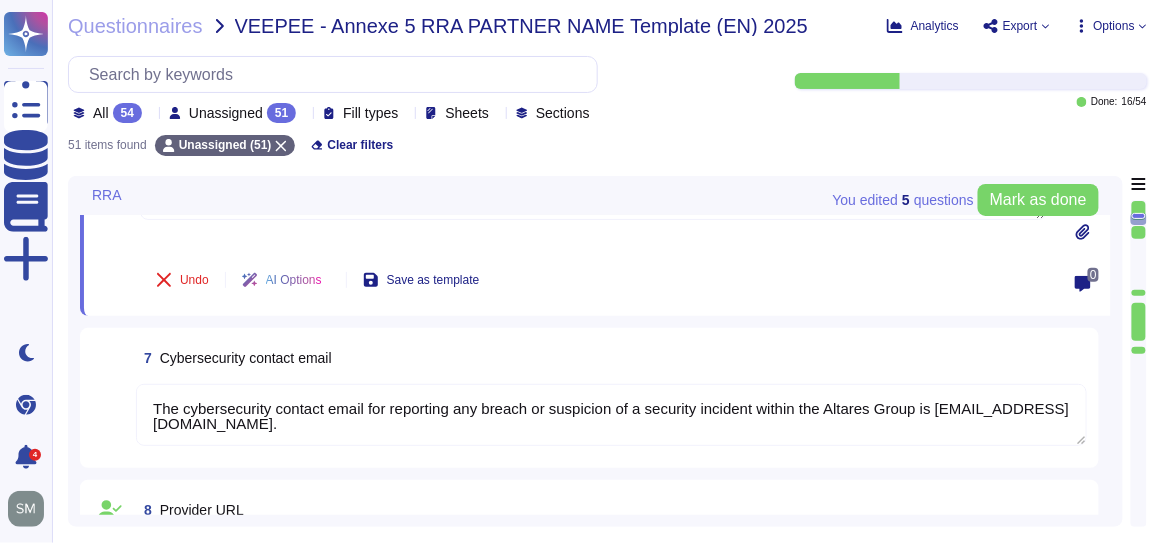 scroll, scrollTop: 636, scrollLeft: 0, axis: vertical 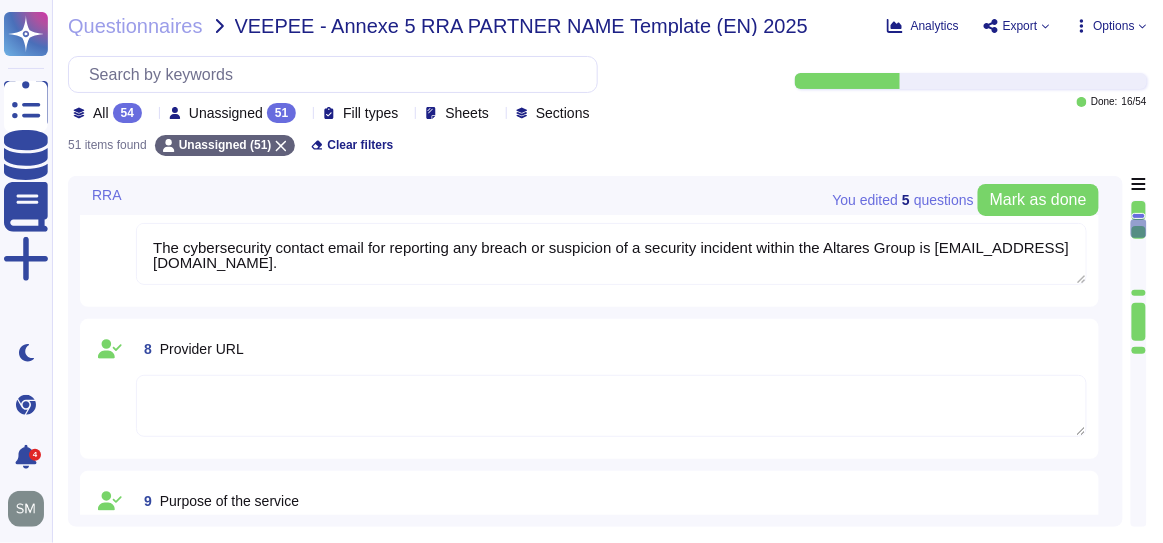 click on "The cybersecurity contact email for reporting any breach or suspicion of a security incident within the Altares Group is [EMAIL_ADDRESS][DOMAIN_NAME]." at bounding box center (611, 254) 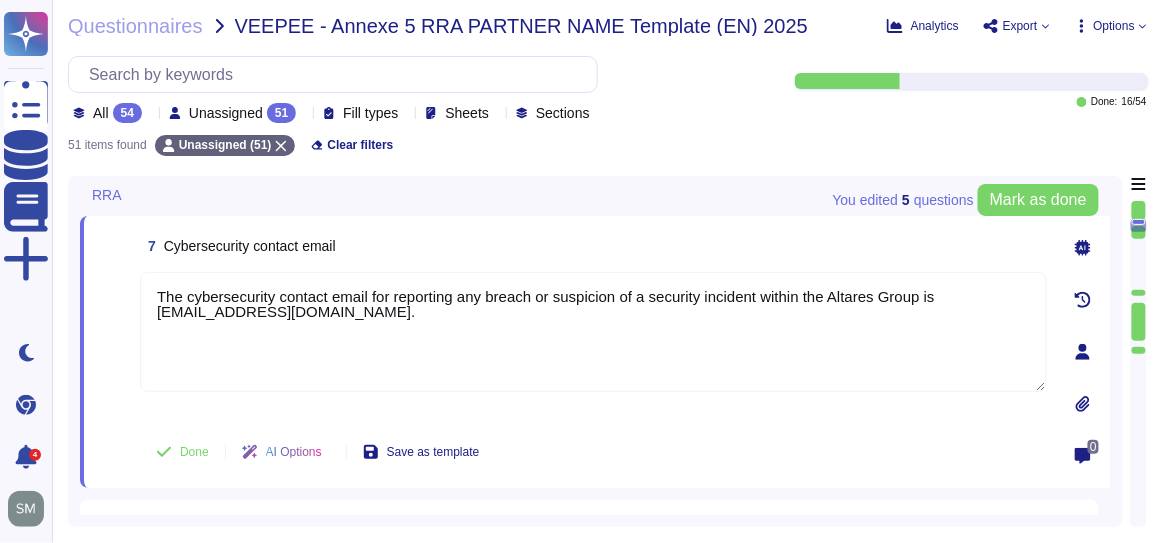 scroll, scrollTop: 454, scrollLeft: 0, axis: vertical 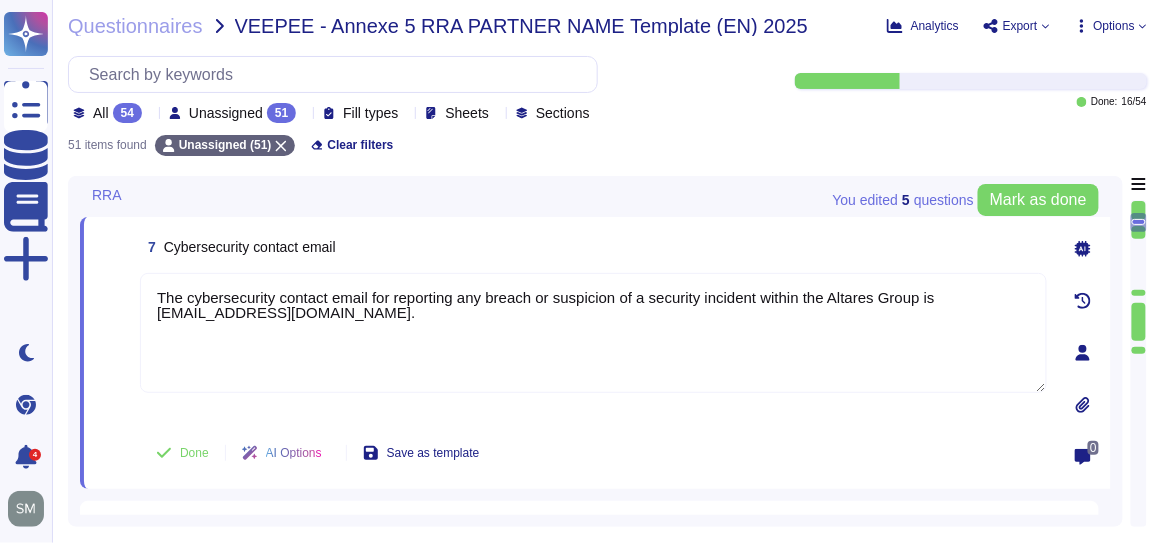 click 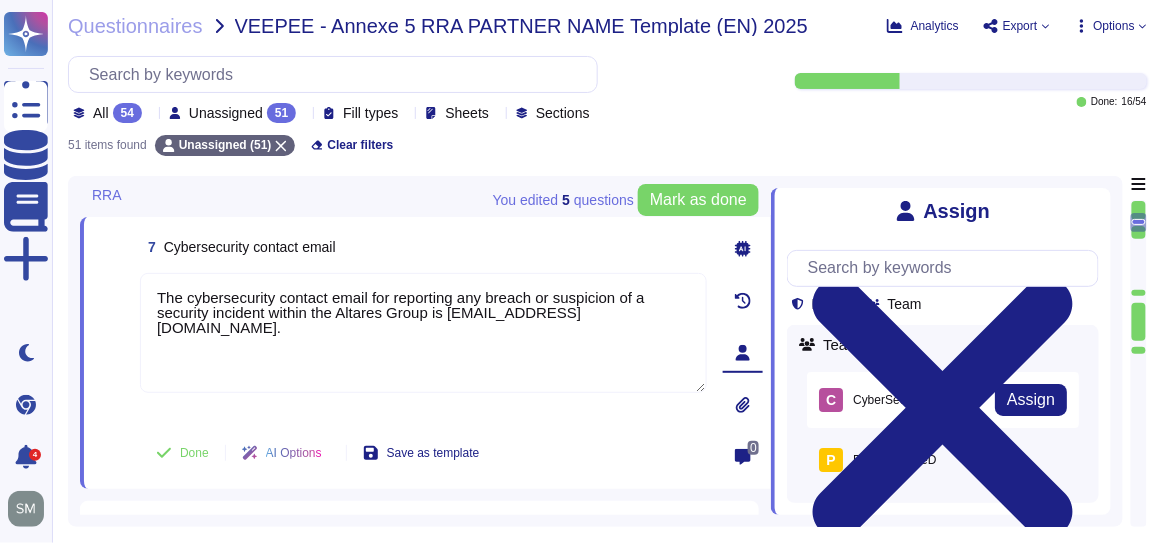 click on "C CyberSecurity" at bounding box center [873, 400] 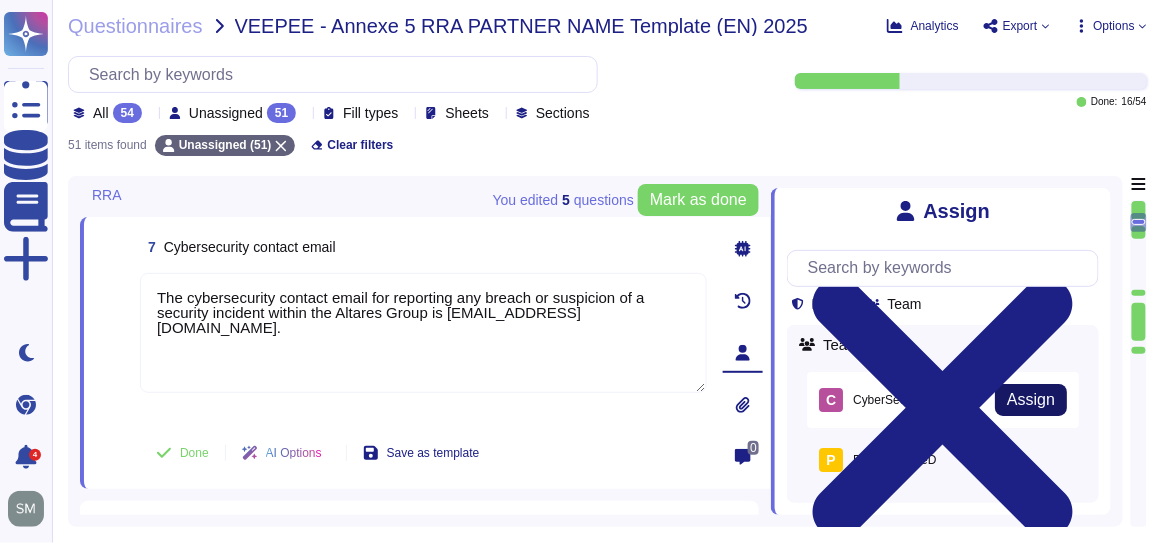 click on "Assign" at bounding box center [1031, 400] 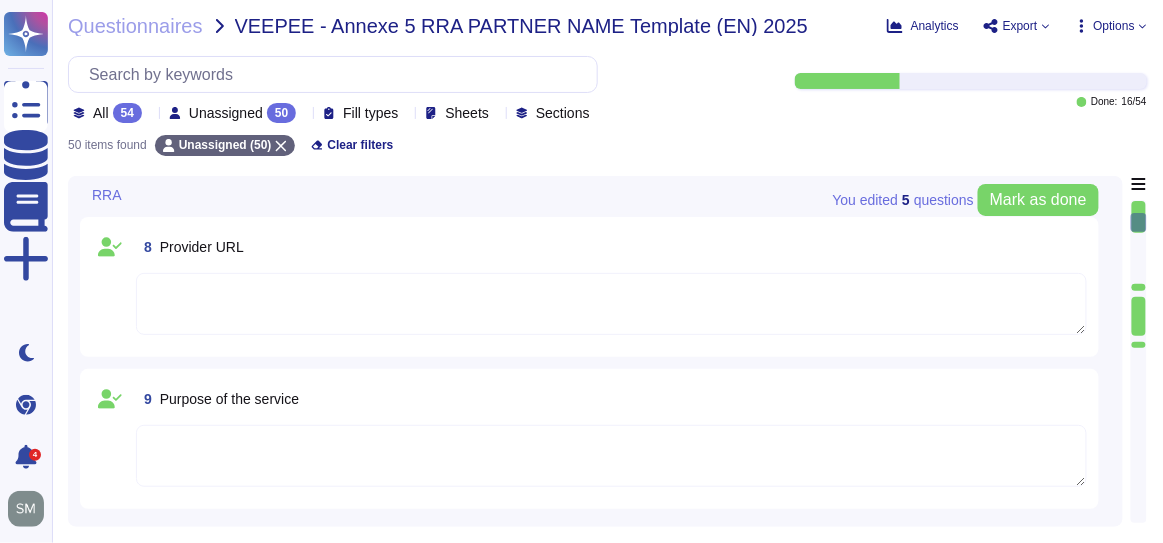 type on "Yes, the service processes personal data for the purpose of performing the Agreement, including the setting of Users’ accounts necessary for the provision of certain Services. This includes personal data related to the professional activity of the data subjects, such as identification details, contact information, professional life, and economic and financial information, as specified by the client." 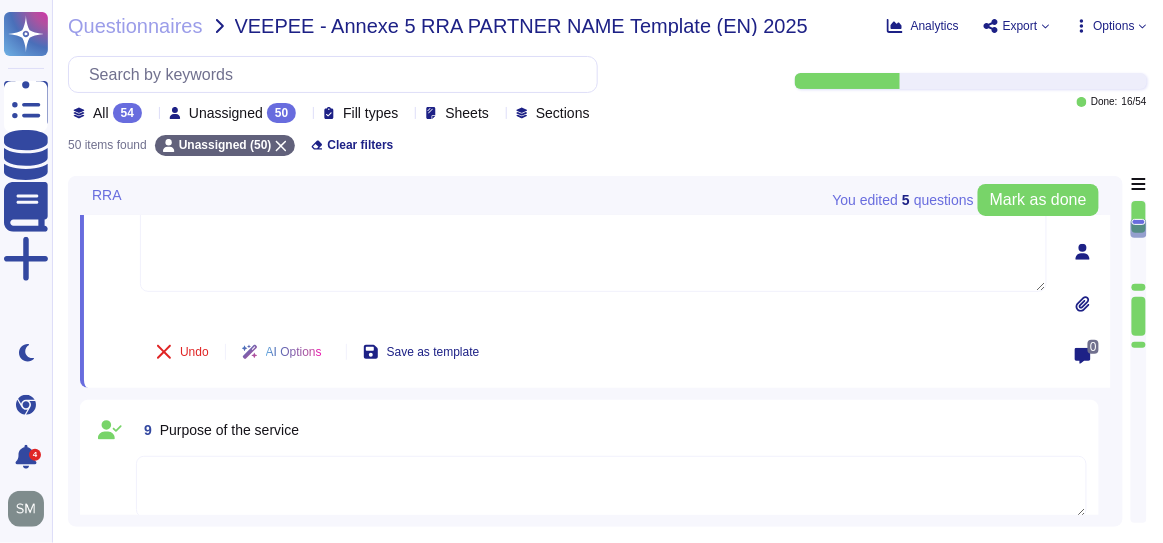 scroll, scrollTop: 636, scrollLeft: 0, axis: vertical 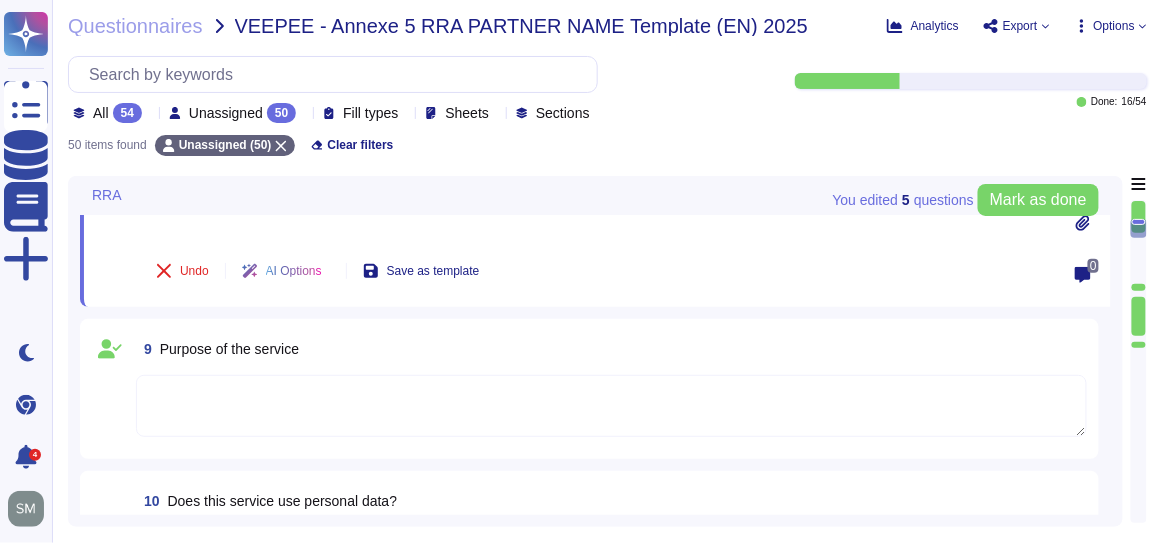 click at bounding box center (611, 406) 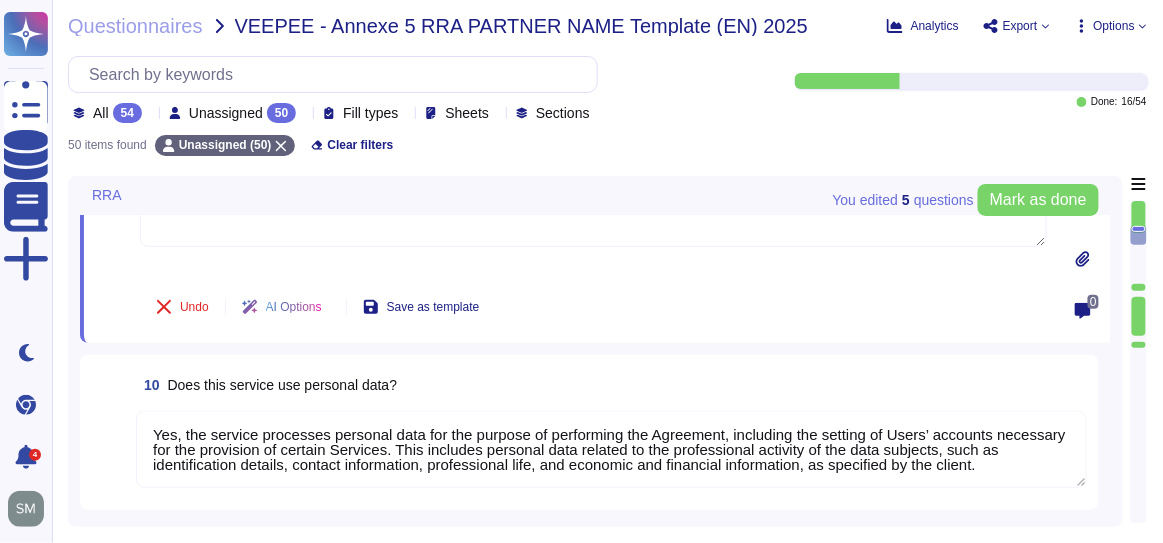 type on "Yes" 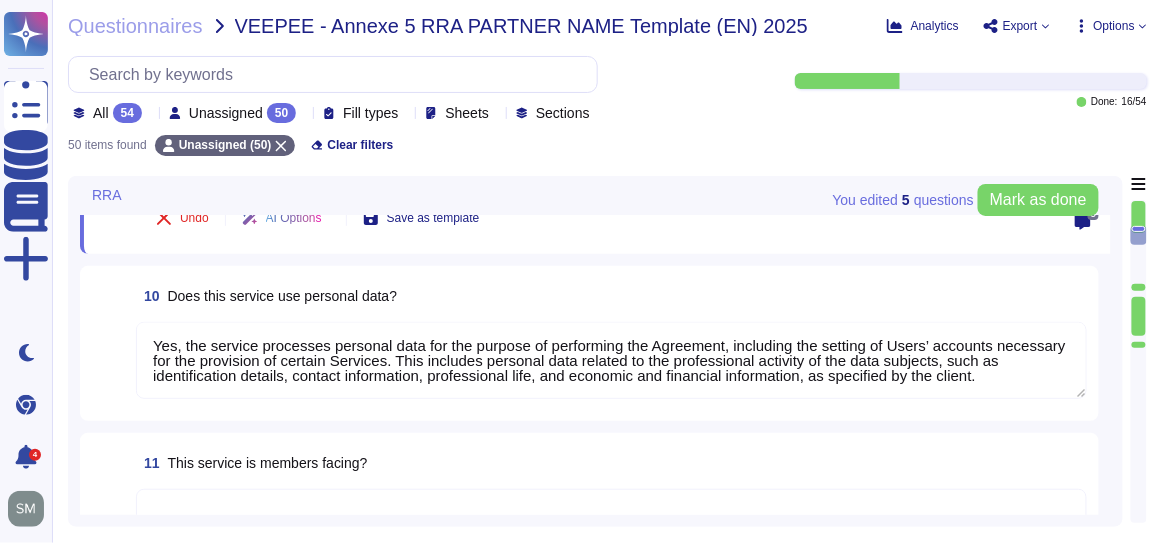 scroll, scrollTop: 818, scrollLeft: 0, axis: vertical 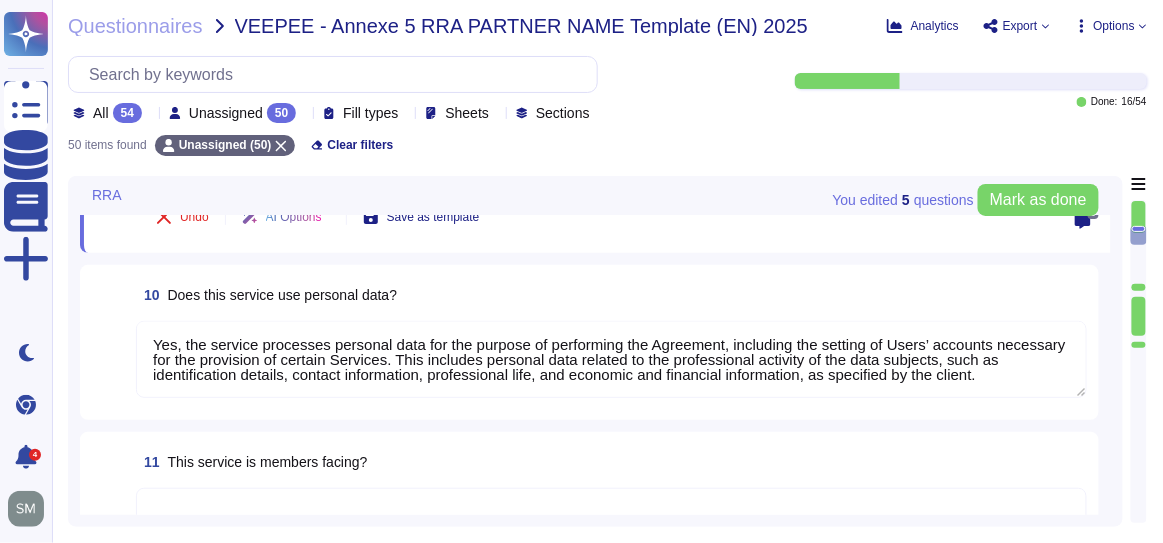 click on "Yes, the service processes personal data for the purpose of performing the Agreement, including the setting of Users’ accounts necessary for the provision of certain Services. This includes personal data related to the professional activity of the data subjects, such as identification details, contact information, professional life, and economic and financial information, as specified by the client." at bounding box center (611, 359) 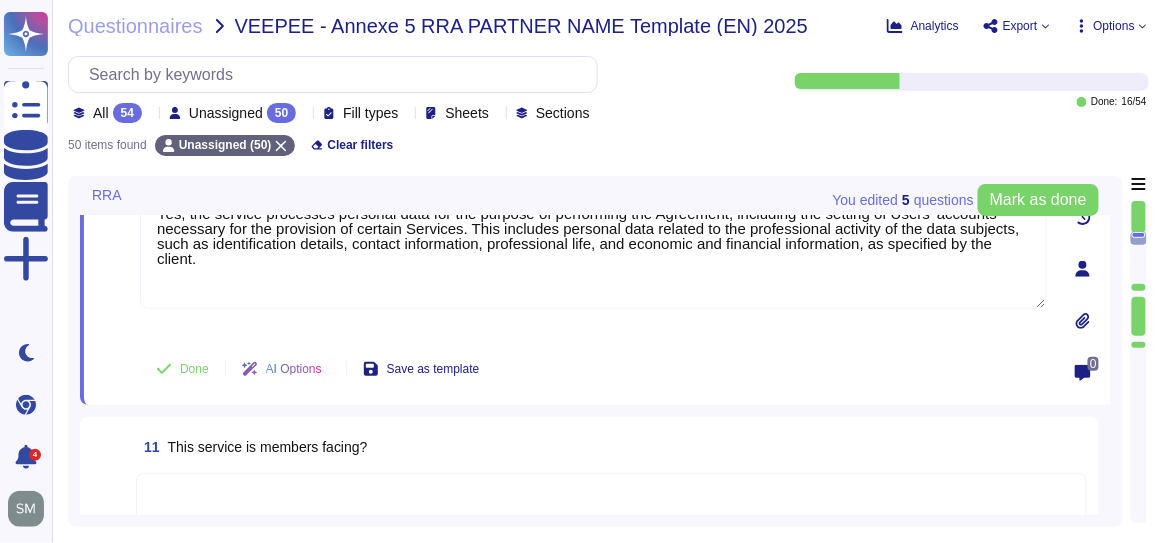 click 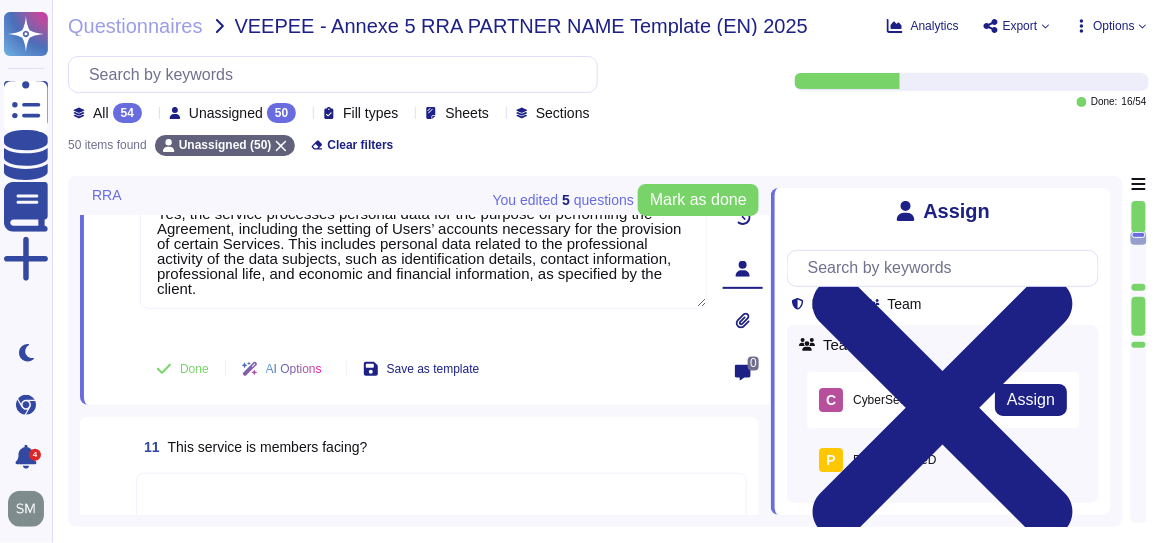 click on "C" at bounding box center (831, 400) 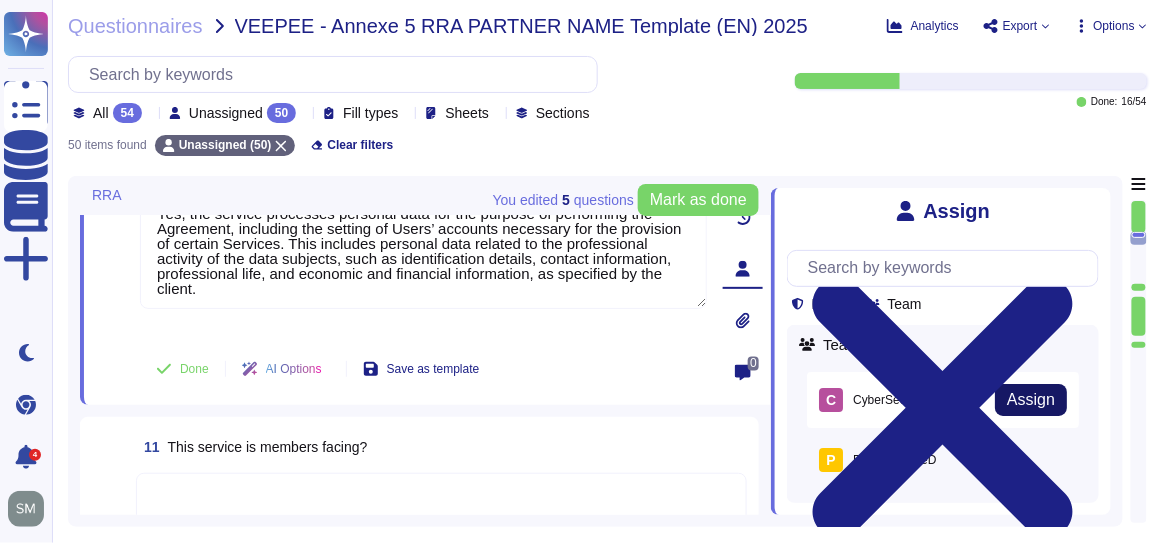 click on "Assign" at bounding box center (1031, 400) 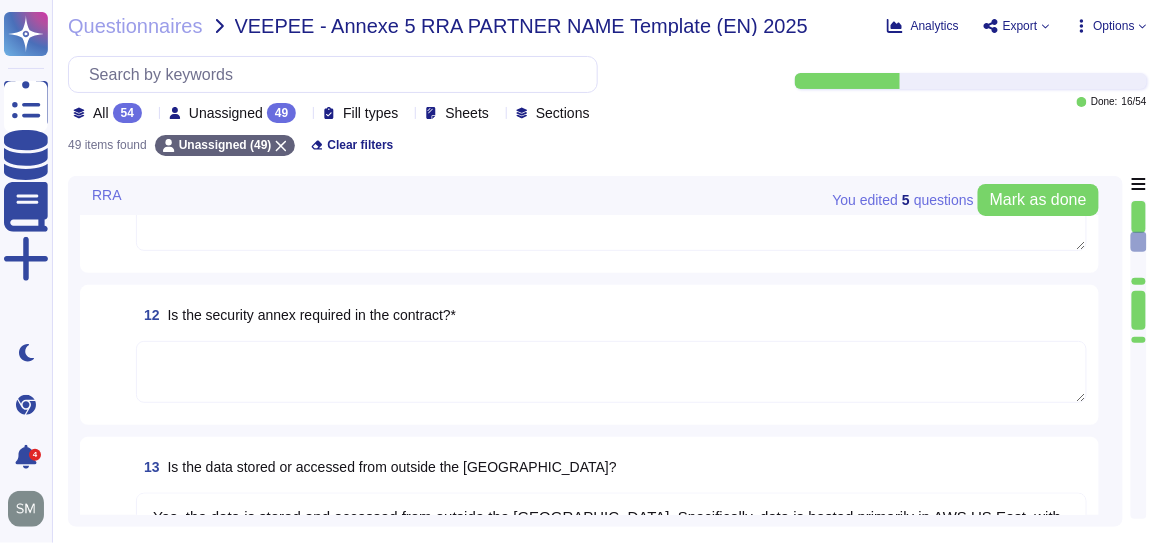 type on "Yes, the data is stored and accessed from outside the [GEOGRAPHIC_DATA]. Specifically, data is hosted primarily in AWS US East, with backups in AWS US East, AWS US West, AWS EU West, and AWS [GEOGRAPHIC_DATA] ([GEOGRAPHIC_DATA]). Additionally, personal data is transferred outside the European Economic Area (EEA) to various countries, including [GEOGRAPHIC_DATA] and others." 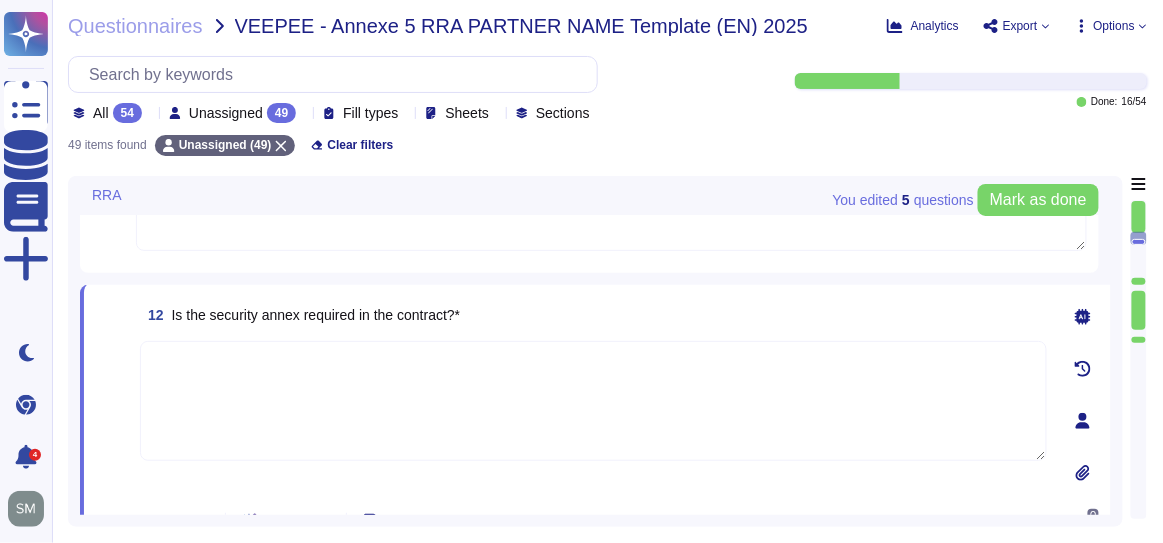 click 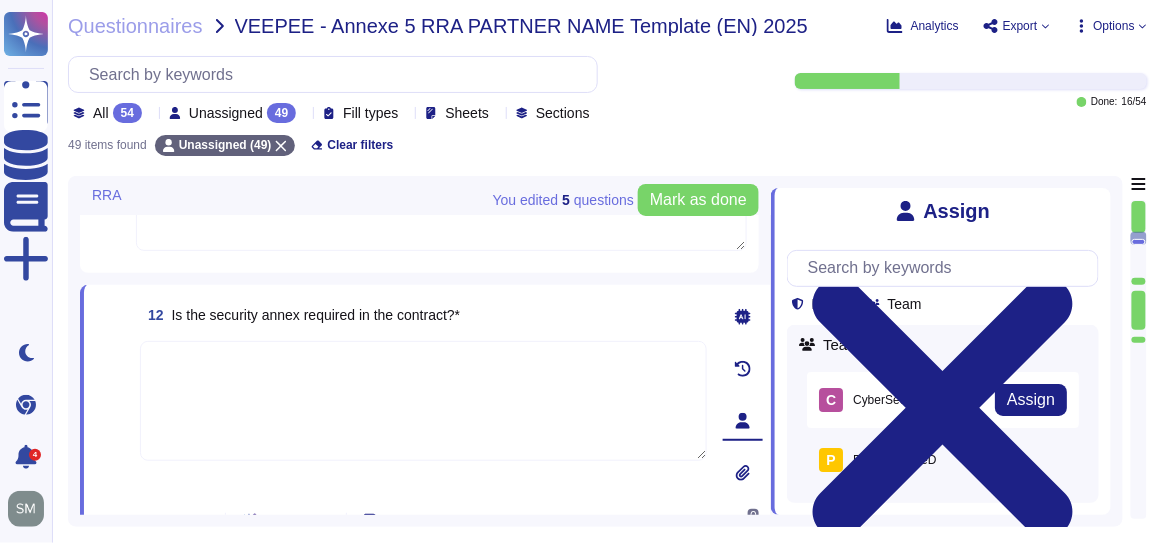 click on "C" at bounding box center (831, 400) 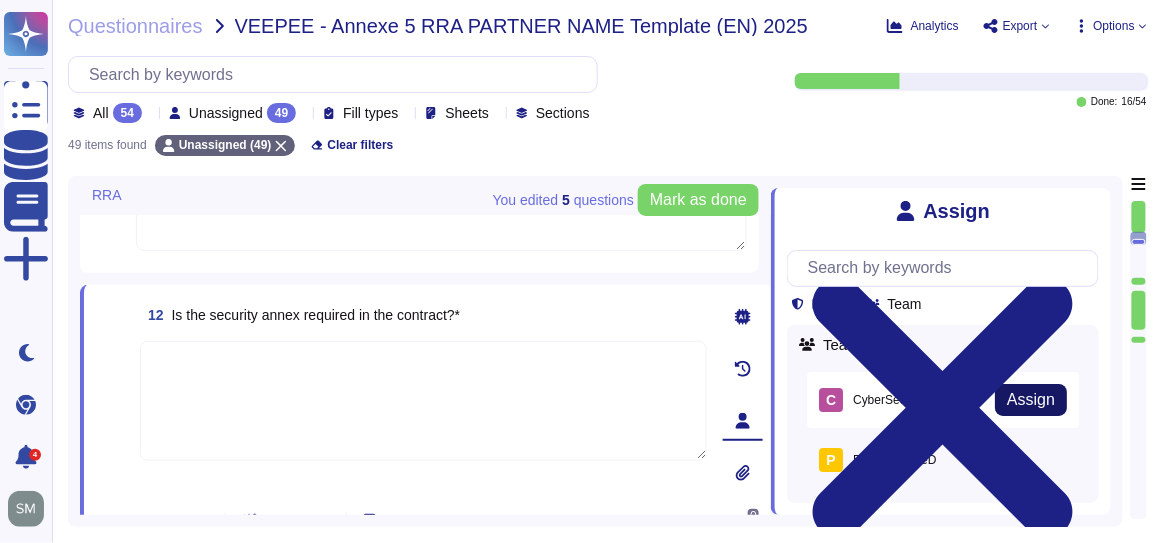 click on "Assign" at bounding box center (1031, 400) 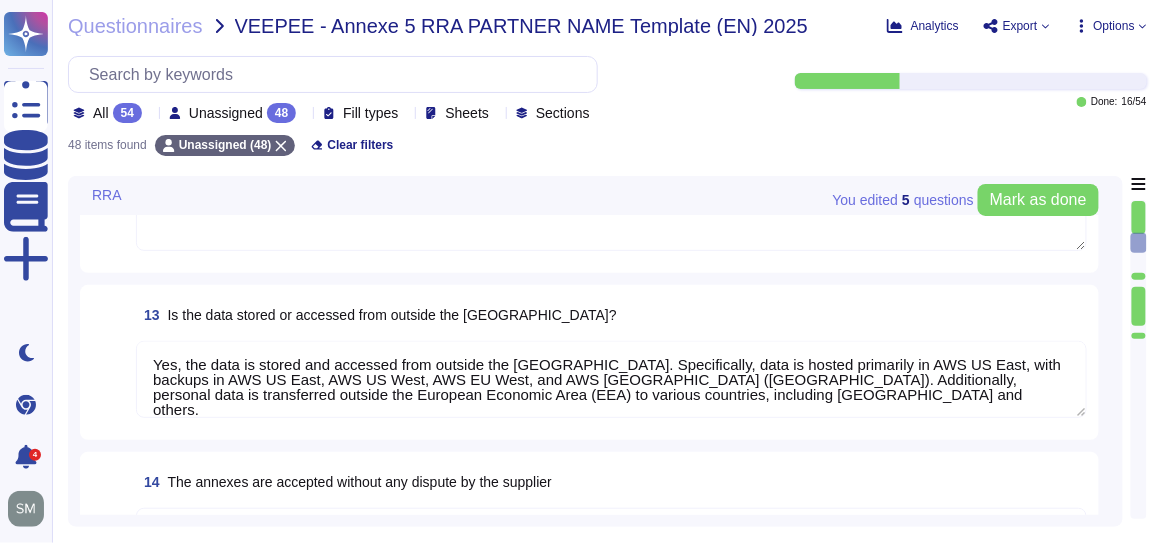type on "Yes, the data is stored and accessed from outside the [GEOGRAPHIC_DATA]. Specifically, data is hosted primarily in AWS US East, with backups in AWS US East, AWS US West, AWS EU West, and AWS [GEOGRAPHIC_DATA] ([GEOGRAPHIC_DATA]). Additionally, personal data is transferred outside the European Economic Area (EEA) to various countries, including [GEOGRAPHIC_DATA] and others." 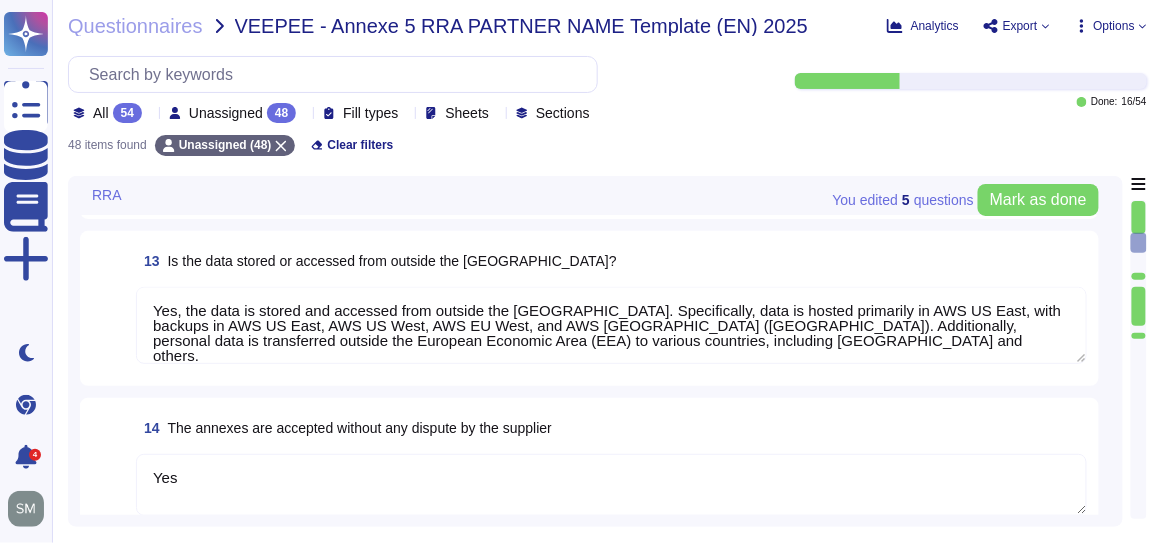 scroll, scrollTop: 909, scrollLeft: 0, axis: vertical 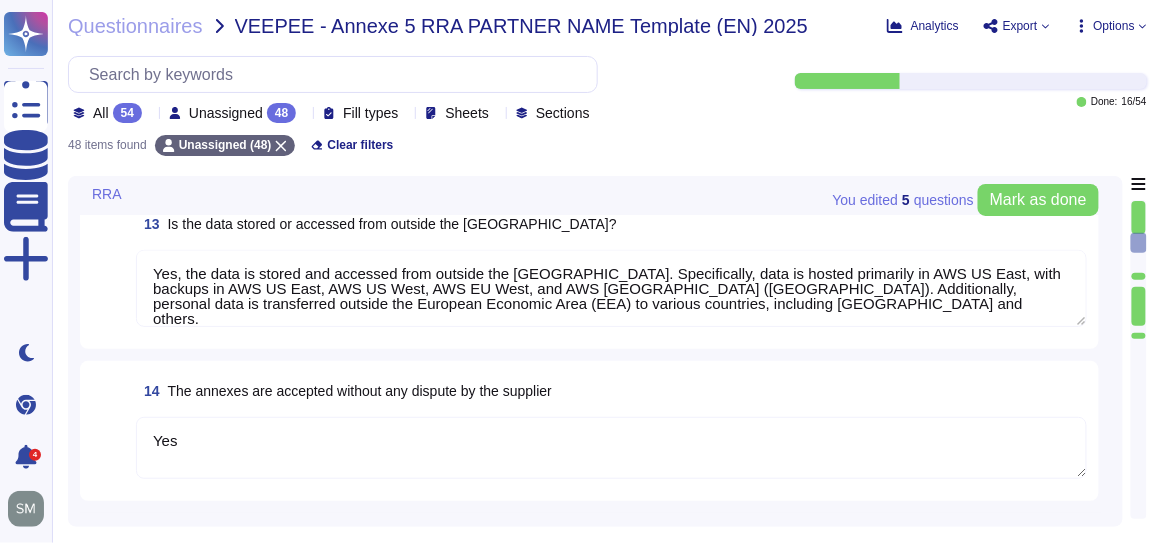 click on "14 The annexes are accepted without any dispute by the supplier" at bounding box center [611, 391] 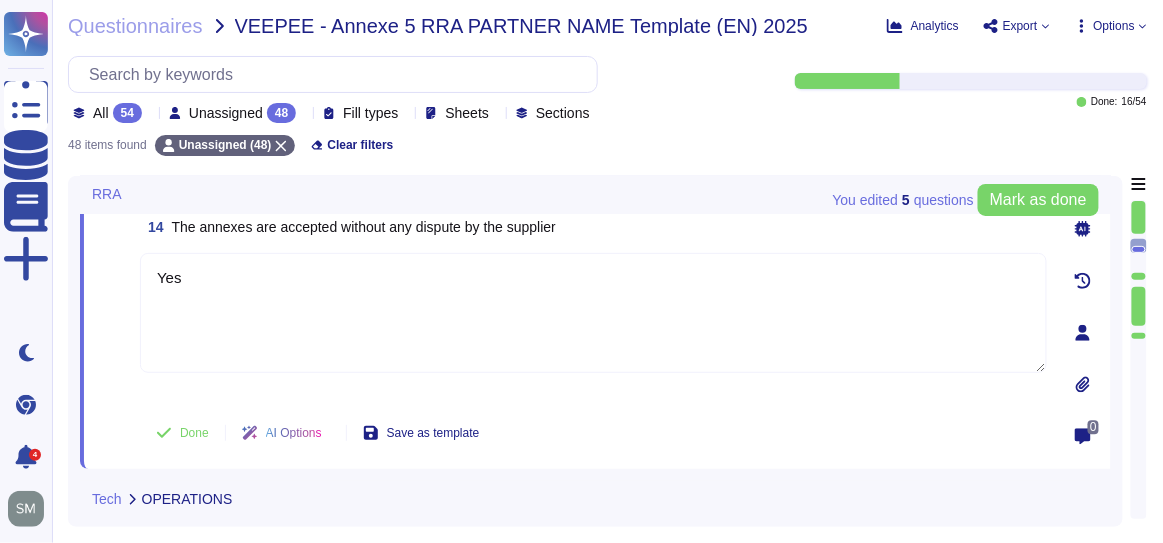 scroll, scrollTop: 1090, scrollLeft: 0, axis: vertical 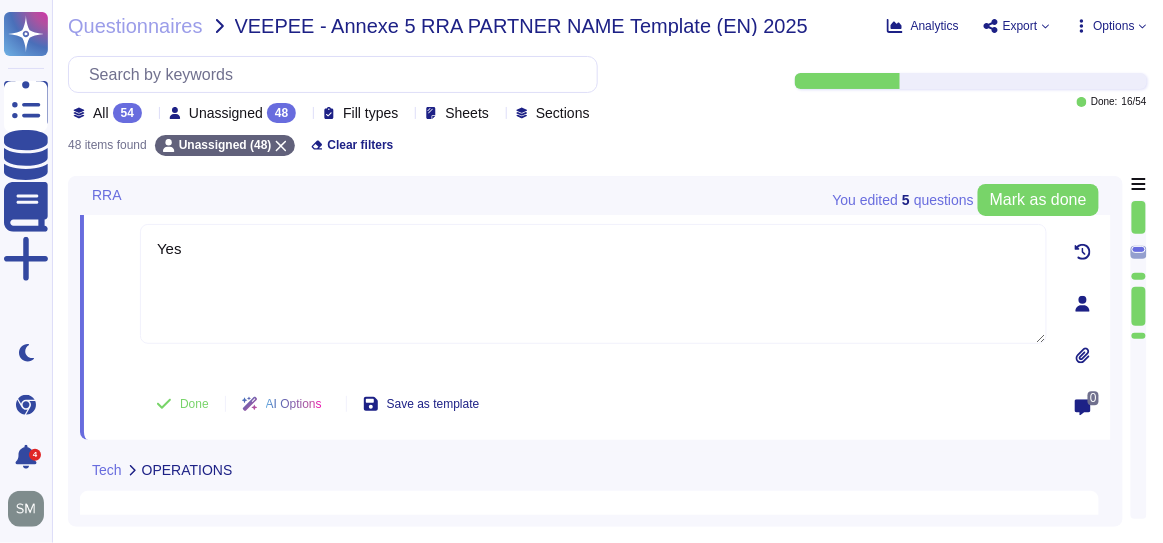 click 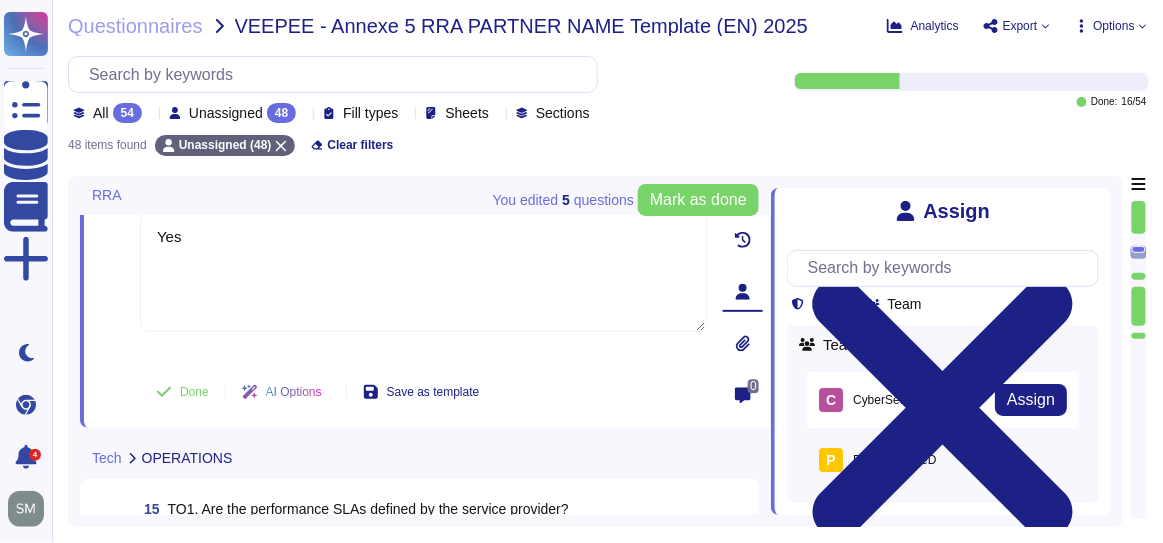 click on "C CyberSecurity" at bounding box center [873, 400] 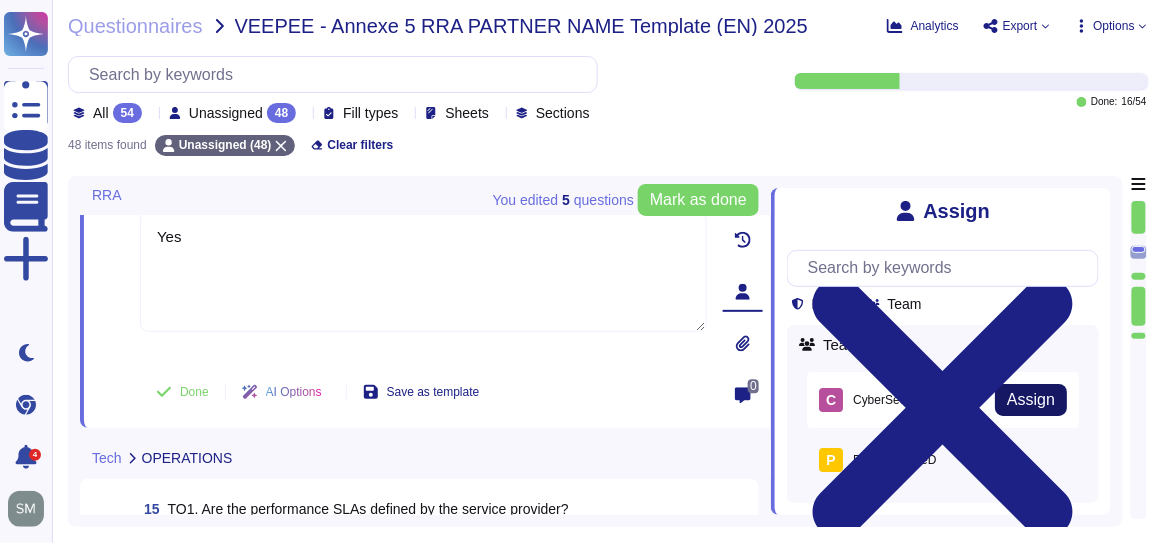 click on "Assign" at bounding box center [1031, 400] 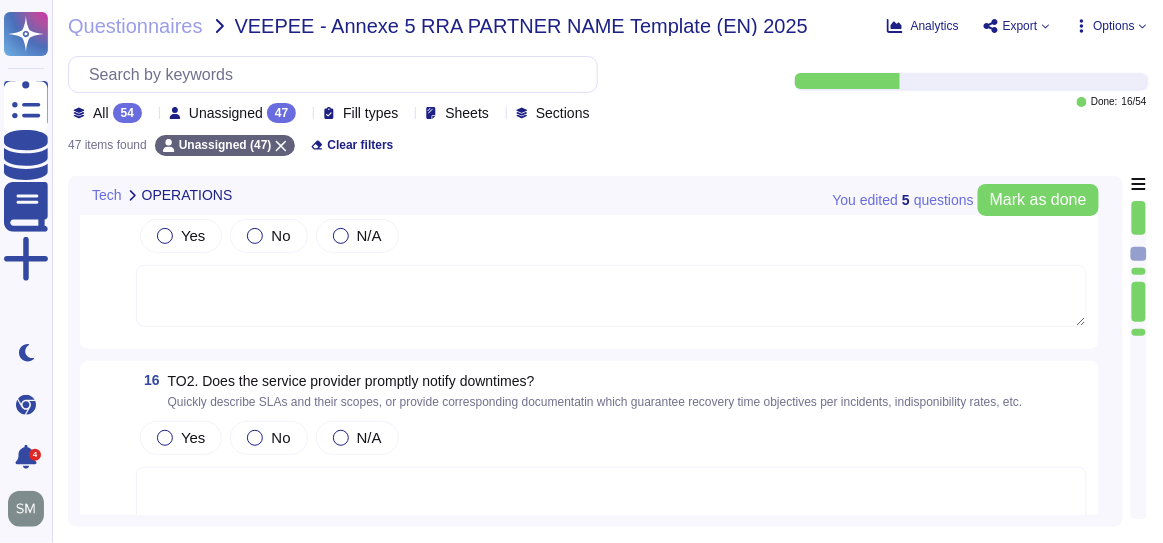 click at bounding box center (611, 296) 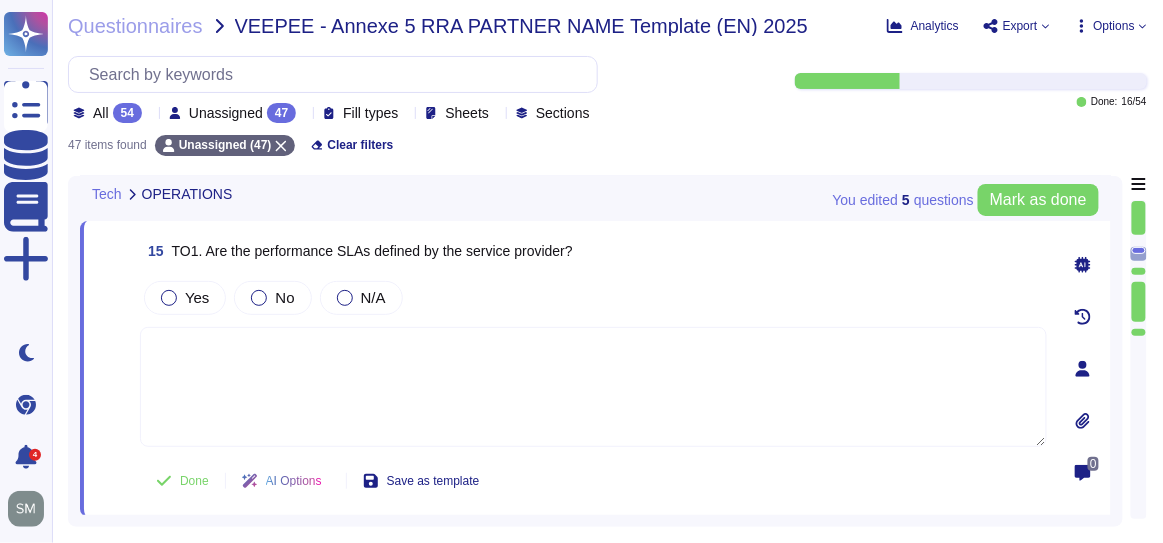 scroll, scrollTop: 999, scrollLeft: 0, axis: vertical 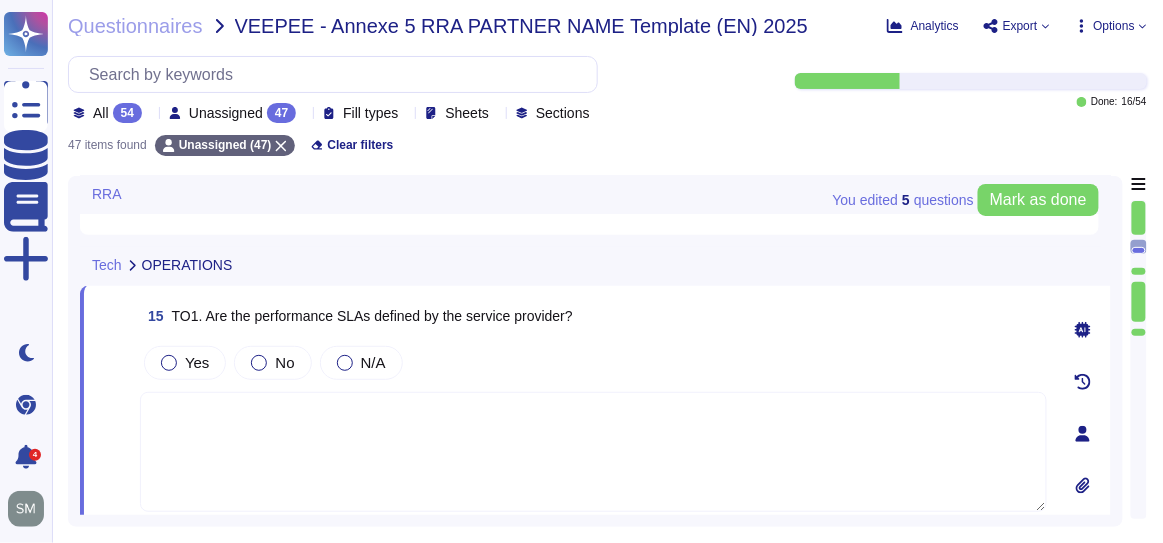 type on "Yes, the data is stored and accessed from outside the [GEOGRAPHIC_DATA]. Specifically, data is hosted primarily in AWS US East, with backups in AWS US East, AWS US West, AWS EU West, and AWS [GEOGRAPHIC_DATA] ([GEOGRAPHIC_DATA]). Additionally, personal data is transferred outside the European Economic Area (EEA) to various countries, including [GEOGRAPHIC_DATA] and others." 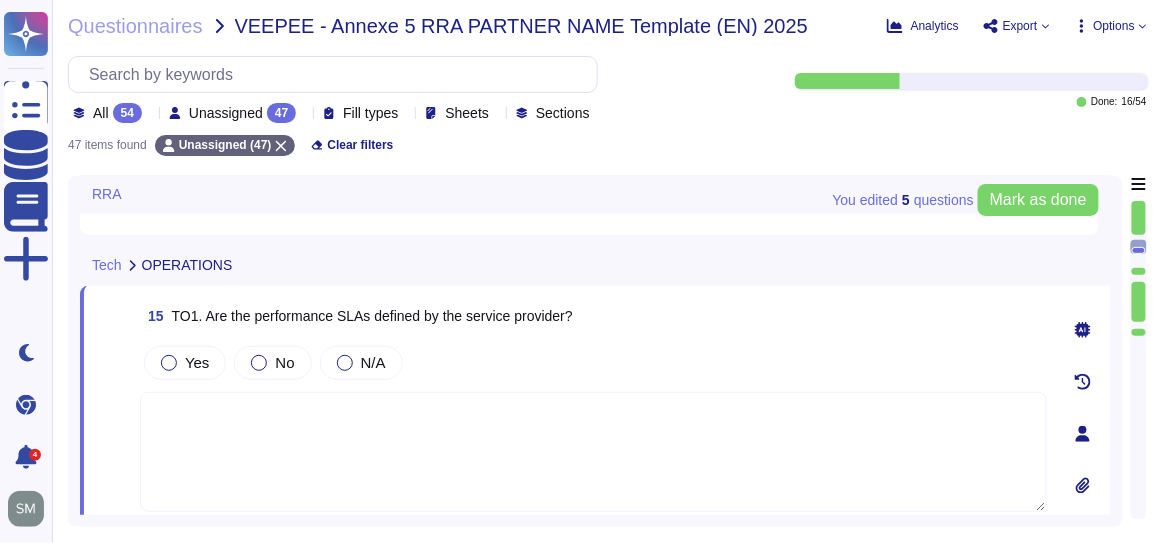 click 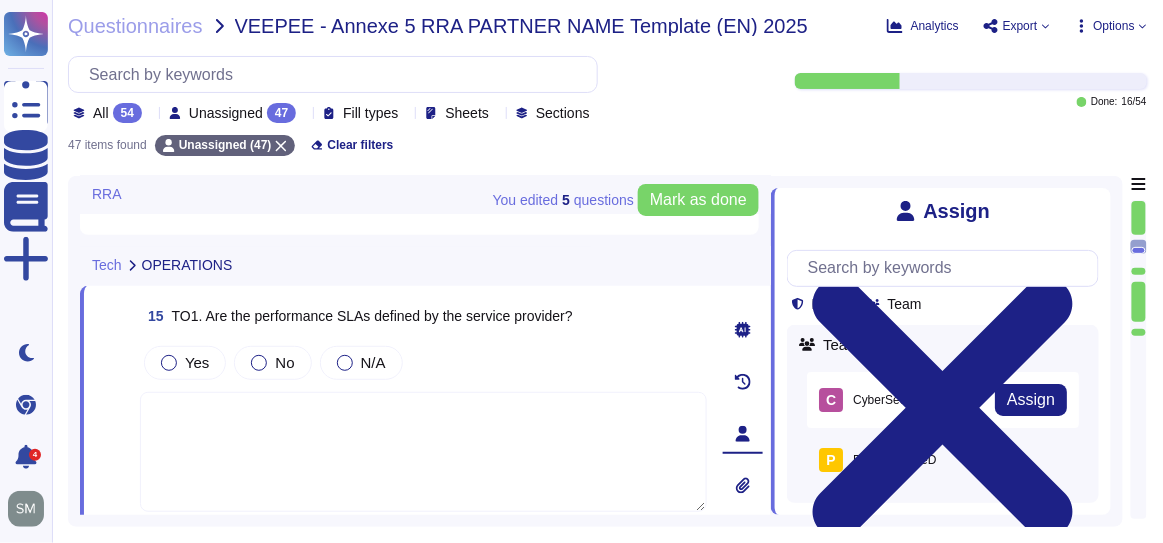 click on "C CyberSecurity Assign" at bounding box center (943, 400) 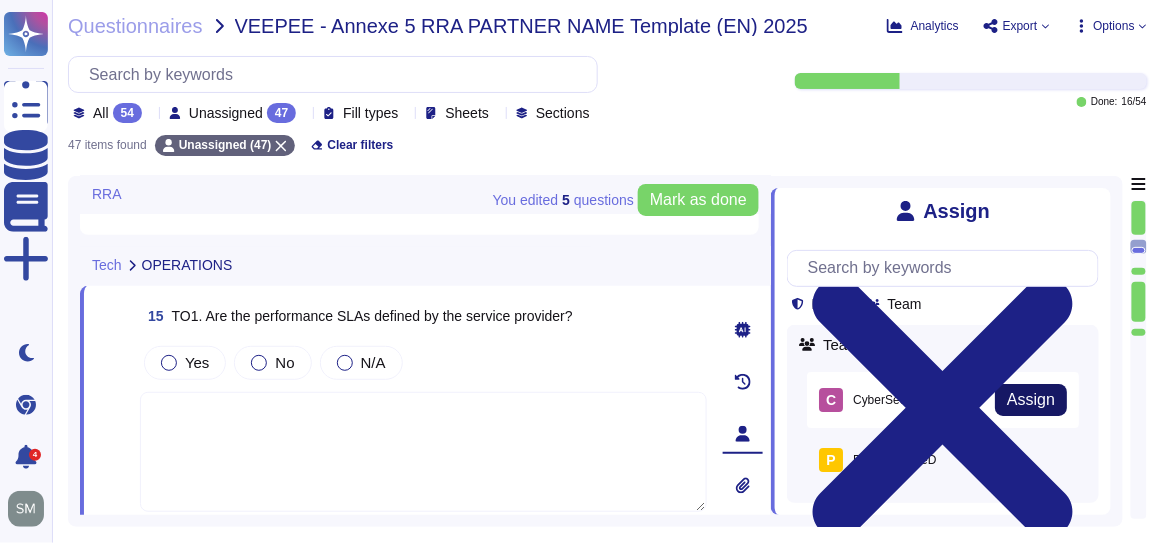 click on "Assign" at bounding box center (1031, 400) 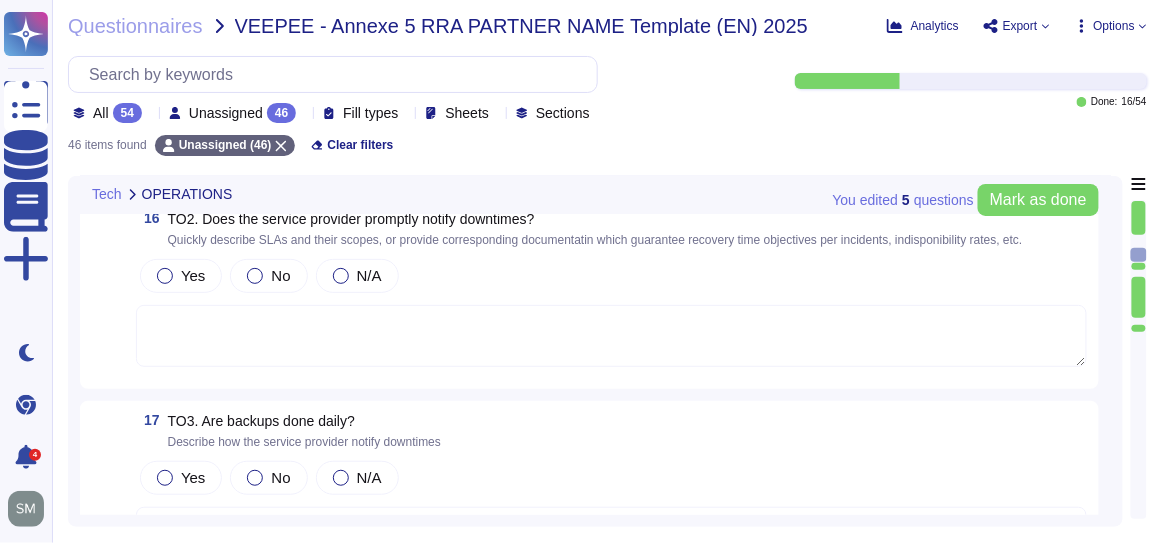 scroll, scrollTop: 1090, scrollLeft: 0, axis: vertical 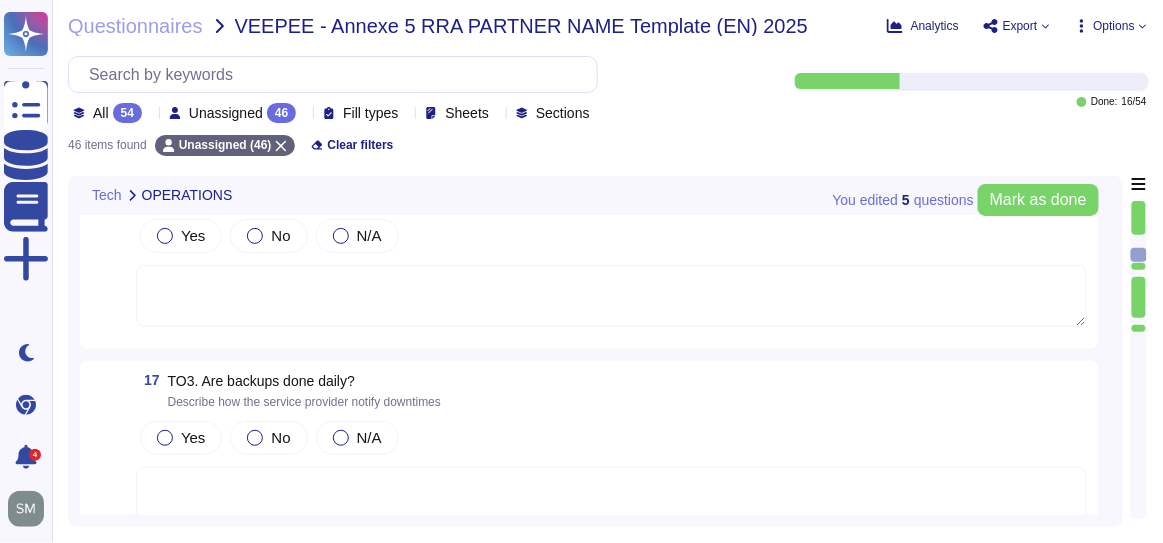 click at bounding box center (611, 296) 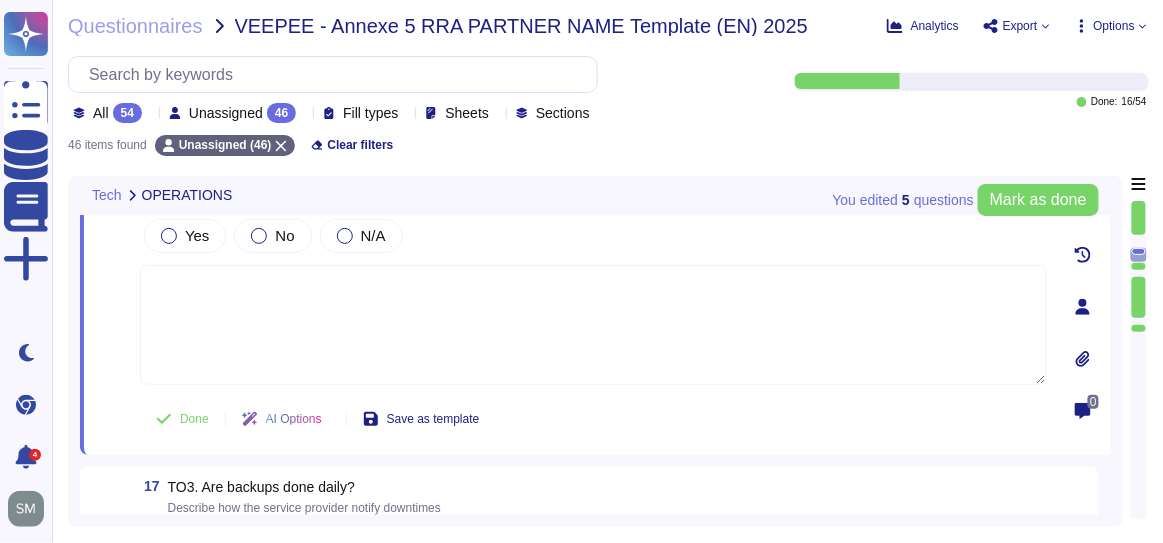 scroll, scrollTop: 999, scrollLeft: 0, axis: vertical 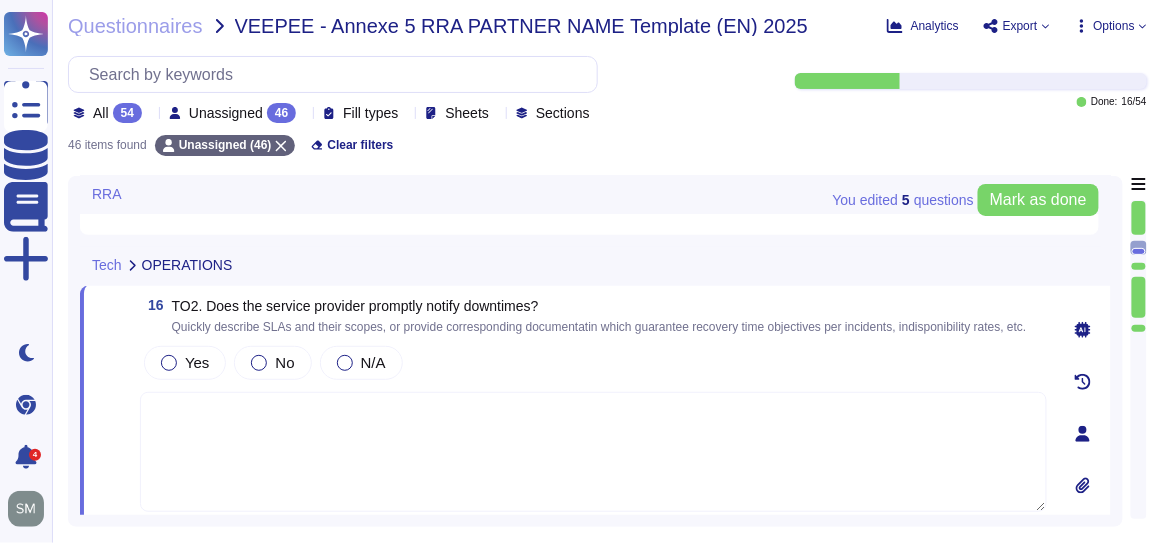 type on "Yes, the data is stored and accessed from outside the [GEOGRAPHIC_DATA]. Specifically, data is hosted primarily in AWS US East, with backups in AWS US East, AWS US West, AWS EU West, and AWS [GEOGRAPHIC_DATA] ([GEOGRAPHIC_DATA]). Additionally, personal data is transferred outside the European Economic Area (EEA) to various countries, including [GEOGRAPHIC_DATA] and others." 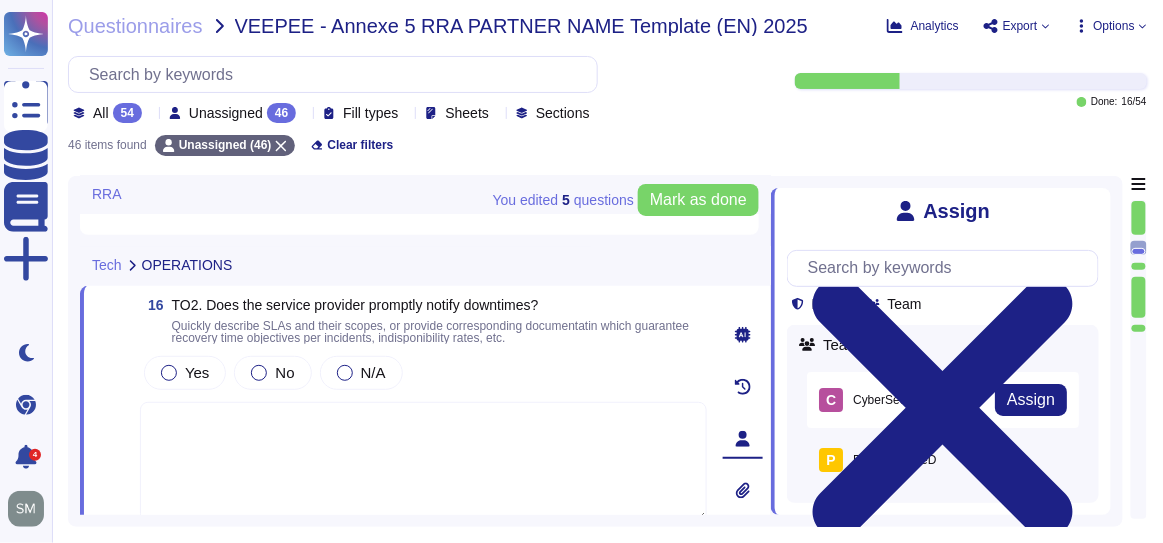 click on "C CyberSecurity Assign" at bounding box center (943, 400) 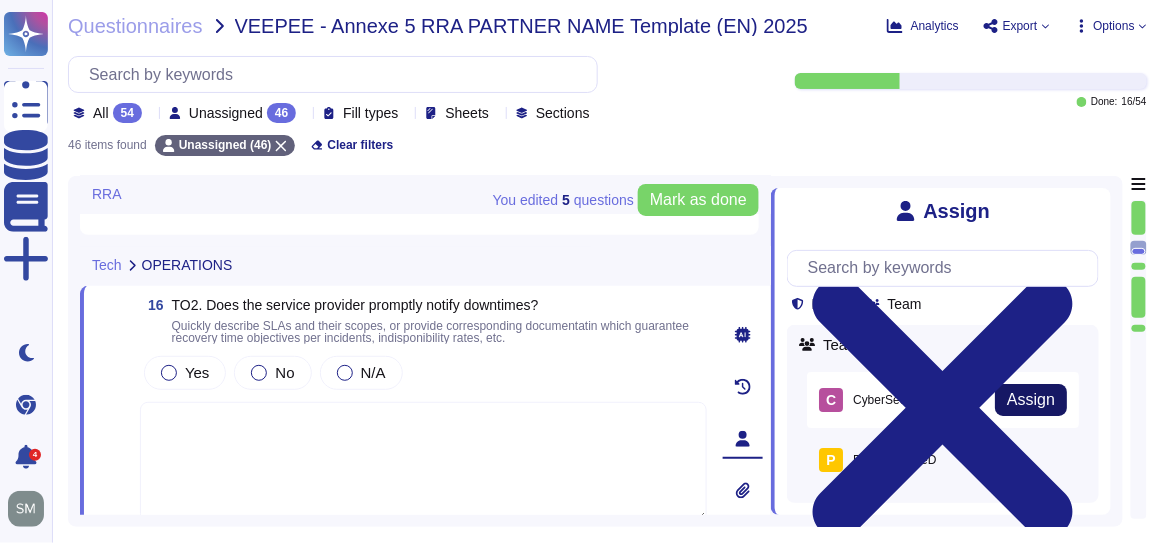 click on "Assign" at bounding box center [1031, 400] 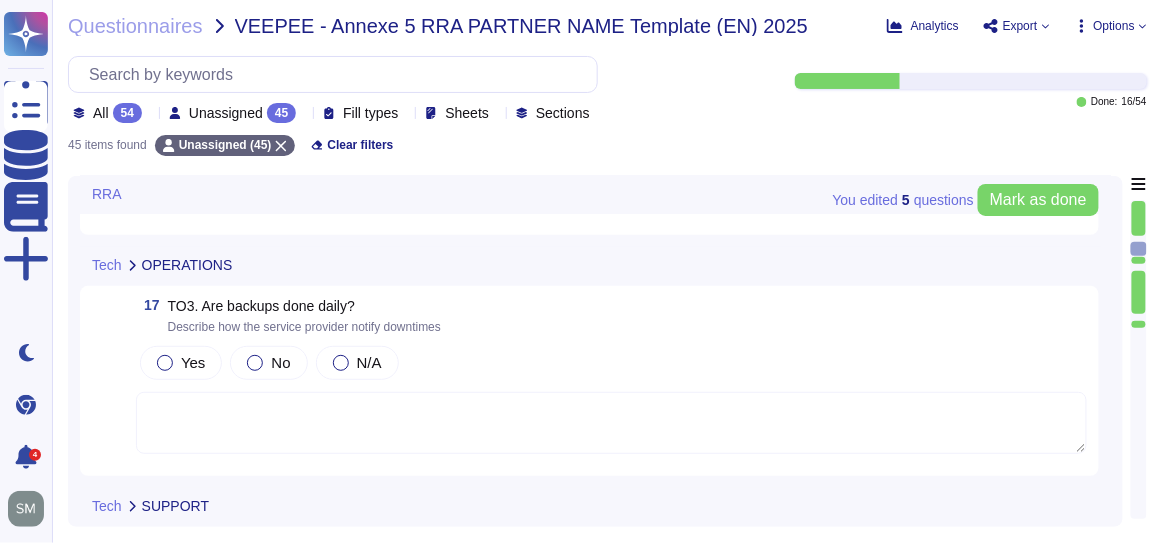 type on "It depends of choice of the solution :
- API : Customization / development from VEEPEE
- Connector : Exempted o integration - Settings and mapping of datas required" 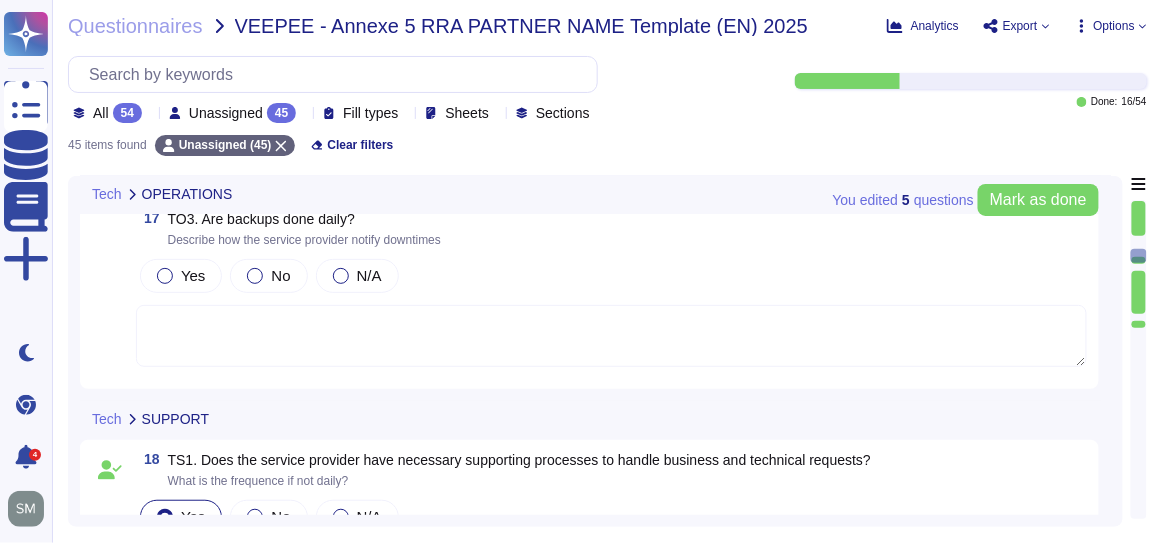 scroll, scrollTop: 1090, scrollLeft: 0, axis: vertical 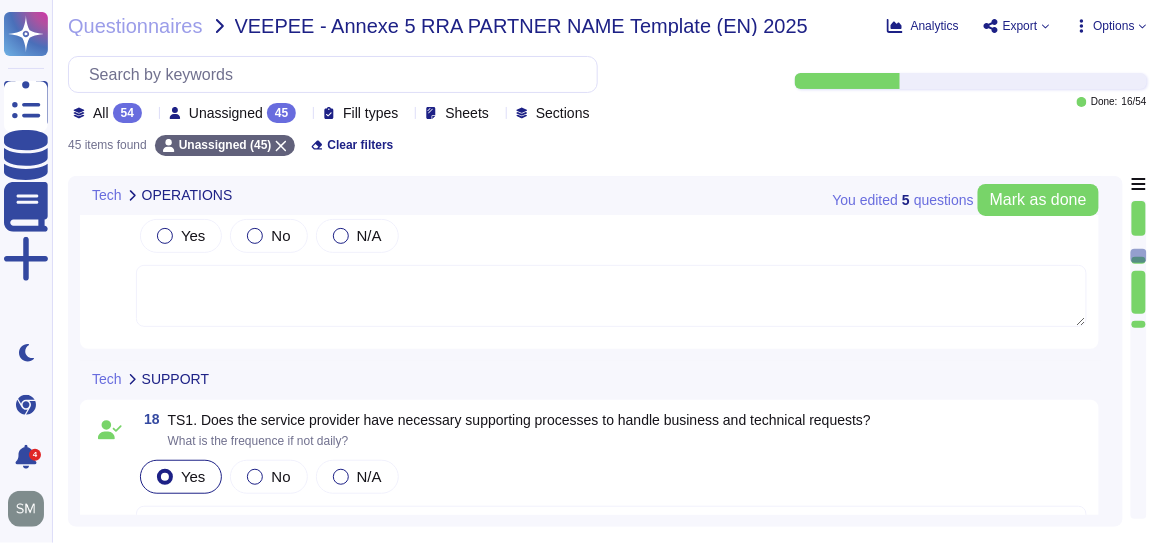 click at bounding box center [611, 296] 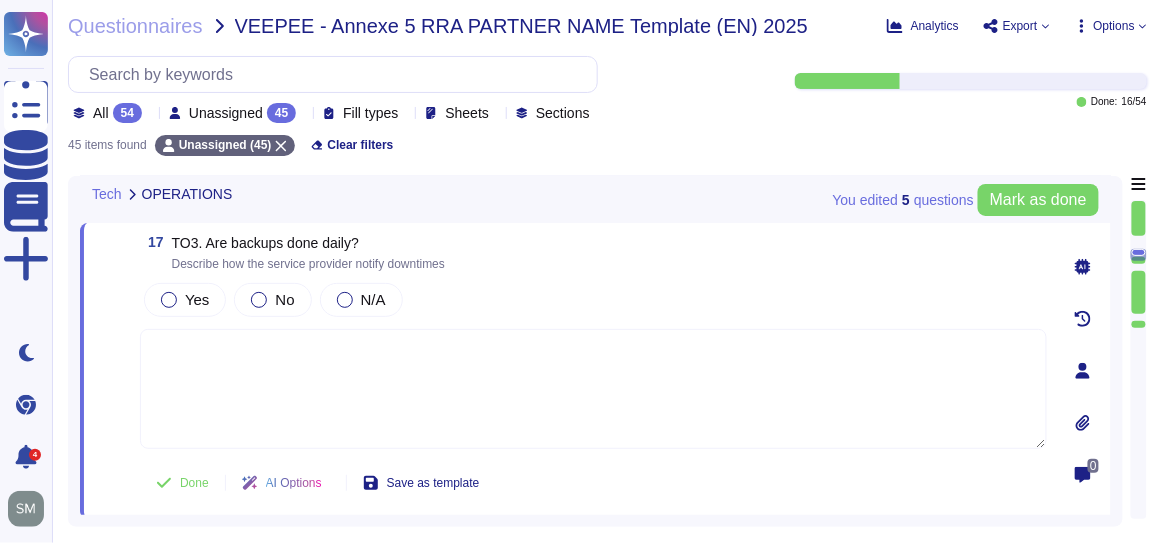 scroll, scrollTop: 999, scrollLeft: 0, axis: vertical 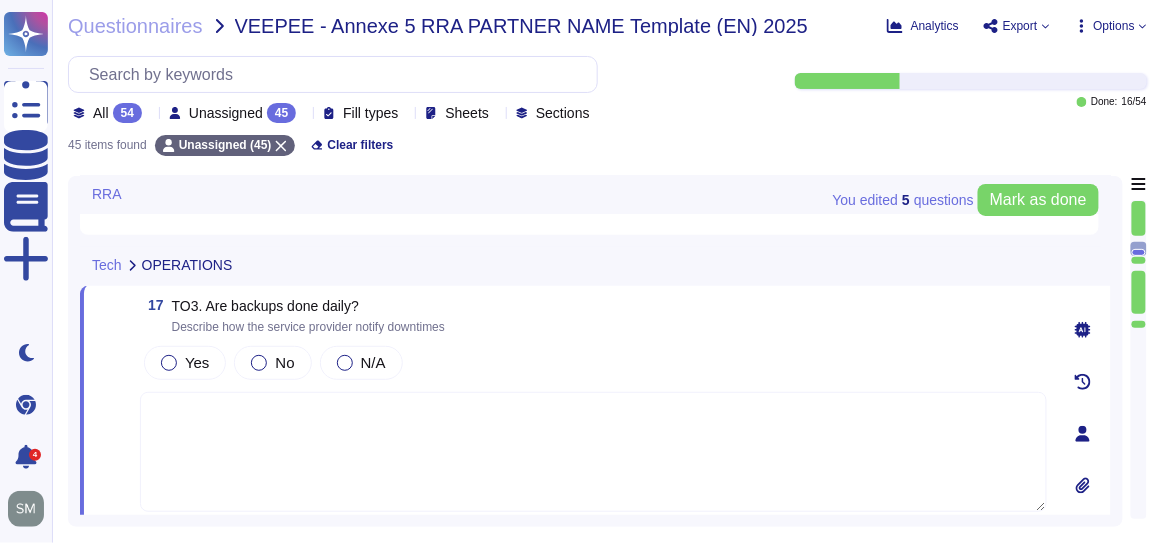 type on "Yes, the data is stored and accessed from outside the [GEOGRAPHIC_DATA]. Specifically, data is hosted primarily in AWS US East, with backups in AWS US East, AWS US West, AWS EU West, and AWS [GEOGRAPHIC_DATA] ([GEOGRAPHIC_DATA]). Additionally, personal data is transferred outside the European Economic Area (EEA) to various countries, including [GEOGRAPHIC_DATA] and others." 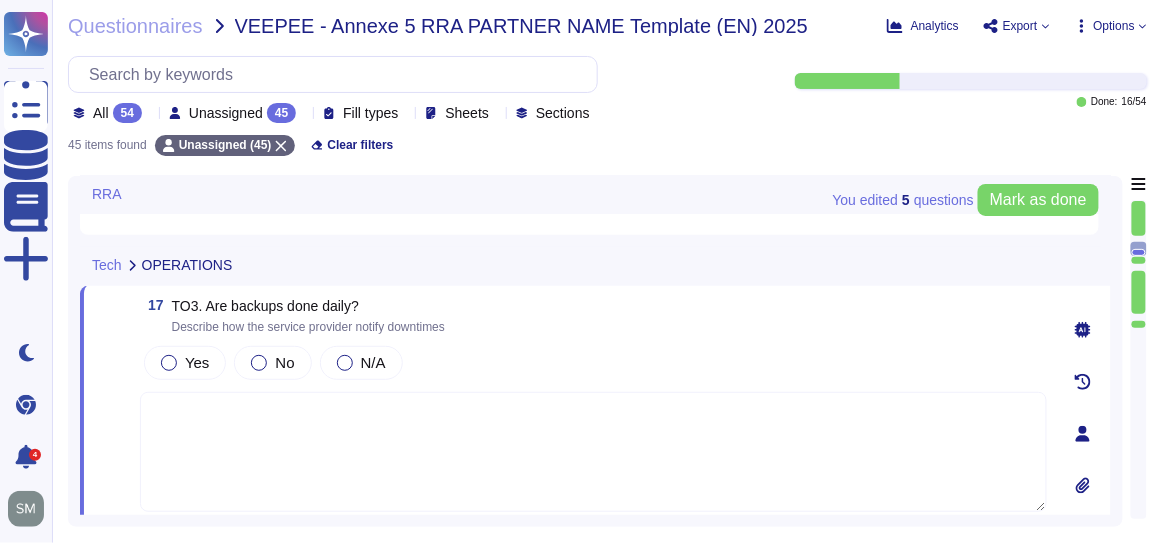 click 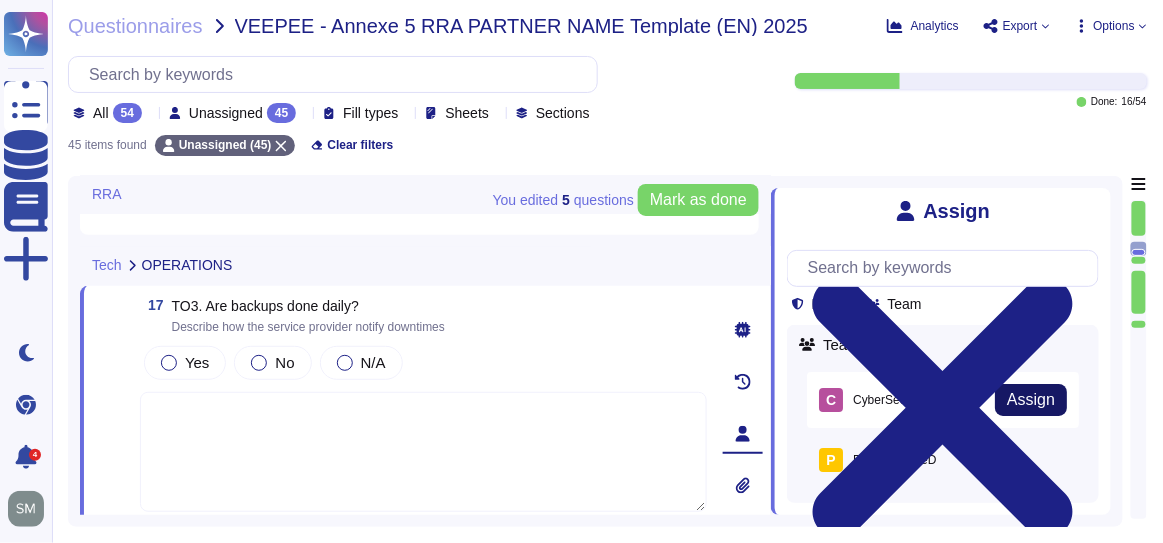click on "Assign" at bounding box center (1031, 400) 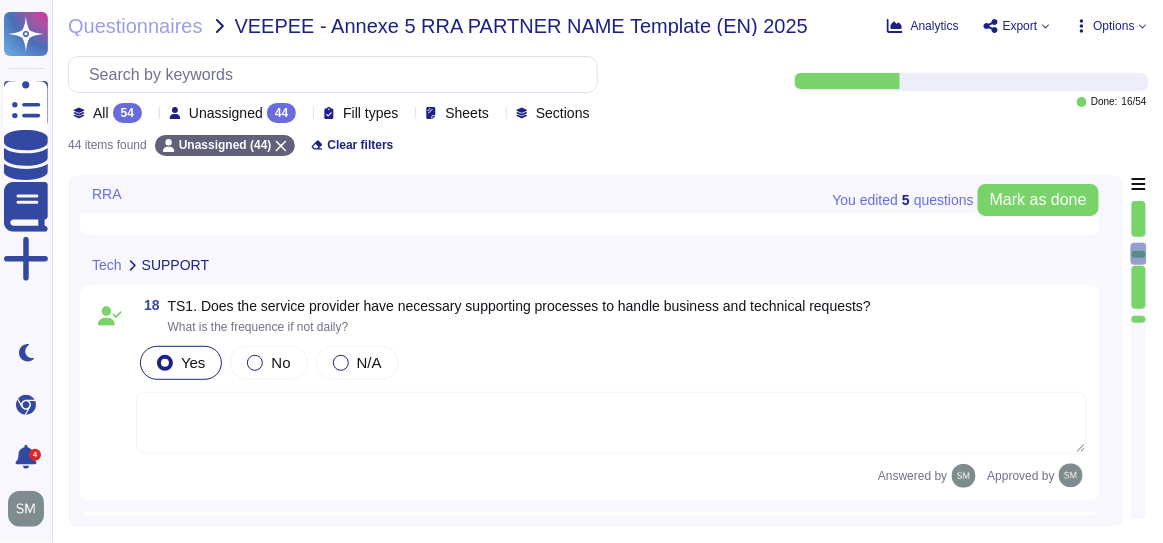 type on "It depends of choice of the solution :" 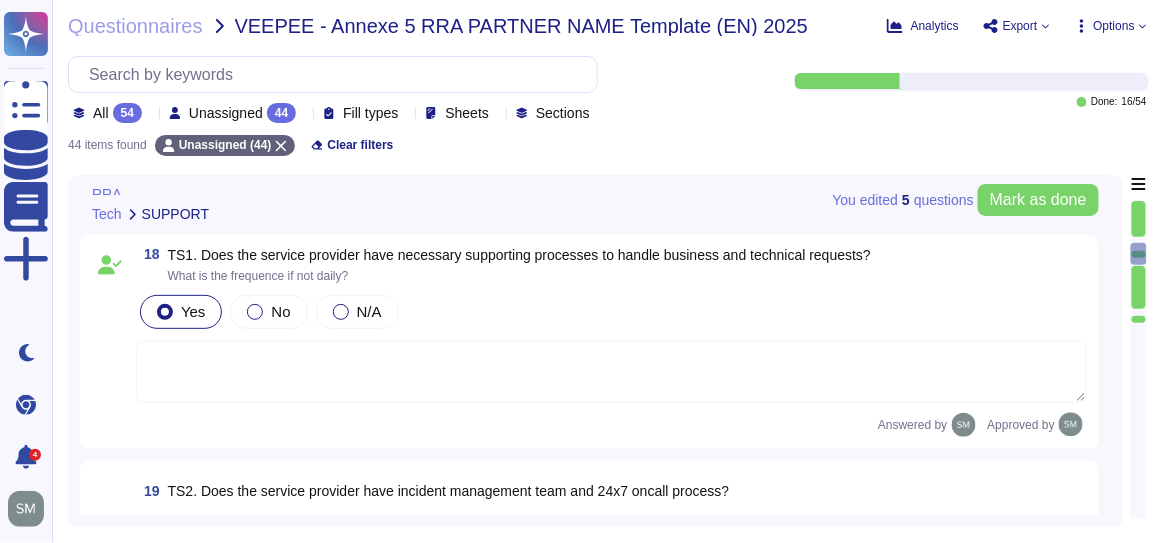 scroll, scrollTop: 1090, scrollLeft: 0, axis: vertical 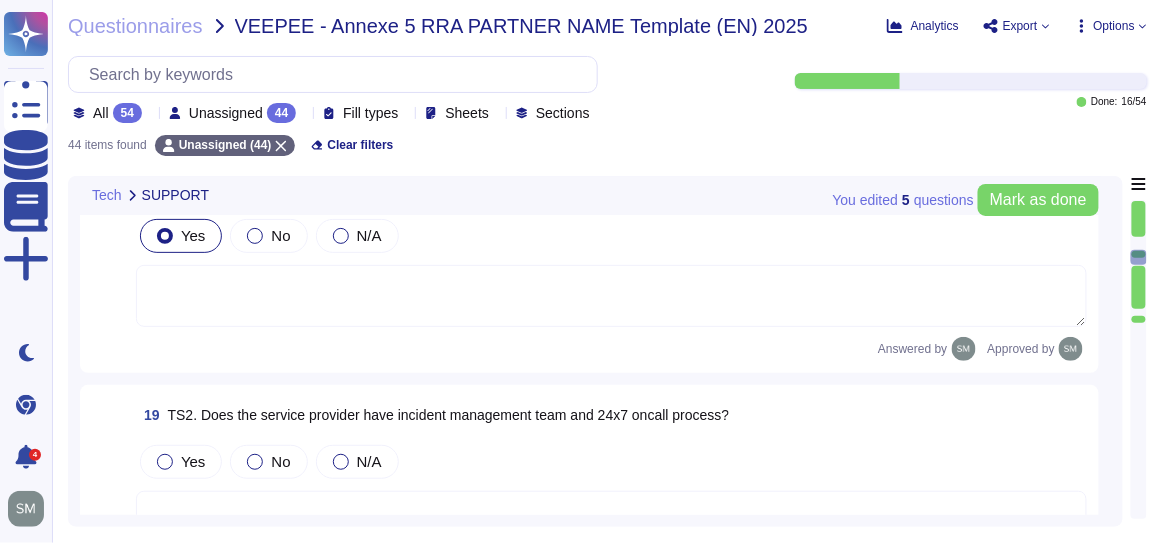 click at bounding box center [611, 296] 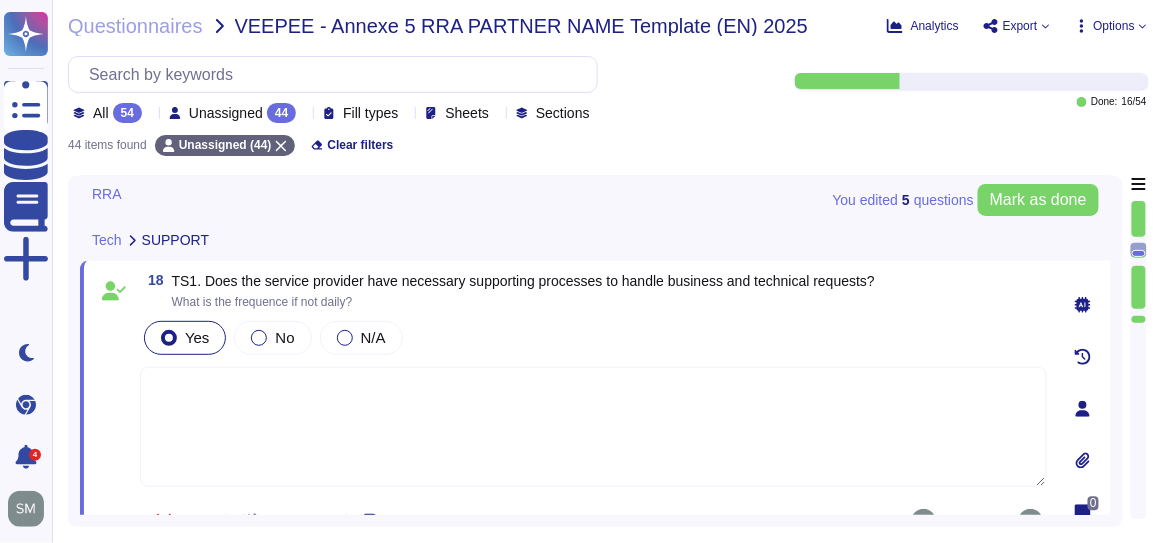 type on "Yes, the data is stored and accessed from outside the [GEOGRAPHIC_DATA]. Specifically, data is hosted primarily in AWS US East, with backups in AWS US East, AWS US West, AWS EU West, and AWS [GEOGRAPHIC_DATA] ([GEOGRAPHIC_DATA]). Additionally, personal data is transferred outside the European Economic Area (EEA) to various countries, including [GEOGRAPHIC_DATA] and others." 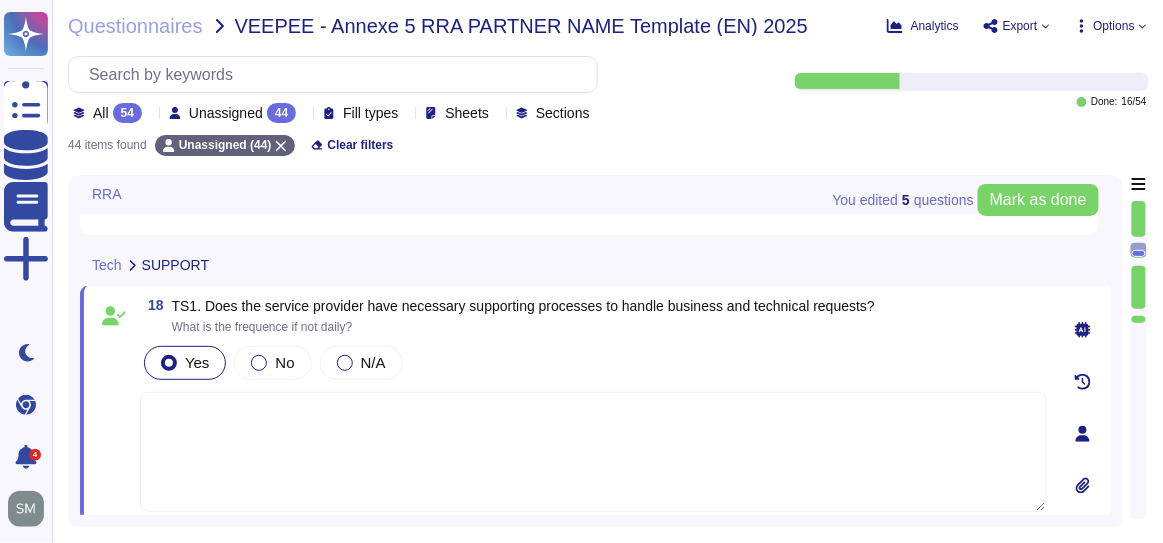 click 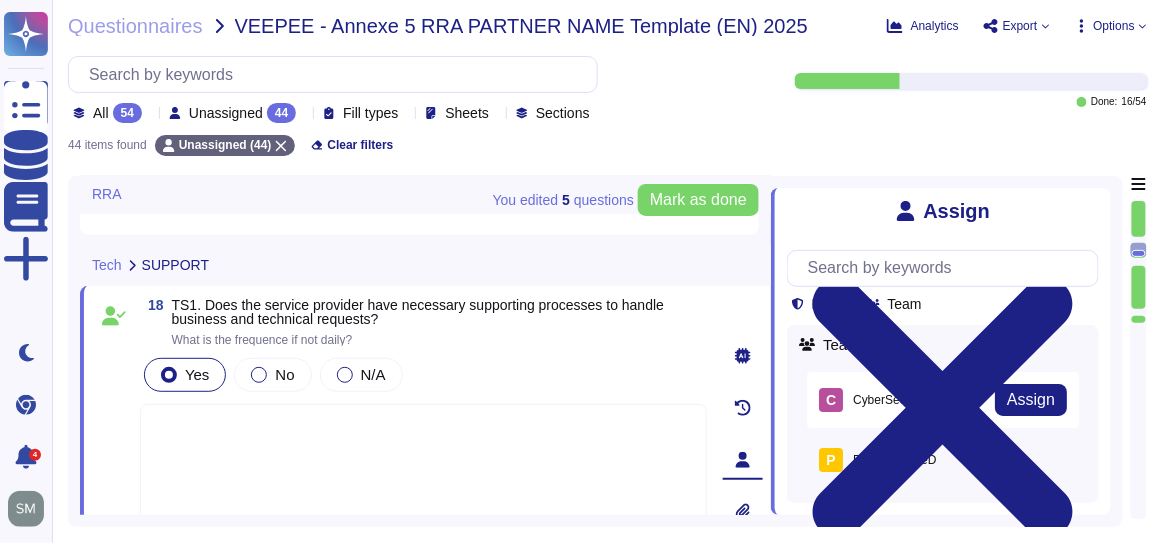 click on "C CyberSecurity Assign" at bounding box center (943, 400) 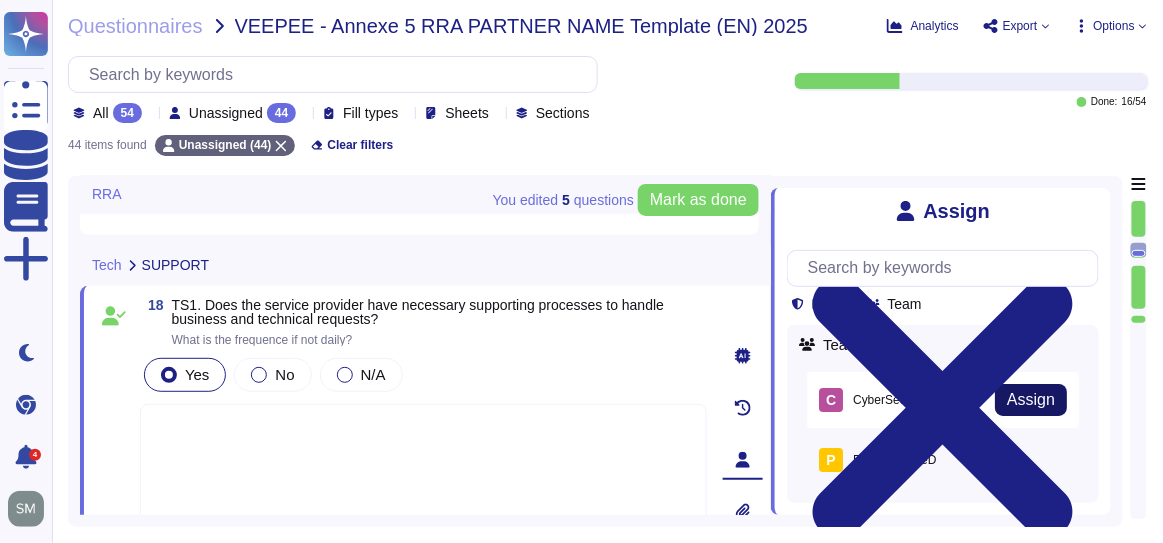 click on "Assign" at bounding box center (1031, 400) 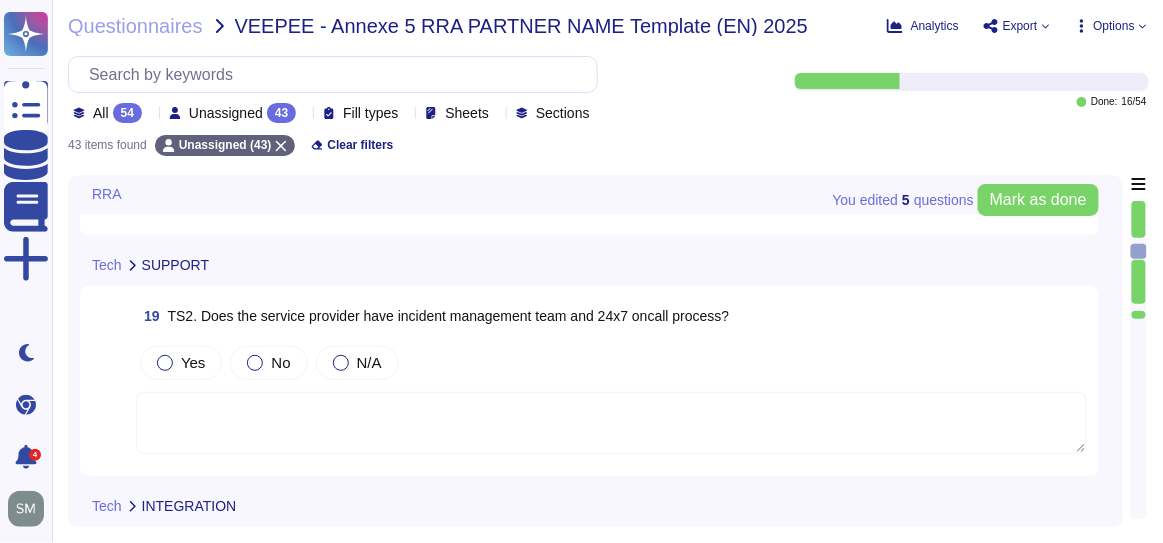 type on "Not appicable for API or Connector (in this case) - Connection by token refreshed 24h" 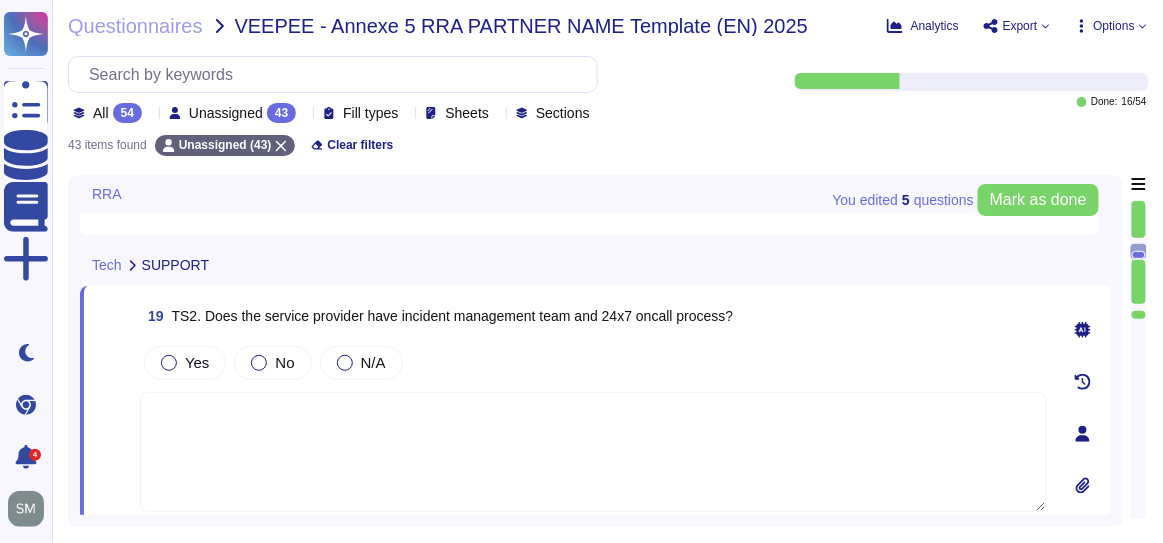 click 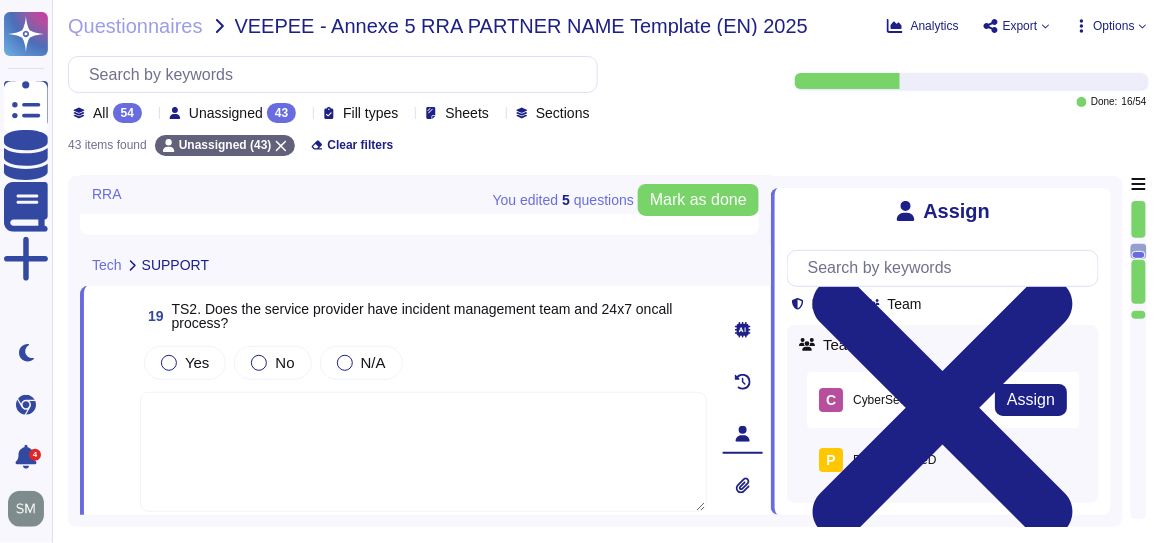 click on "C CyberSecurity Assign" at bounding box center [943, 400] 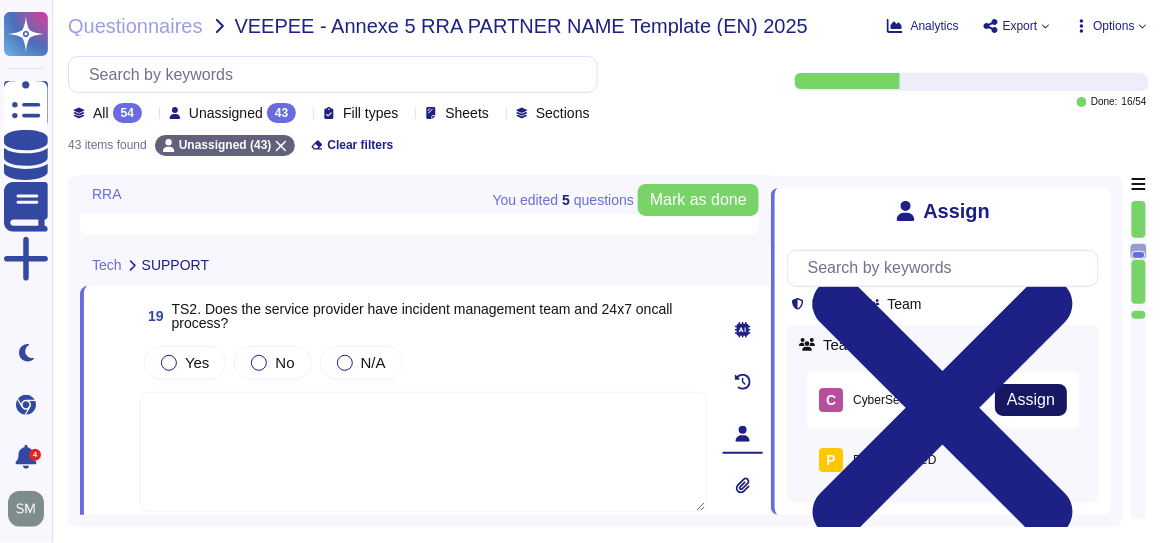 click on "Assign" at bounding box center (1031, 400) 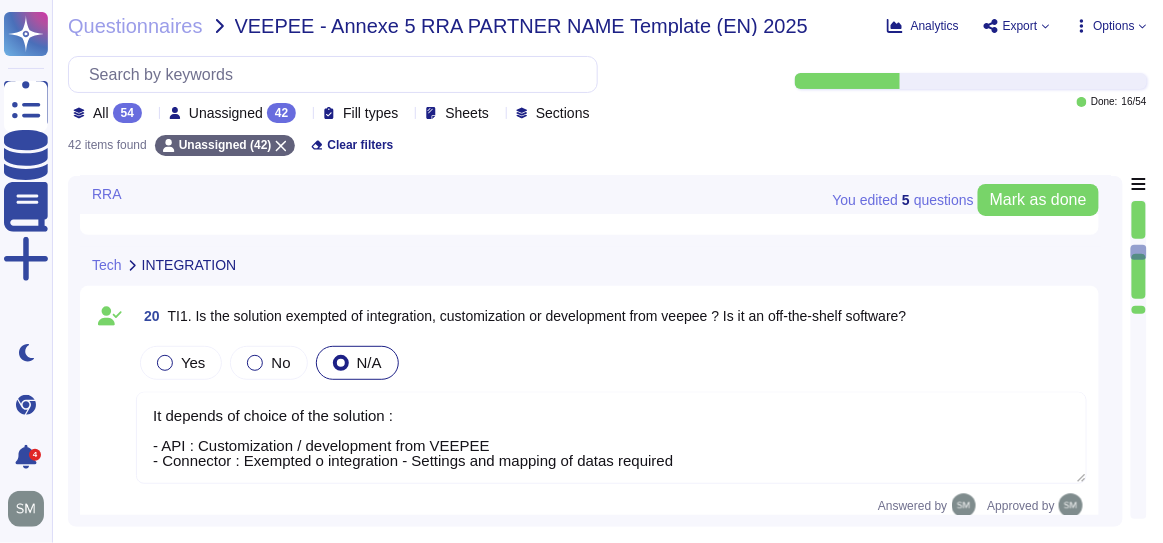 type on "It depends of choice of the solution :
- API : Customization / development from VEEPEE
- Connector : Exempted o integration - Settings and mapping of datas required" 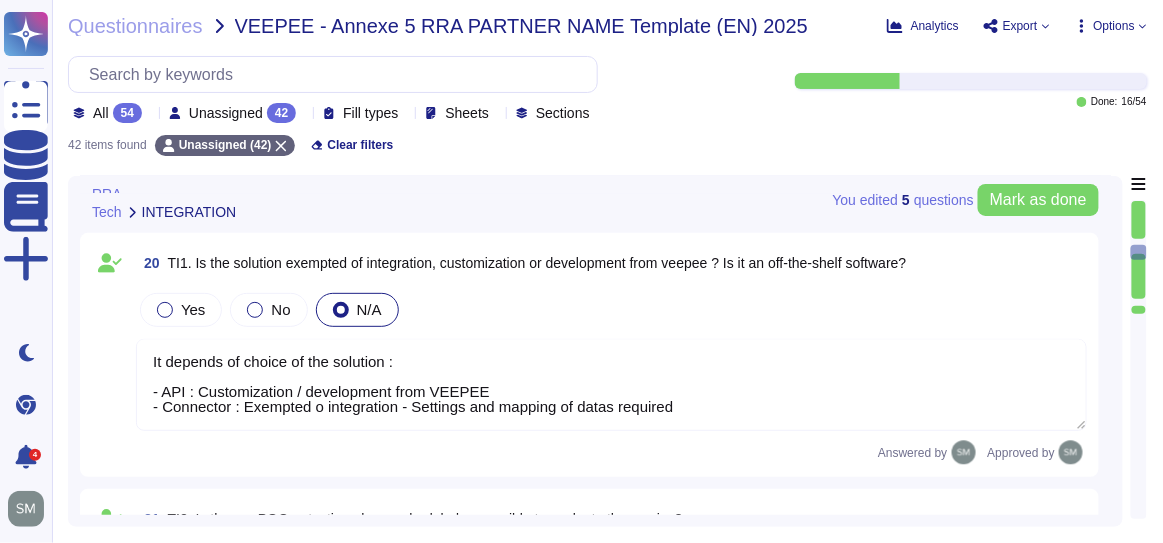 scroll, scrollTop: 1090, scrollLeft: 0, axis: vertical 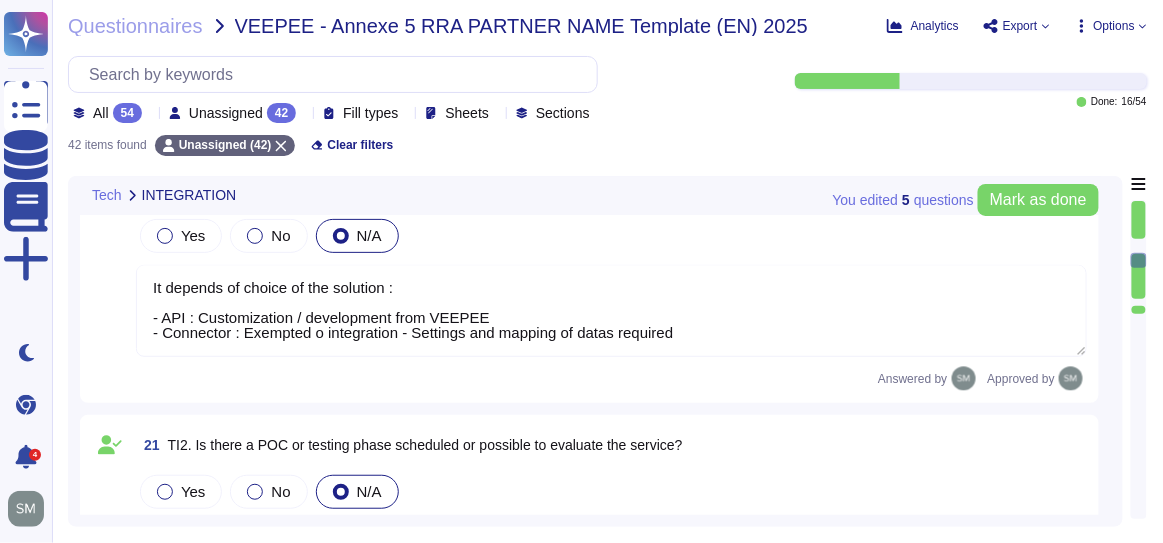 click on "It depends of choice of the solution :
- API : Customization / development from VEEPEE
- Connector : Exempted o integration - Settings and mapping of datas required" at bounding box center (611, 311) 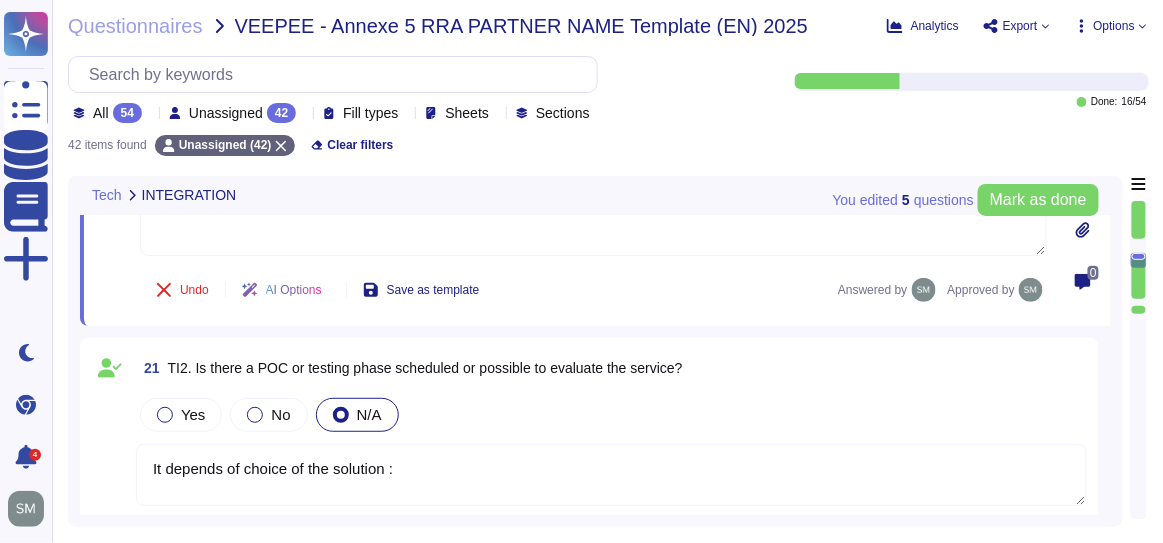 scroll, scrollTop: 1272, scrollLeft: 0, axis: vertical 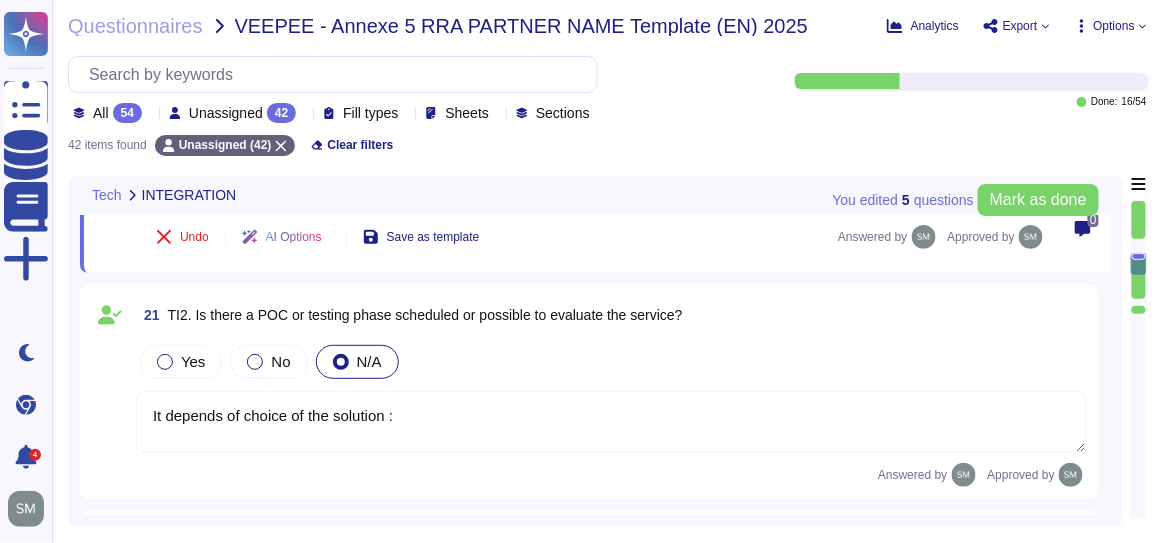 click on "21 TI2. Is there a POC or testing phase scheduled or possible to evaluate the service? Yes No N/A It depends of choice of the solution :  Answered by Approved by" at bounding box center (589, 392) 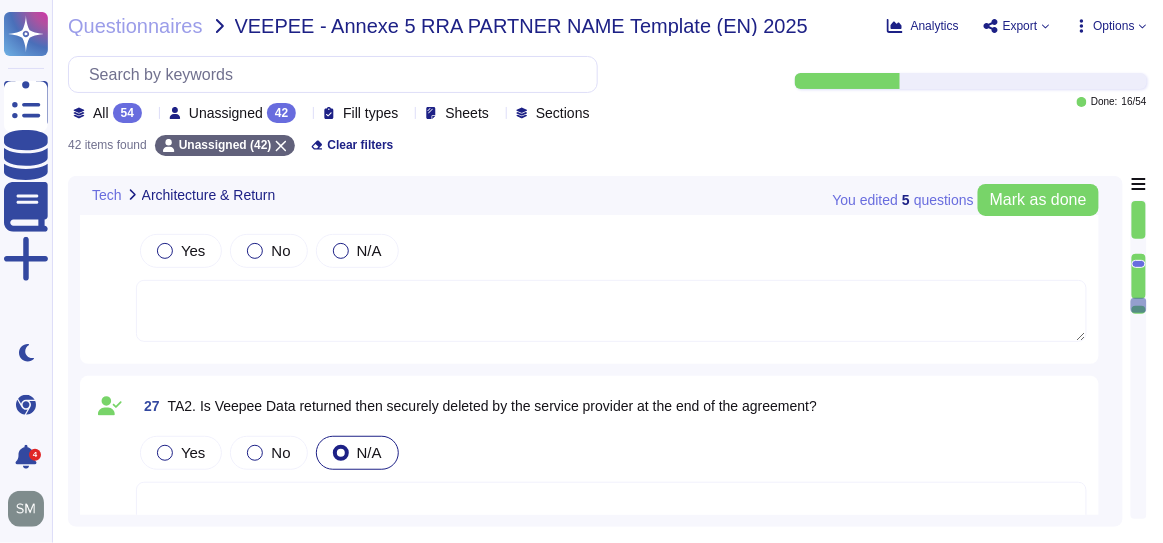 scroll, scrollTop: 2545, scrollLeft: 0, axis: vertical 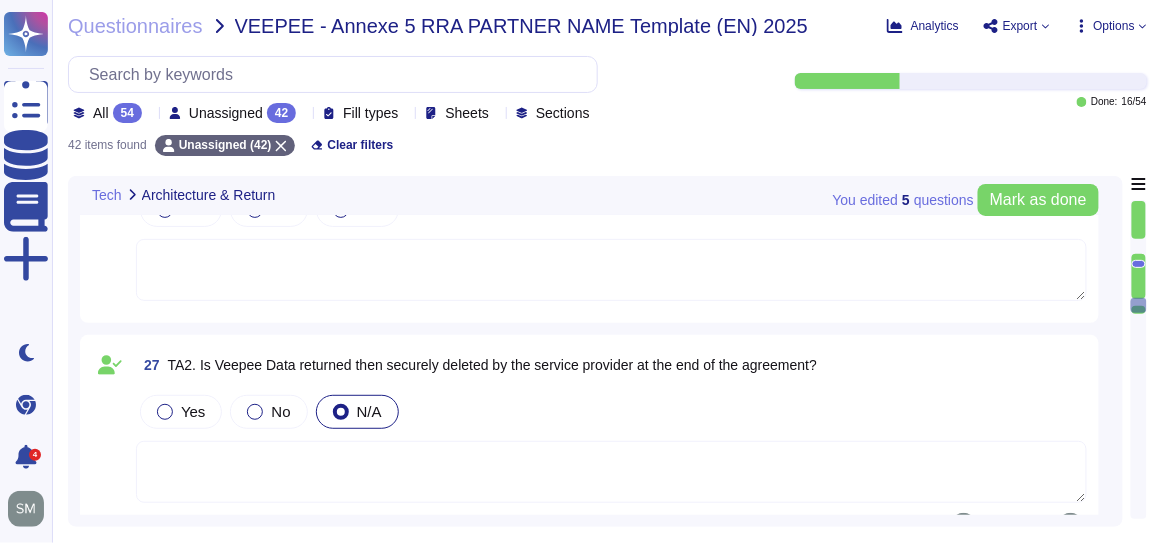 click at bounding box center (611, 472) 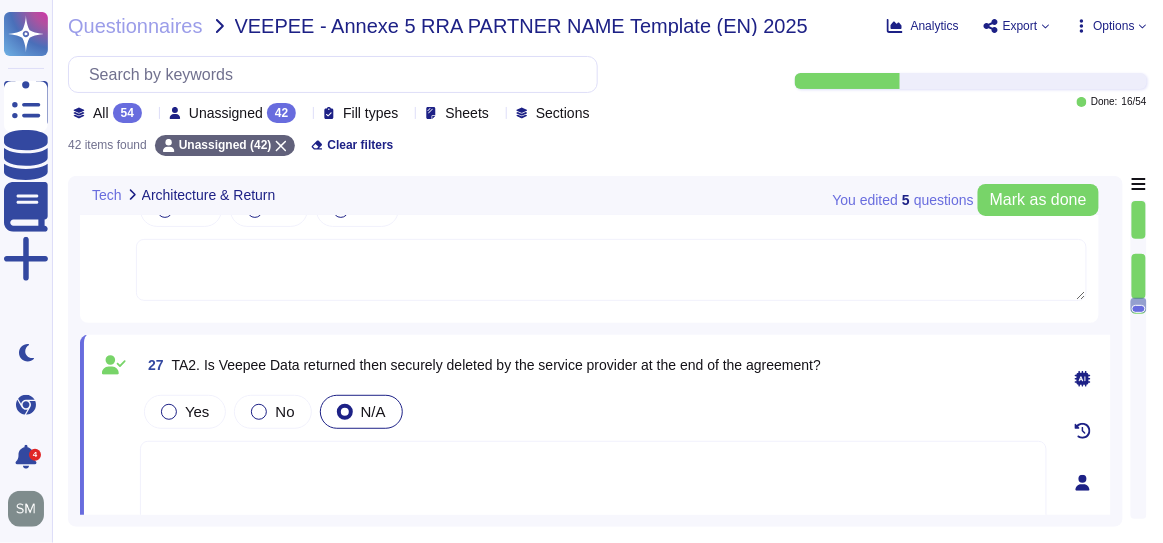 click 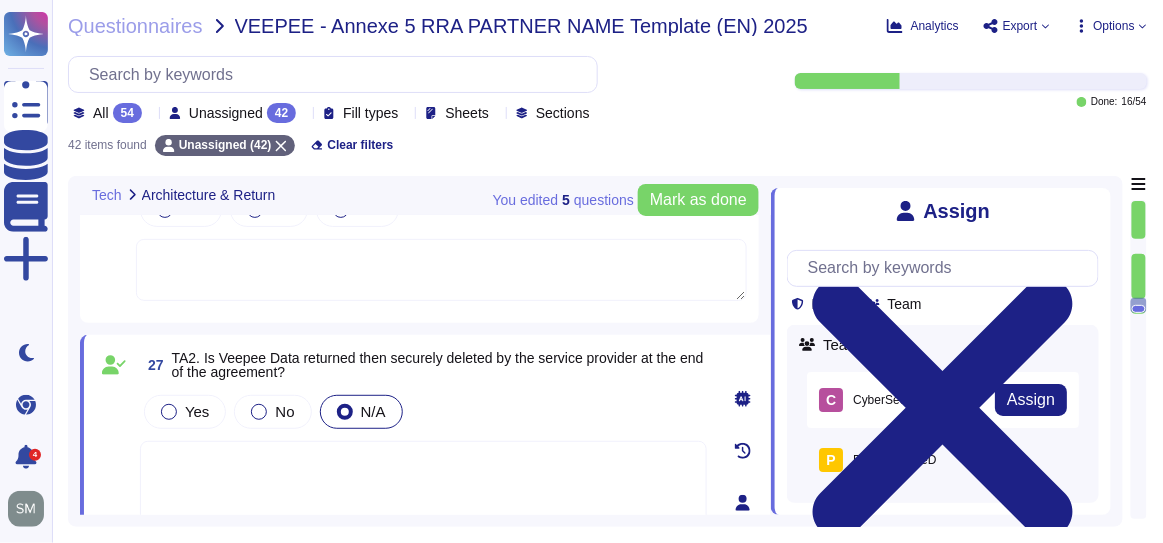 click on "C CyberSecurity Assign" at bounding box center (943, 400) 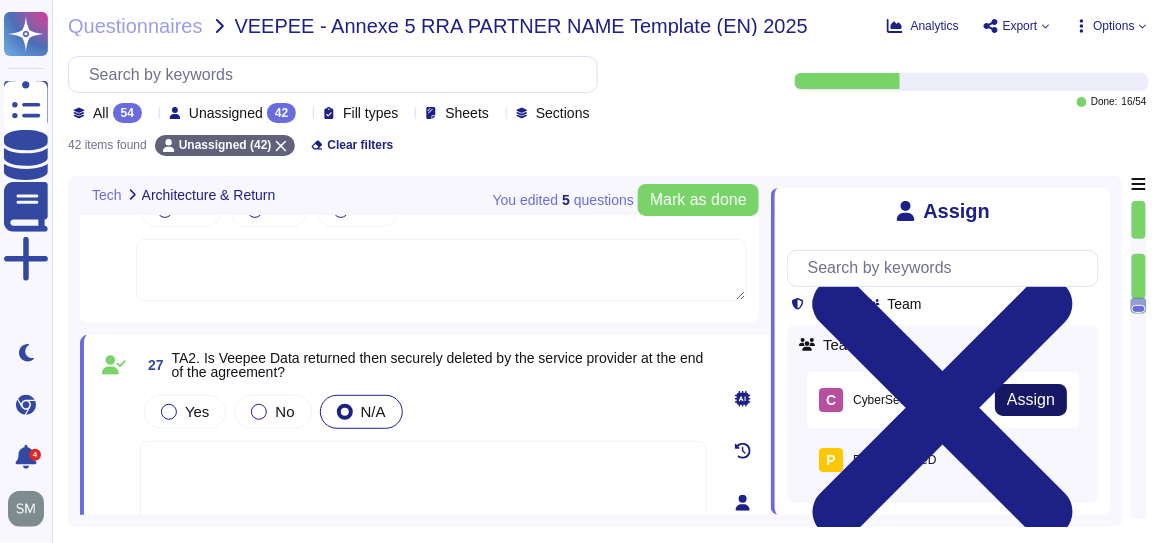 click on "Assign" at bounding box center (1031, 400) 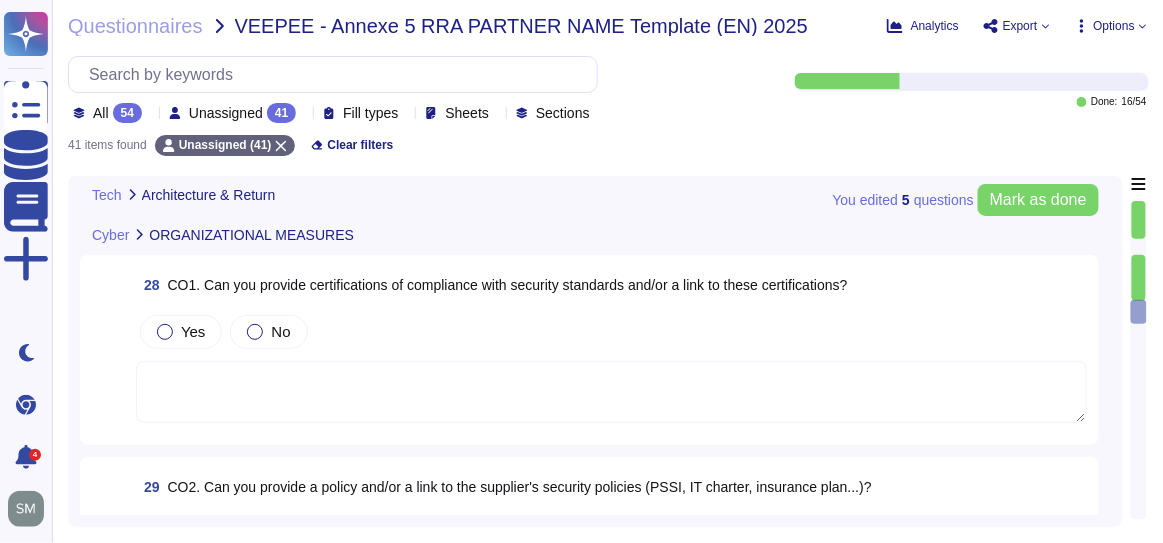 scroll, scrollTop: 2636, scrollLeft: 0, axis: vertical 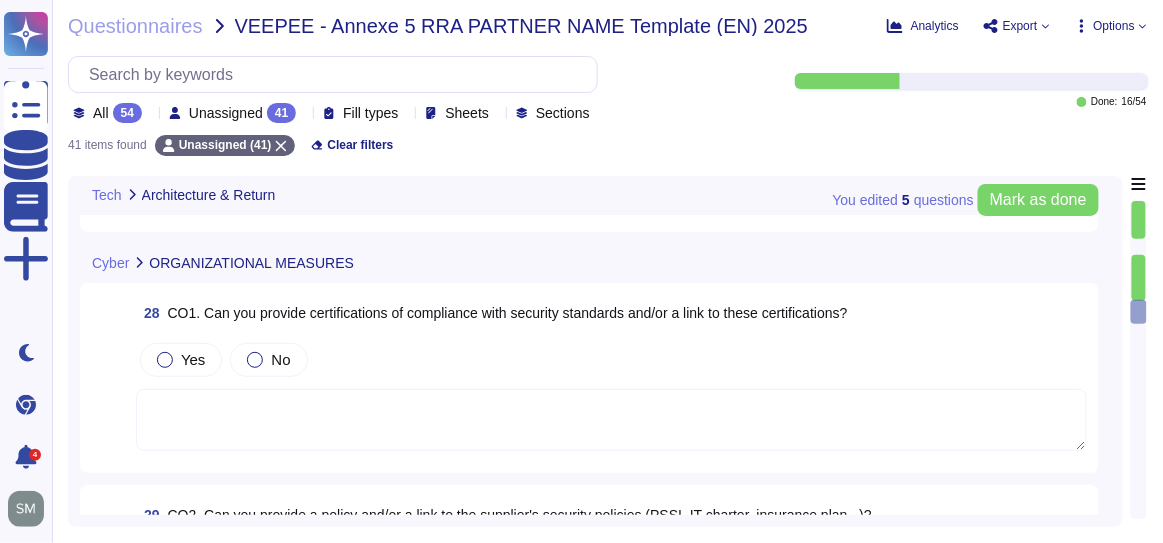 click at bounding box center (611, 420) 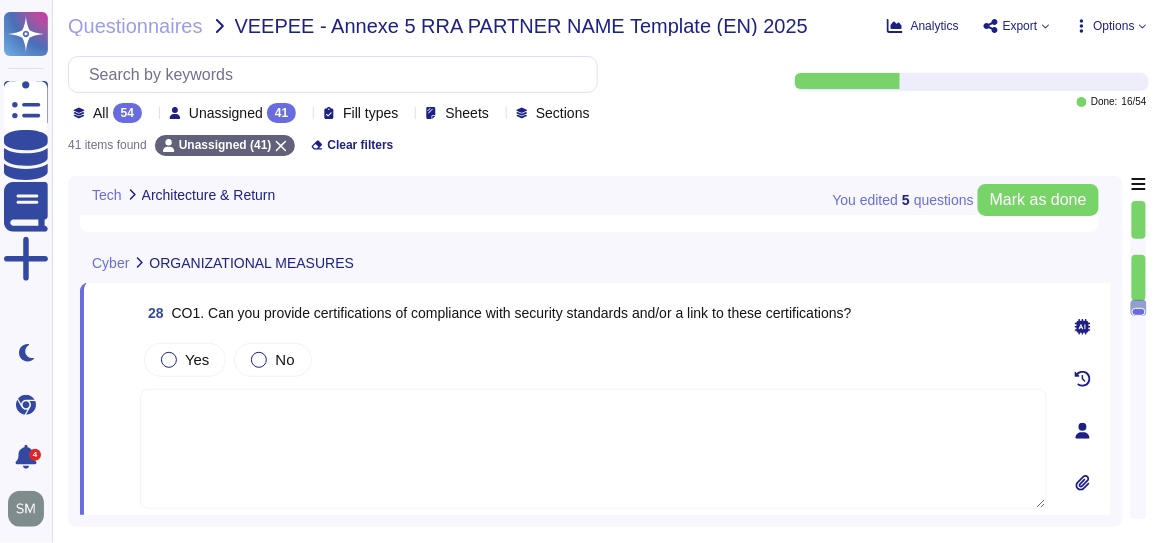 click 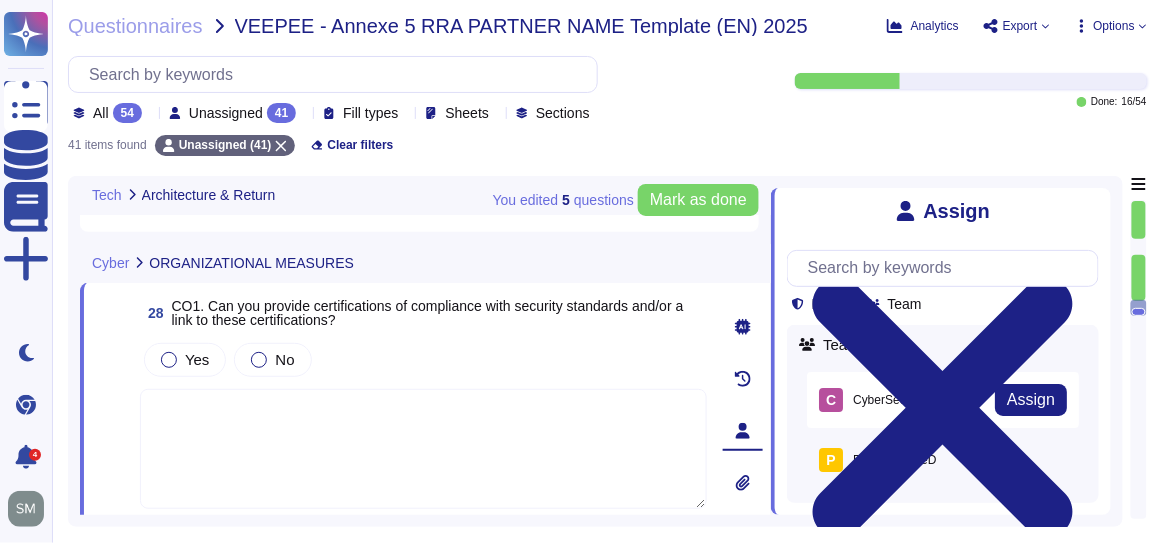 click on "C CyberSecurity Assign" at bounding box center [943, 400] 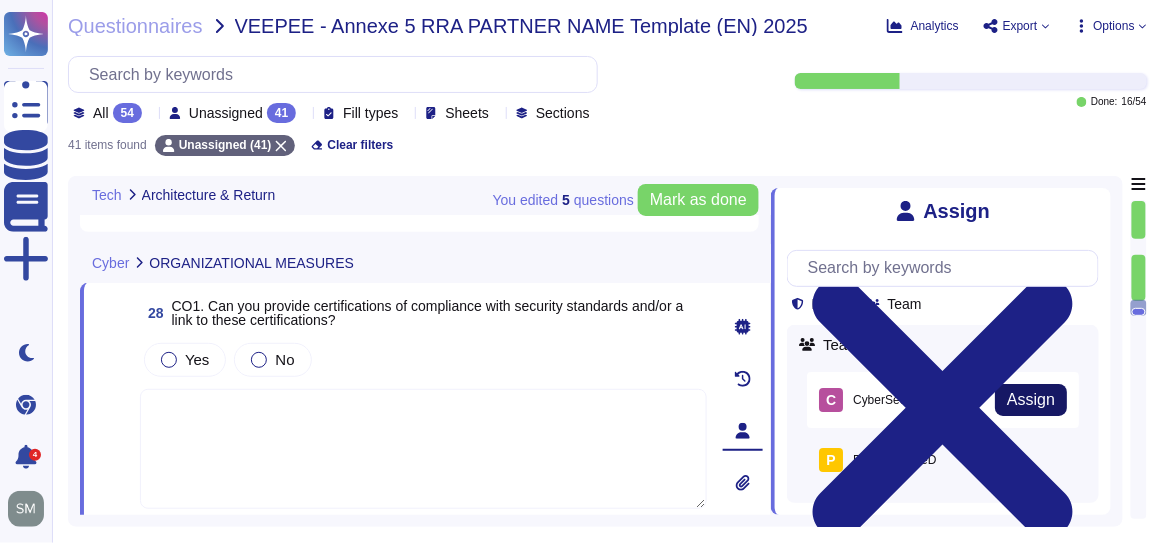 click on "Assign" at bounding box center (1031, 400) 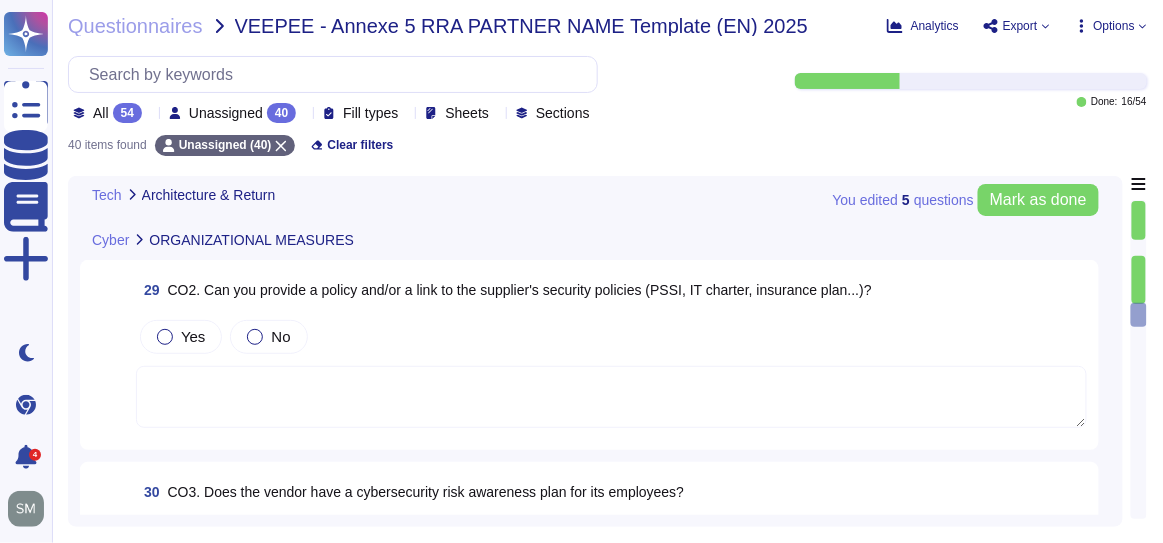 scroll, scrollTop: 2636, scrollLeft: 0, axis: vertical 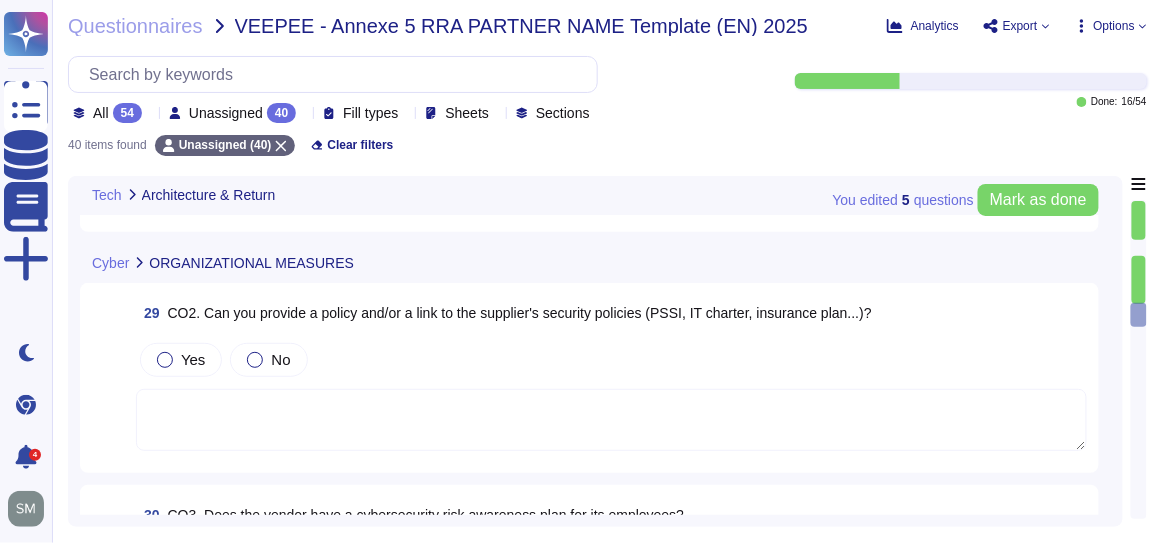 click at bounding box center (611, 420) 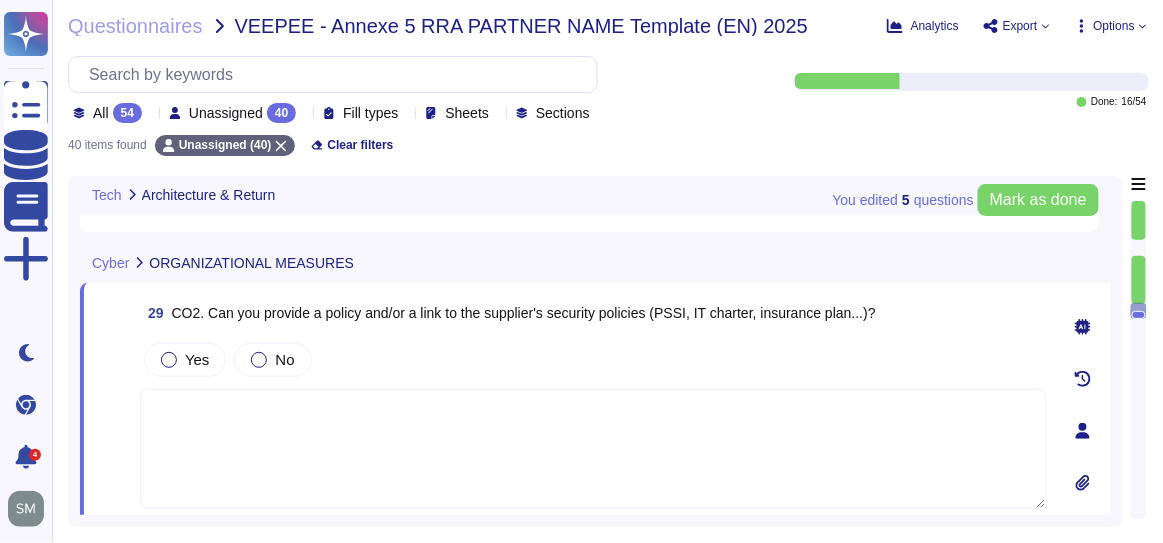 click 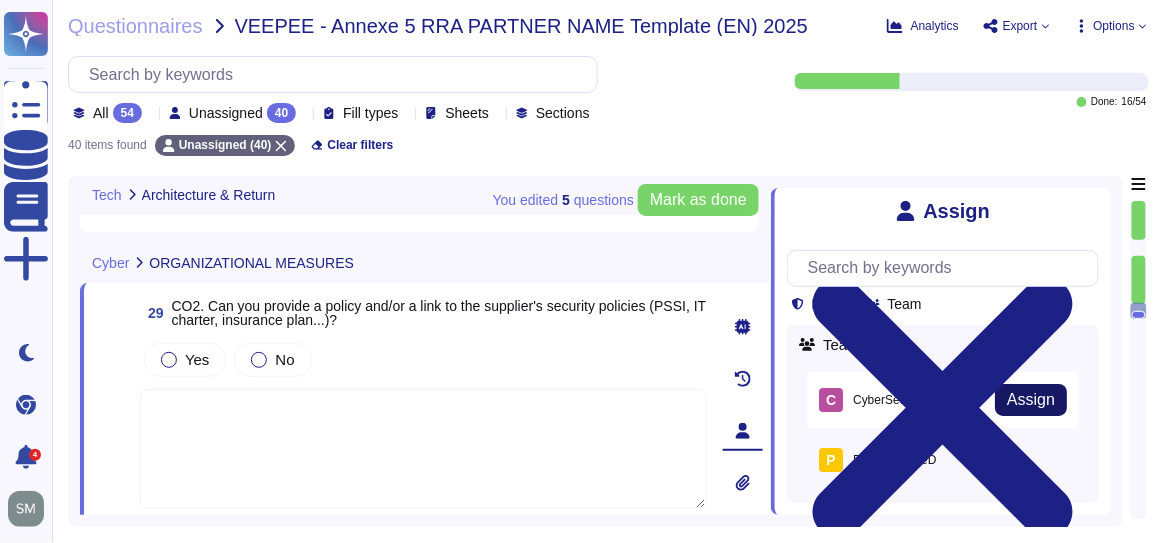 click on "Assign" at bounding box center (1031, 400) 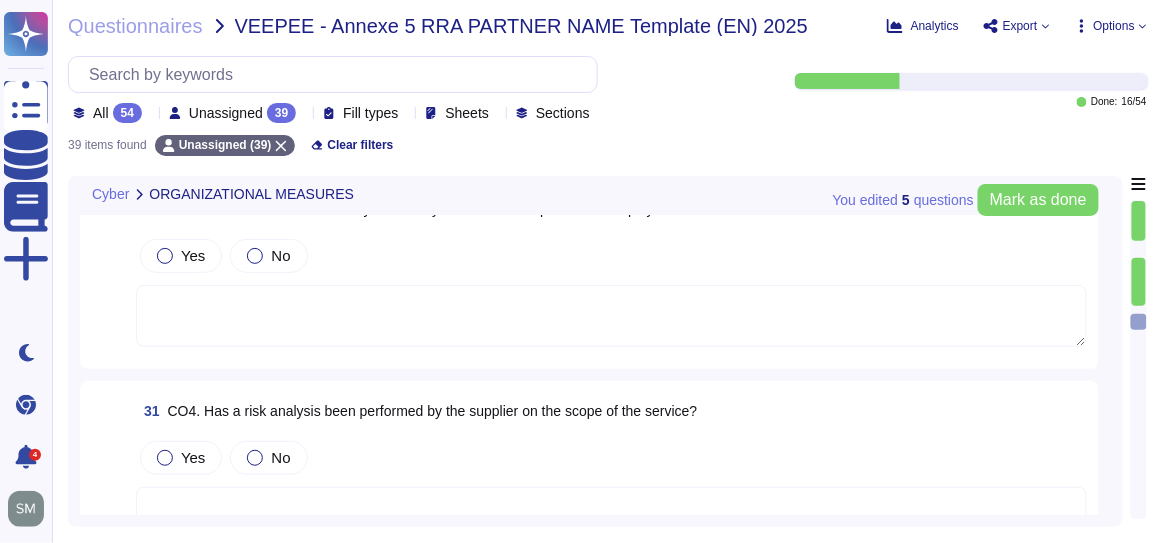 click at bounding box center [611, 316] 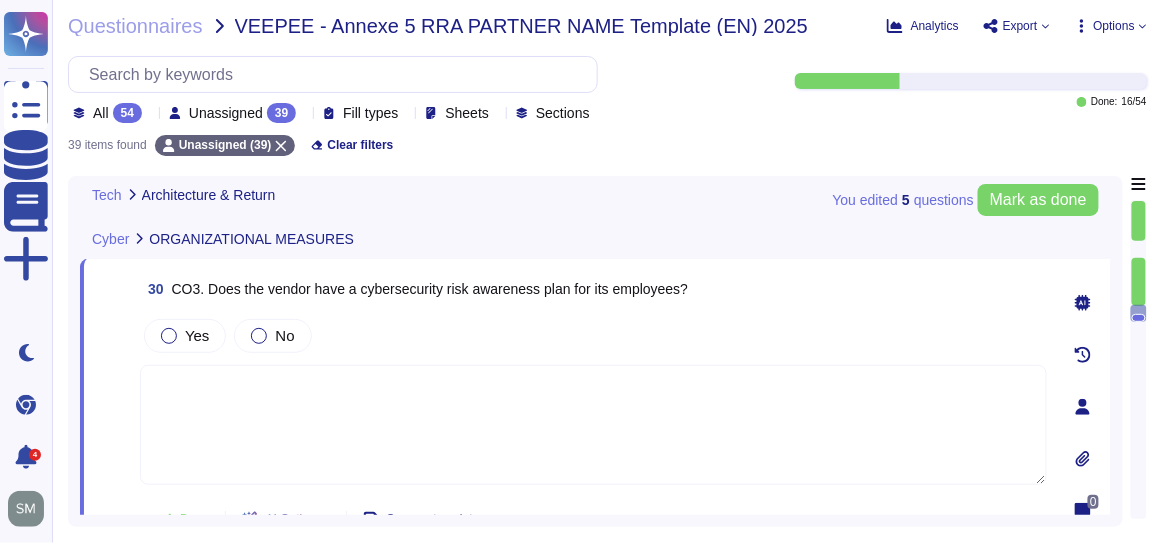 scroll, scrollTop: 2636, scrollLeft: 0, axis: vertical 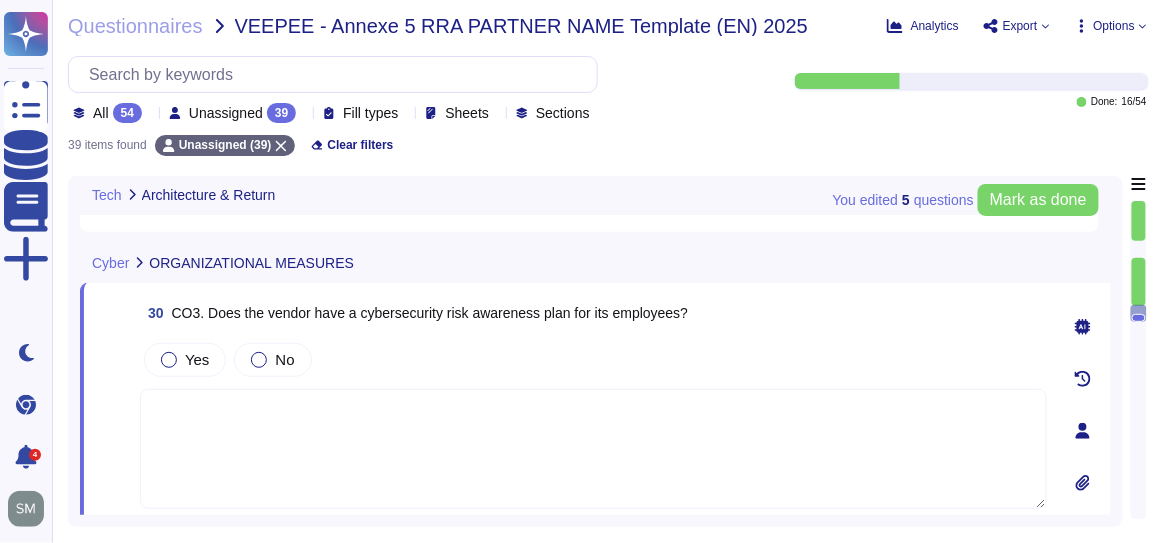 click at bounding box center (1083, 431) 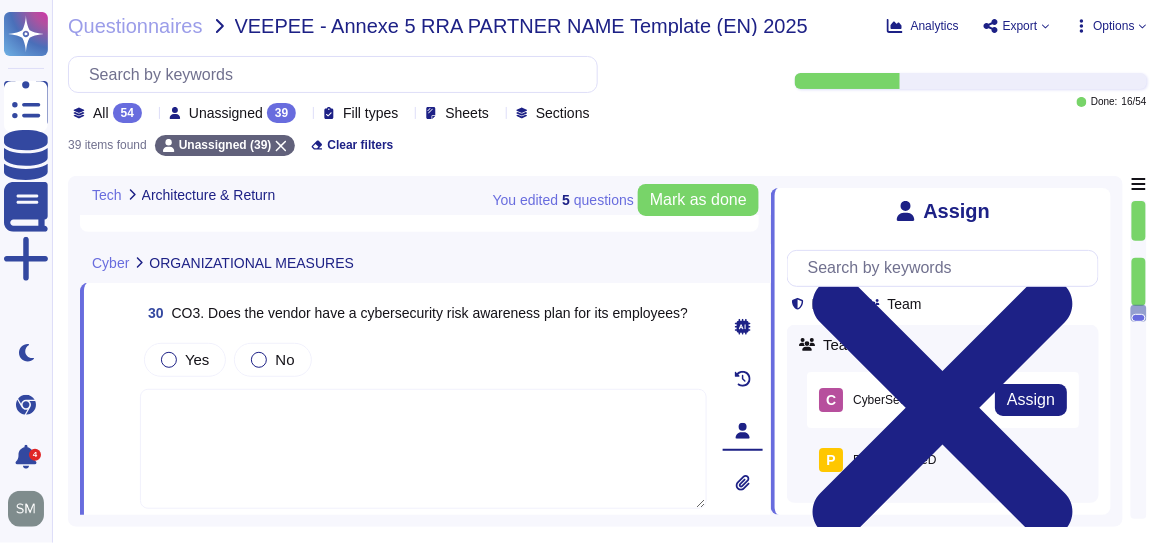 click on "C CyberSecurity" at bounding box center [873, 400] 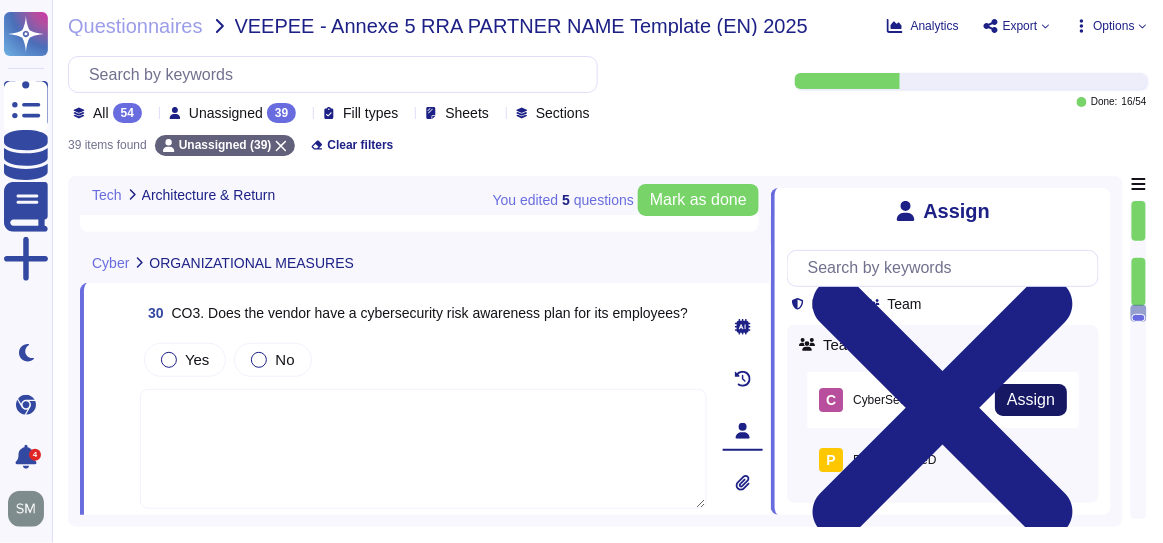 click on "Assign" at bounding box center (1031, 400) 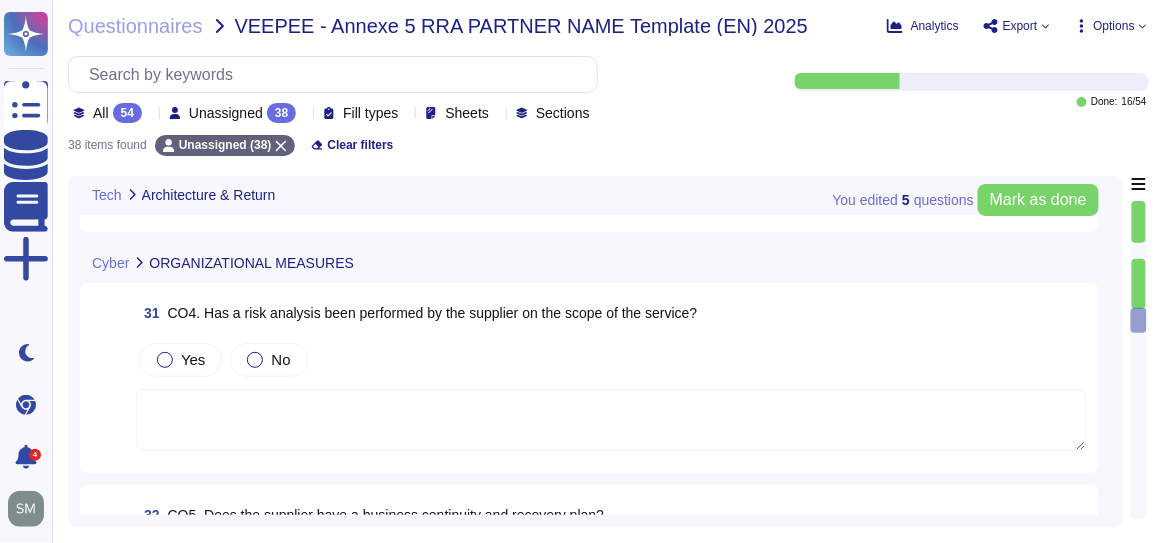 click on "Yes No" at bounding box center [611, 396] 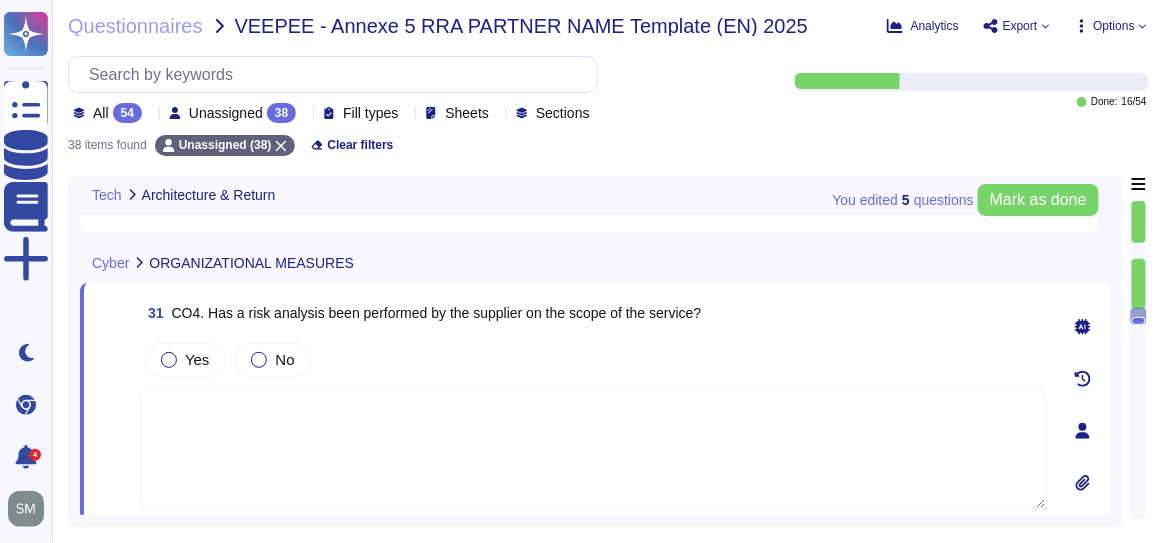 click 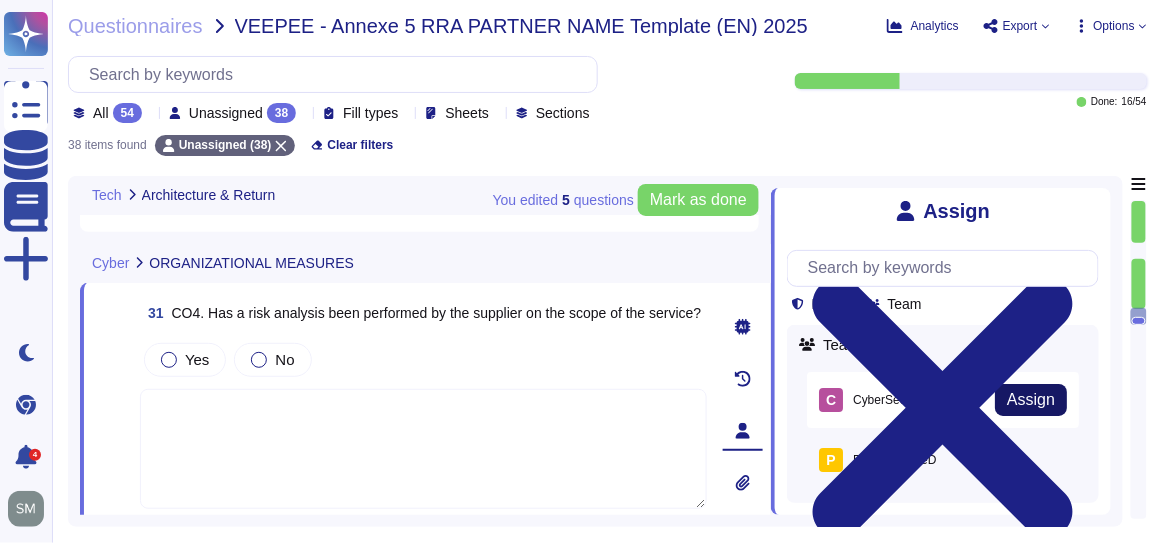 click on "Assign" at bounding box center (1031, 400) 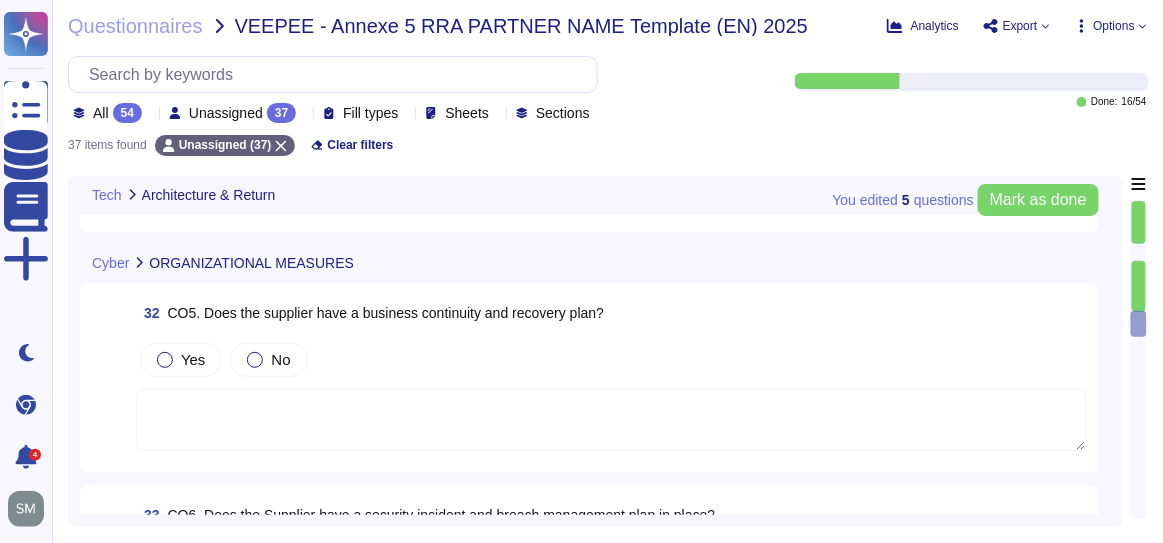 click at bounding box center [611, 420] 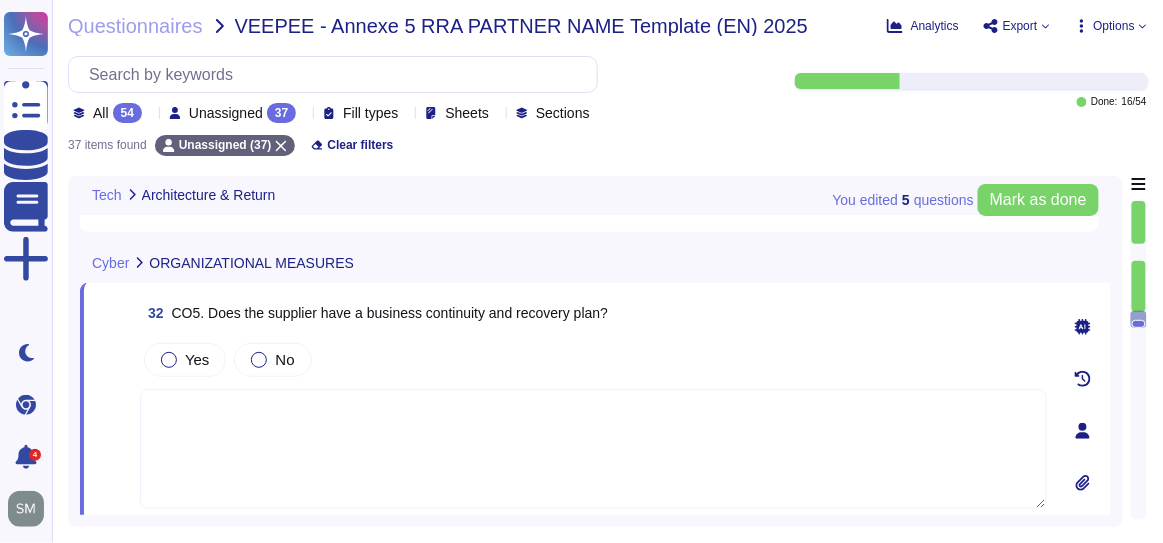 click 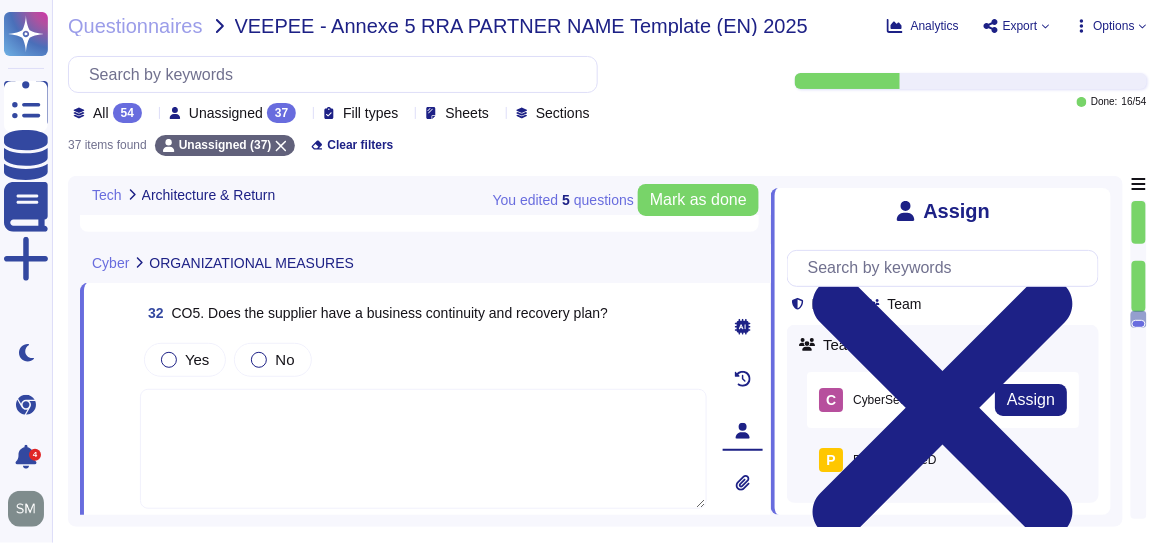 click on "C CyberSecurity" at bounding box center (873, 400) 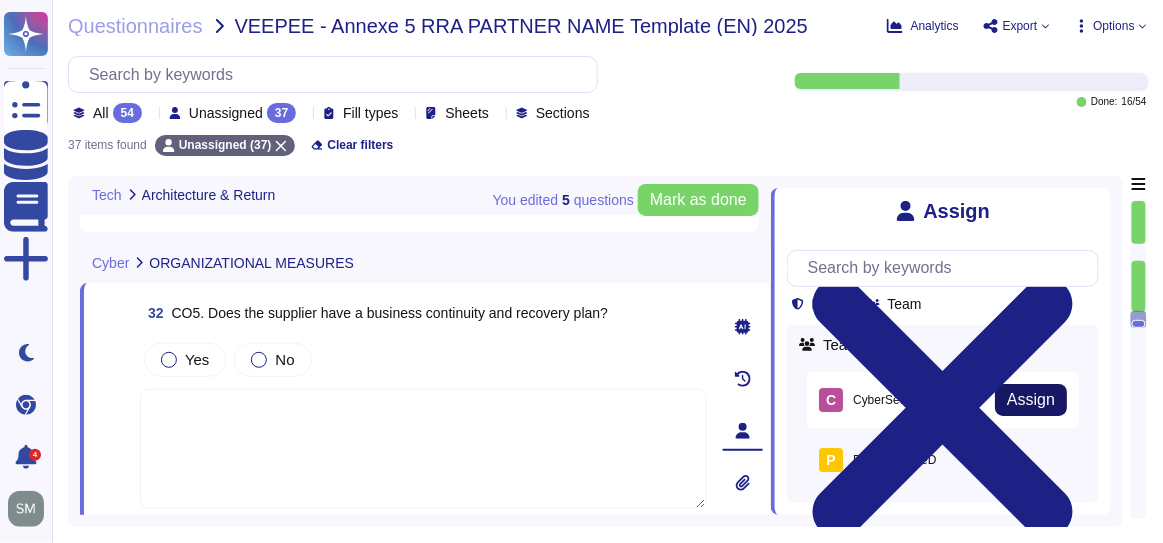 click on "Assign" at bounding box center (1031, 400) 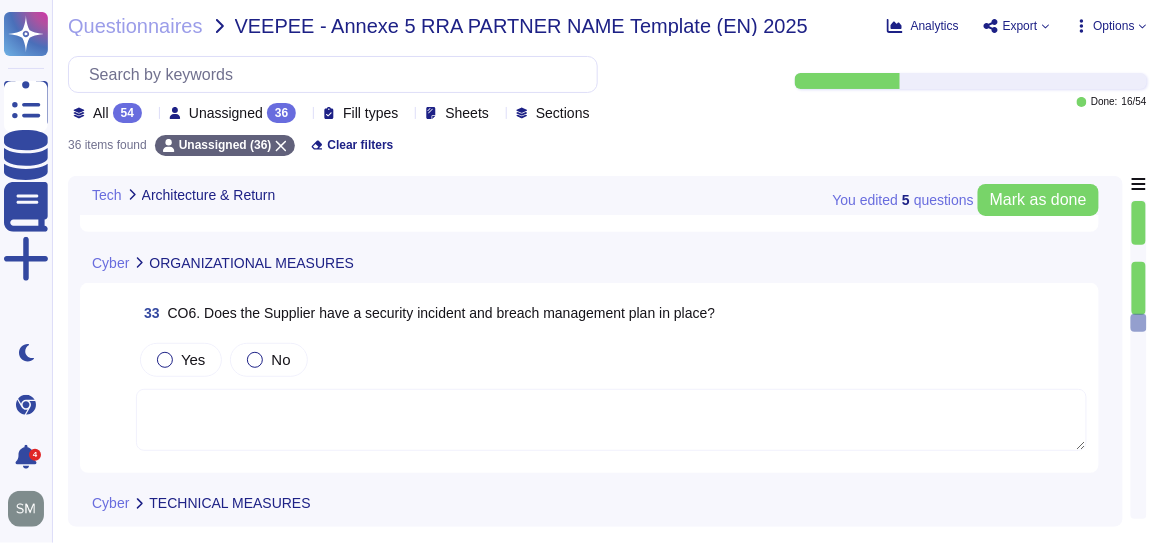 click at bounding box center [611, 420] 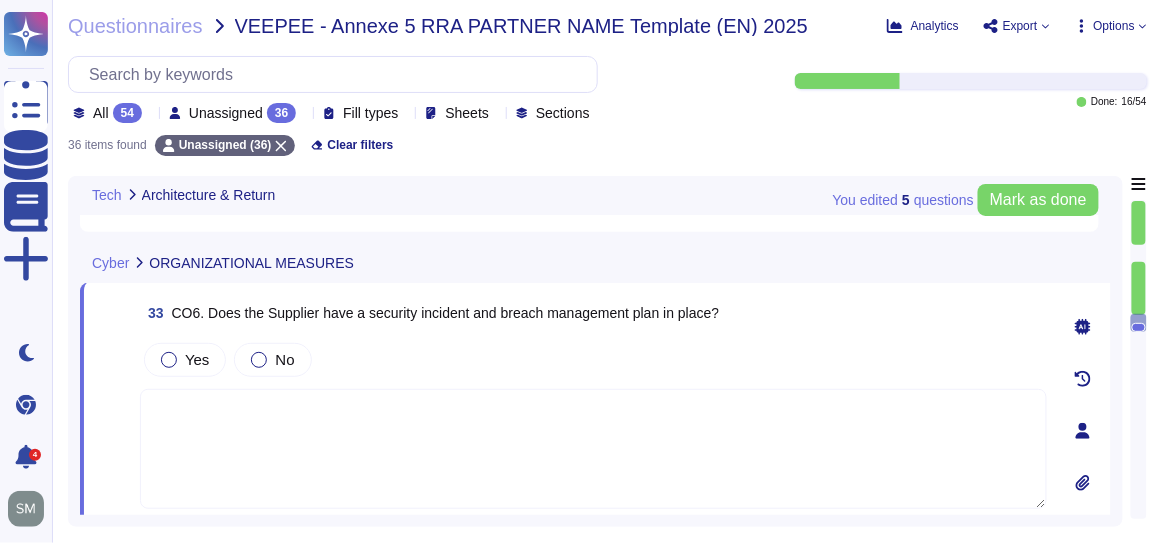 click 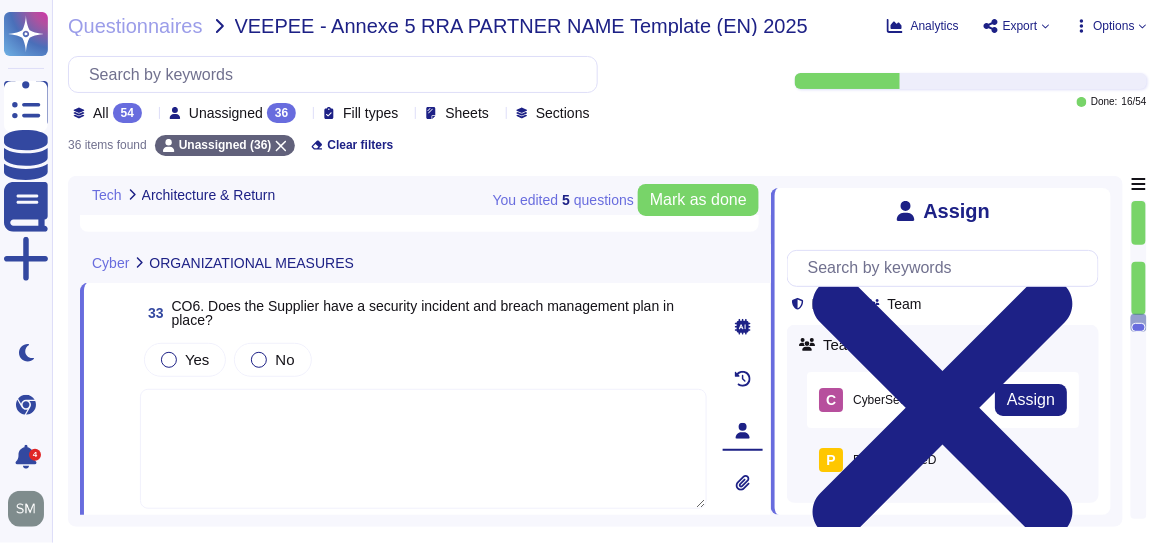 click on "C CyberSecurity Assign" at bounding box center [943, 400] 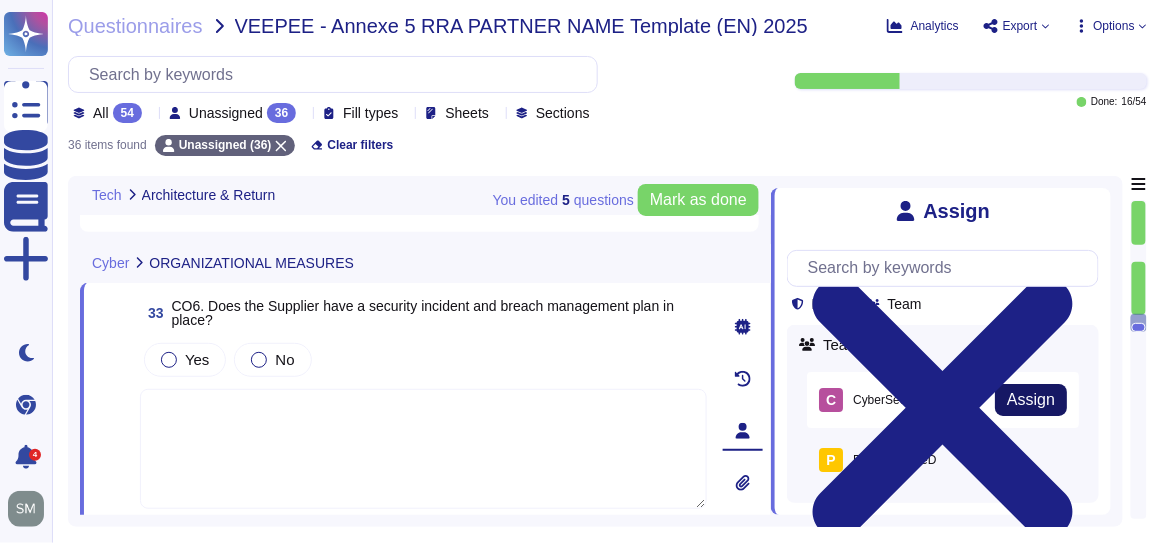click on "Assign" at bounding box center (1031, 400) 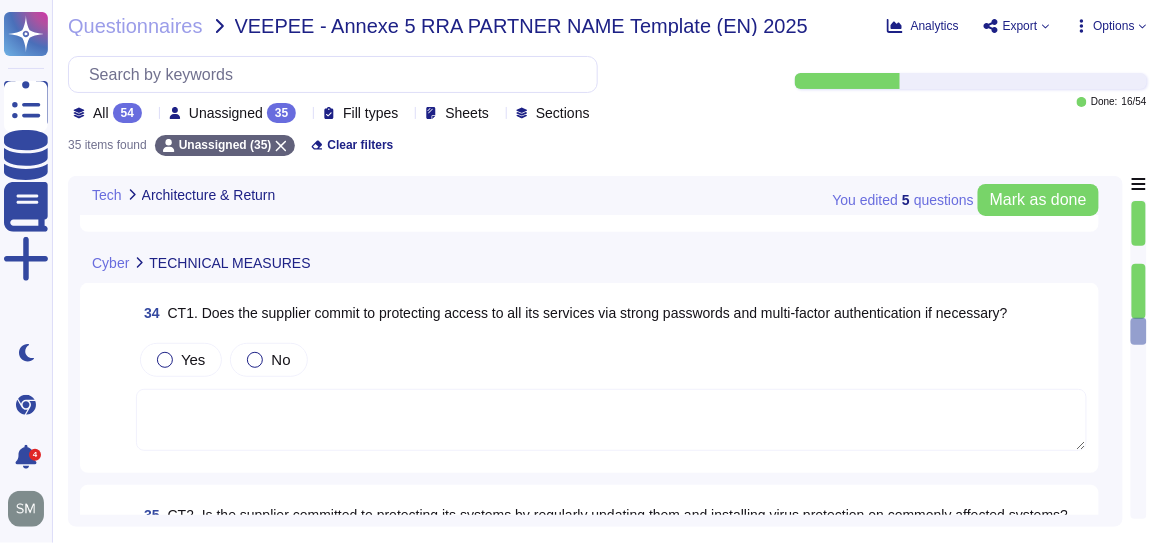 click at bounding box center [611, 420] 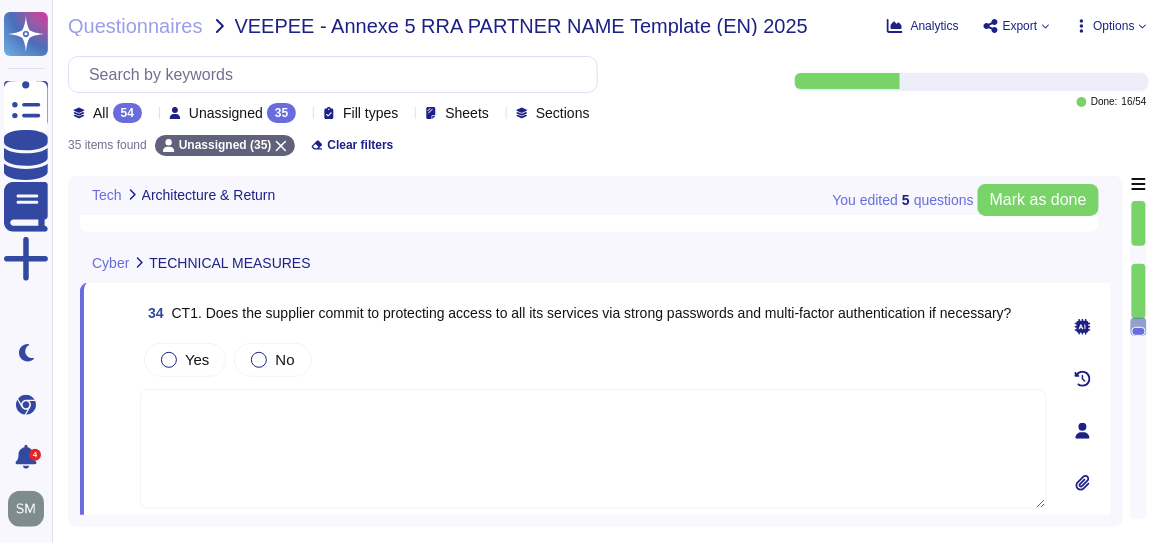 click 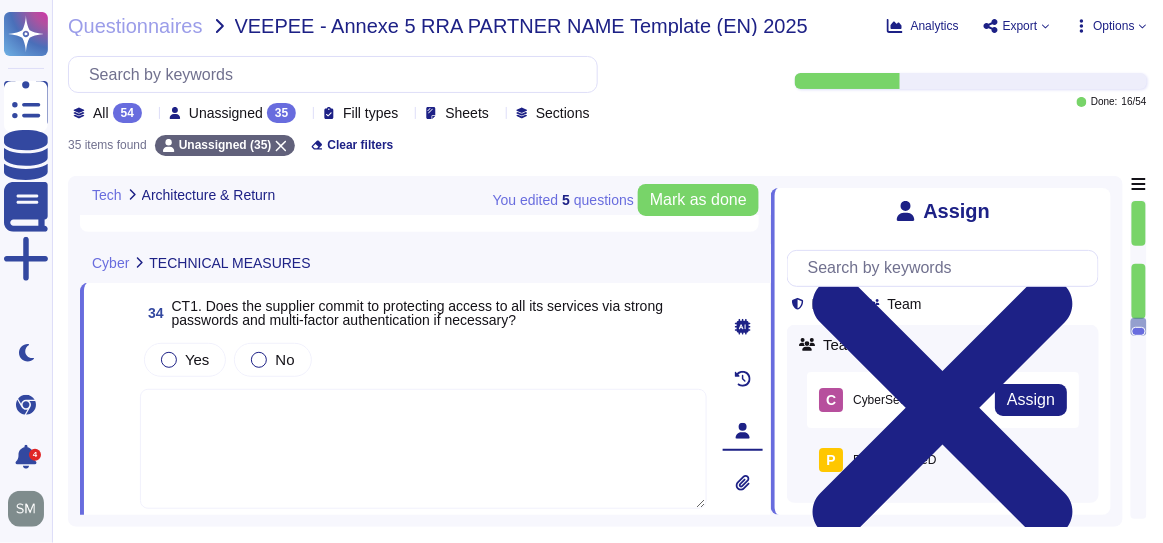 click on "C CyberSecurity Assign" at bounding box center (943, 400) 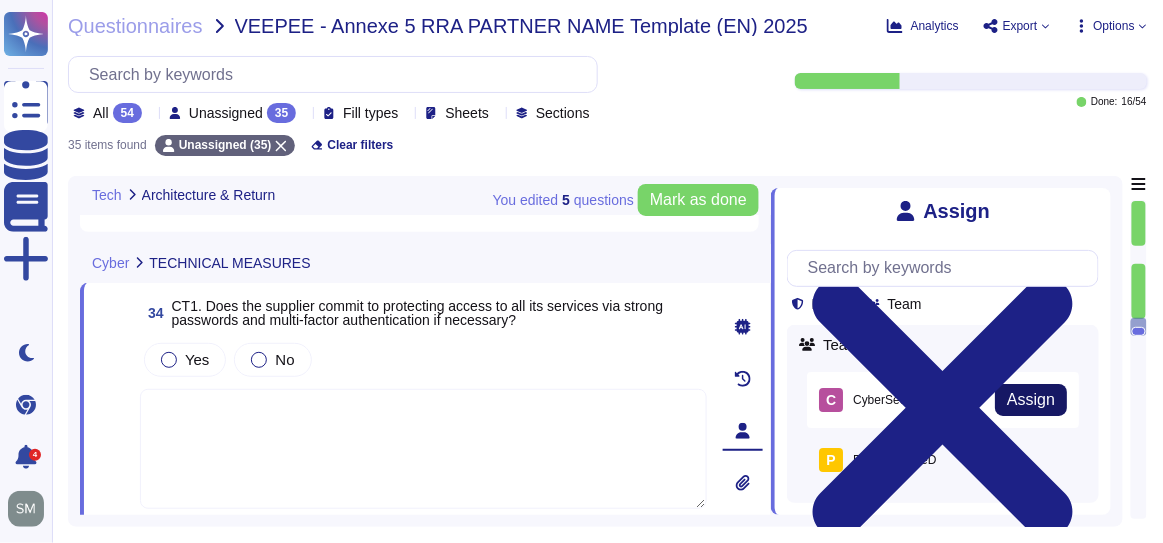 click on "Assign" at bounding box center (1031, 400) 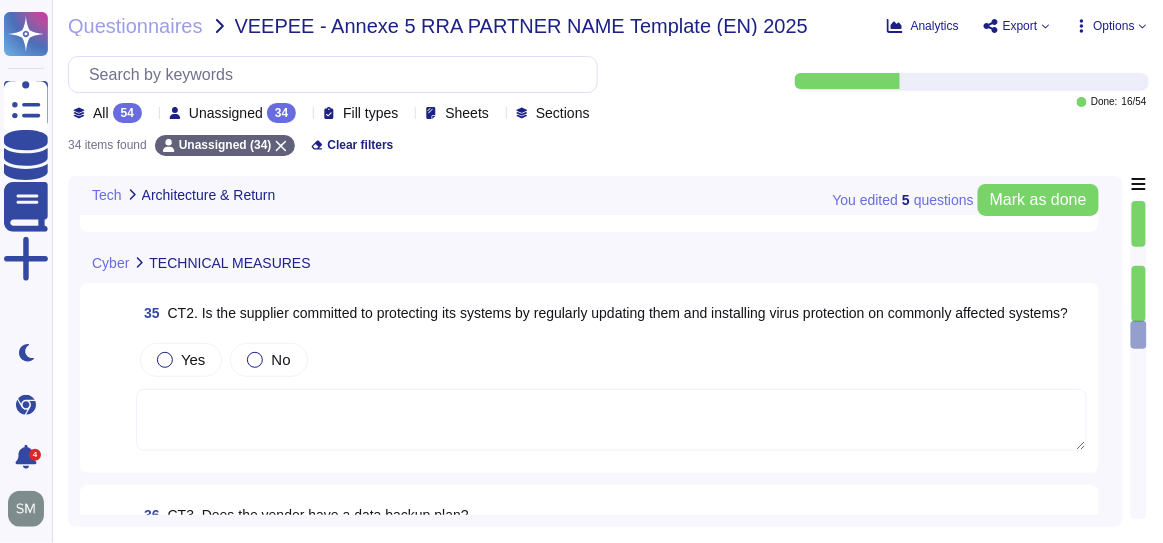 click at bounding box center (611, 420) 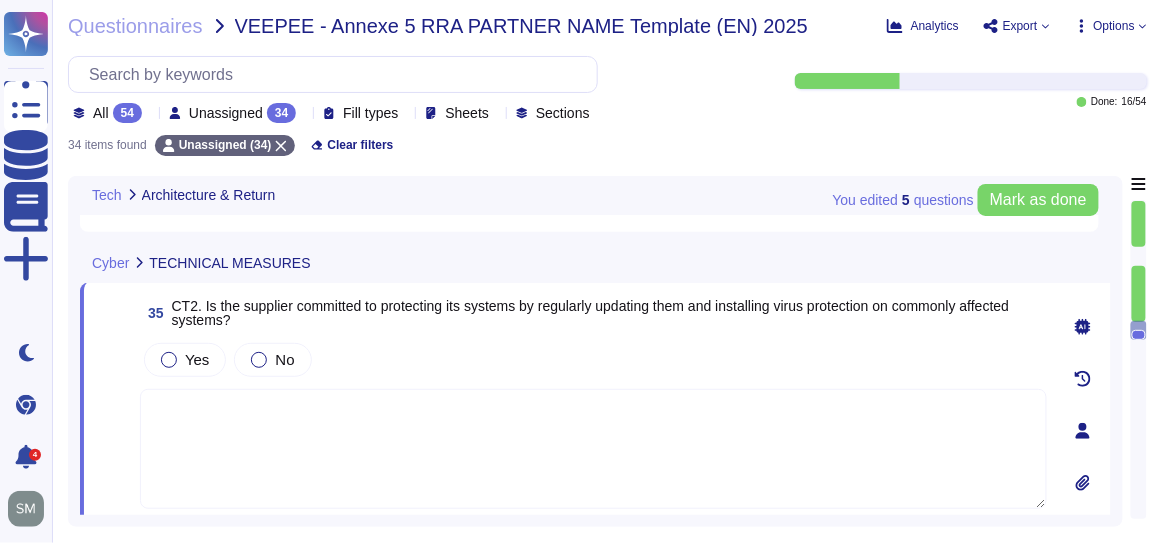 click 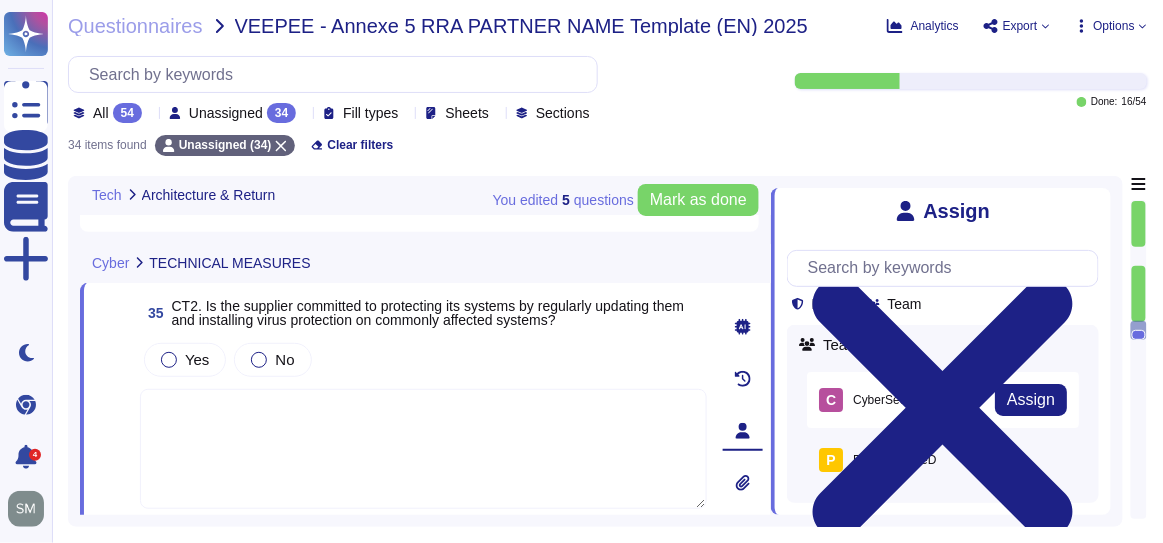click on "C CyberSecurity Assign" at bounding box center (943, 400) 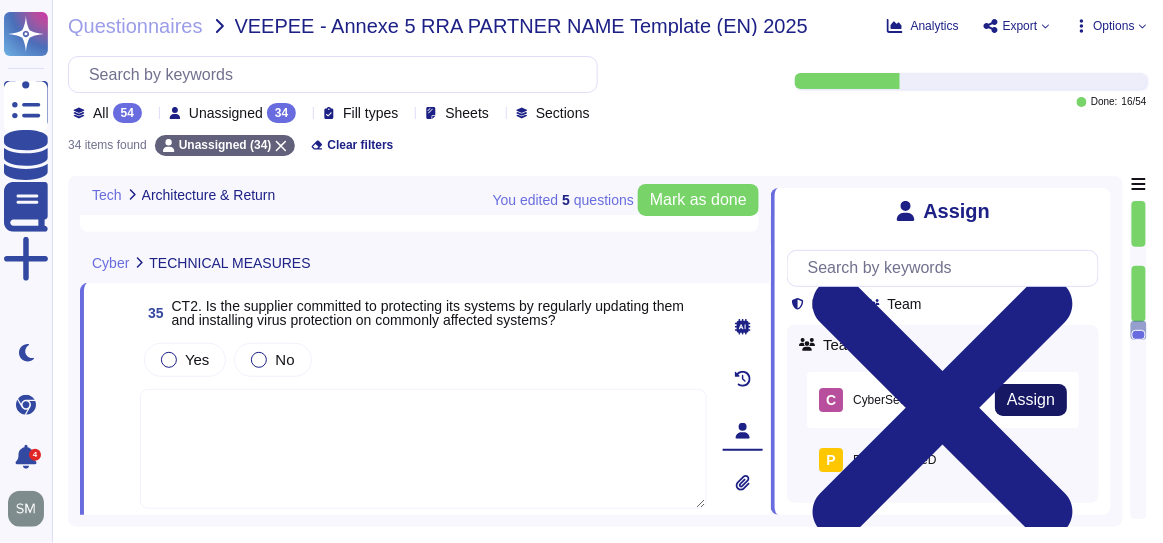 click on "Assign" at bounding box center (1031, 400) 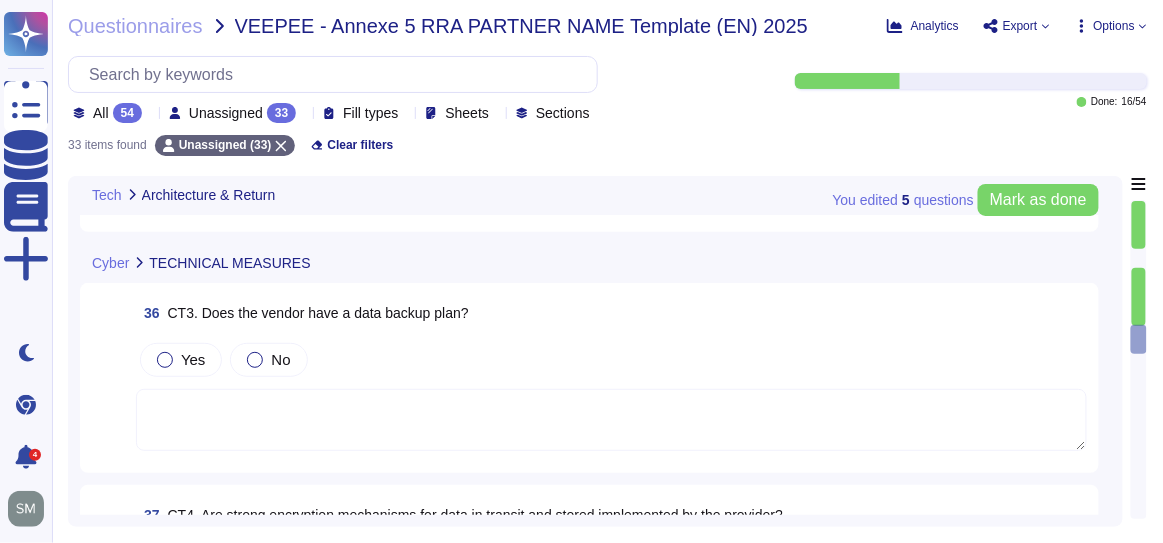 click at bounding box center (611, 420) 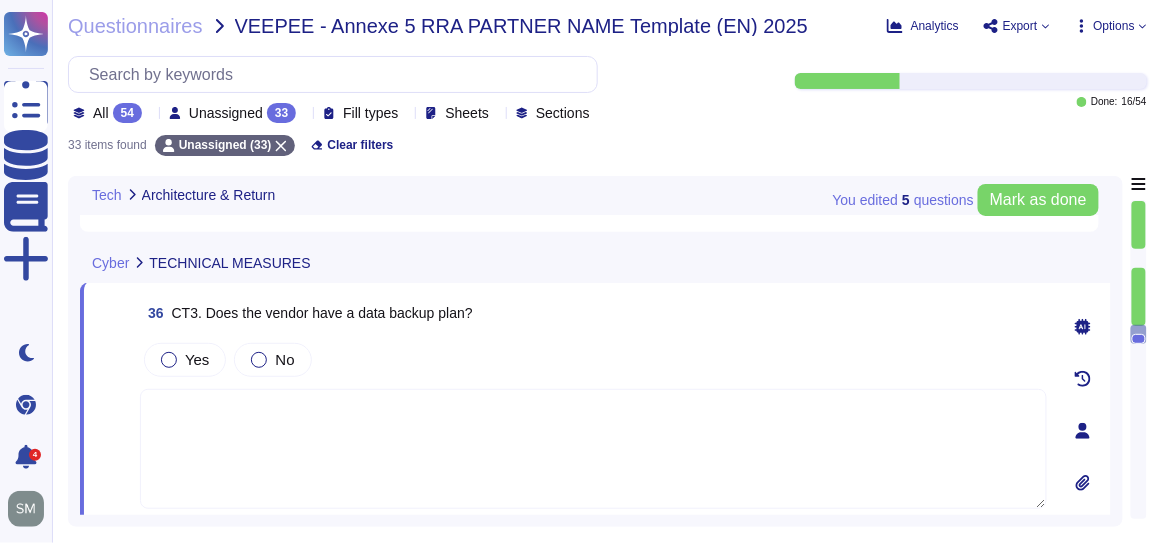 click 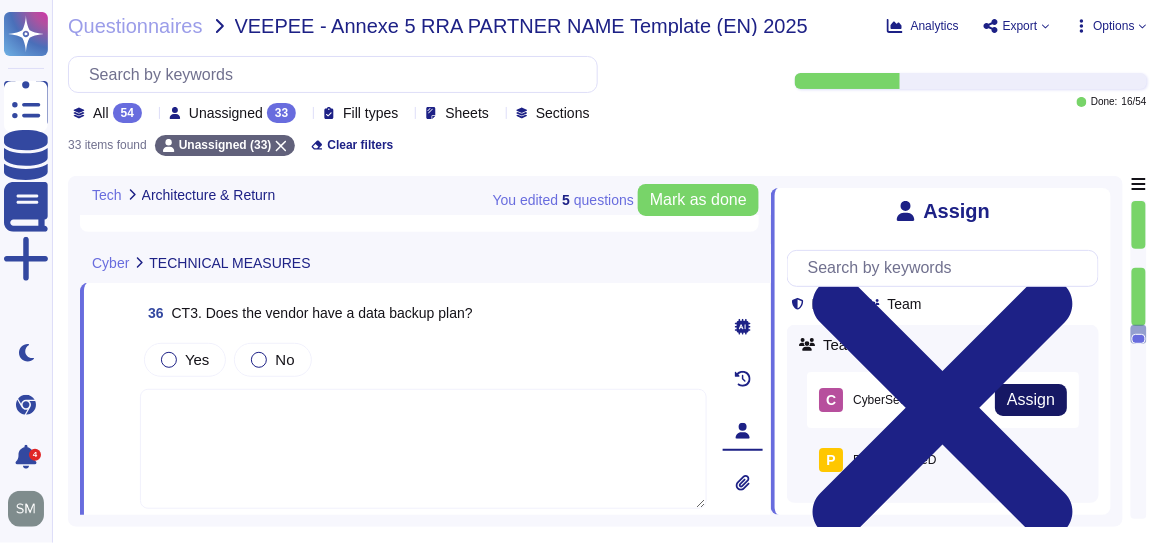 click on "Assign" at bounding box center (1031, 400) 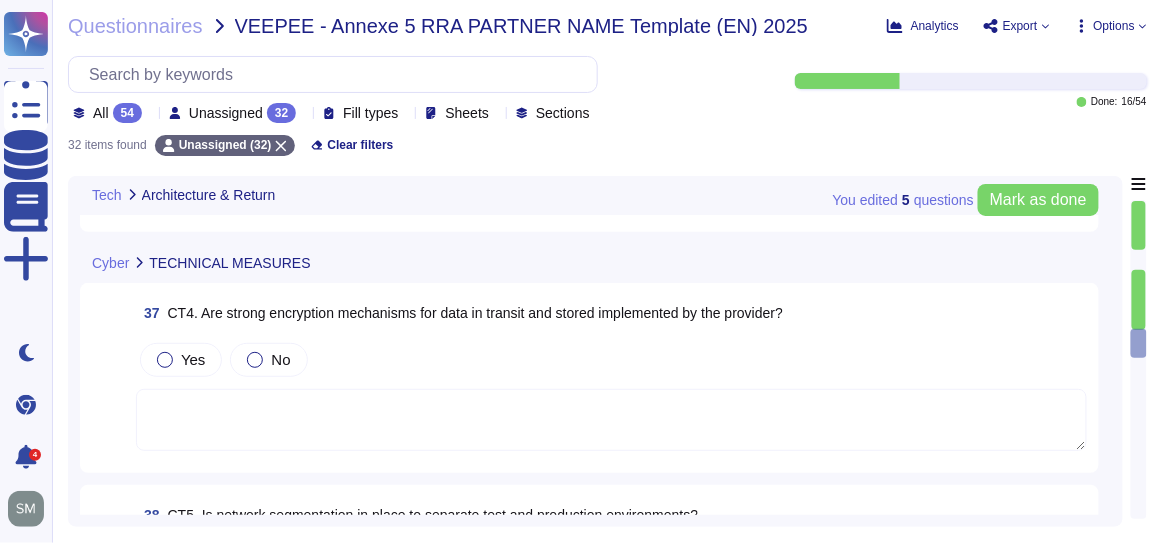 click at bounding box center (611, 420) 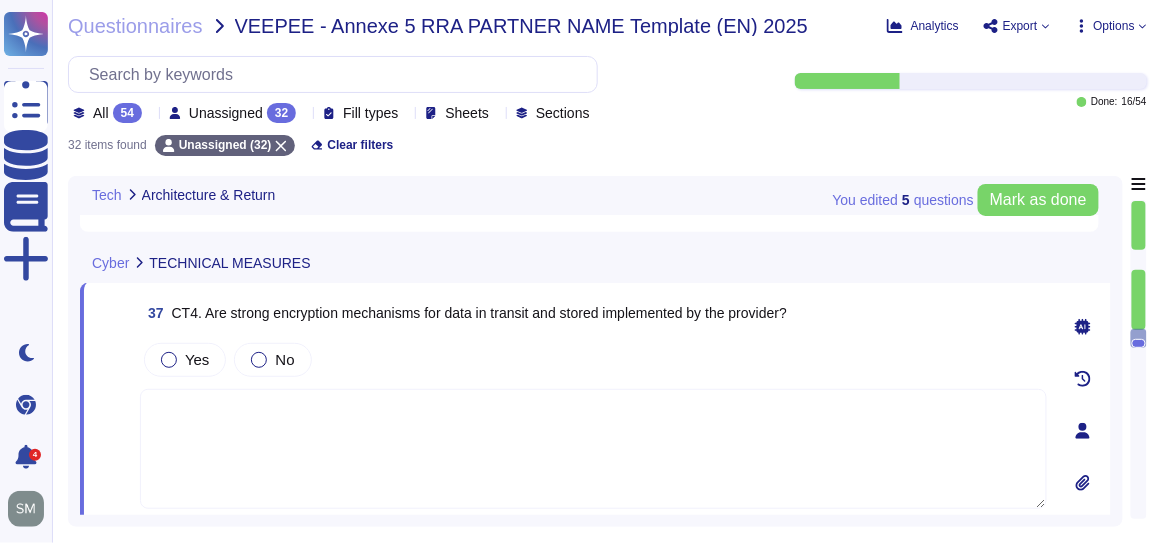 click 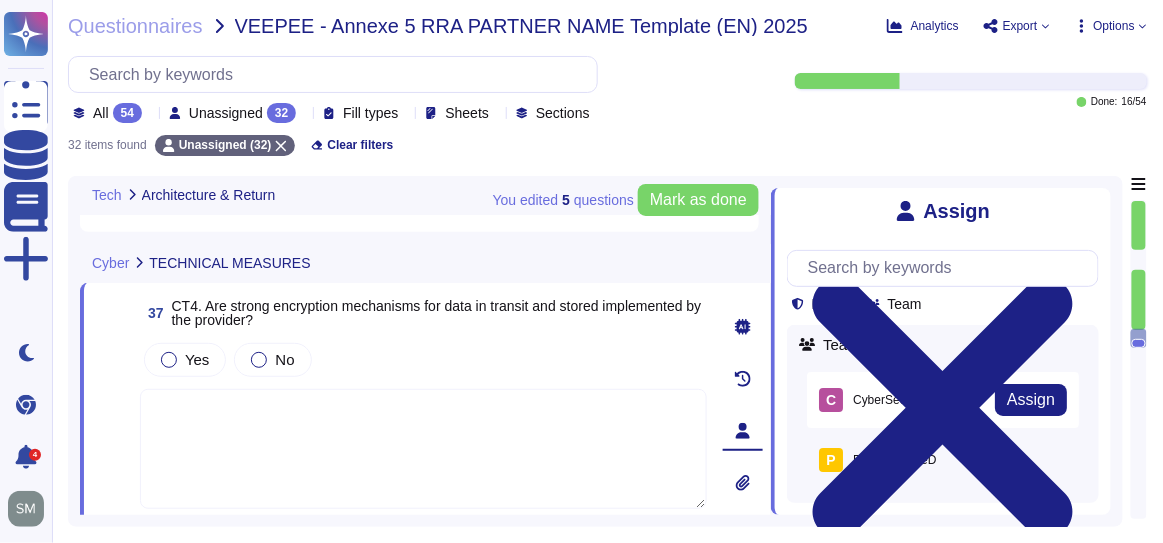 click on "C CyberSecurity Assign" at bounding box center (943, 400) 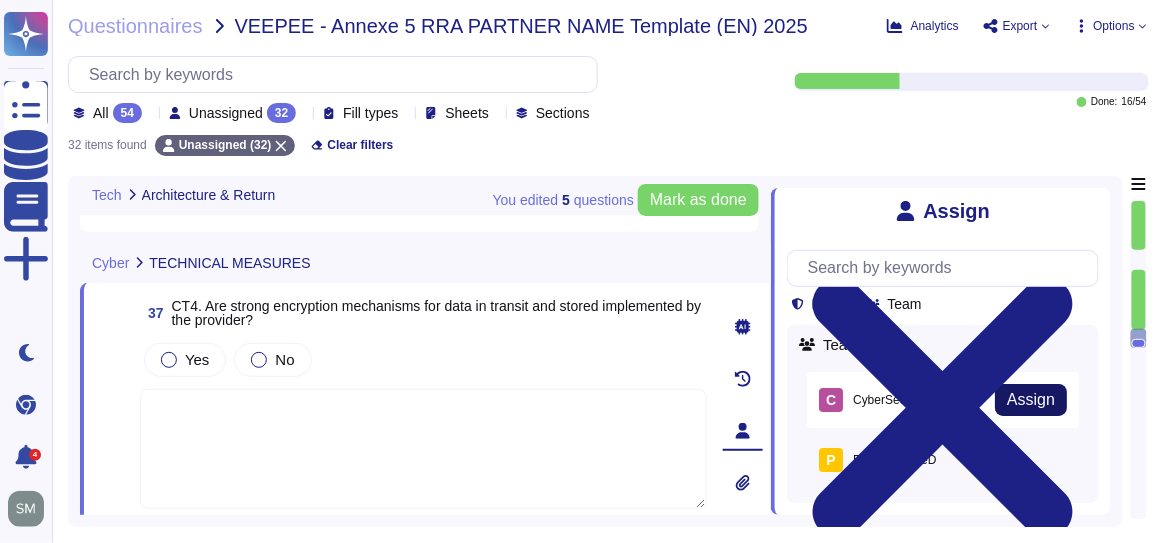 click on "Assign" at bounding box center [1031, 400] 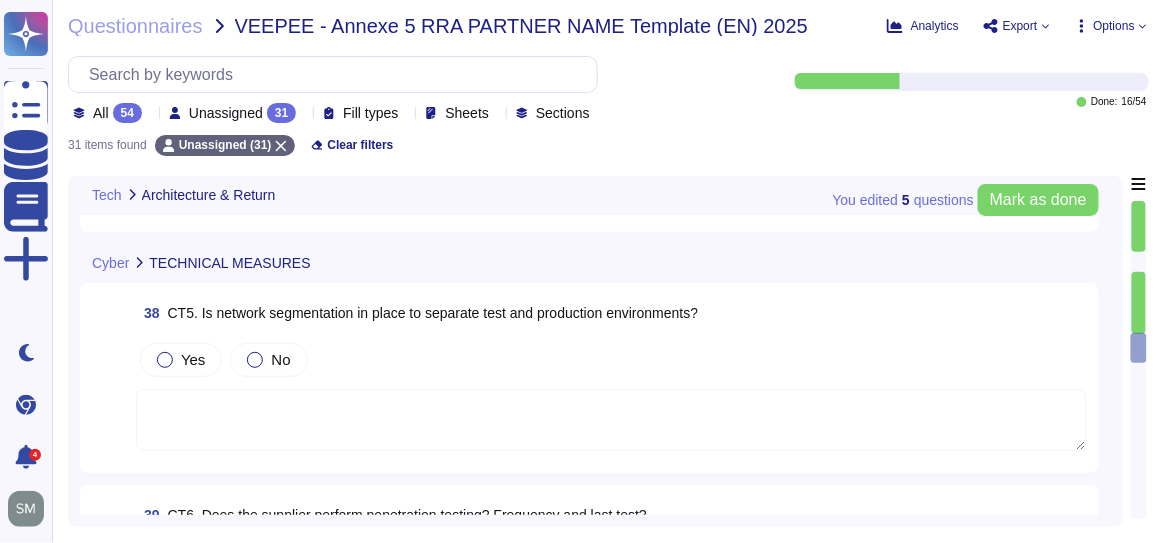click at bounding box center (611, 420) 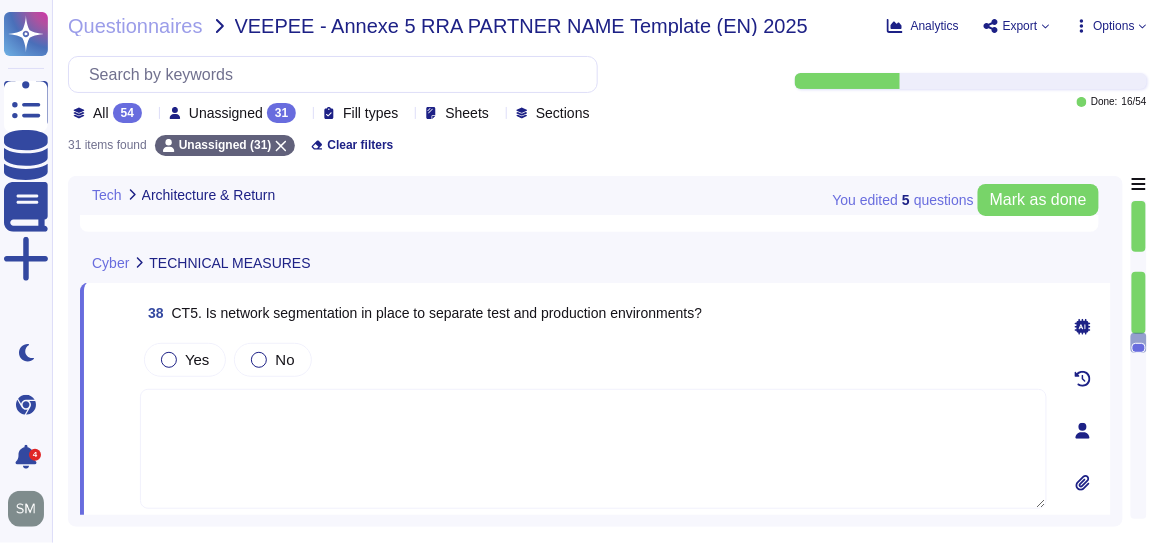 click 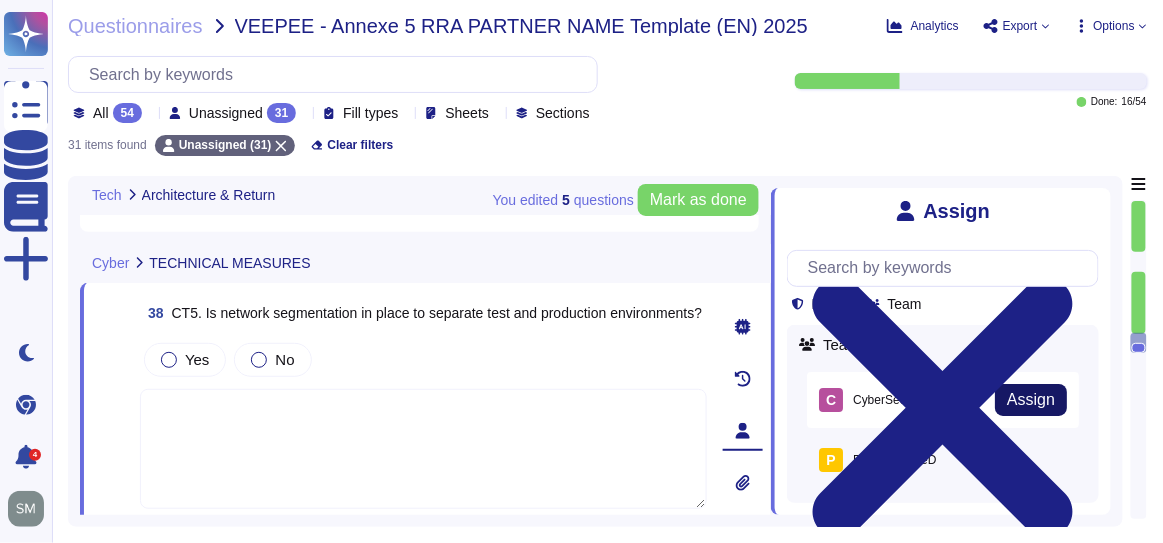 click on "Assign" at bounding box center [1031, 400] 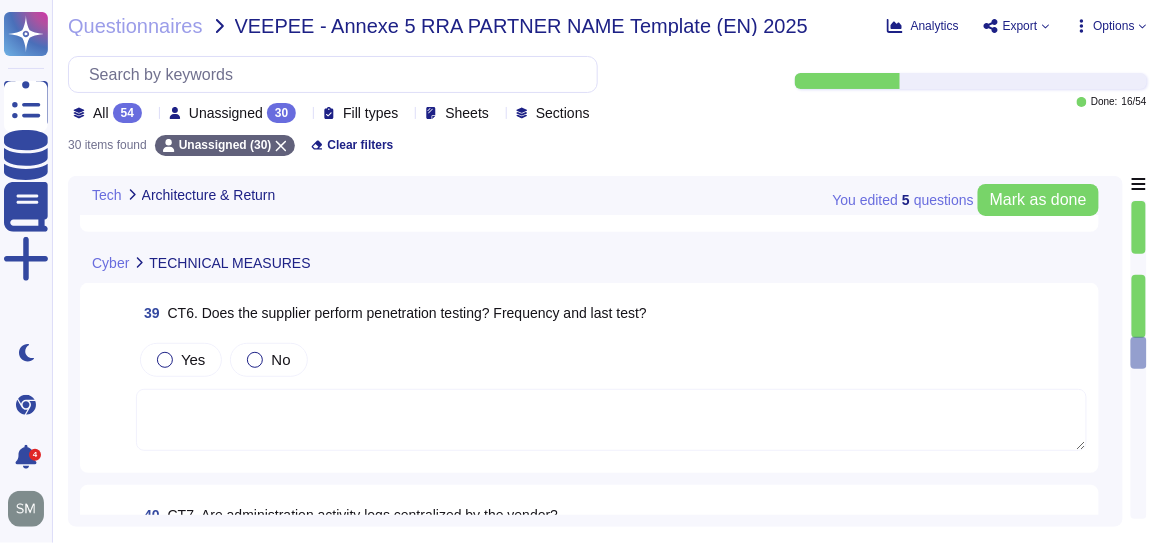 click at bounding box center (611, 420) 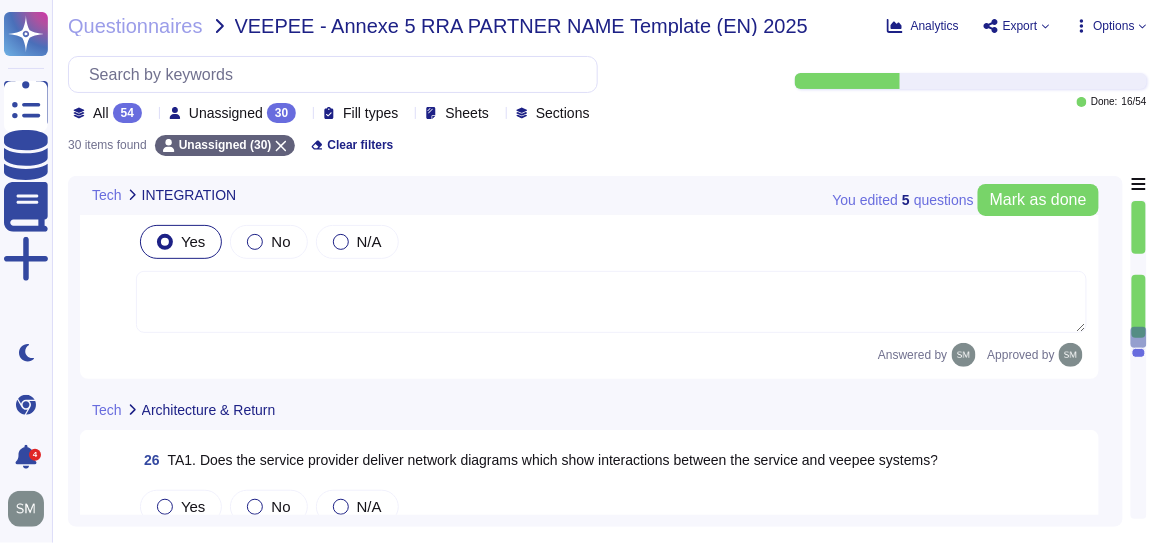 scroll, scrollTop: 2181, scrollLeft: 0, axis: vertical 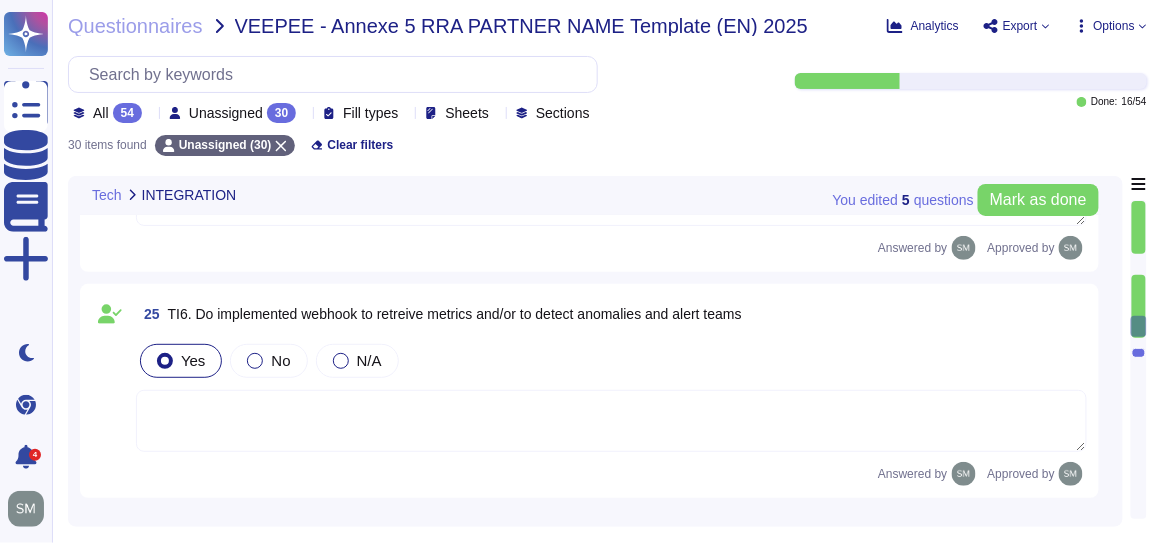 type on "Not appicable for API or Connector (in this case) - Connection by token refreshed 24h" 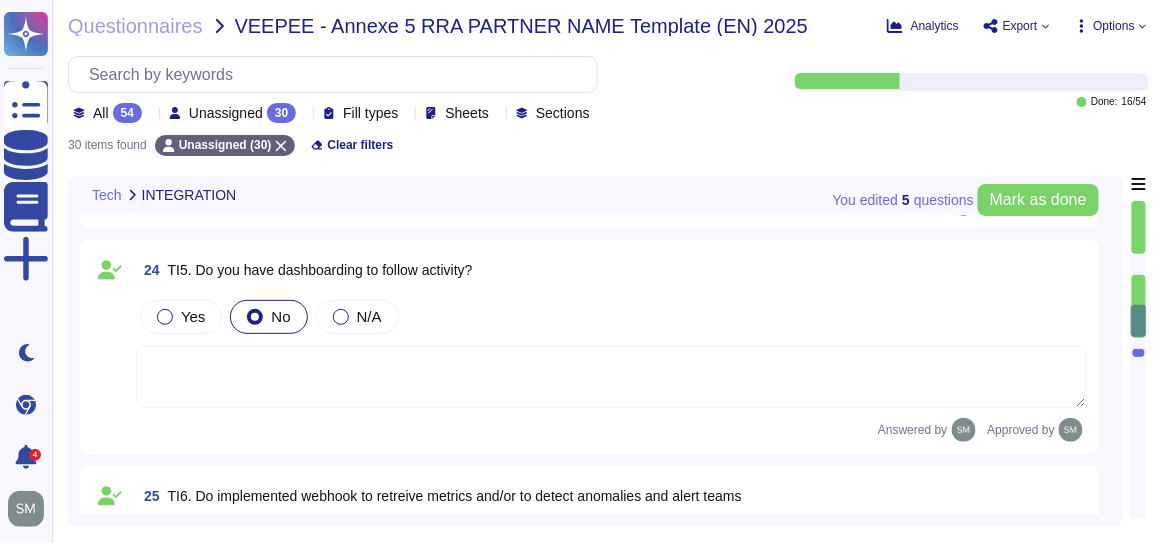 scroll, scrollTop: 2363, scrollLeft: 0, axis: vertical 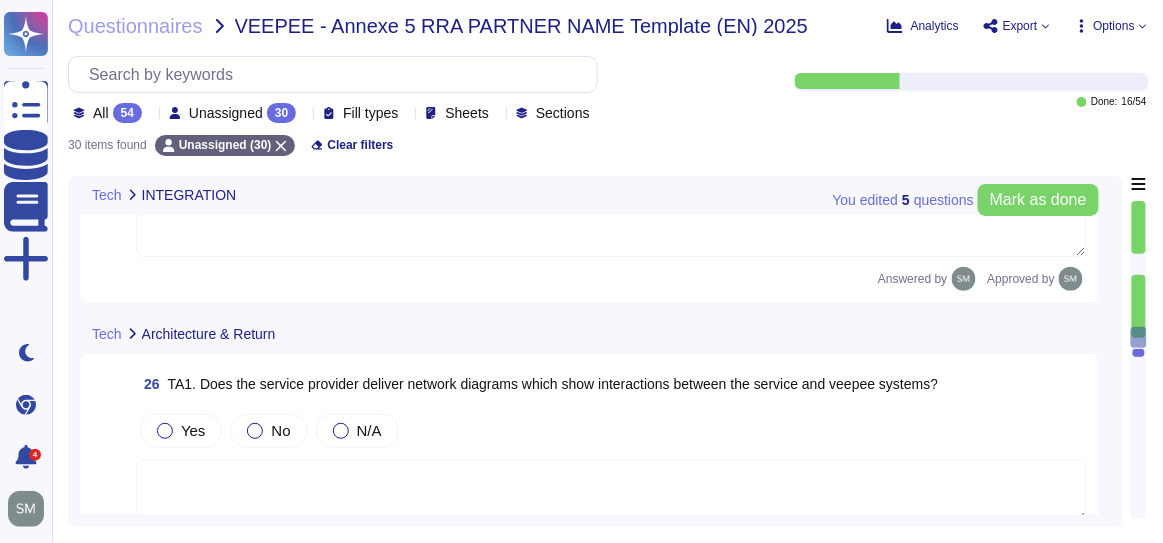 click at bounding box center (611, 491) 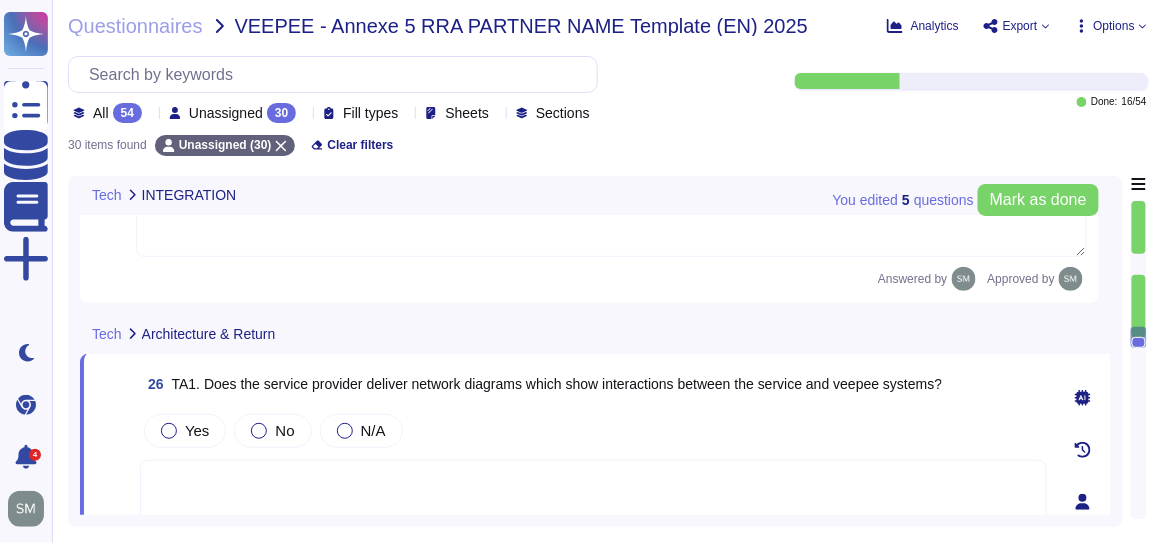 click 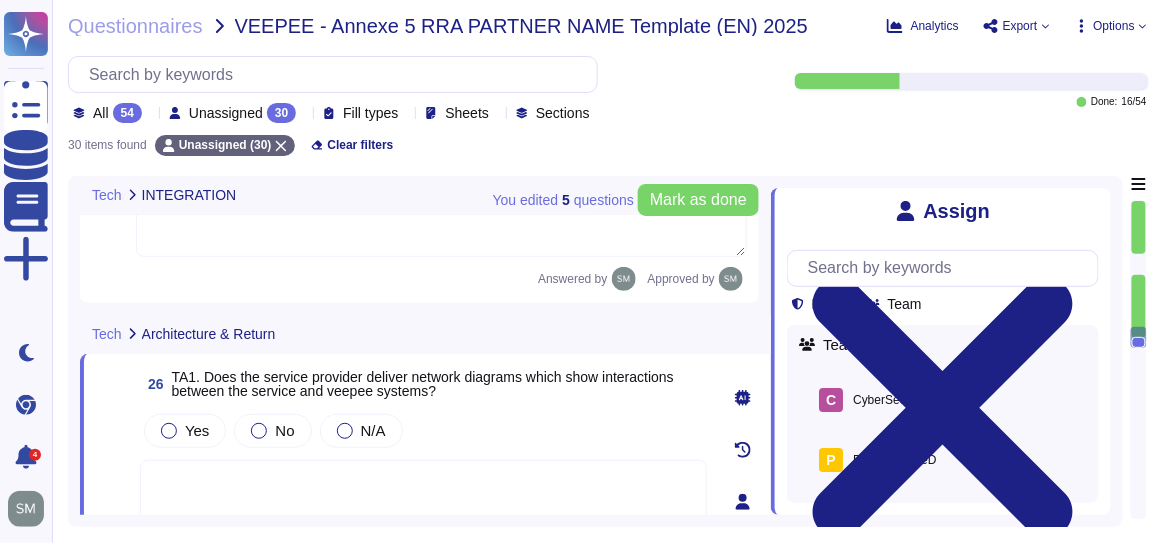 click on "Tech Architecture & Return" at bounding box center [285, 334] 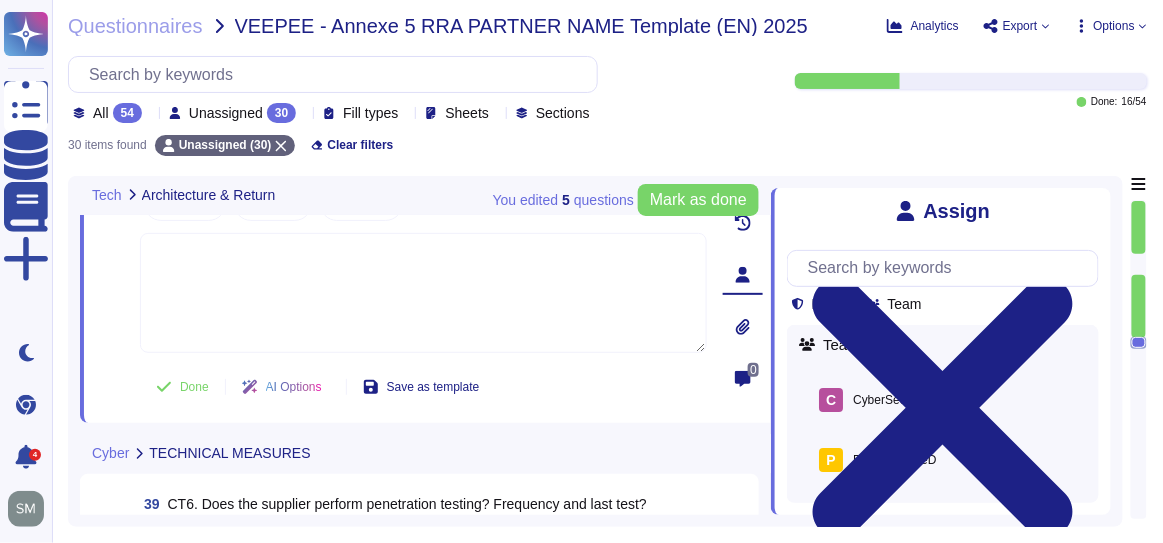 scroll, scrollTop: 2818, scrollLeft: 0, axis: vertical 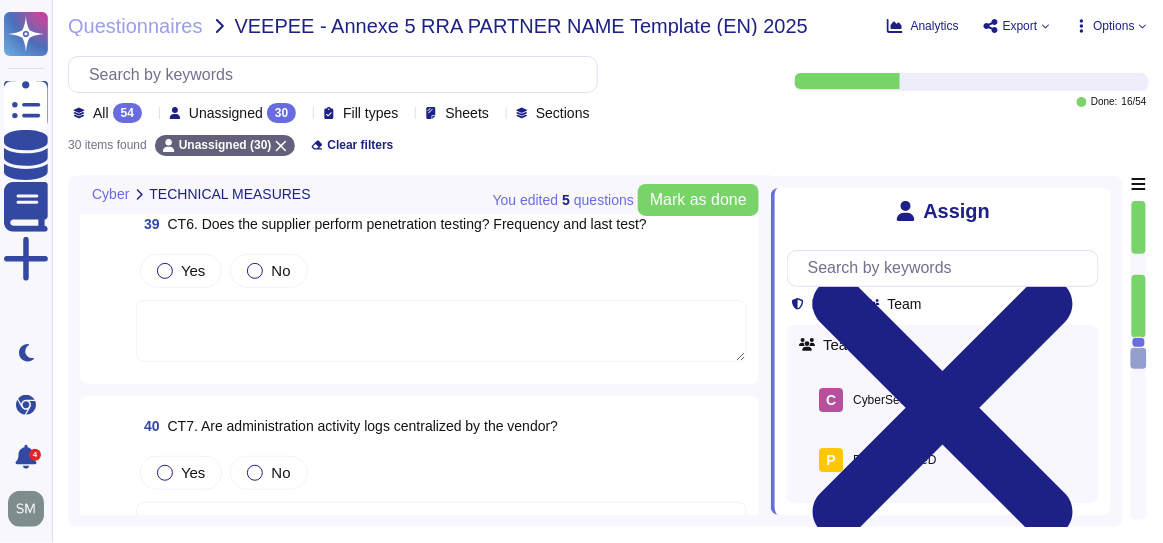 click at bounding box center [441, 331] 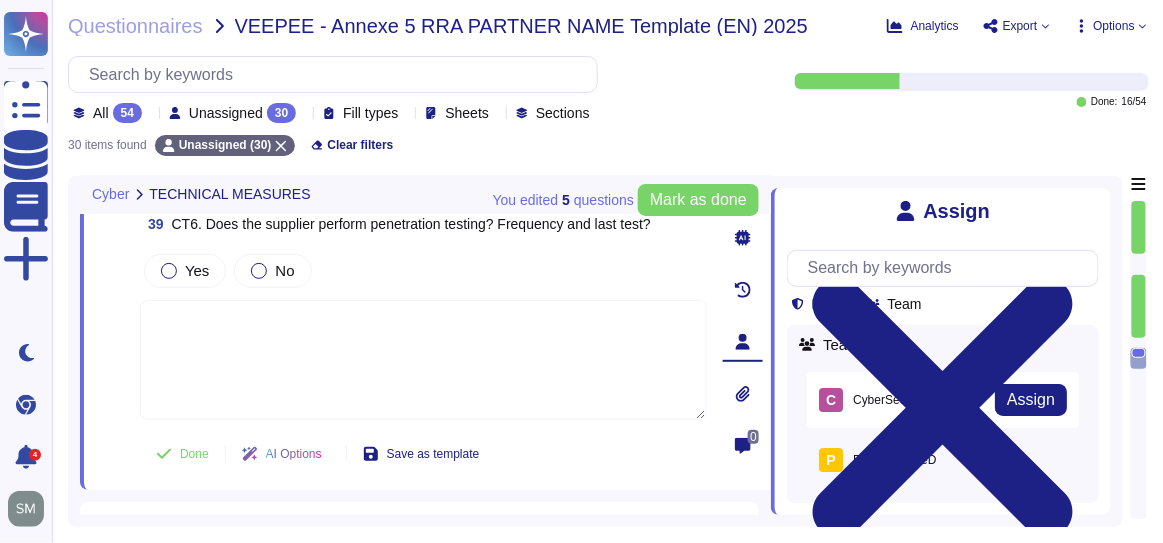 click on "C CyberSecurity" at bounding box center (873, 400) 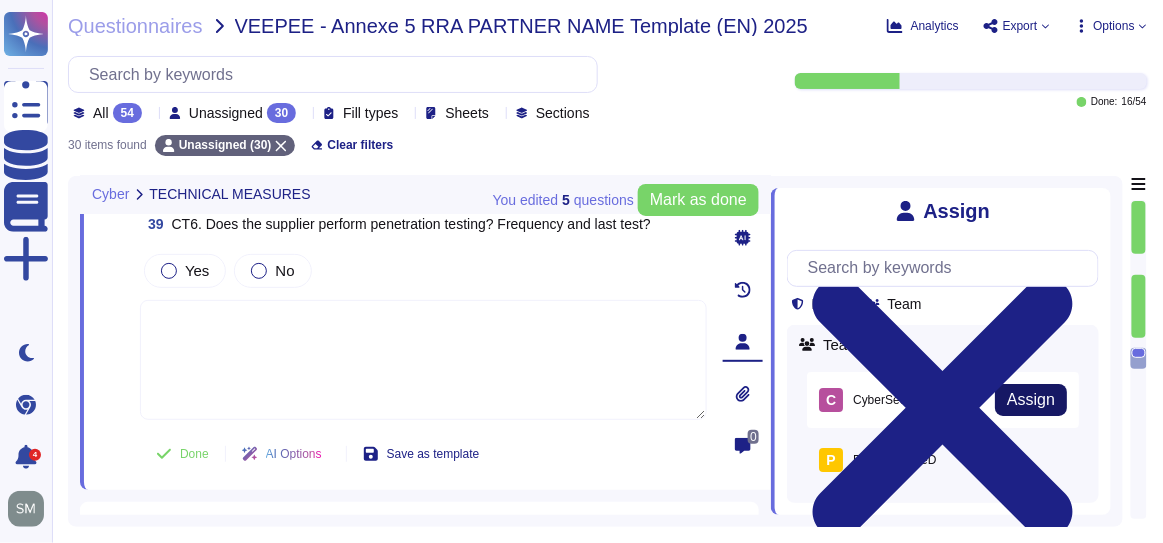 click on "Assign" at bounding box center [1031, 400] 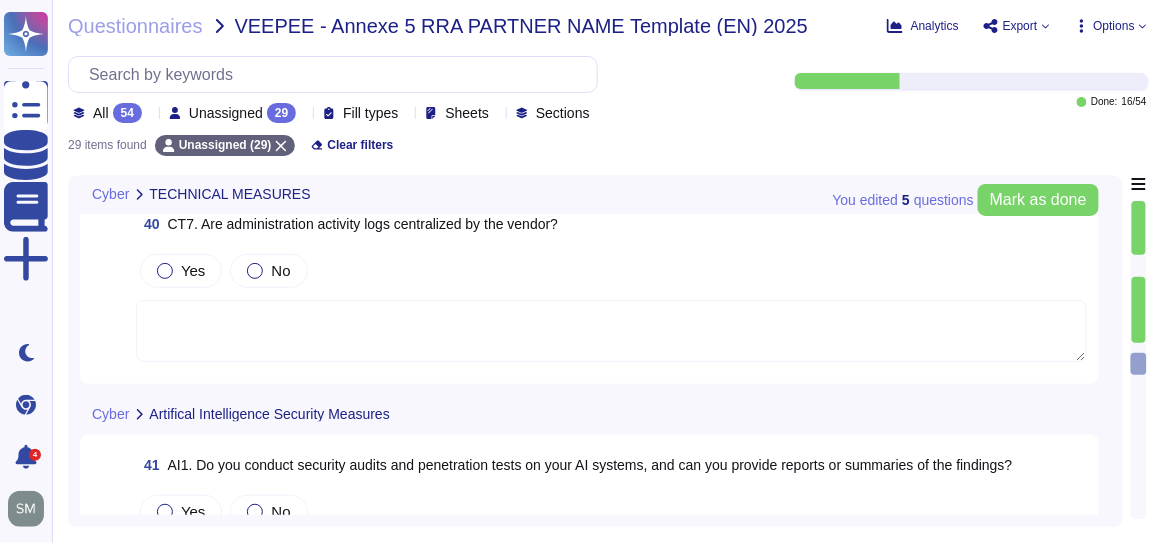 click at bounding box center [611, 331] 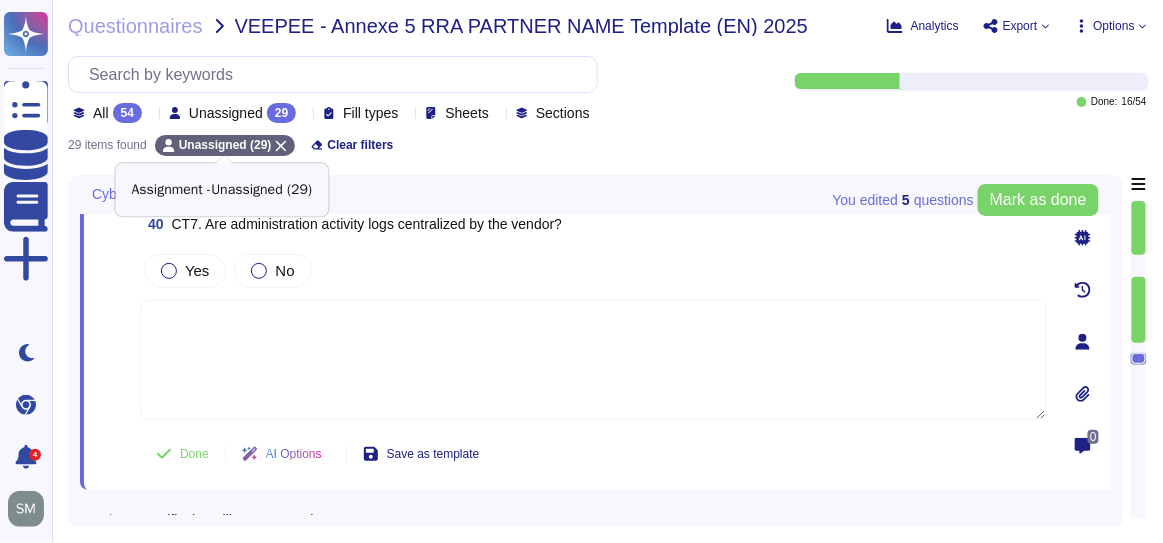 click on "Unassigned (29)" at bounding box center (225, 145) 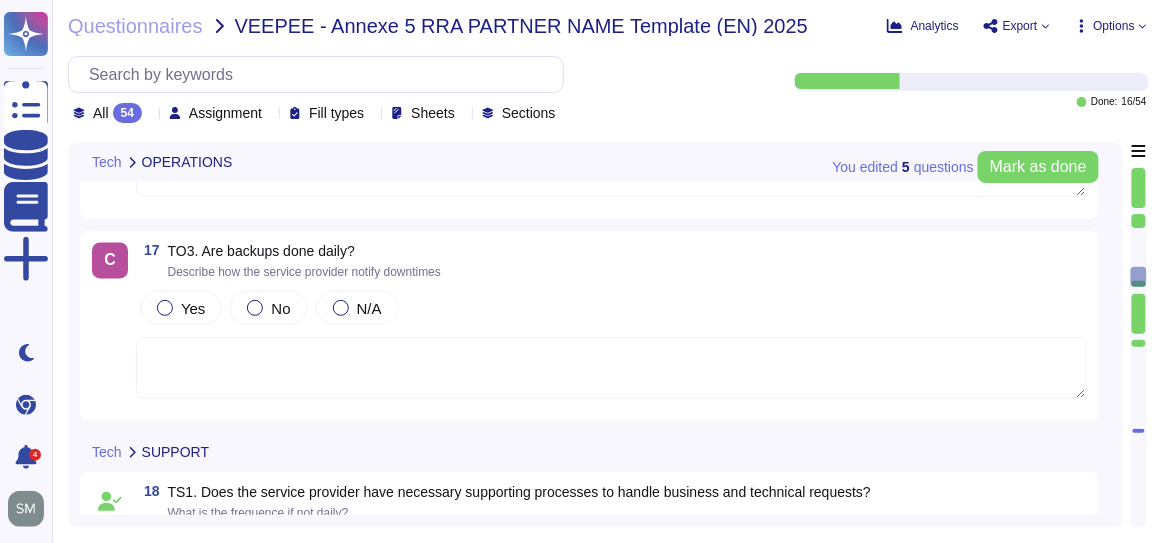 type on "It depends of choice of the solution :
- API : Customization / development from VEEPEE
- Connector : Exempted o integration - Settings and mapping of datas required" 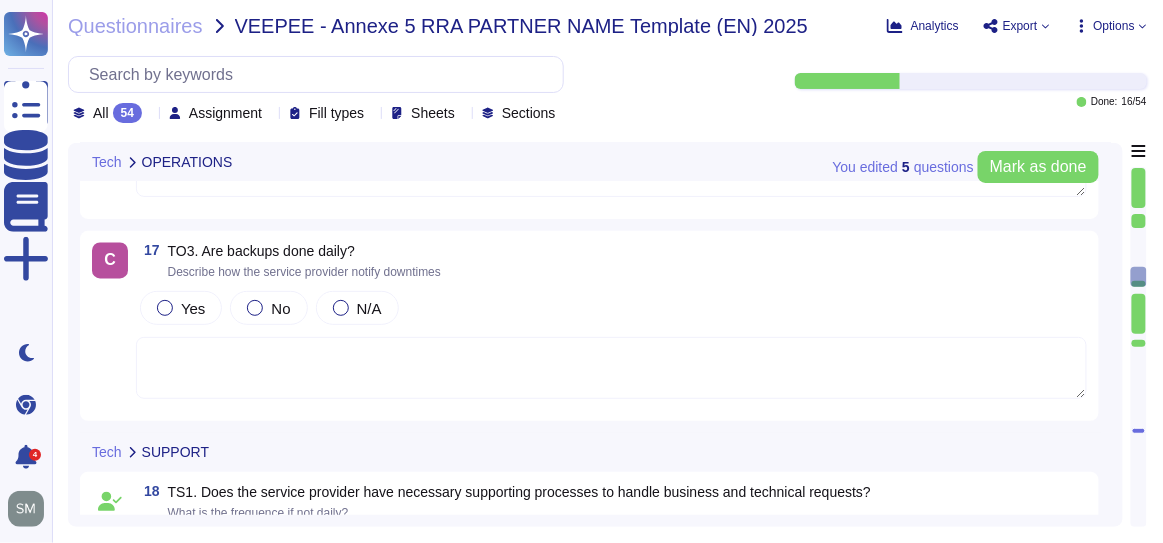 click on "Assignment" at bounding box center [225, 113] 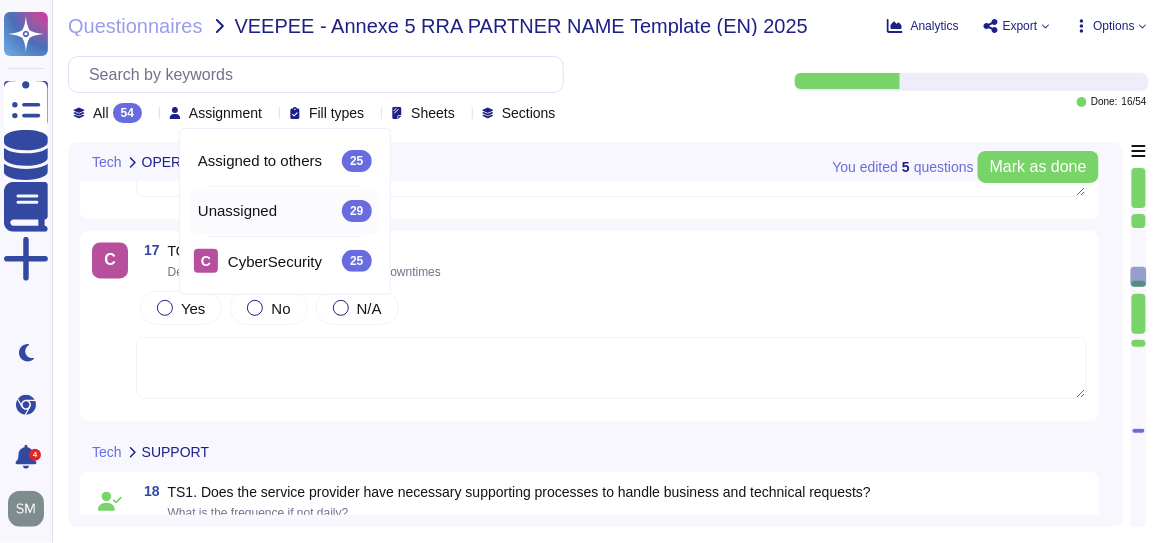click on "Unassigned 29" at bounding box center [285, 211] 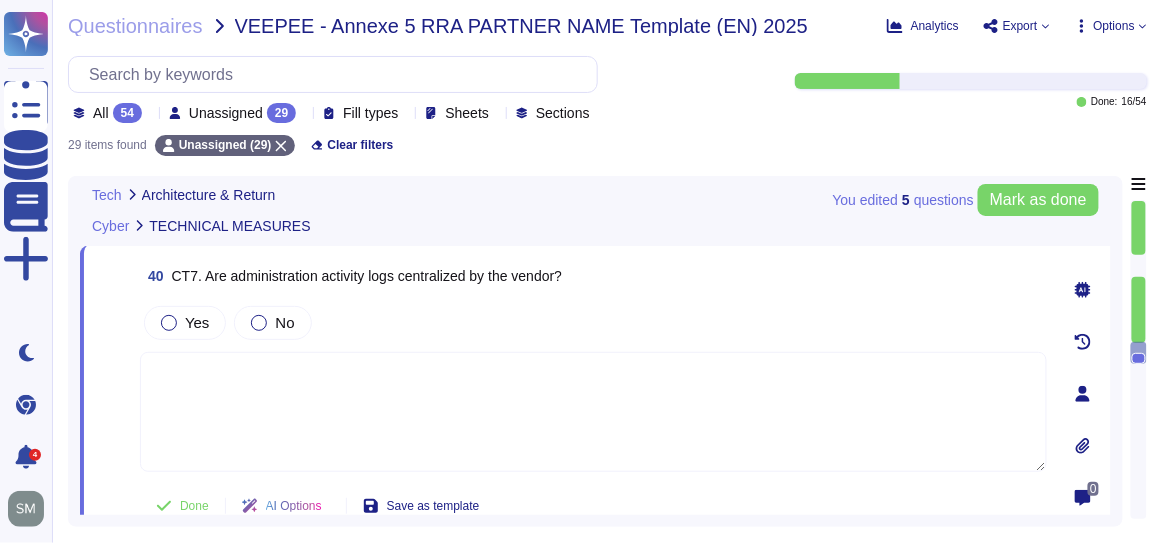 scroll, scrollTop: 2636, scrollLeft: 0, axis: vertical 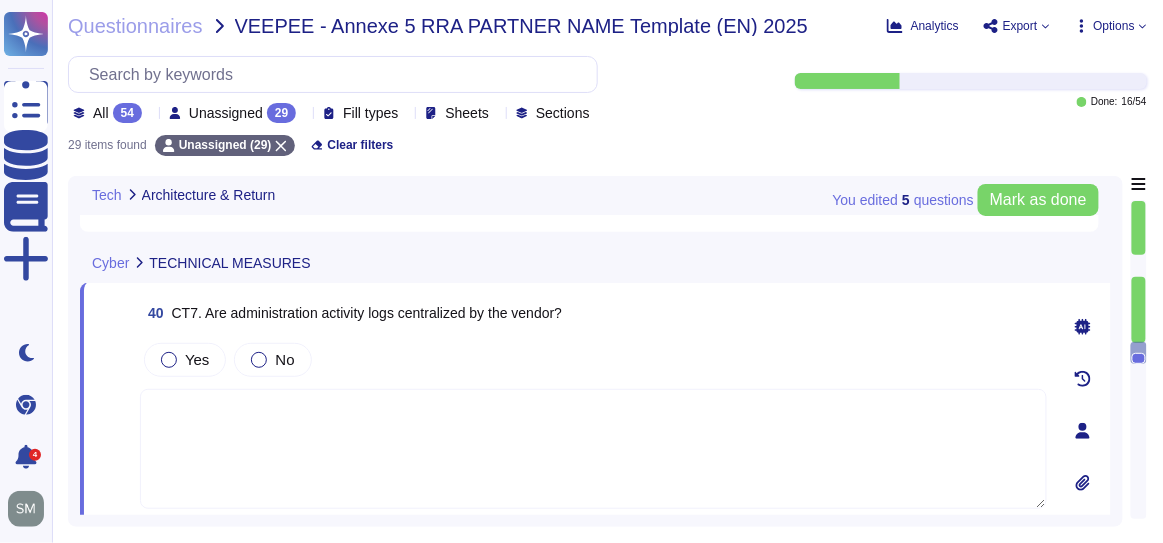 click at bounding box center [593, 449] 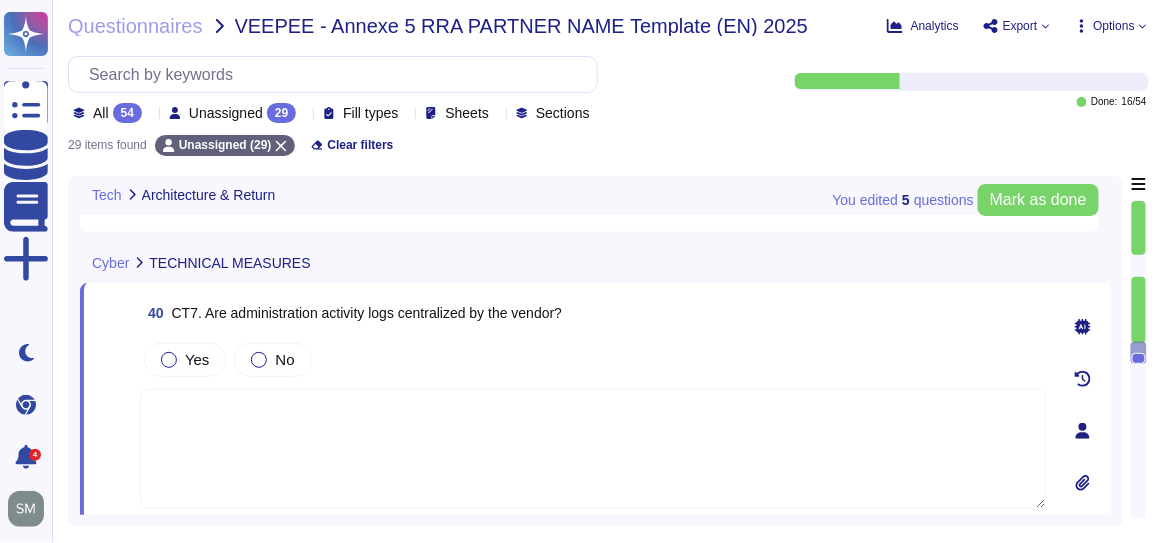 click 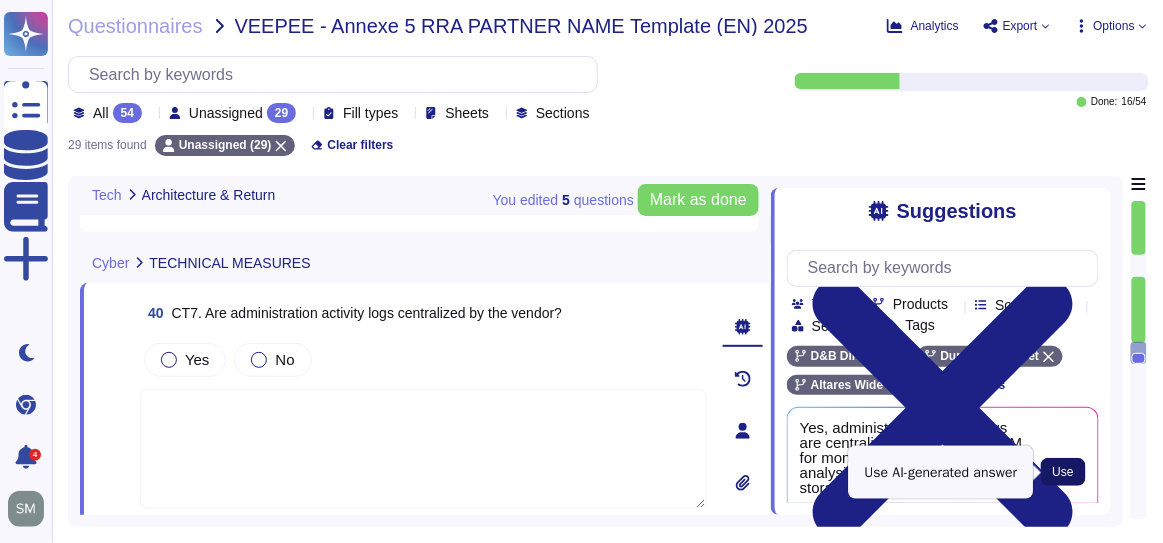 click on "Use" at bounding box center (1063, 472) 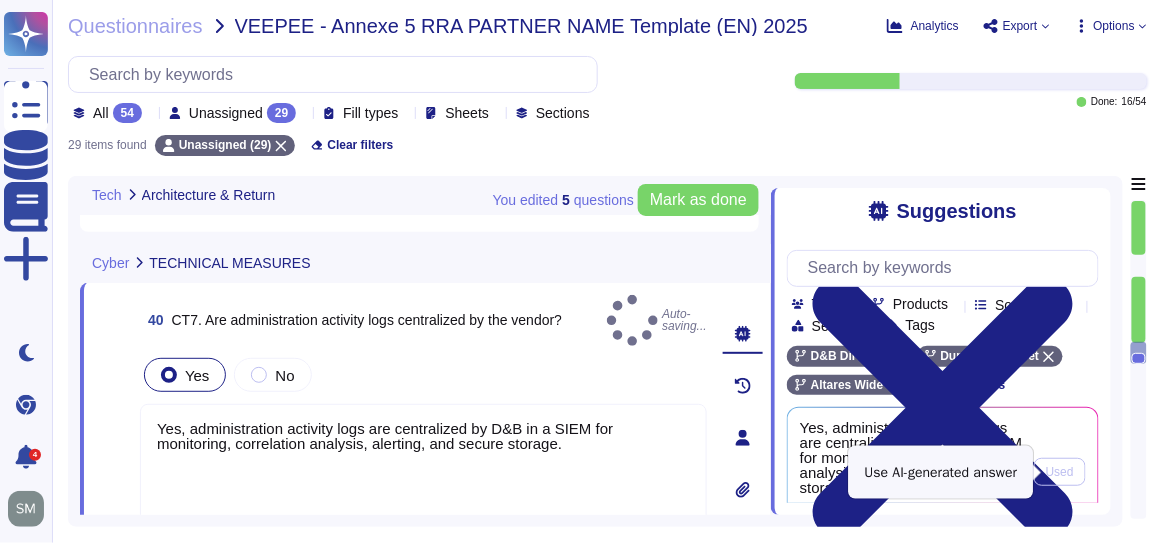 type on "Yes, administration activity logs are centralized by D&B in a SIEM for monitoring, correlation analysis, alerting, and secure storage." 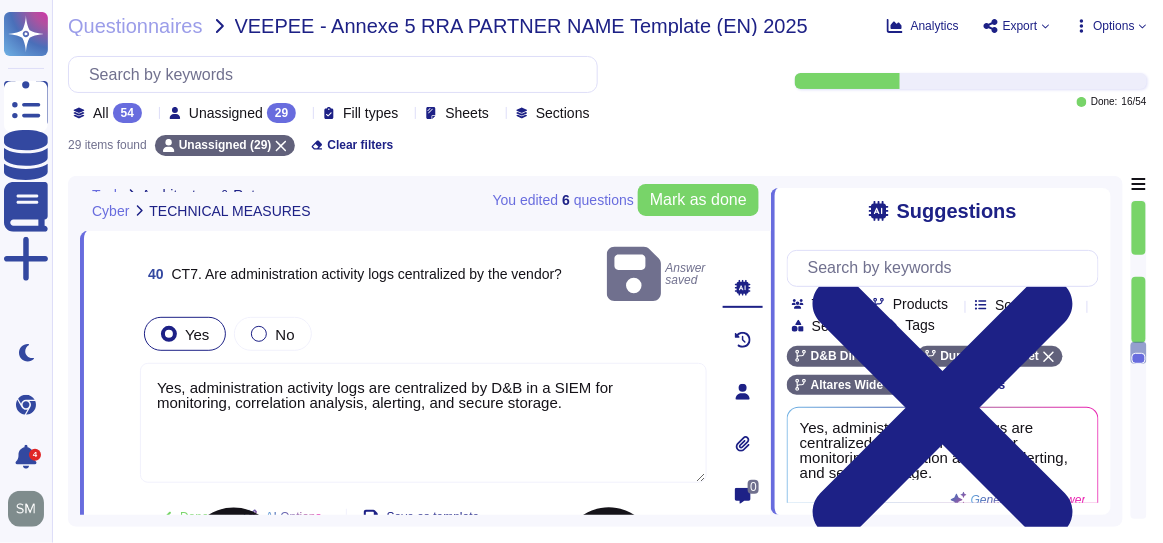 scroll, scrollTop: 2727, scrollLeft: 0, axis: vertical 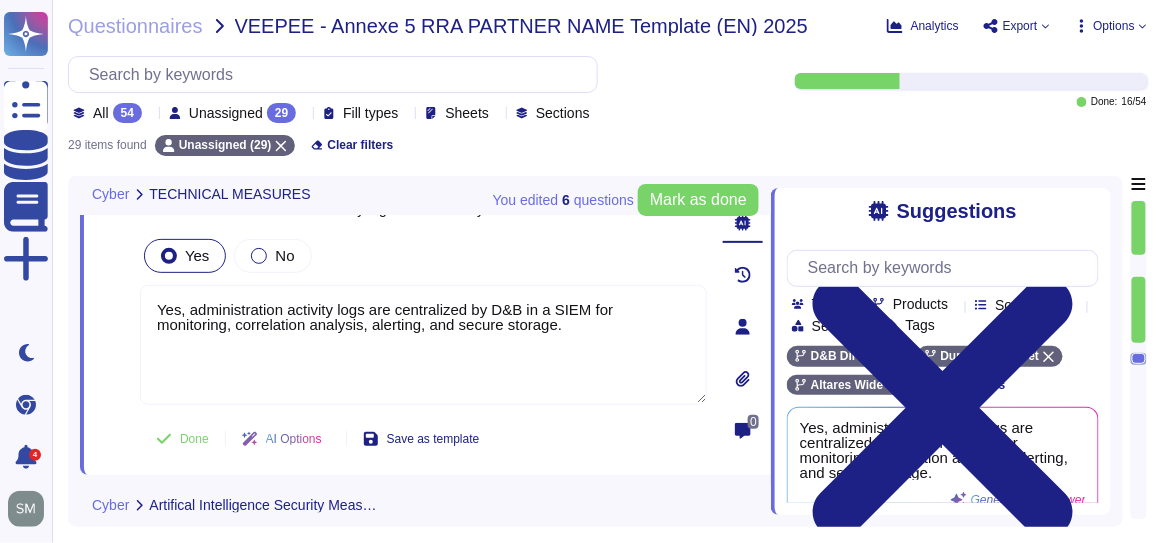 click 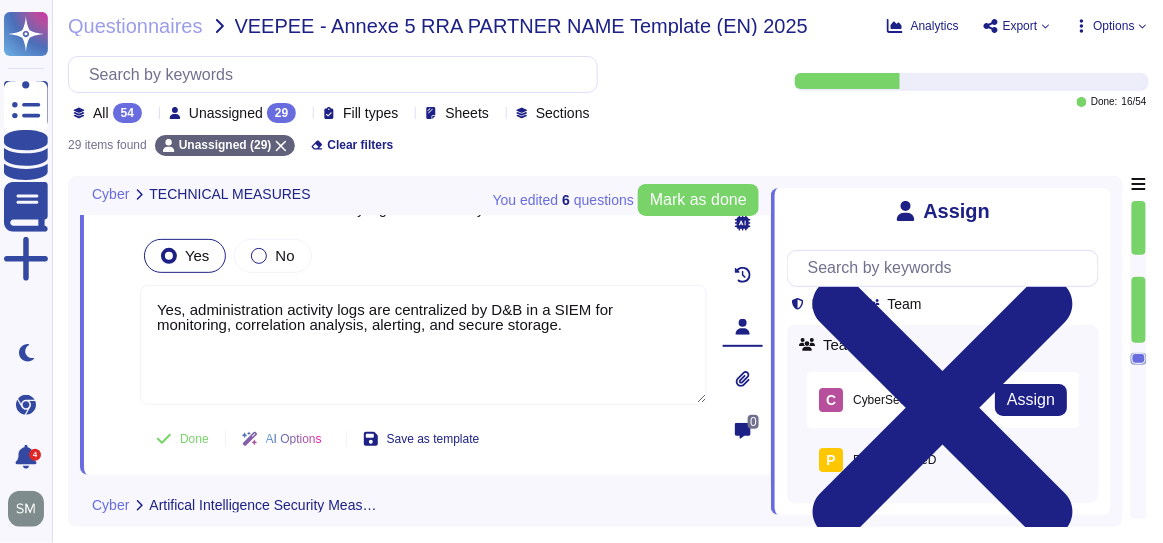 click on "C CyberSecurity" at bounding box center (873, 400) 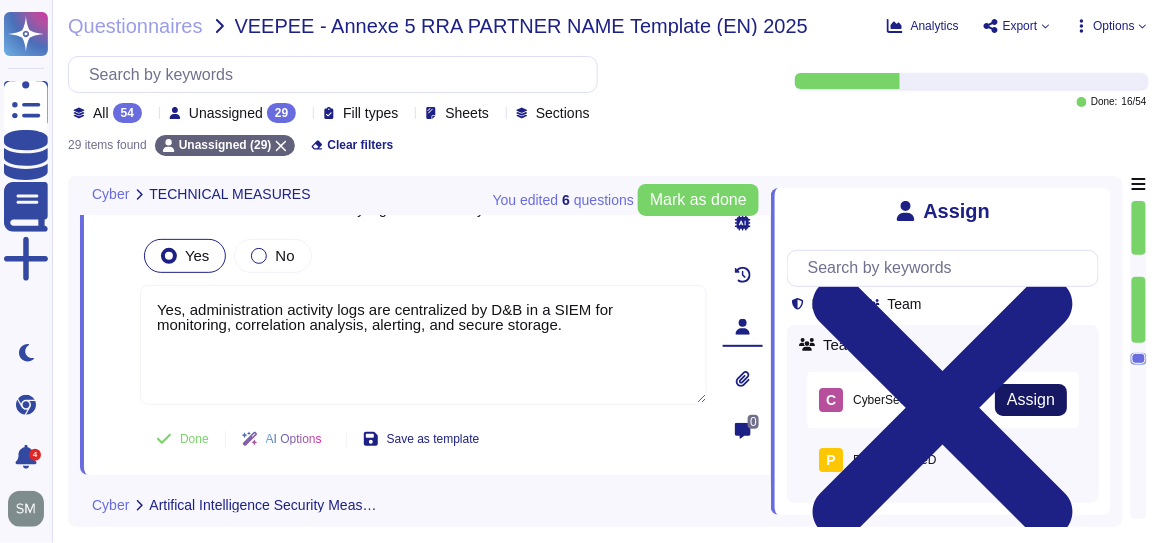 click on "Assign" at bounding box center (1031, 400) 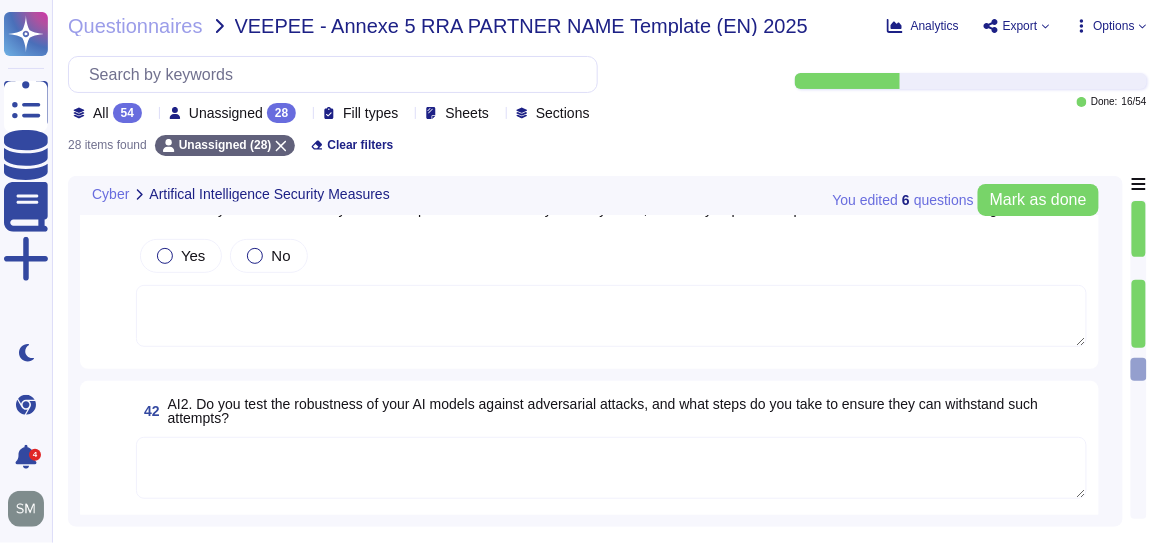 click on "41 AI1. Do you conduct security audits and penetration tests on your AI systems, and can you provide reports or summaries of the findings? Yes No" at bounding box center [589, 274] 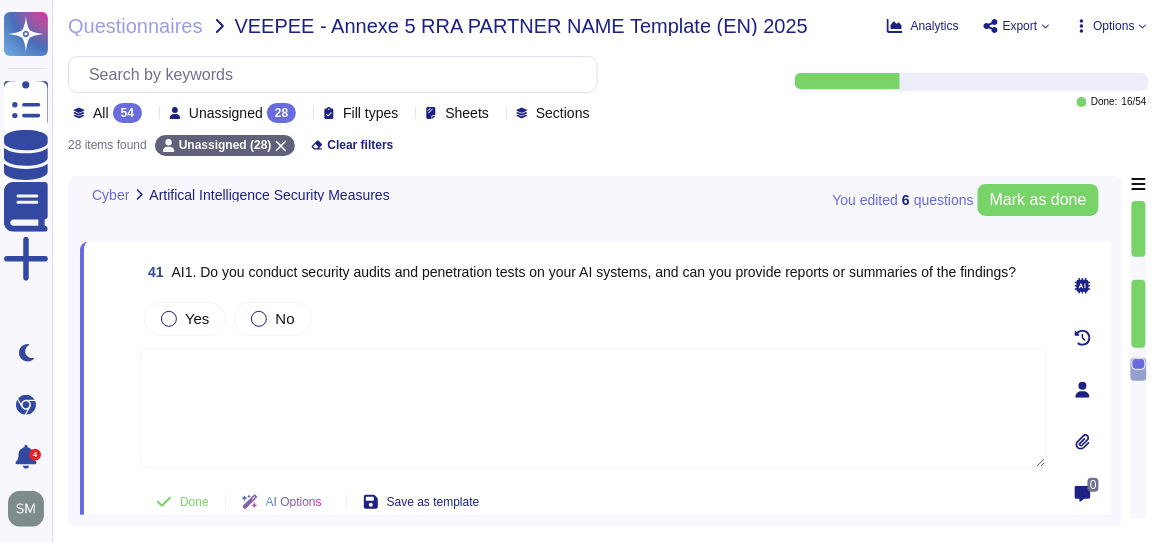 scroll, scrollTop: 2636, scrollLeft: 0, axis: vertical 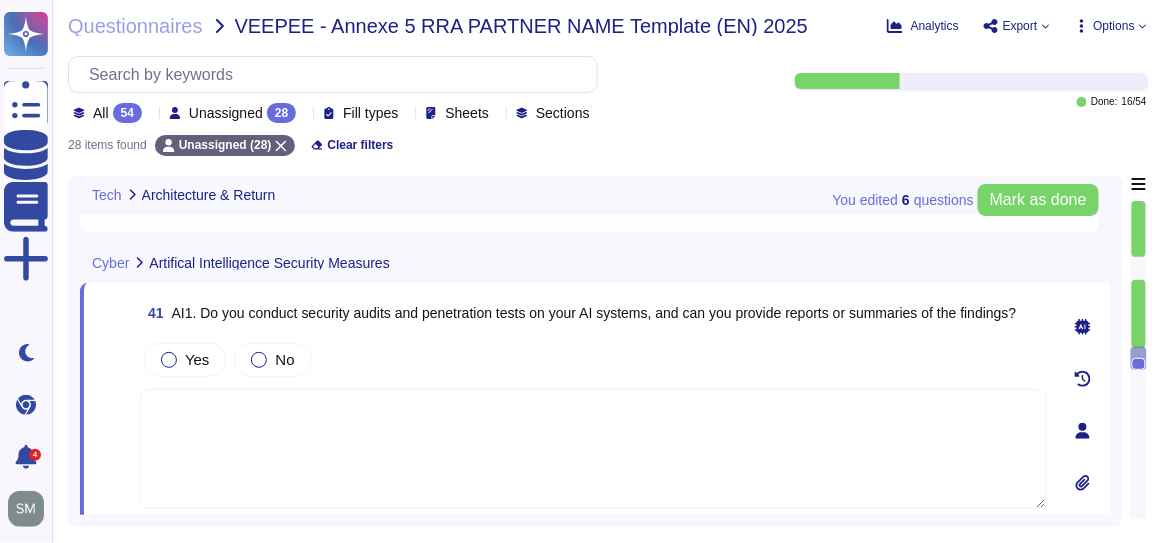 click 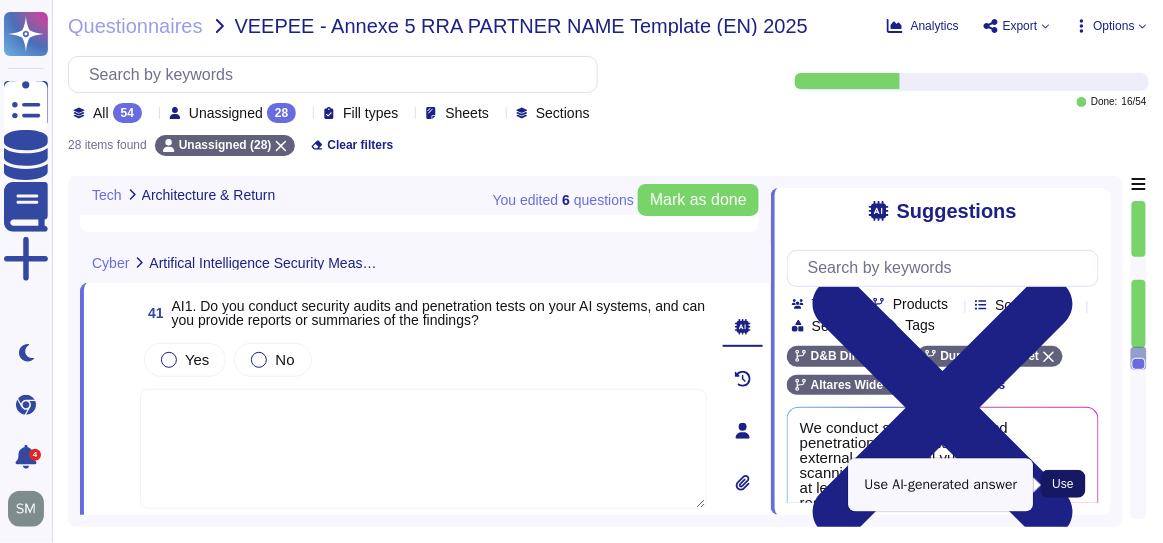 click on "Use" at bounding box center [1063, 484] 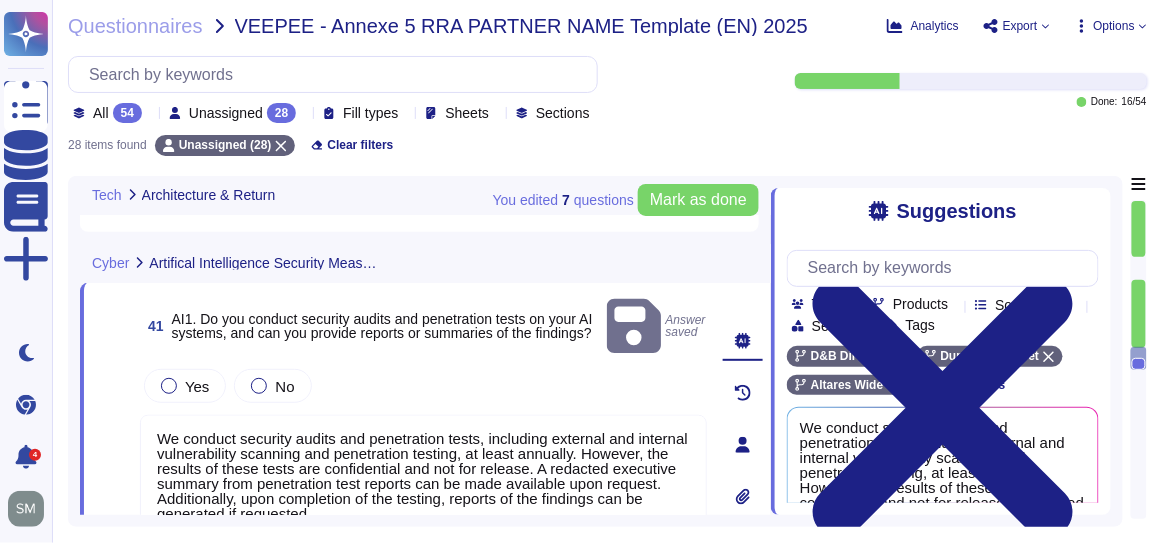 click 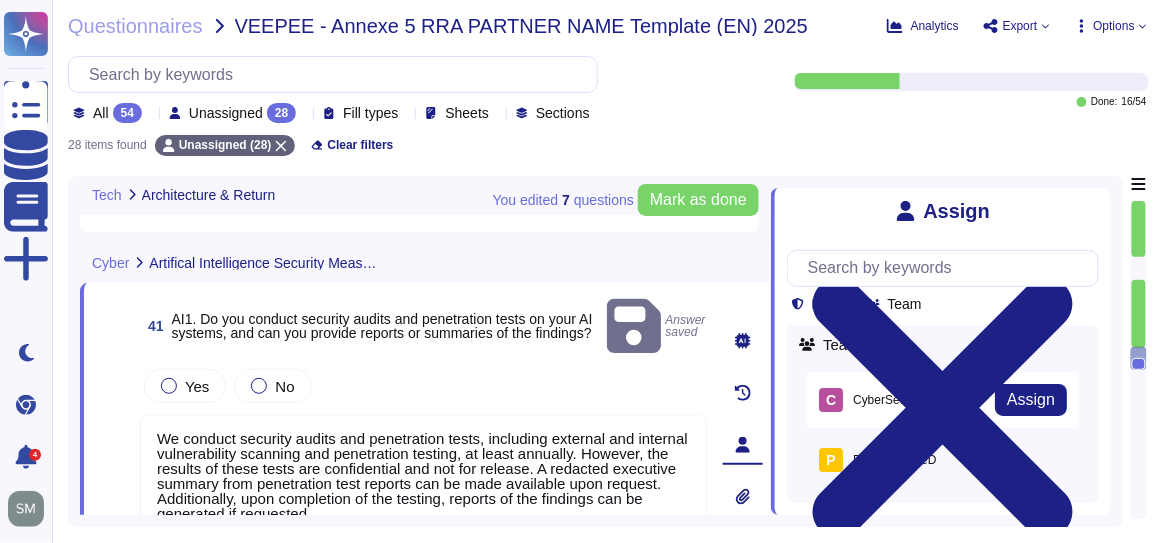 click on "C" at bounding box center (831, 400) 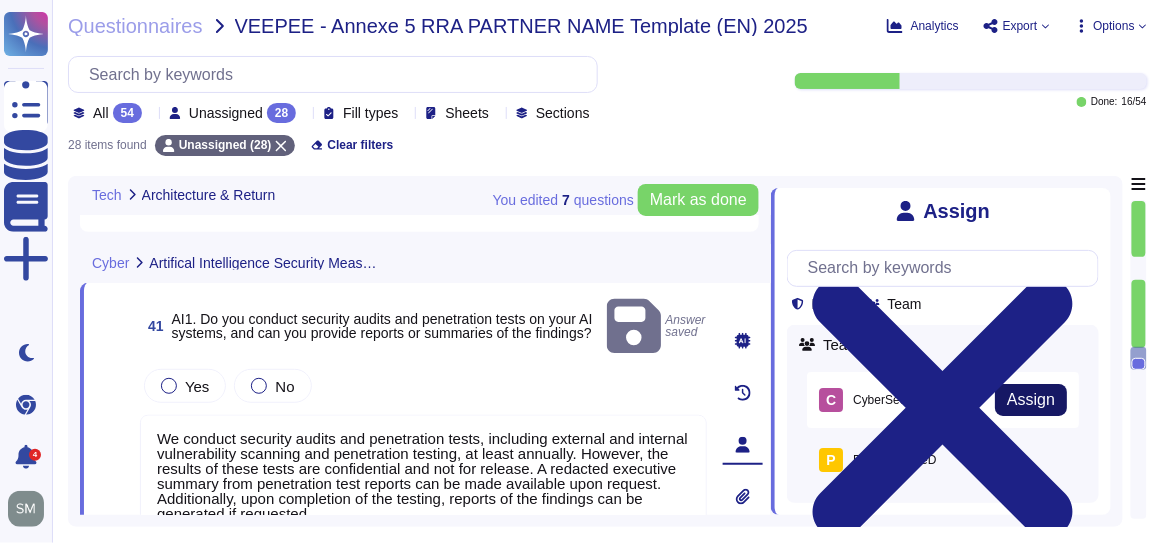 click on "Assign" at bounding box center (1031, 400) 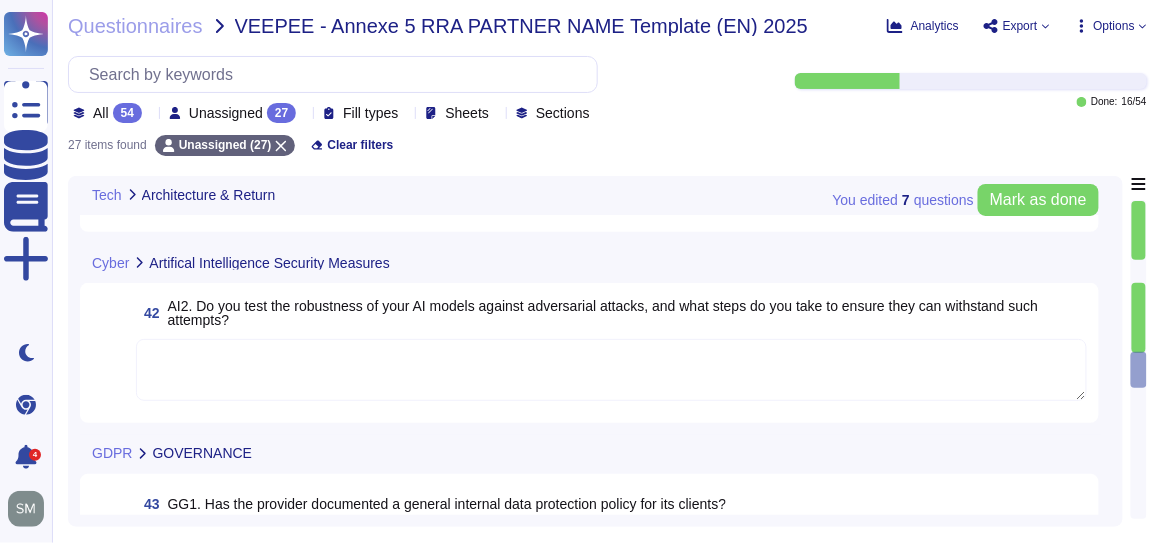 click at bounding box center [611, 370] 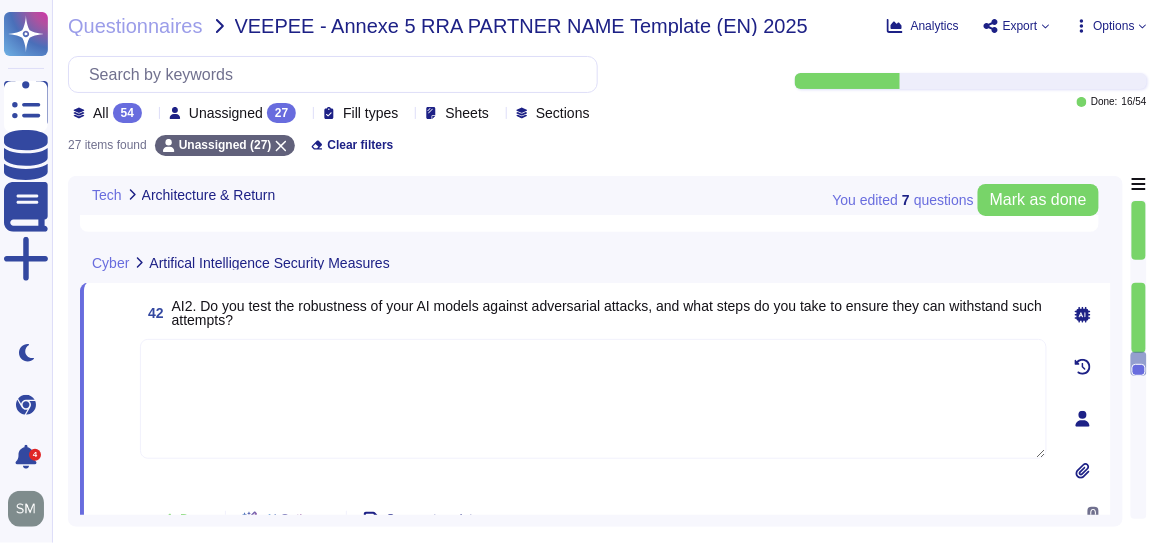 click 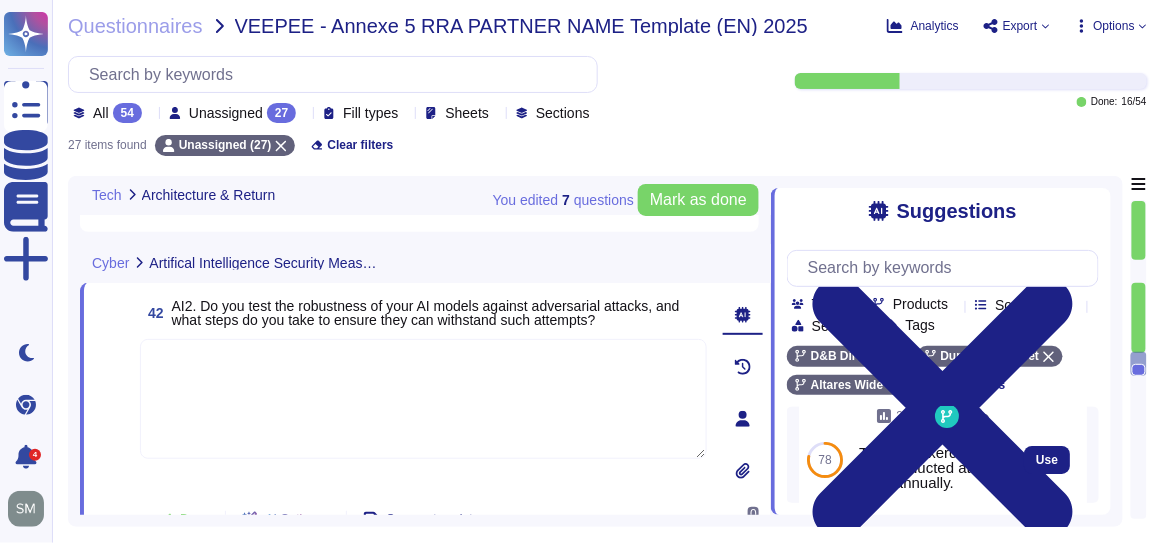 scroll, scrollTop: 0, scrollLeft: 0, axis: both 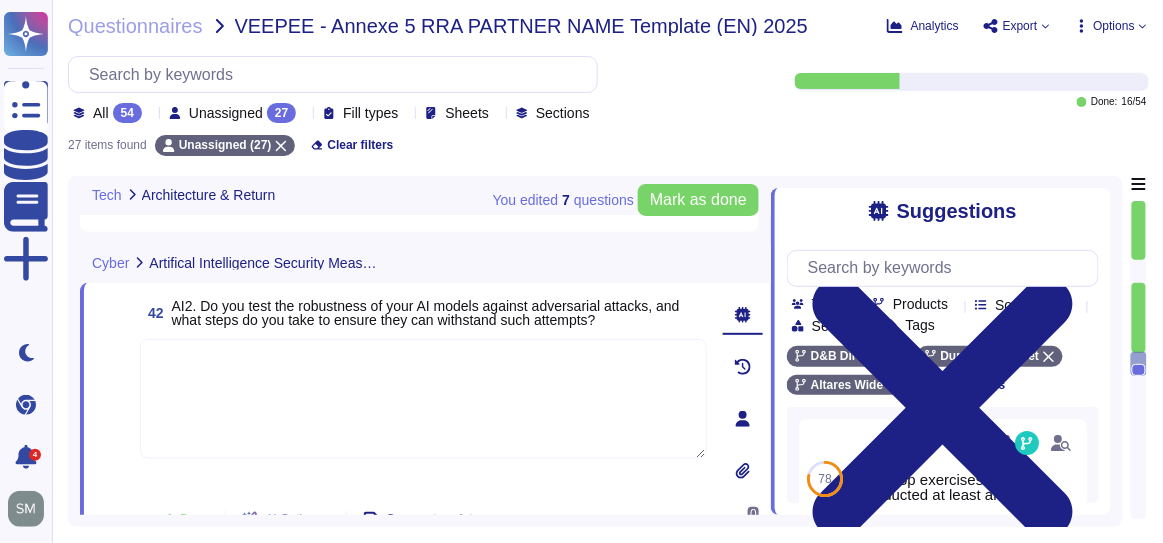 click 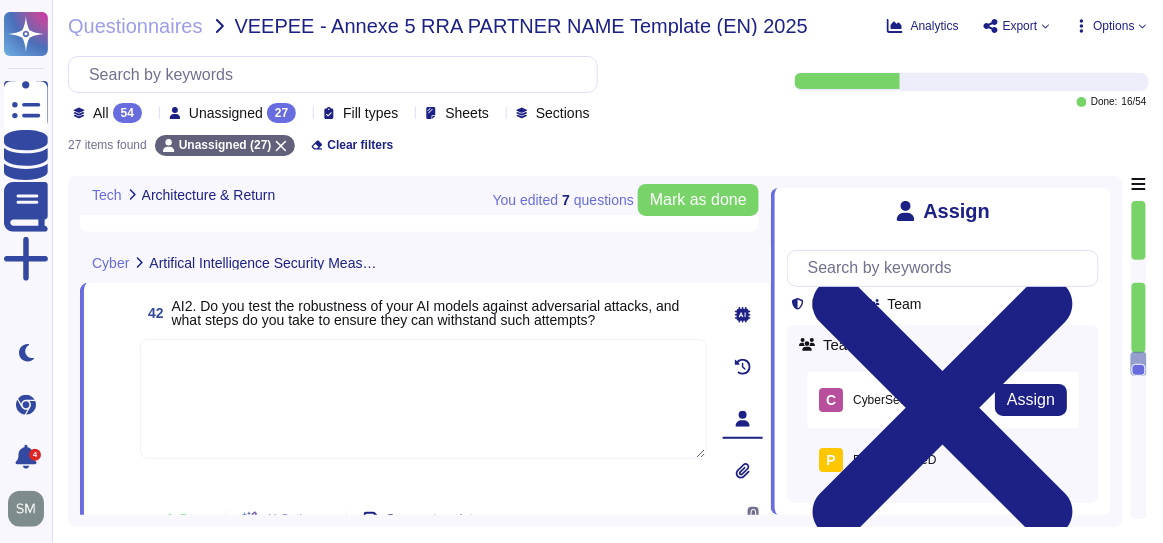 click on "C CyberSecurity" at bounding box center (873, 400) 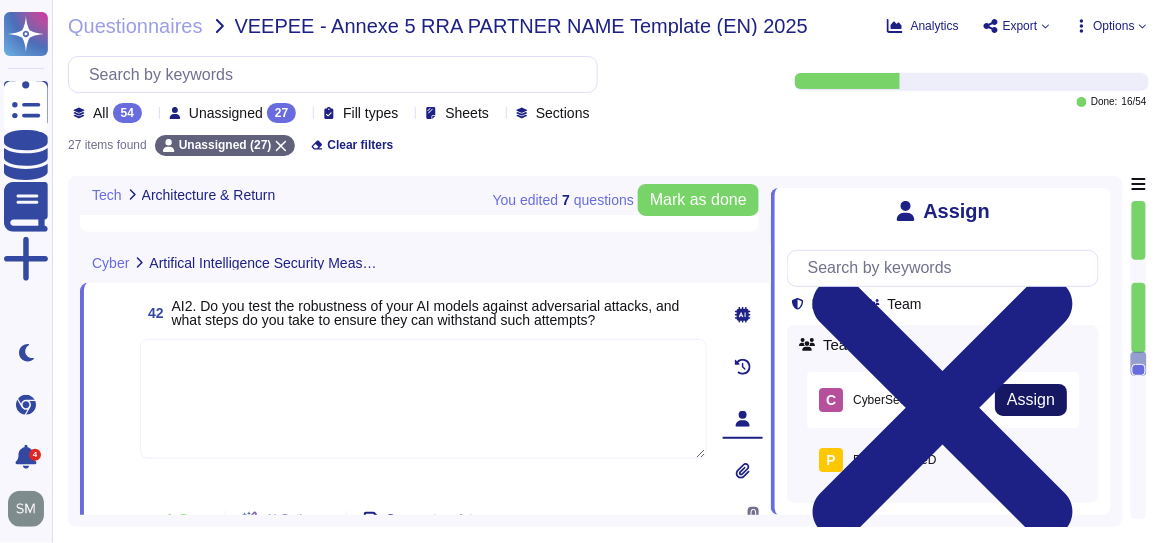 click on "Assign" at bounding box center (1031, 400) 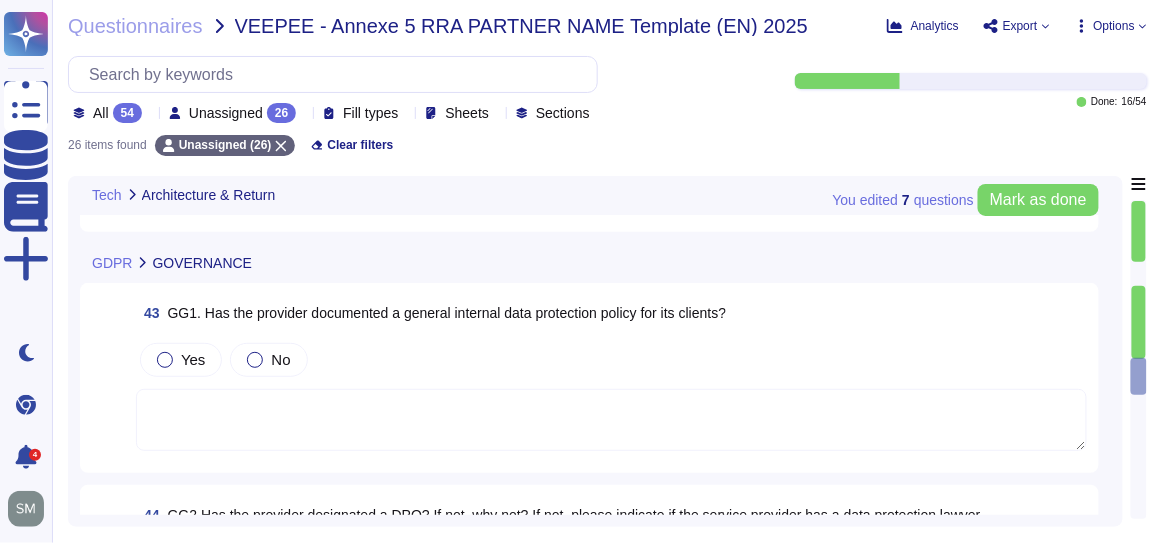 click at bounding box center [611, 420] 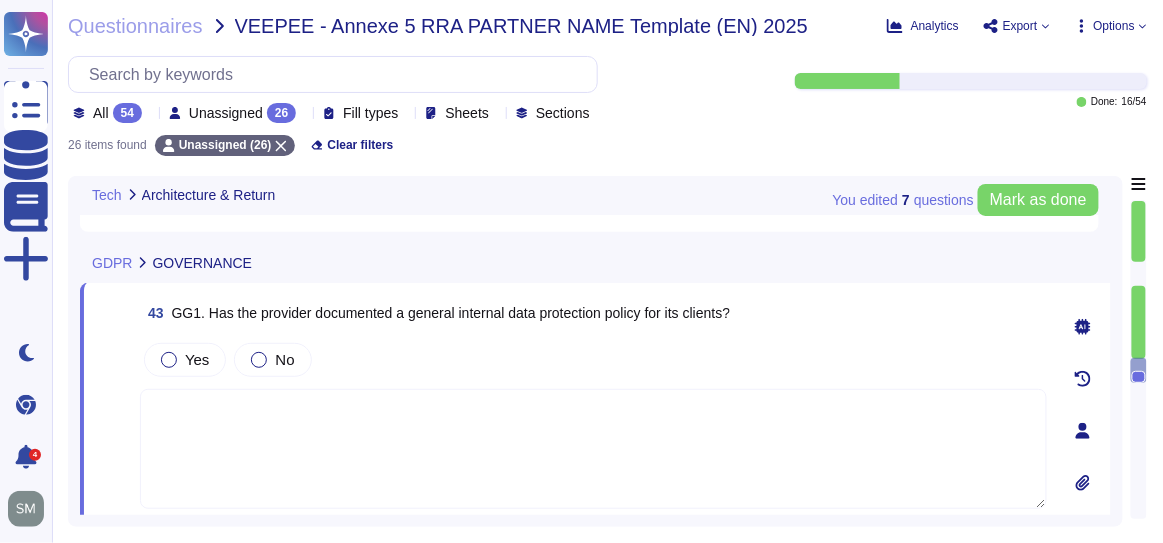click 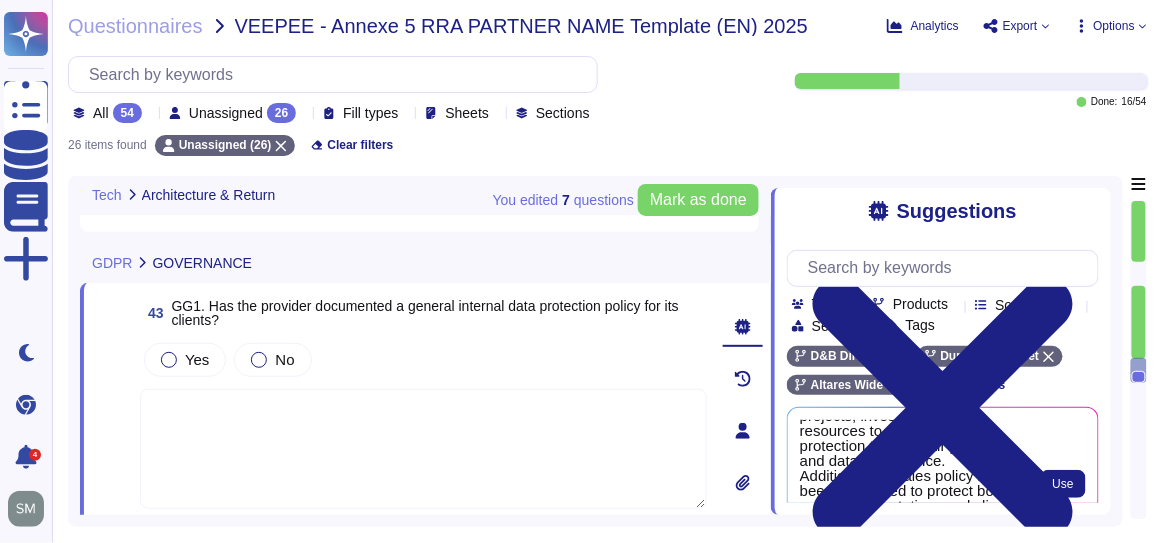 scroll, scrollTop: 91, scrollLeft: 0, axis: vertical 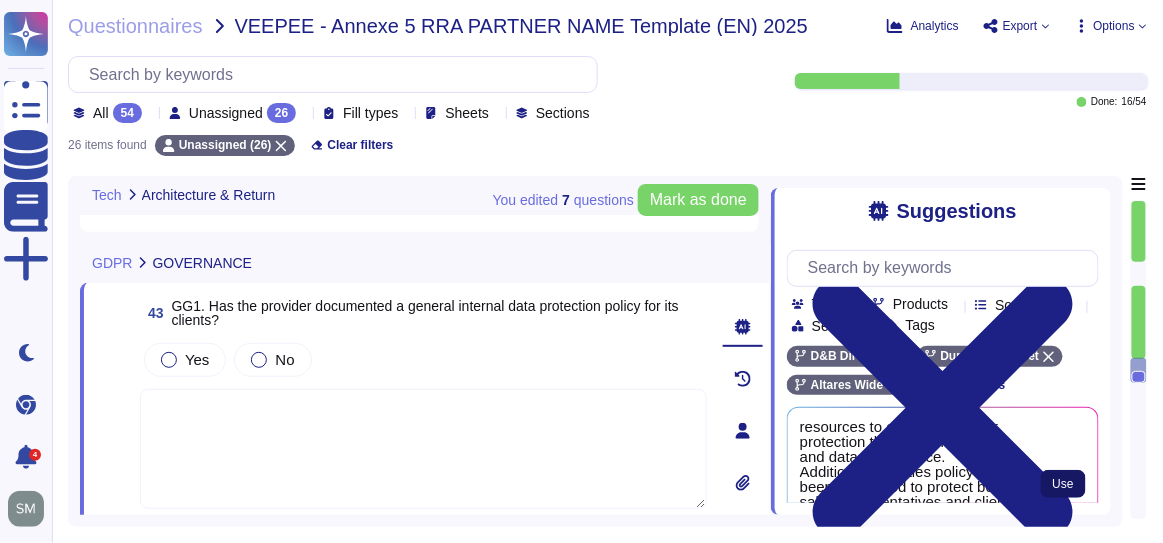 click on "Use" at bounding box center (1063, 484) 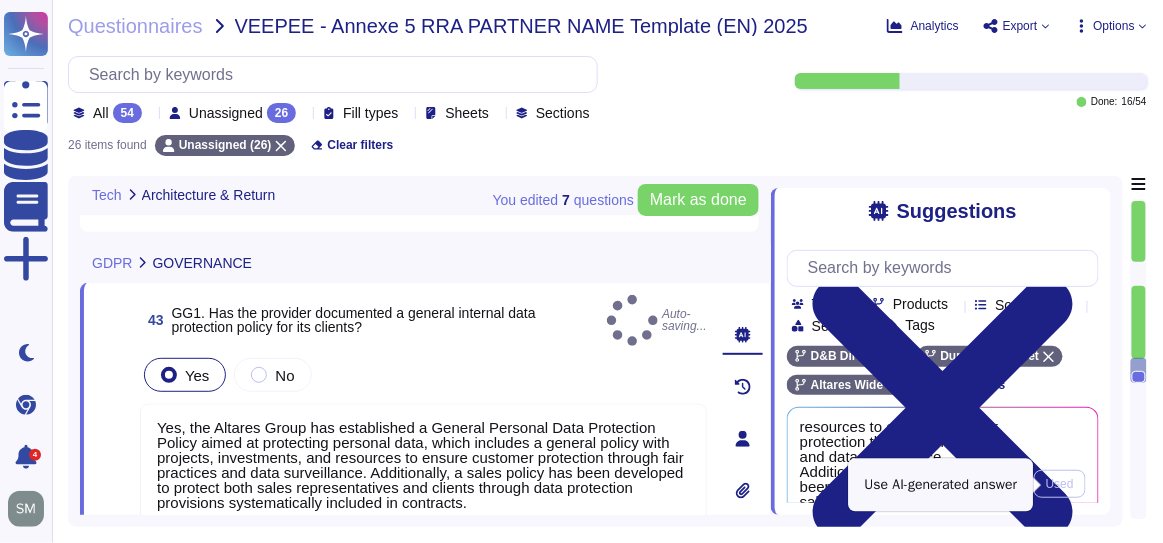 type on "Yes, the Altares Group has established a General Personal Data Protection Policy aimed at protecting personal data, which includes a general policy with projects, investments, and resources to ensure customer protection through fair practices and data surveillance. Additionally, a sales policy has been developed to protect both sales representatives and clients through data protection provisions systematically included in contracts." 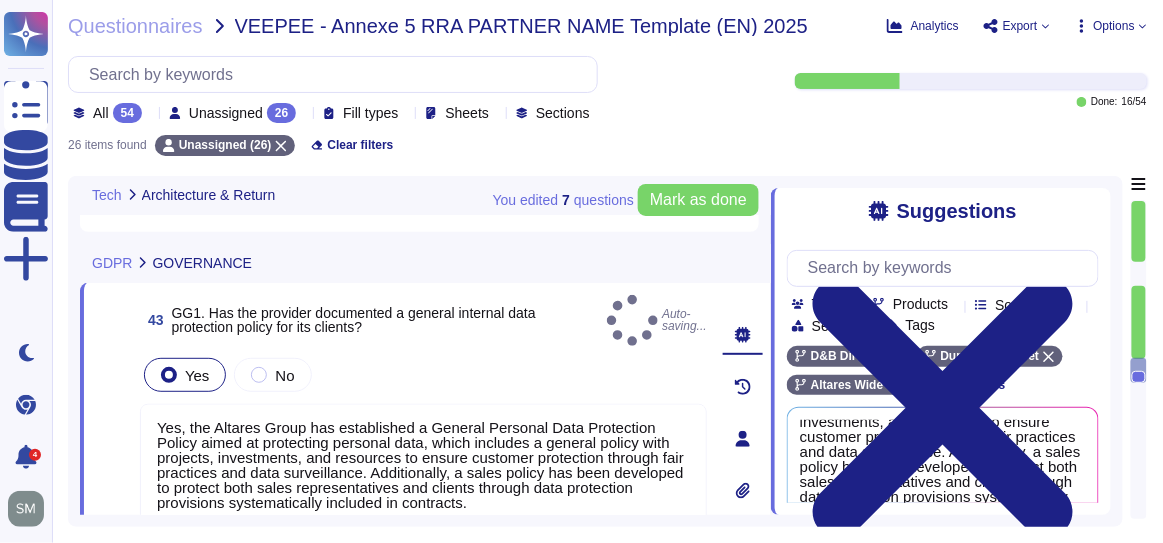 scroll, scrollTop: 81, scrollLeft: 0, axis: vertical 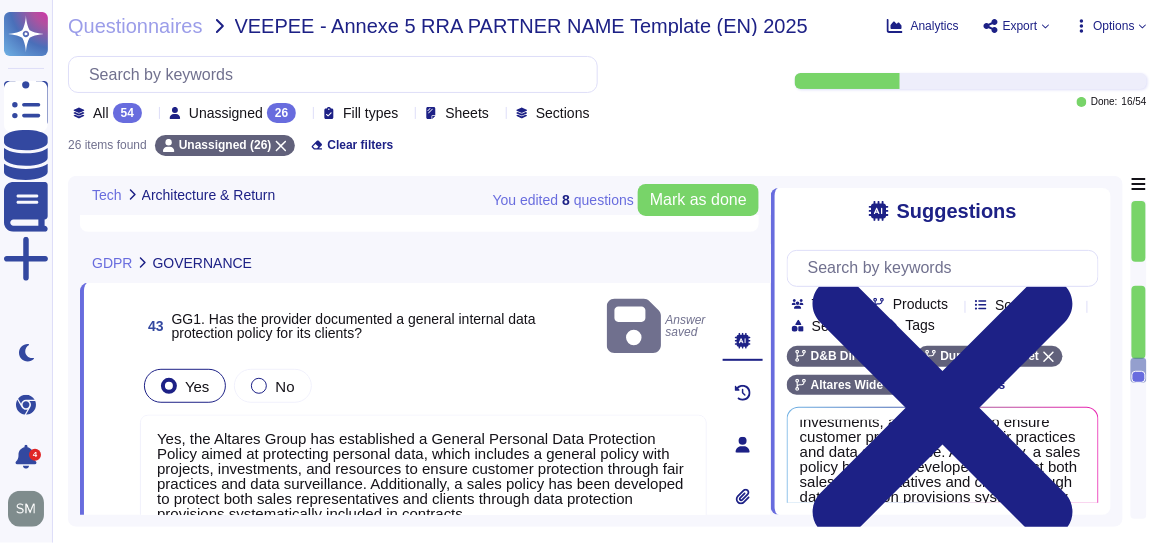 click 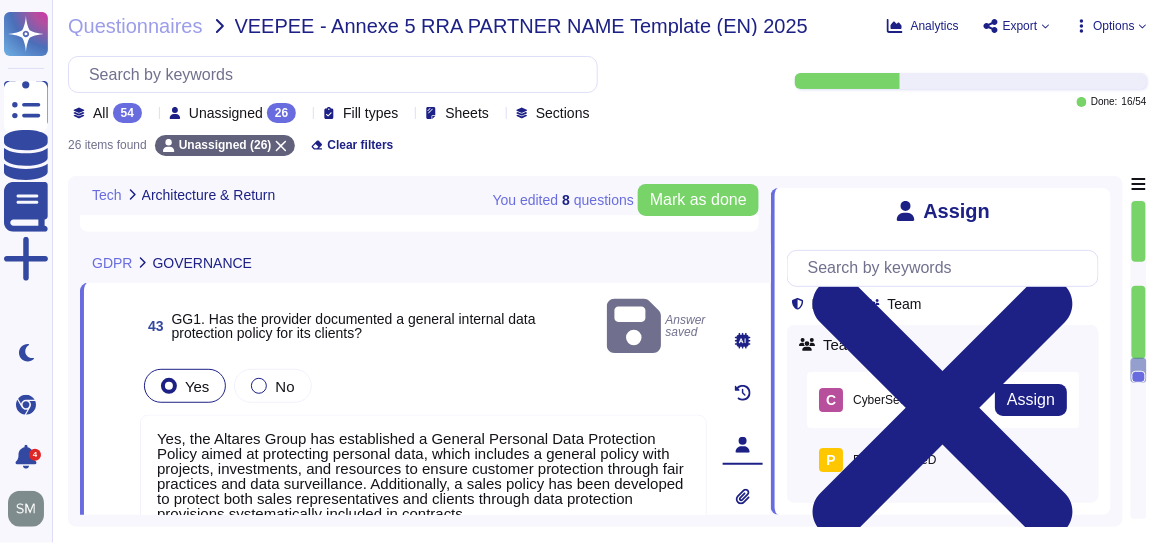 click on "C" at bounding box center [831, 400] 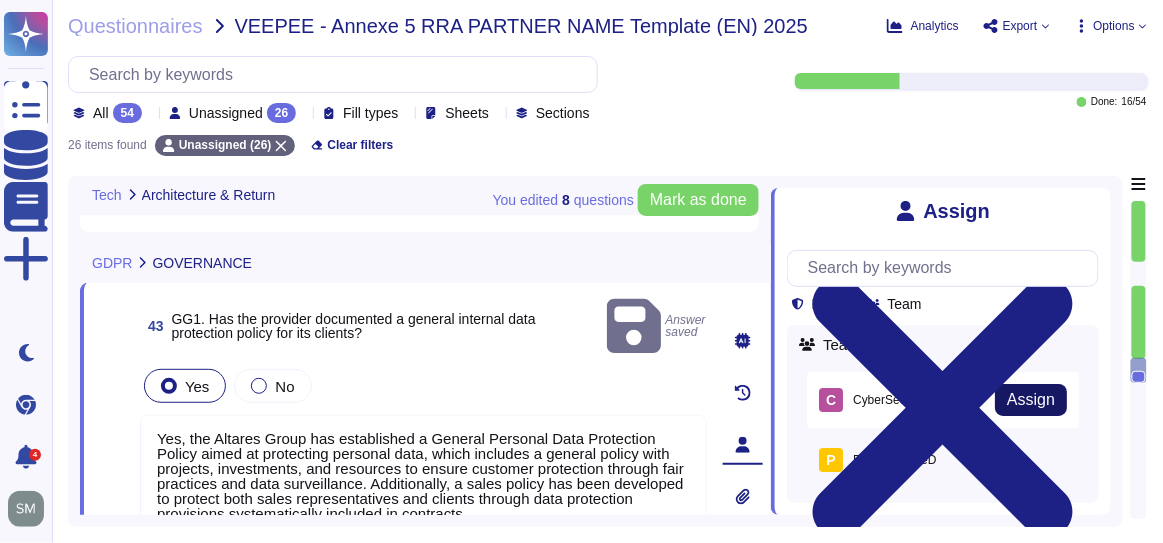 click on "Assign" at bounding box center [1031, 400] 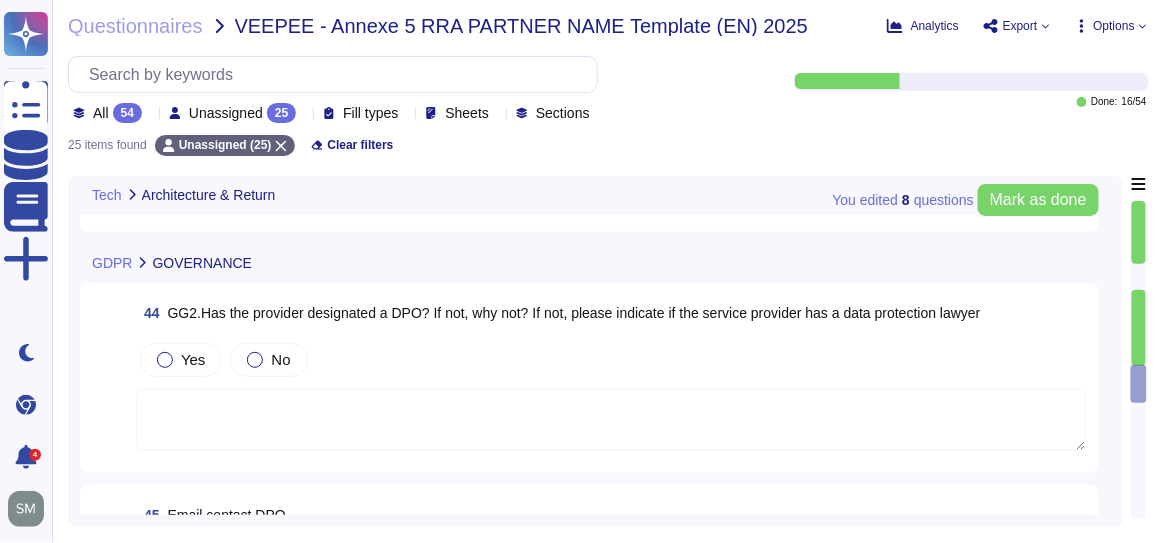 click at bounding box center [611, 420] 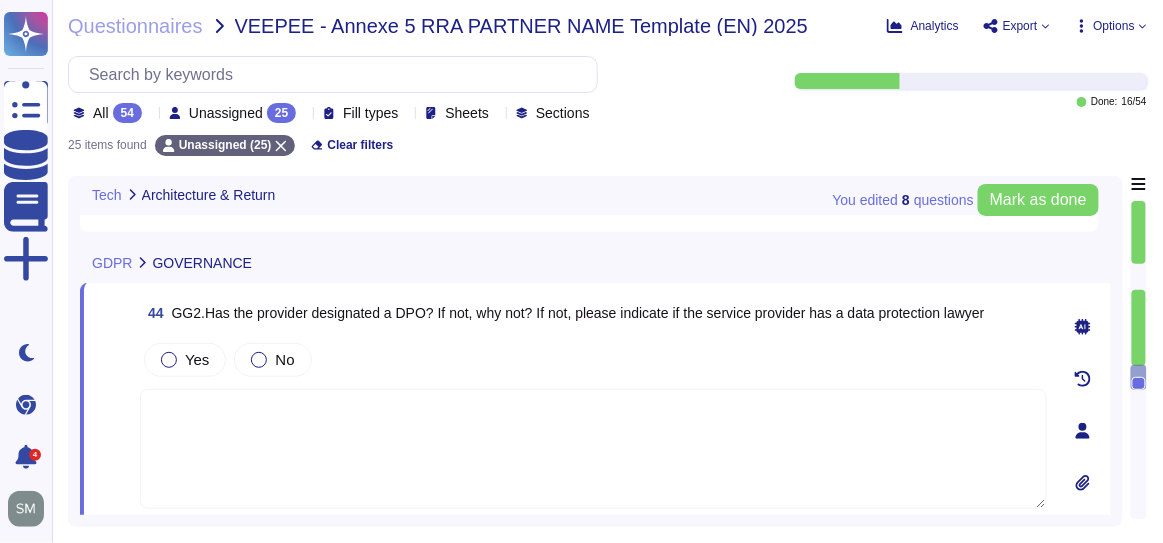 click at bounding box center [1083, 327] 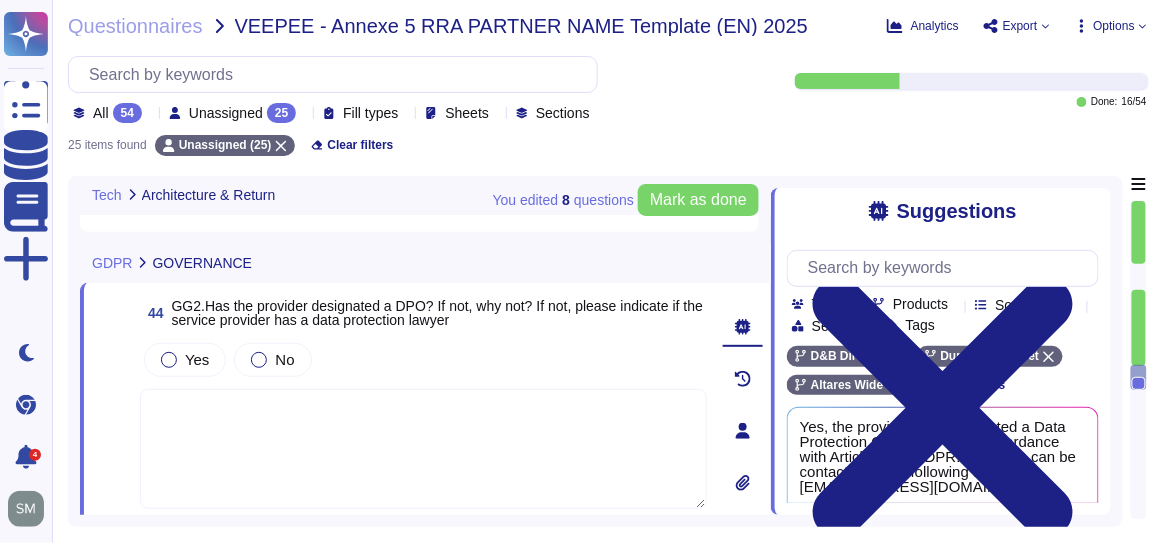 scroll, scrollTop: 1, scrollLeft: 0, axis: vertical 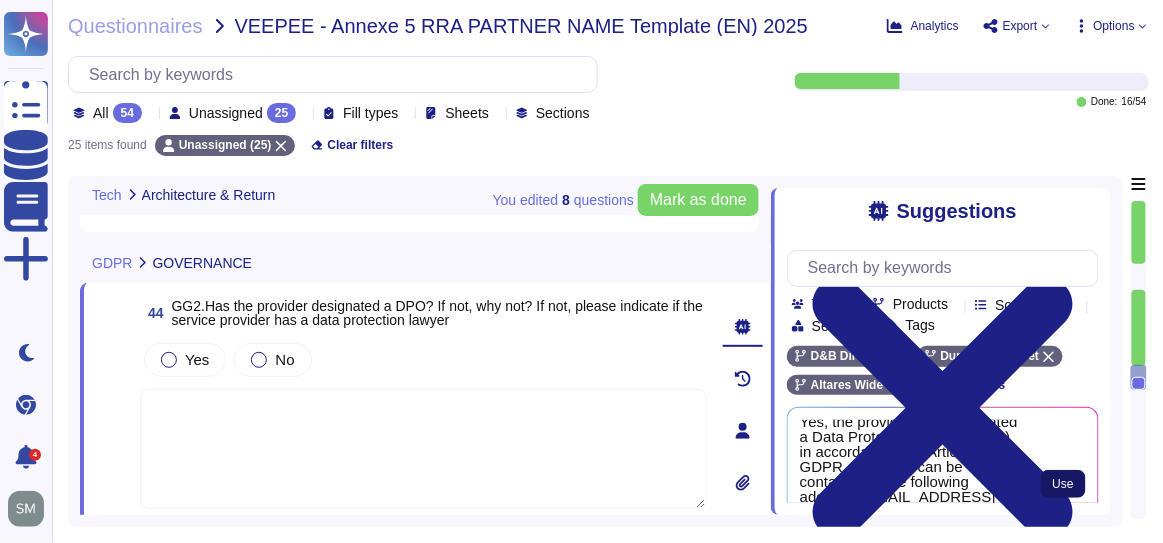 click on "Use" at bounding box center (1063, 484) 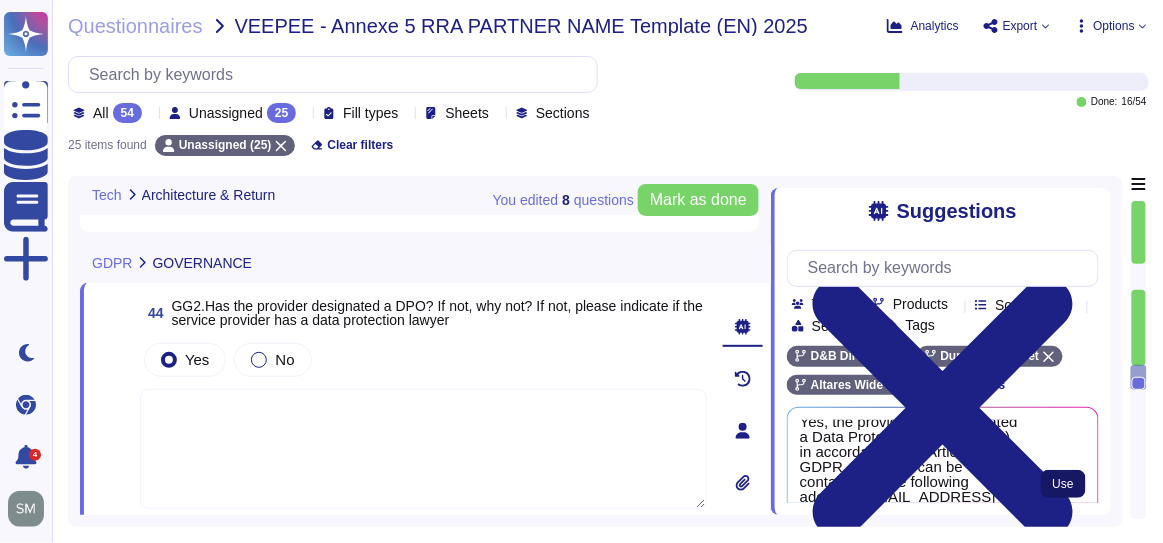 type on "Yes, the provider has designated a Data Protection Officer (DPO) in accordance with Article 37 of GDPR. The DPO can be contacted at the following address: [EMAIL_ADDRESS][DOMAIN_NAME]." 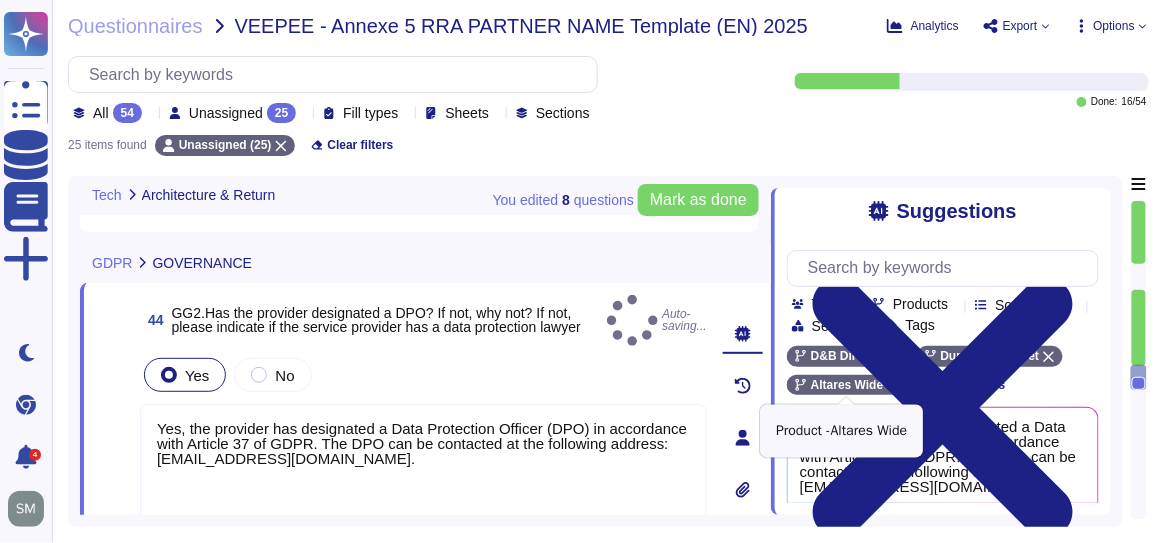 scroll, scrollTop: 1, scrollLeft: 0, axis: vertical 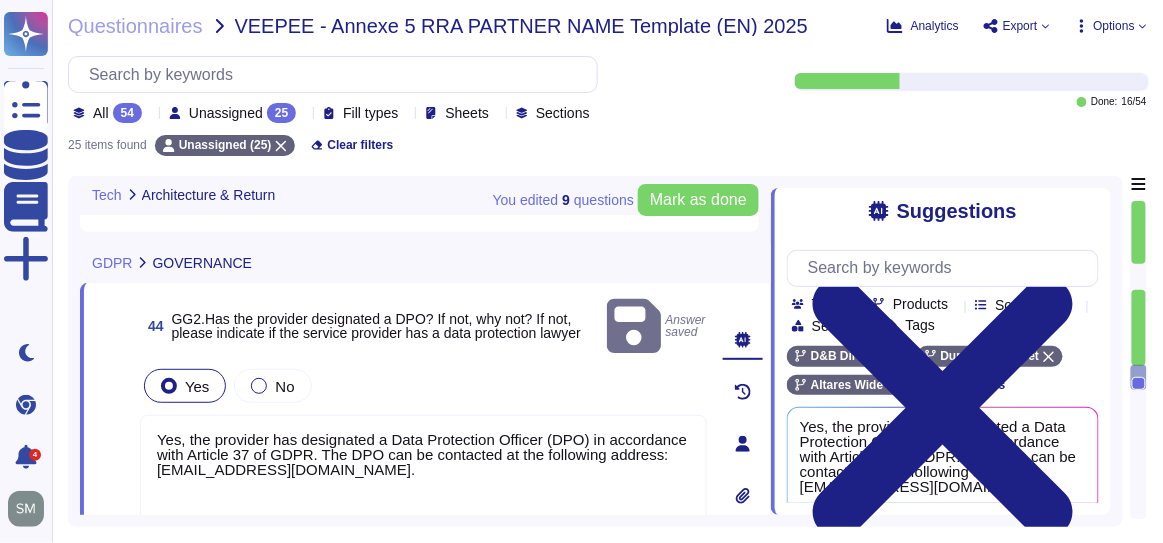 click 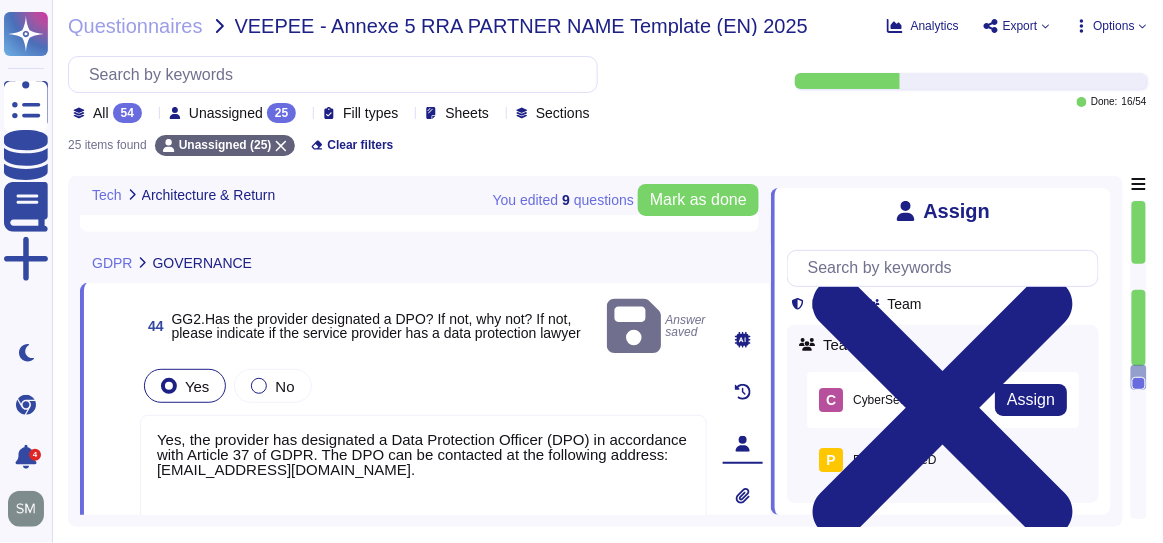 click on "C CyberSecurity" at bounding box center (873, 400) 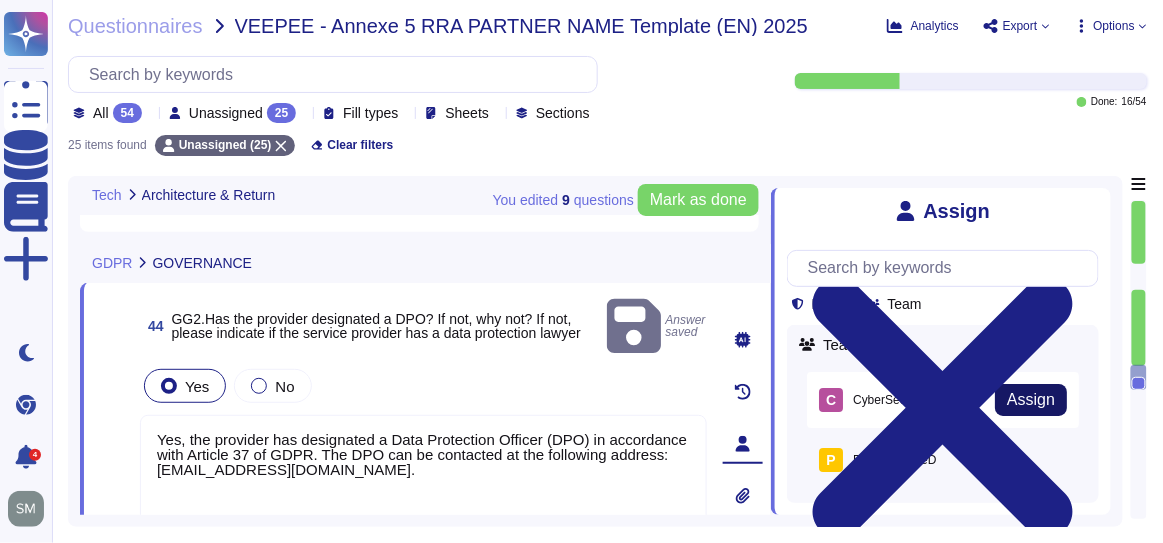 click on "Assign" at bounding box center (1031, 400) 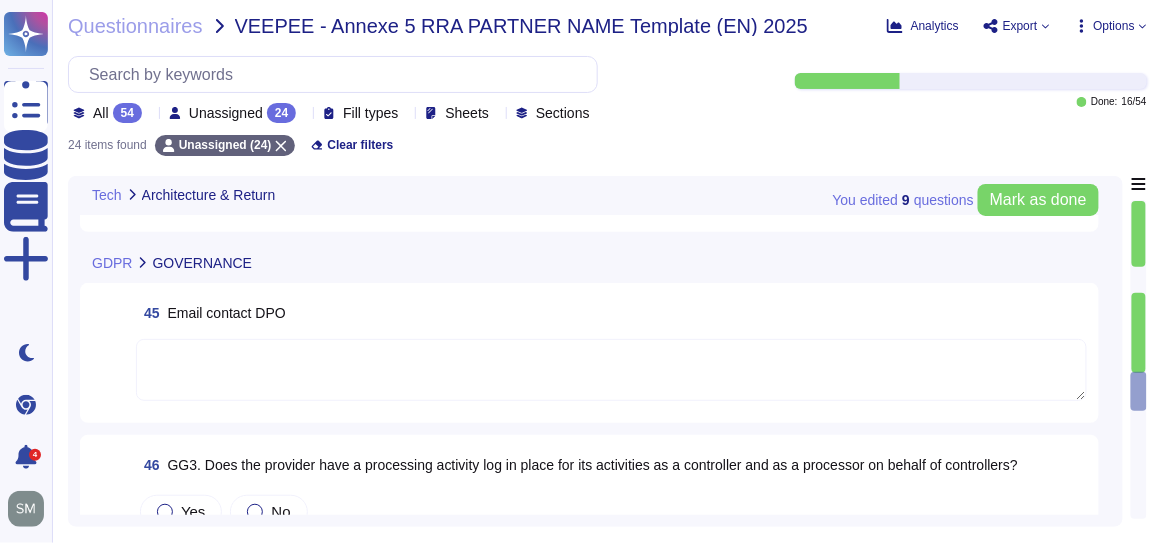 click at bounding box center [611, 371] 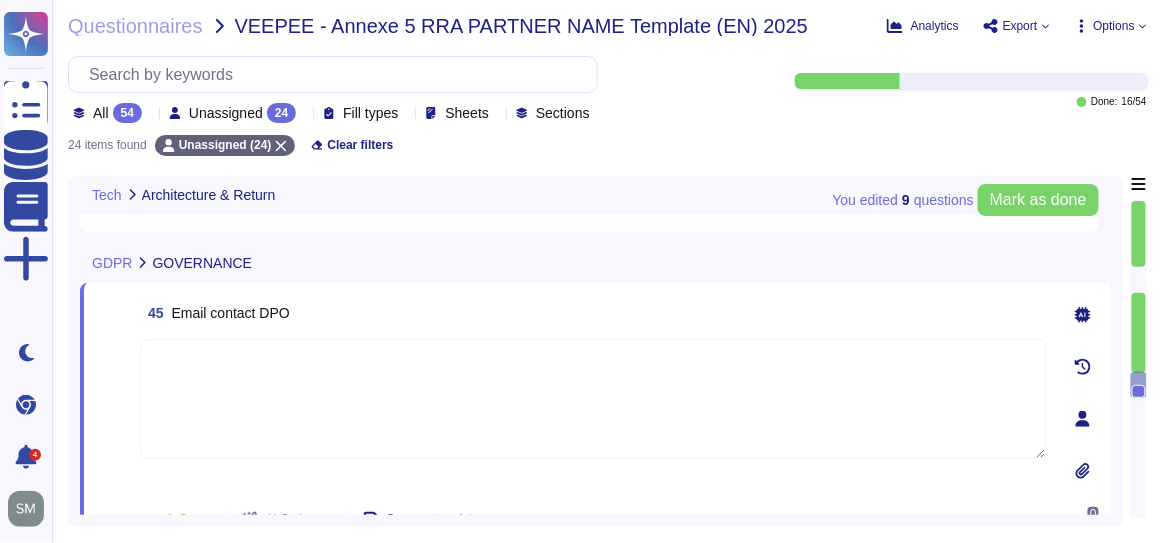 click 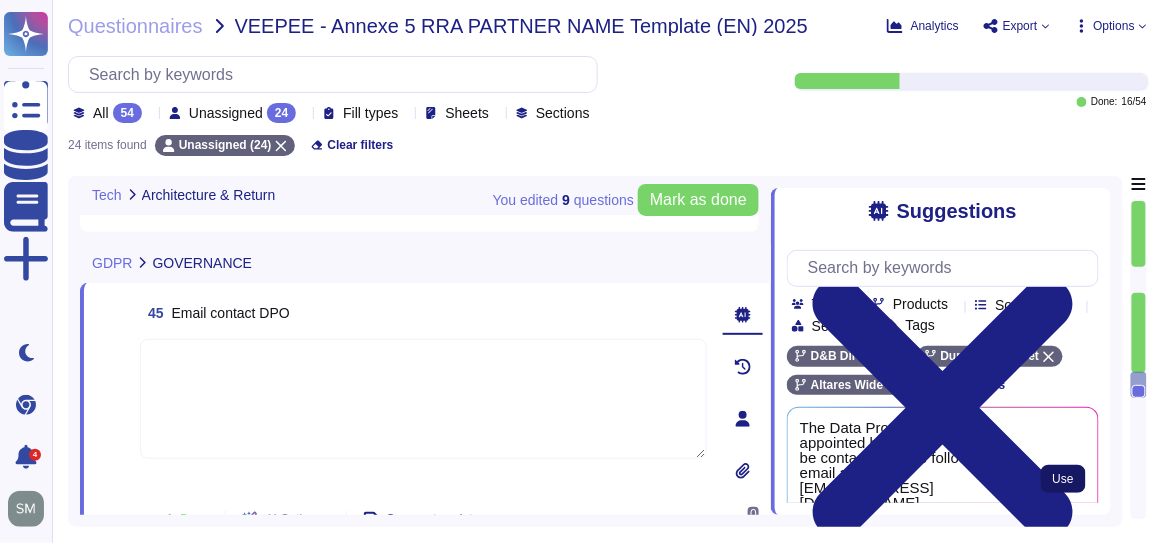 click on "Use" at bounding box center (1063, 479) 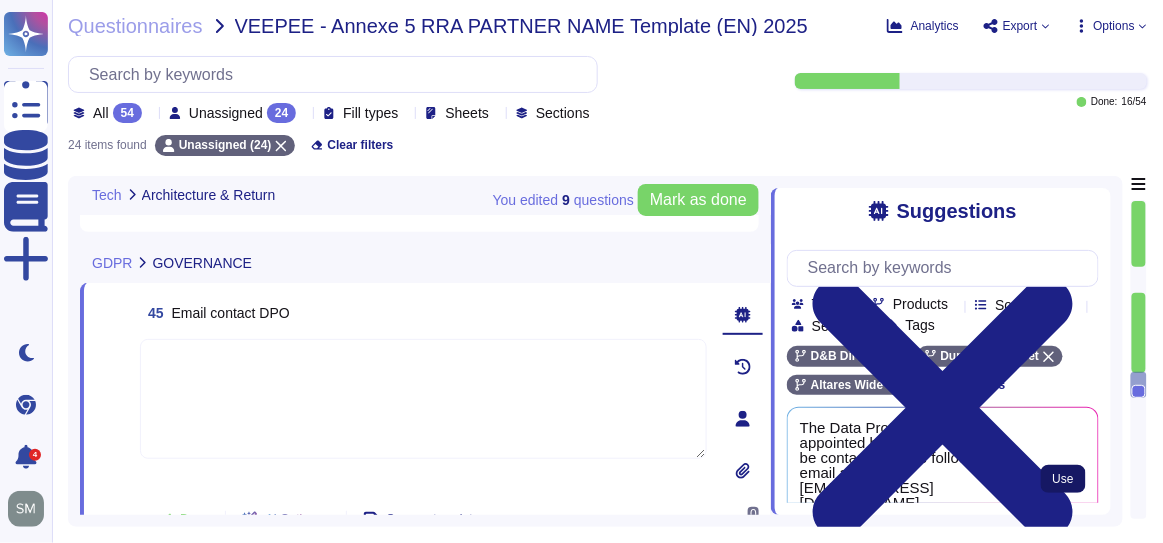type on "The Data Protection Officer appointed by Altares - D&B can be contacted at the following email address: [EMAIL_ADDRESS][DOMAIN_NAME]." 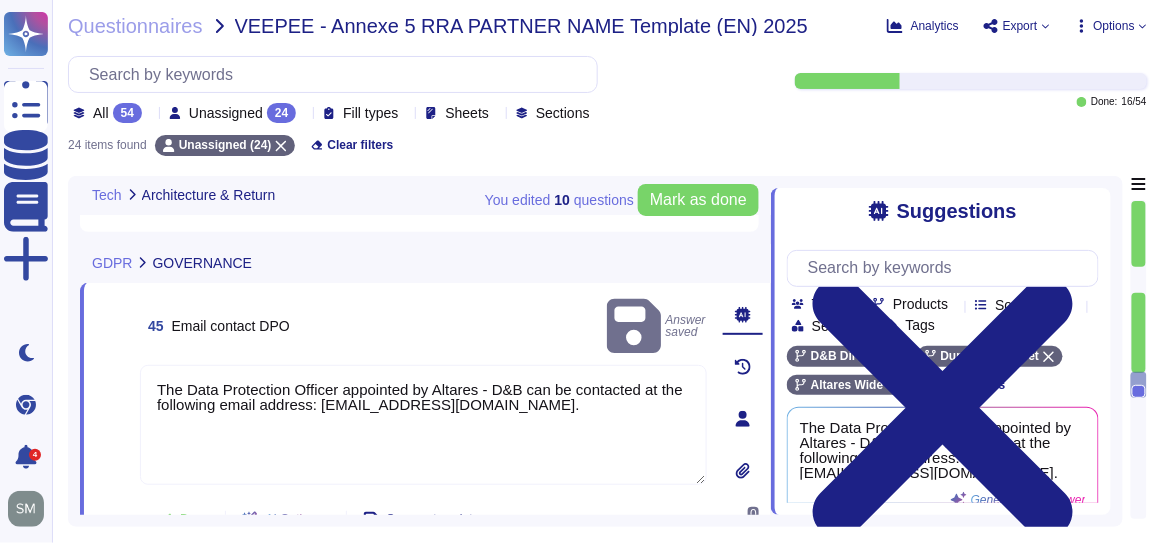click 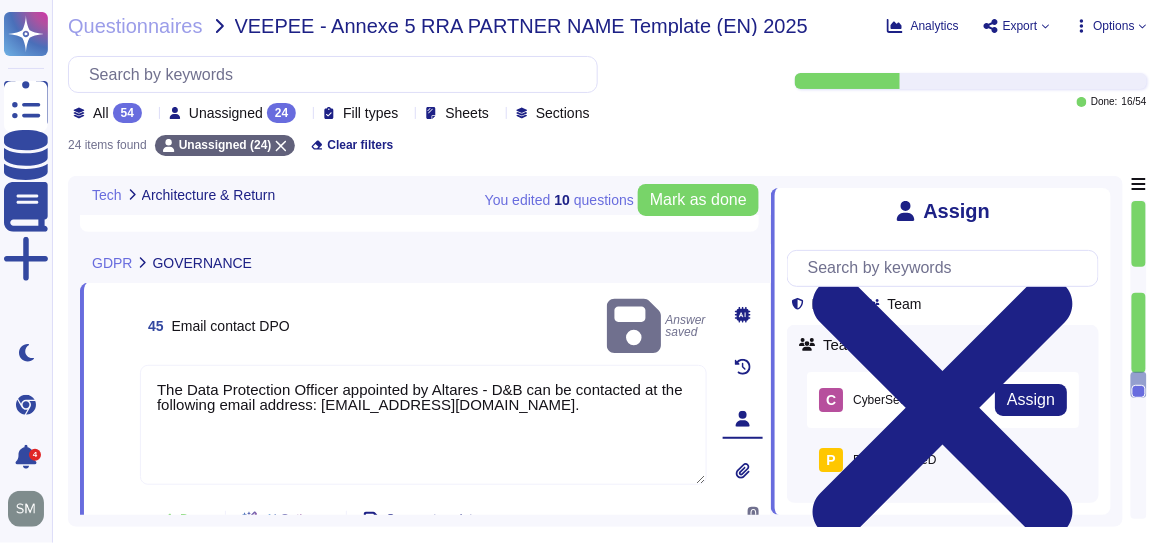 click on "C CyberSecurity Assign" at bounding box center (943, 400) 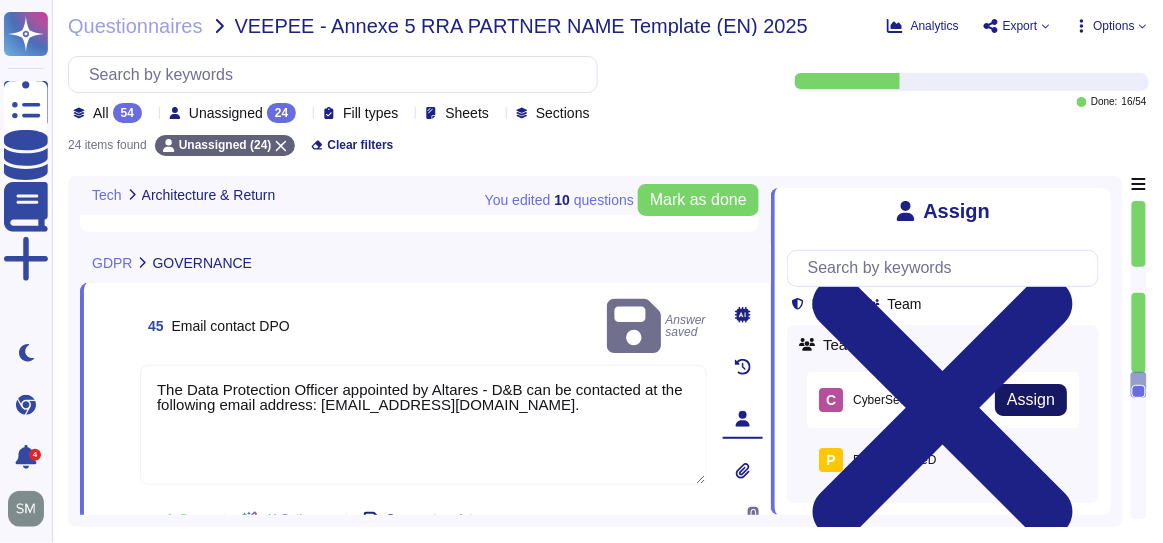 click on "Assign" at bounding box center [1031, 400] 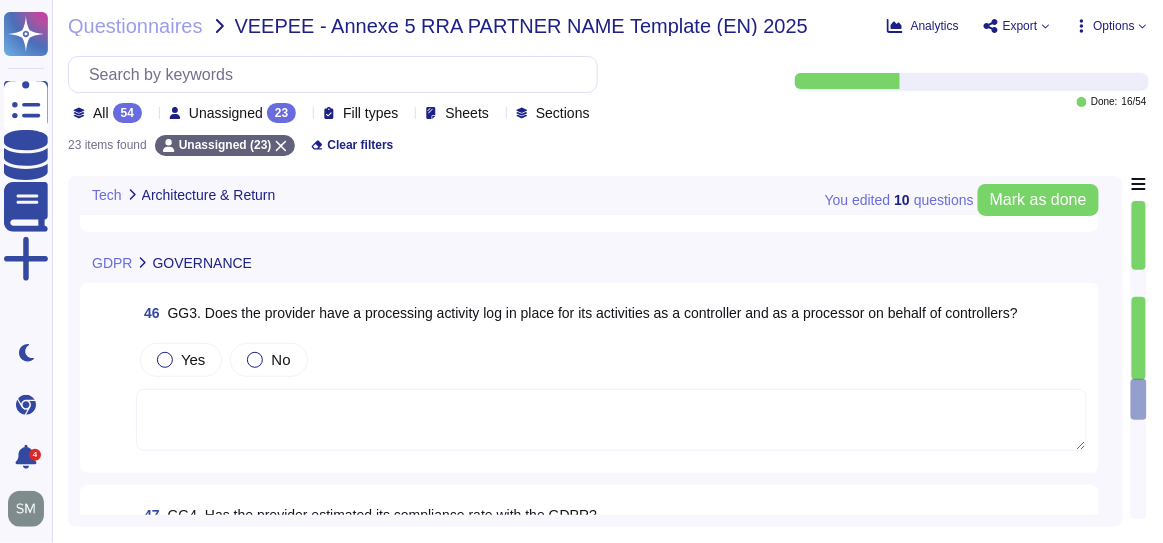 click at bounding box center (611, 420) 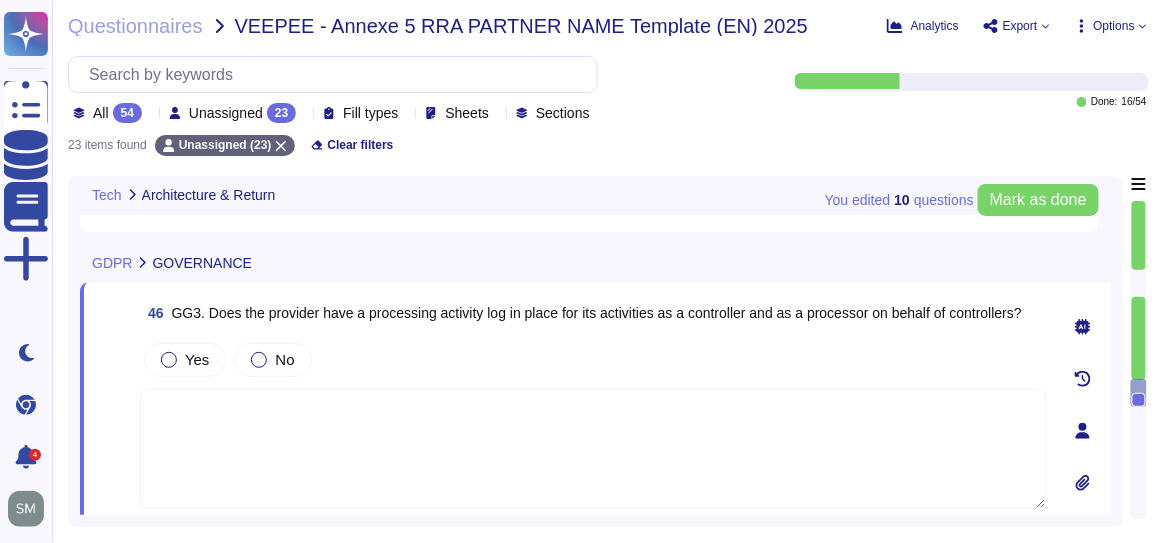 click at bounding box center (1083, 327) 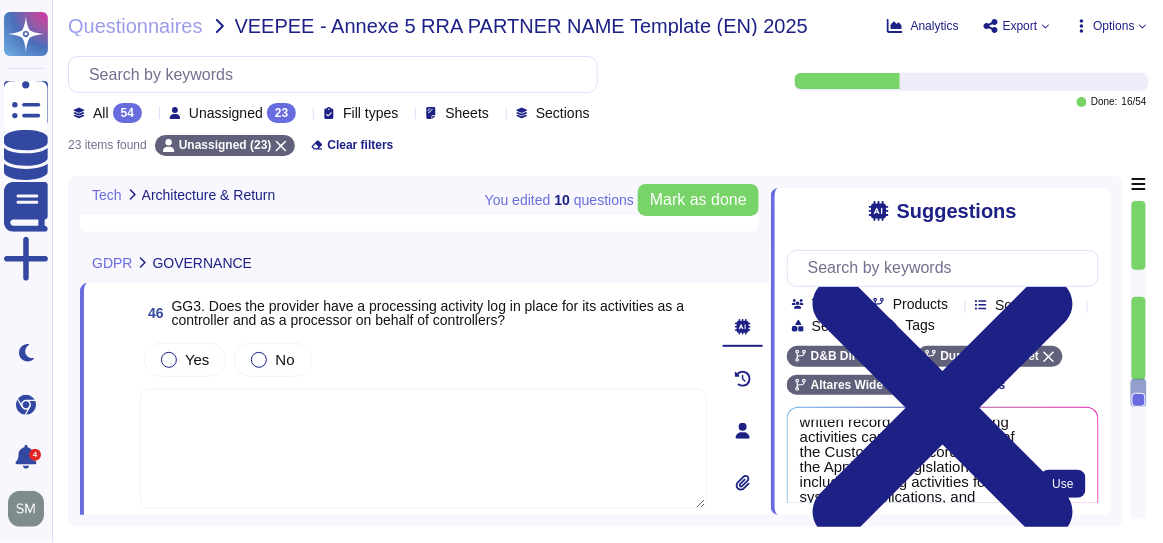 scroll, scrollTop: 36, scrollLeft: 0, axis: vertical 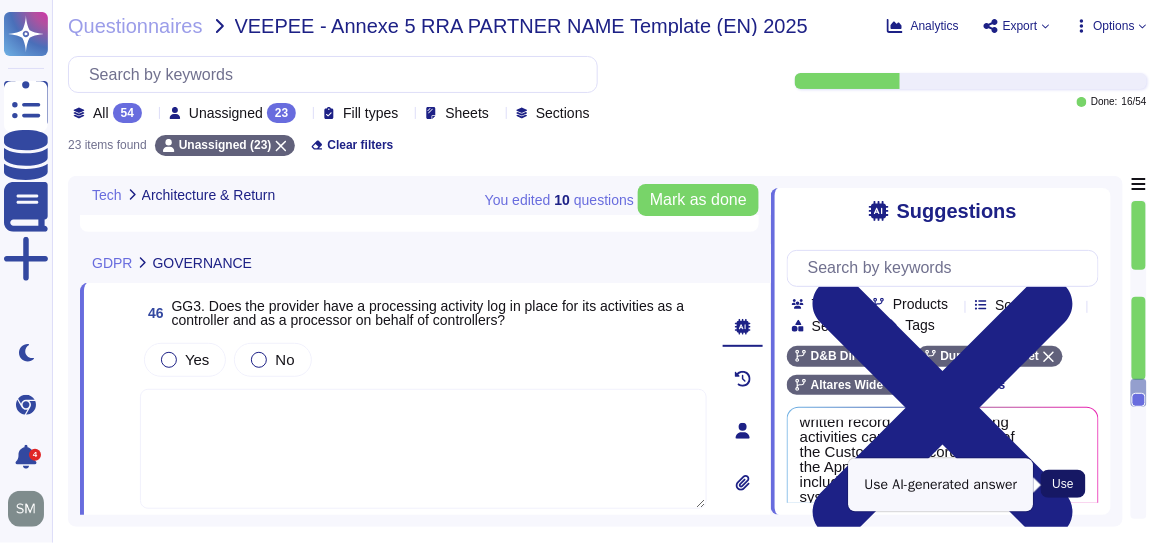 click on "Use" at bounding box center (1063, 484) 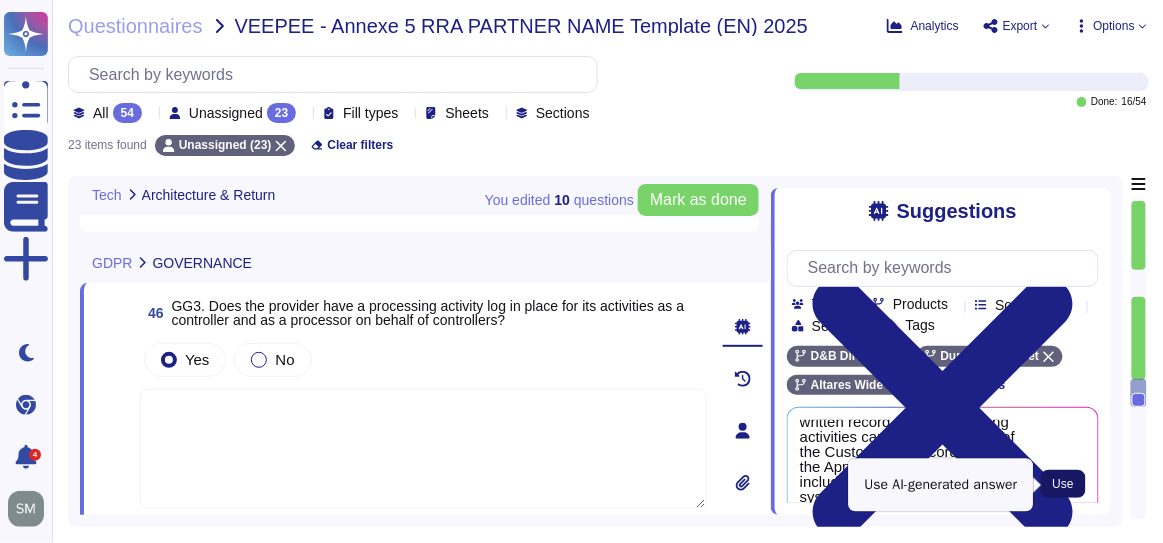 type on "Yes, the provider maintains a written record of the processing activities carried out on behalf of the Customer, in accordance with the Applicable Legislation. This includes logging activities for systems, applications, and network infrastructure devices." 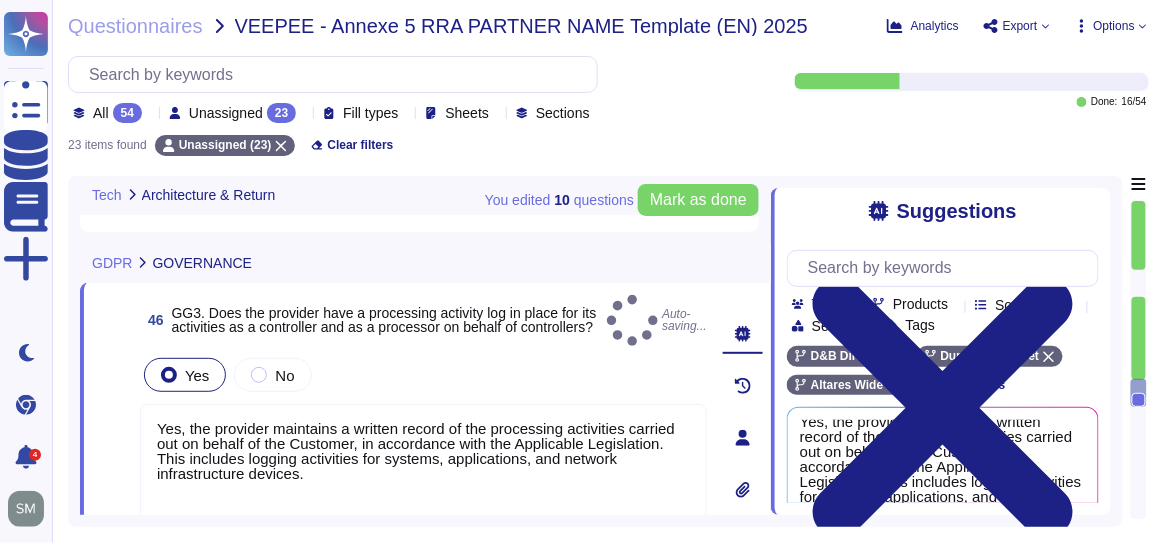scroll, scrollTop: 7, scrollLeft: 0, axis: vertical 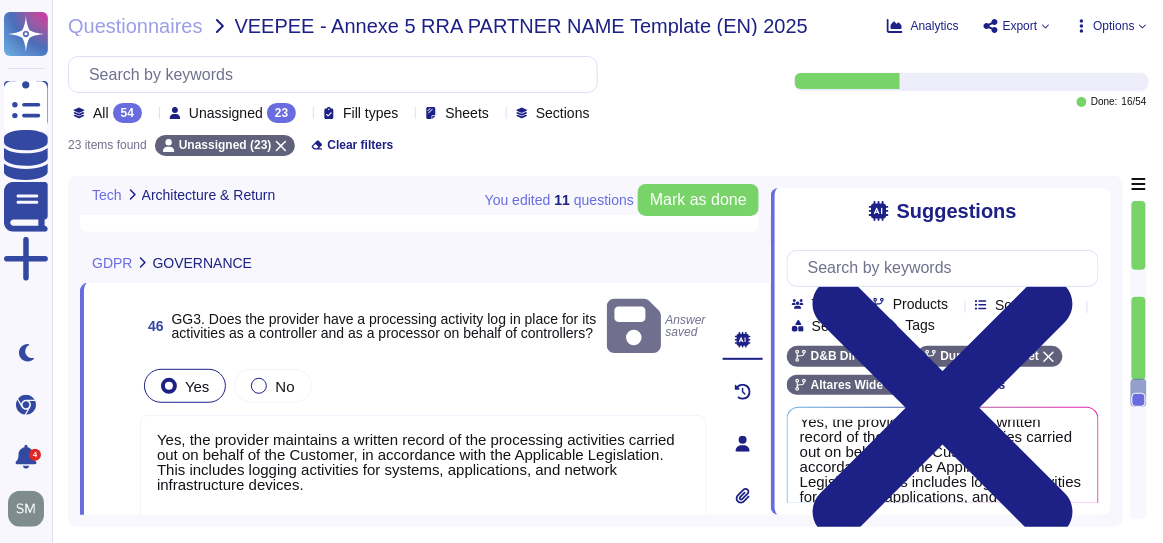 click 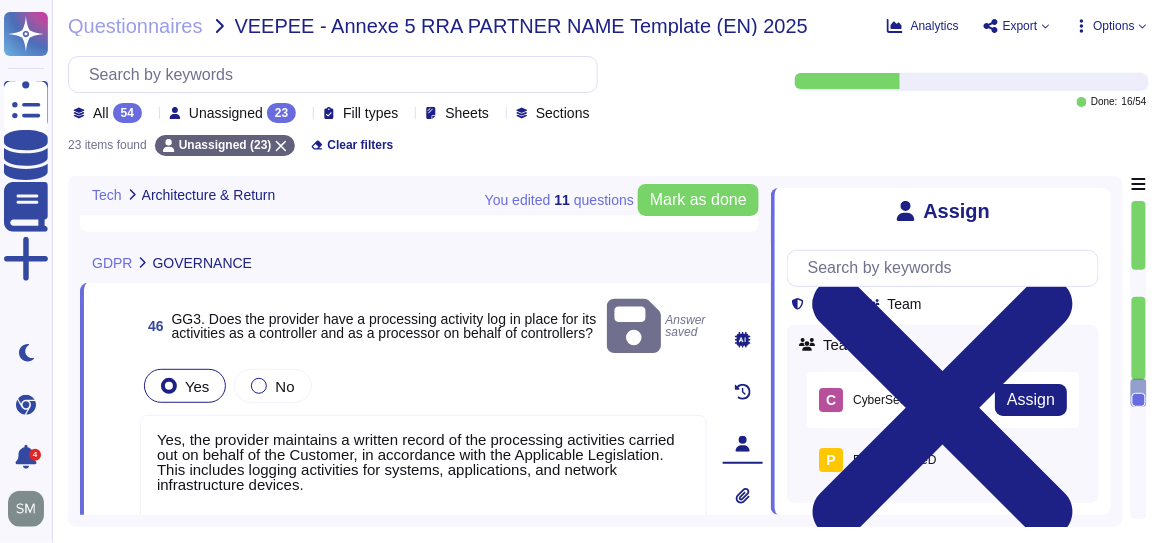 click on "C CyberSecurity" at bounding box center [873, 400] 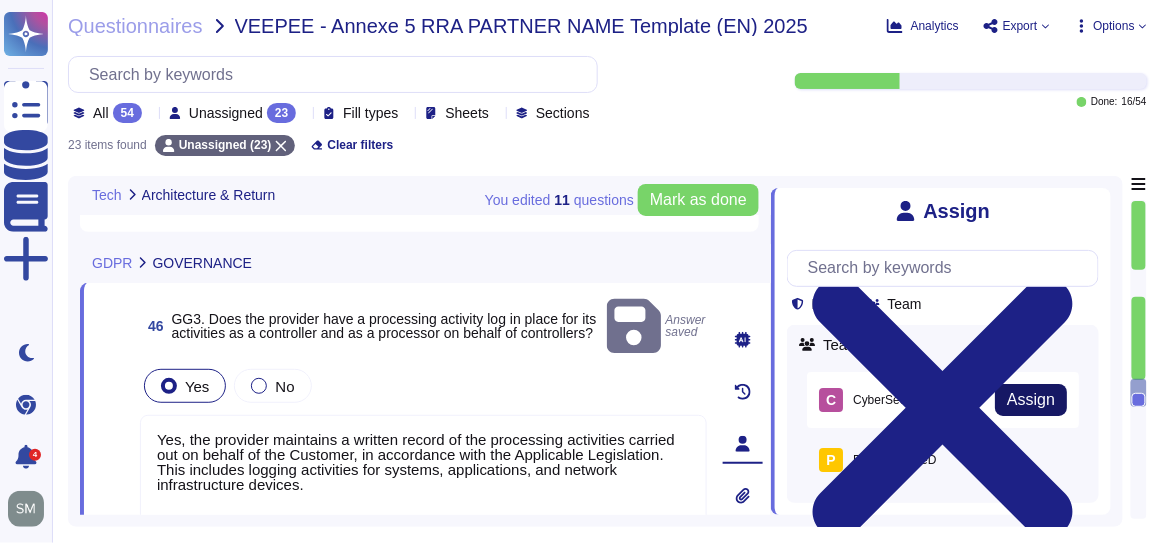 click on "Assign" at bounding box center [1031, 400] 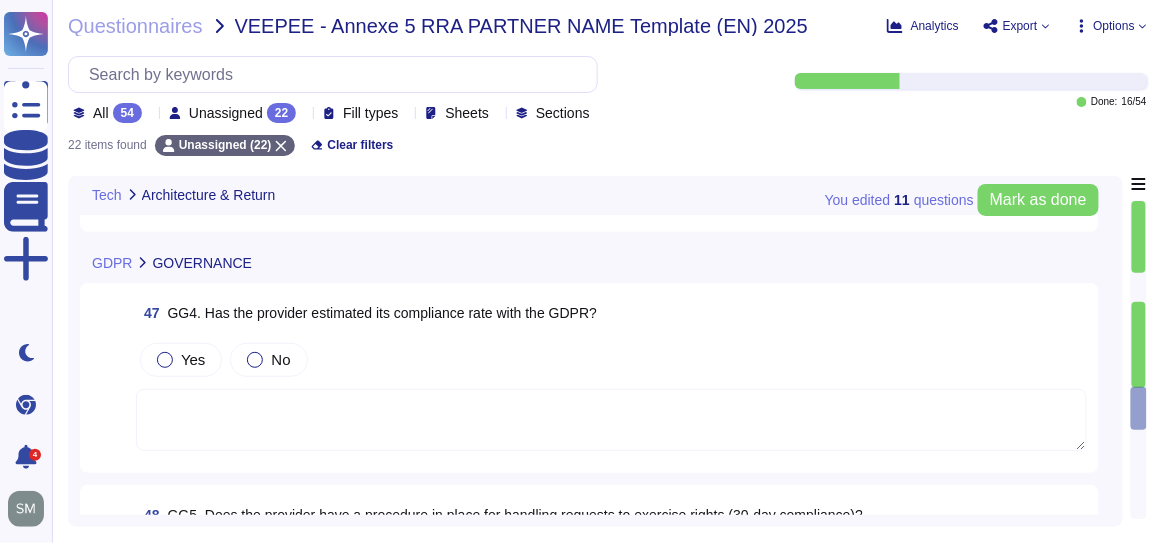 click at bounding box center [611, 420] 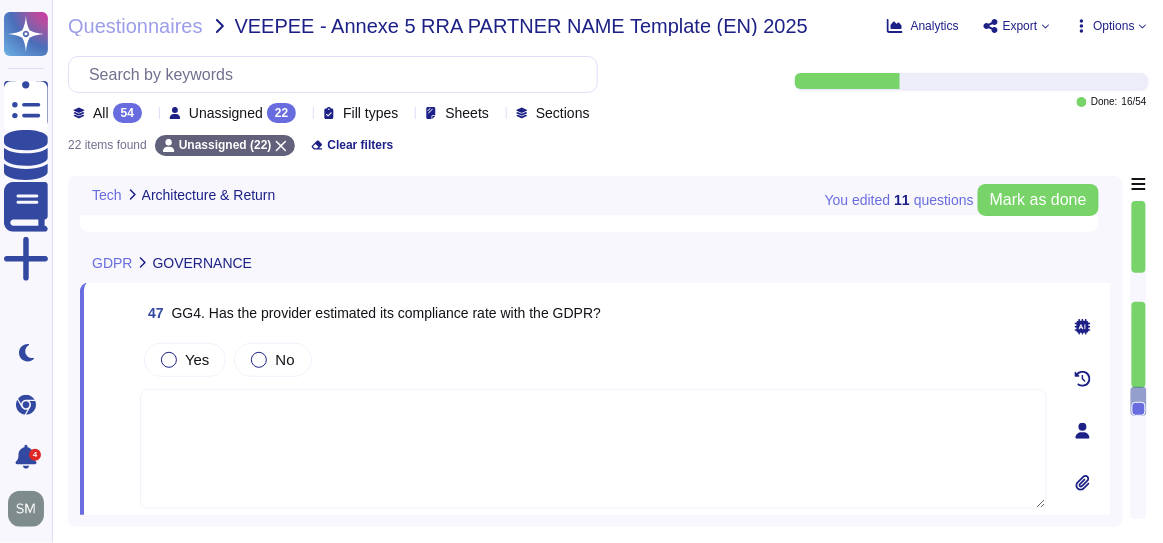 click 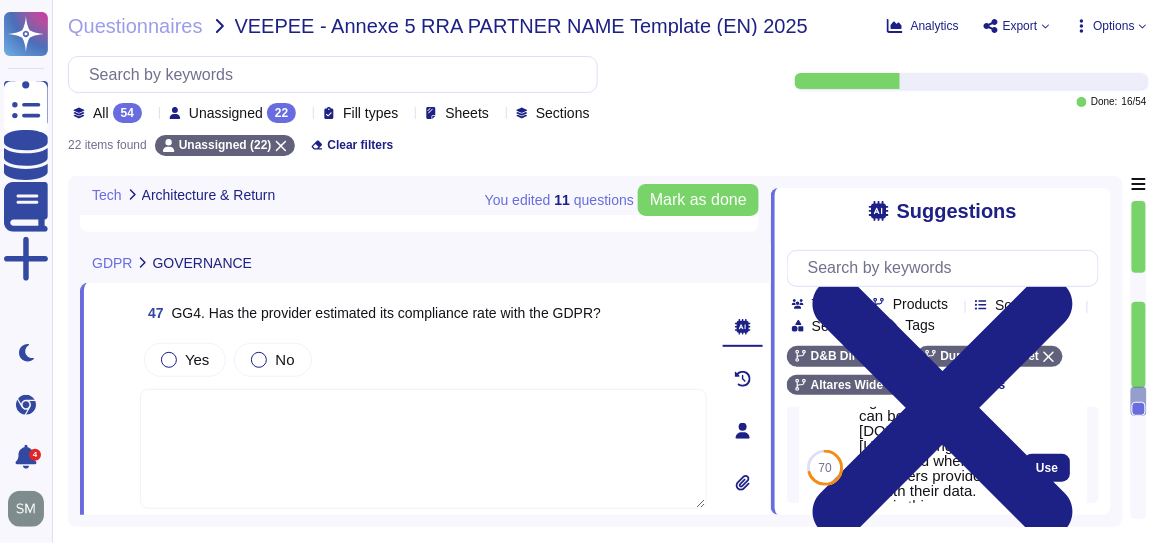 scroll, scrollTop: 545, scrollLeft: 0, axis: vertical 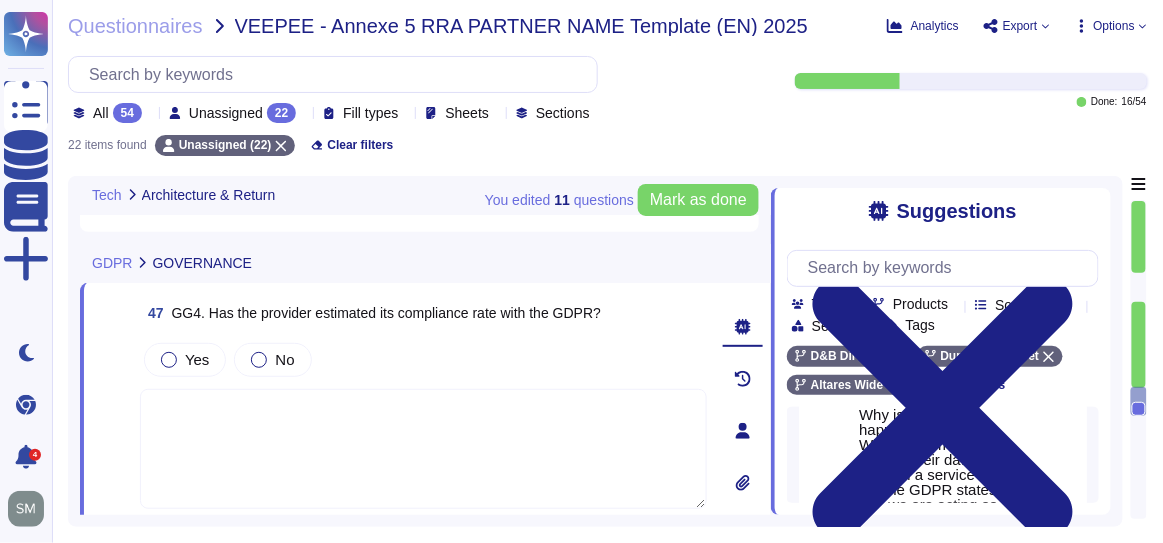 click on "Use" at bounding box center [1047, 377] 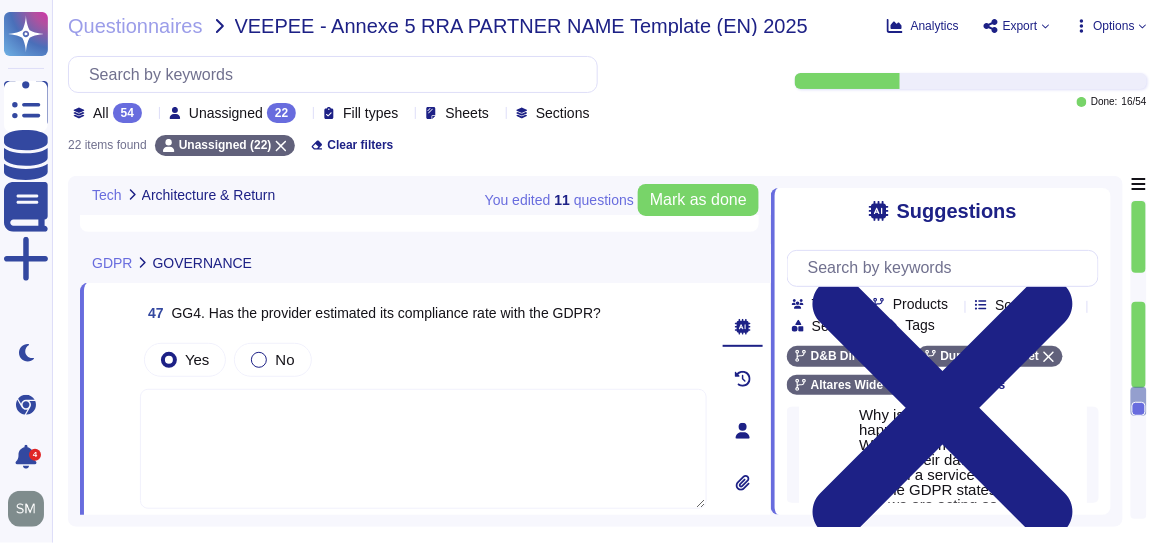 type on "The new D&B EU Data Processing Agreement (DPA) – Customer FAQ
The introduction of the General Data Protection Regulation (GDPR) in the European Union has led to us introducing a new Data Processing Agreement. These frequently asked questions will help customers understand the new agreement that is being introduced.
What is happening?
A new agreement, the D&B EU Data Processing Agreement, which can be found at [DOMAIN_NAME][URL] is being introduced when customers provide us with their data.
Why is this happening?
When customers give us their data to perform a service on, the GDPR states that we are acting as a “processor”. What we can and cannot do with their data is strictly regulated. This relationship requires a specific written agreement. Rather than renegotiate customer agreements with additional clauses that may not be relevant to all customers, we have taken the decision to separate out these clauses and put them in the new D&B EU Data Processing Agreemen" 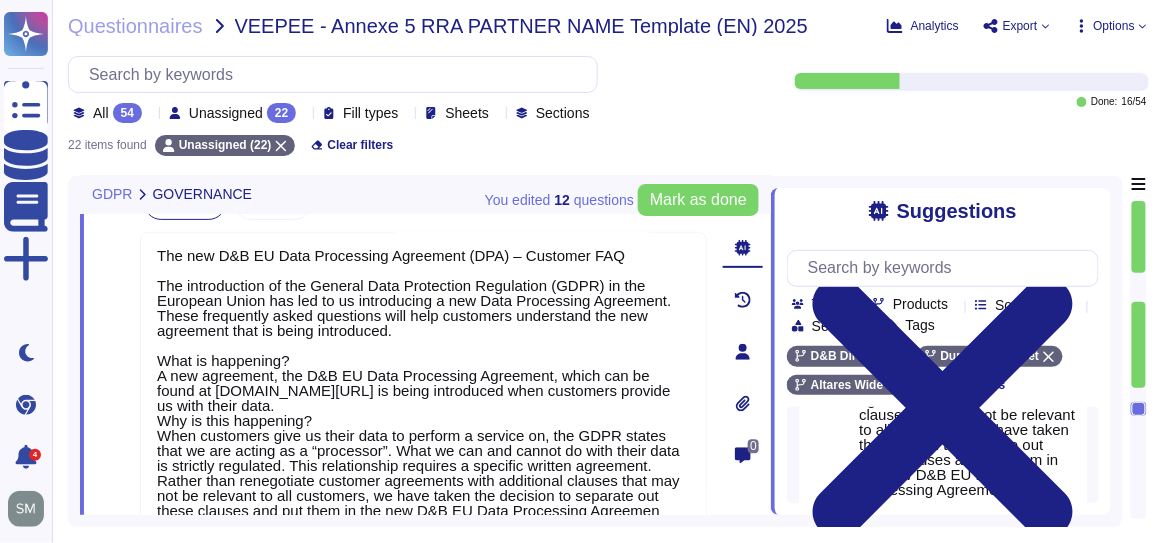 scroll, scrollTop: 2818, scrollLeft: 0, axis: vertical 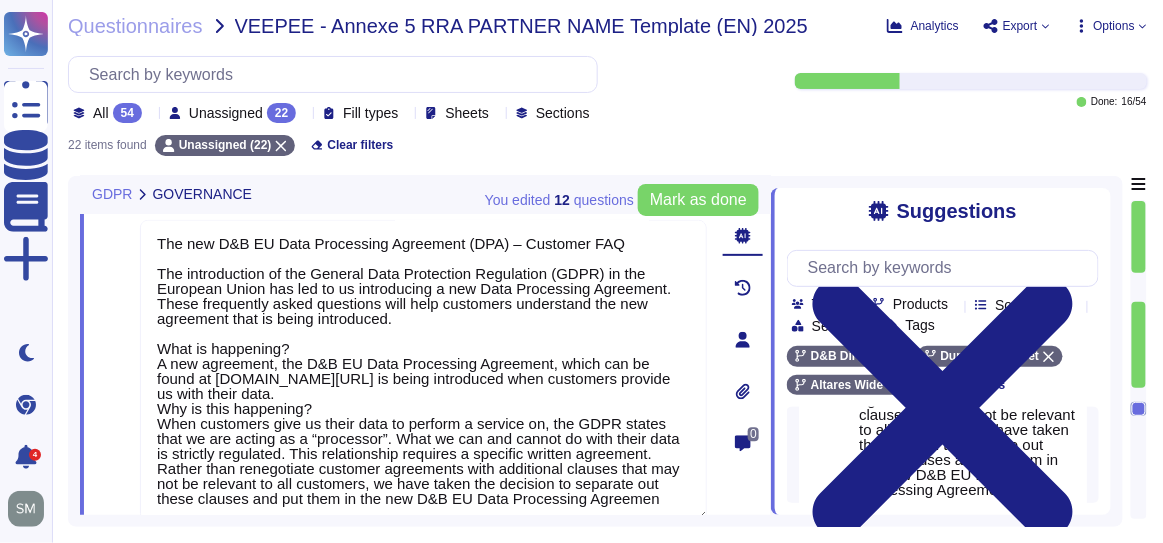 click at bounding box center [743, 340] 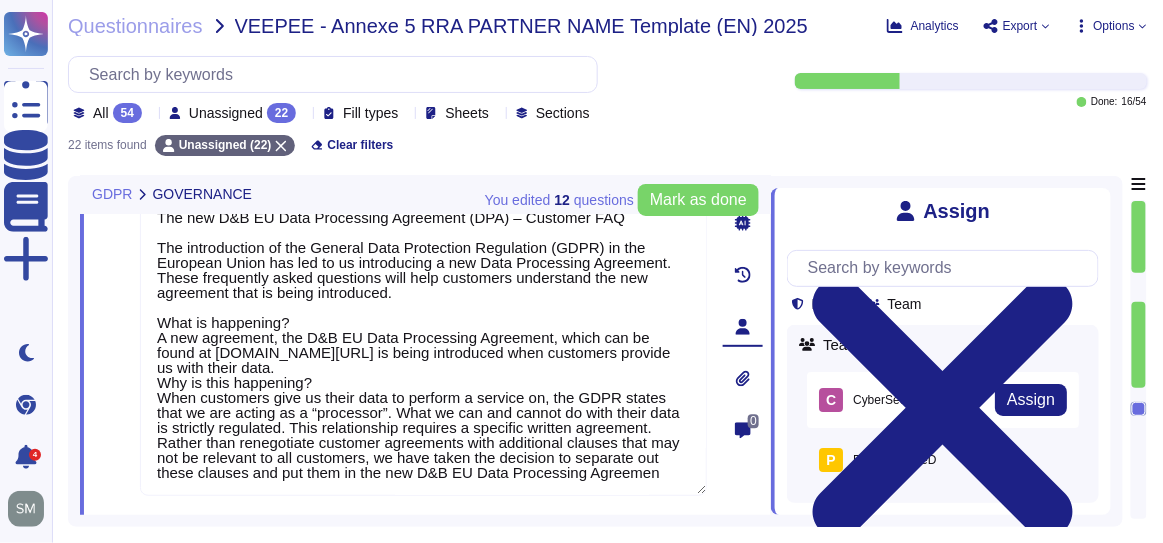 click on "C CyberSecurity Assign" at bounding box center (943, 400) 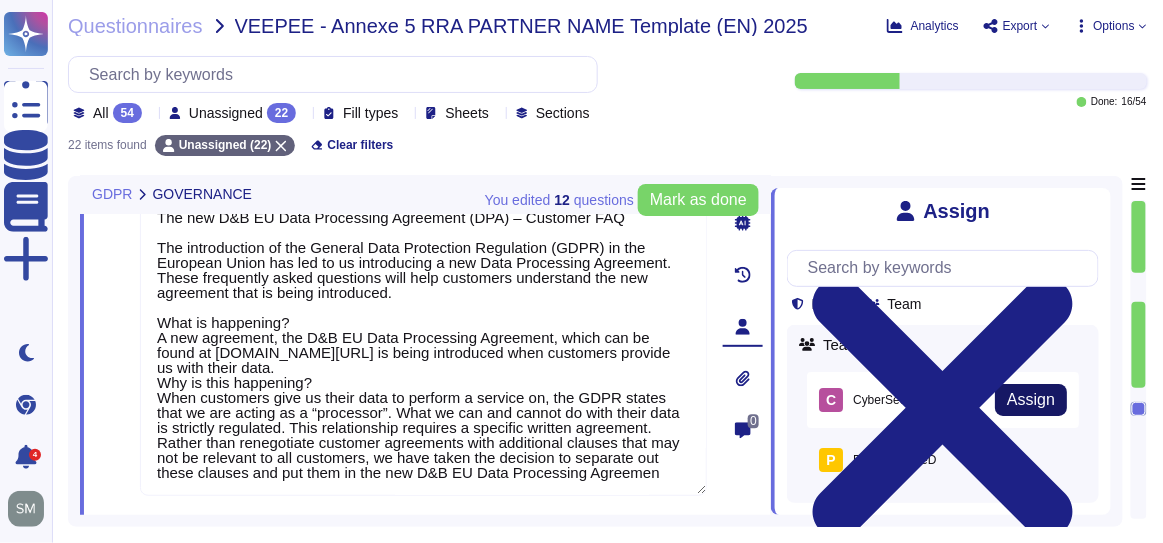 click on "Assign" at bounding box center (1031, 400) 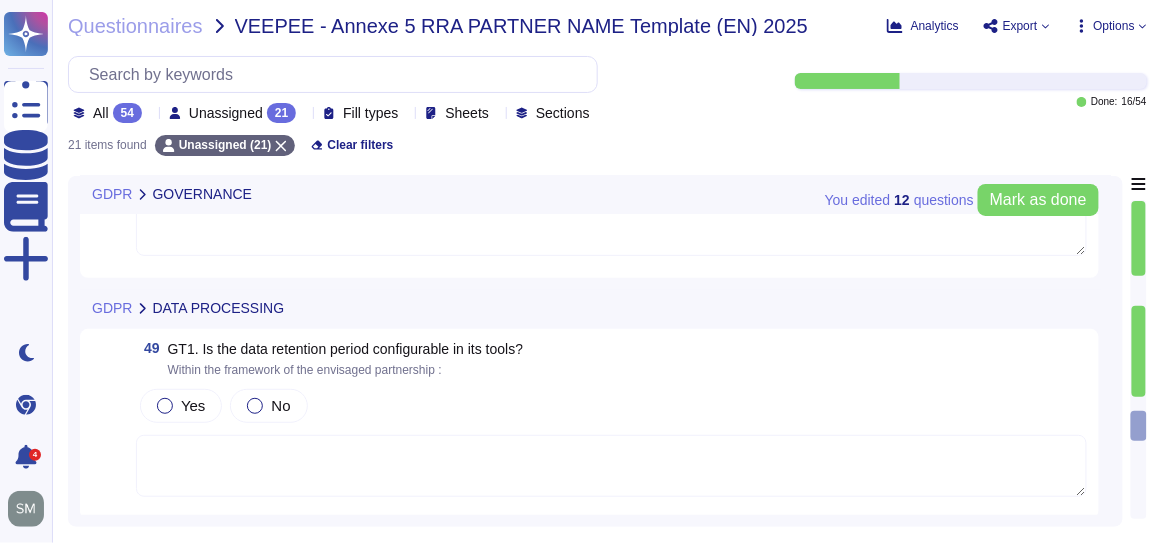 click at bounding box center (611, 466) 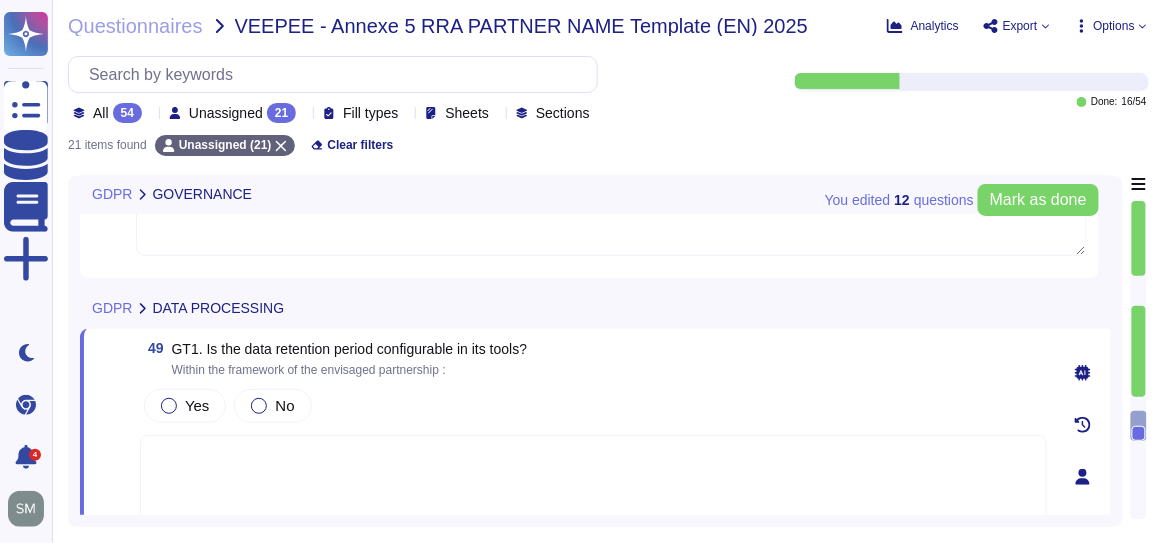 click at bounding box center (611, 225) 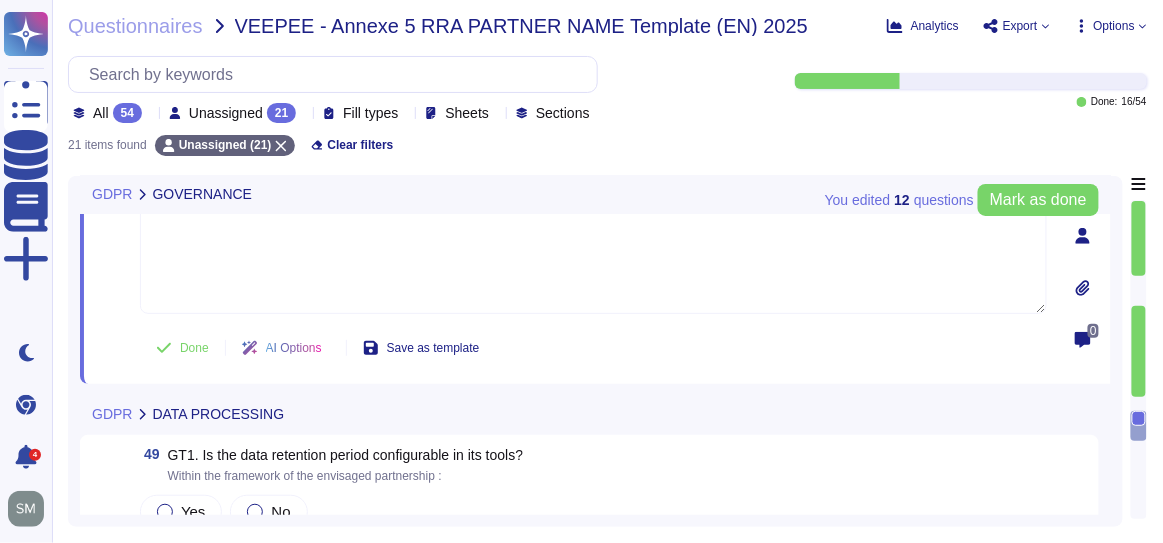 scroll, scrollTop: 2636, scrollLeft: 0, axis: vertical 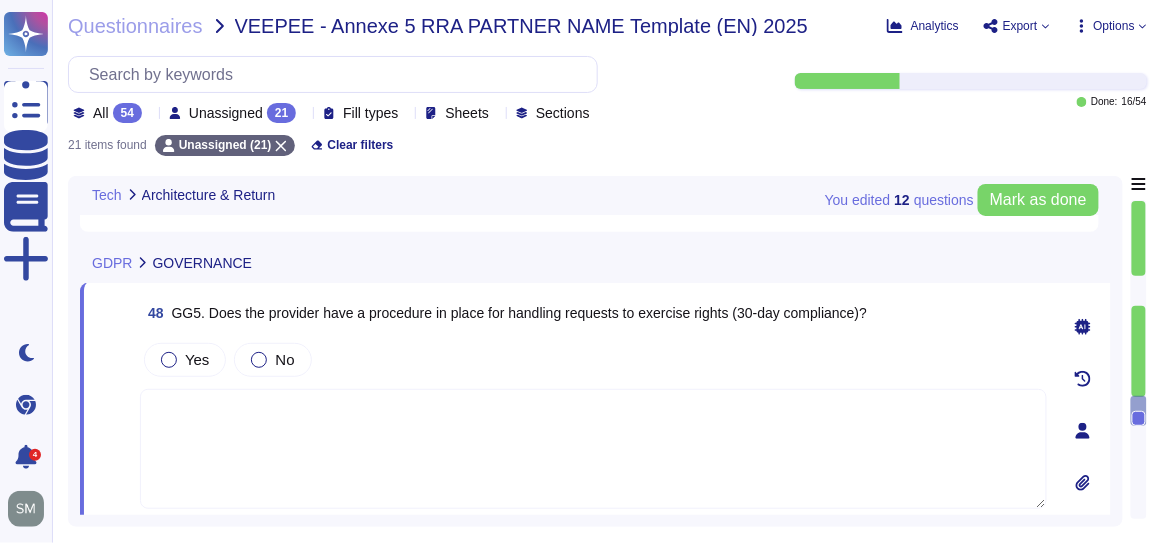 click 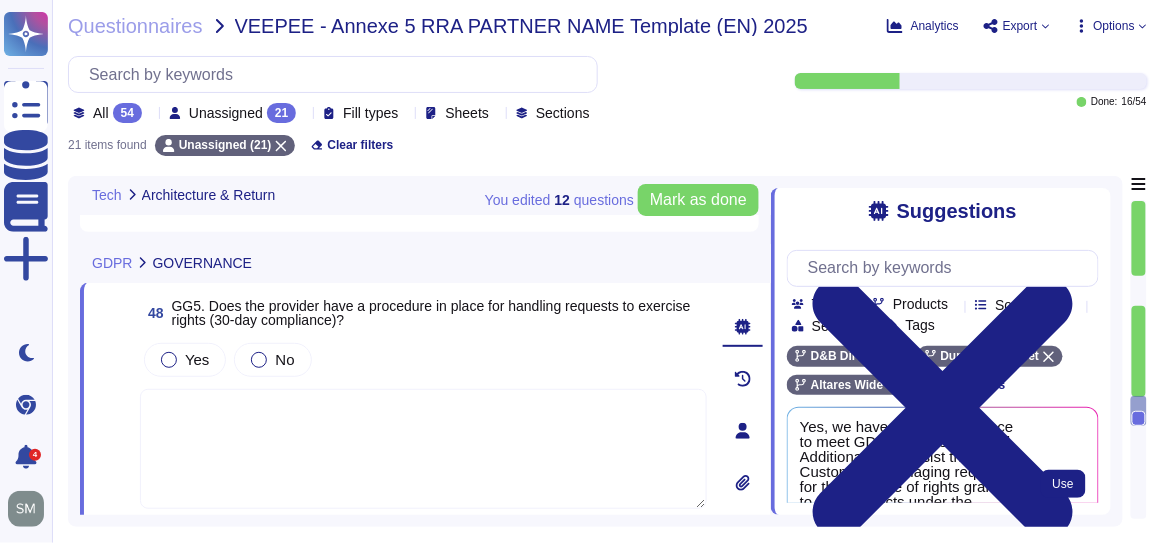 scroll, scrollTop: 21, scrollLeft: 0, axis: vertical 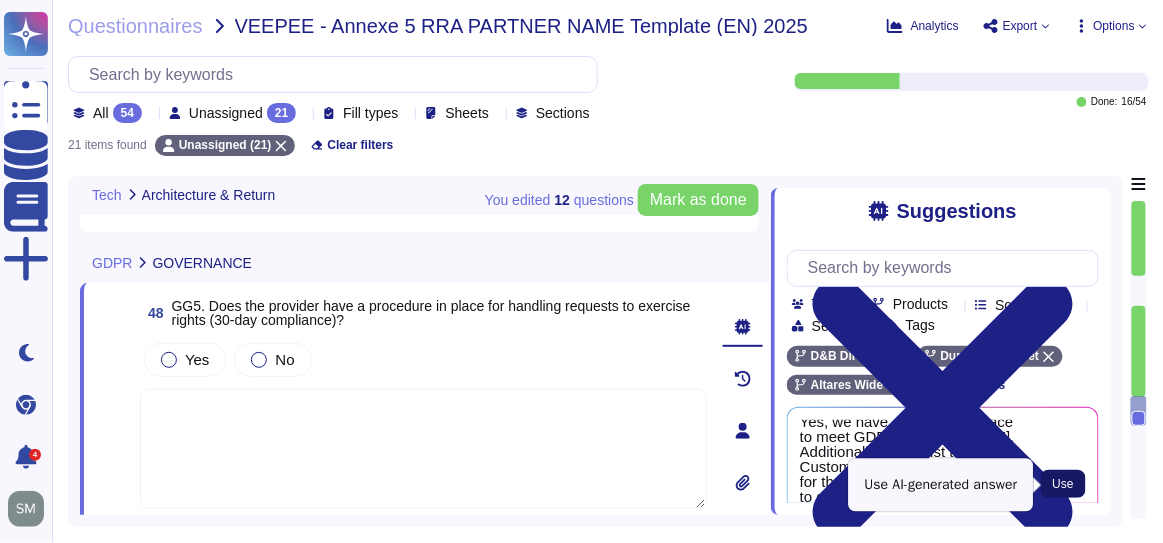 click on "Use" at bounding box center (1063, 484) 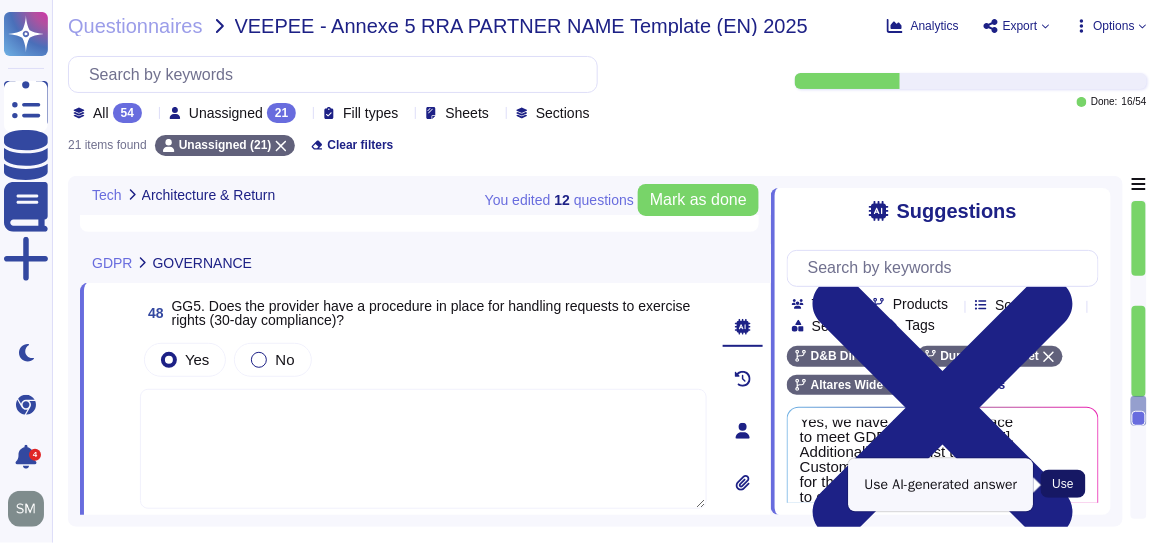 type on "Yes, we have a process in place to meet GDPR requests [DATE]. Additionally, we assist the Customer in managing requests for the exercise of rights granted to data subjects under the Applicable Legislation." 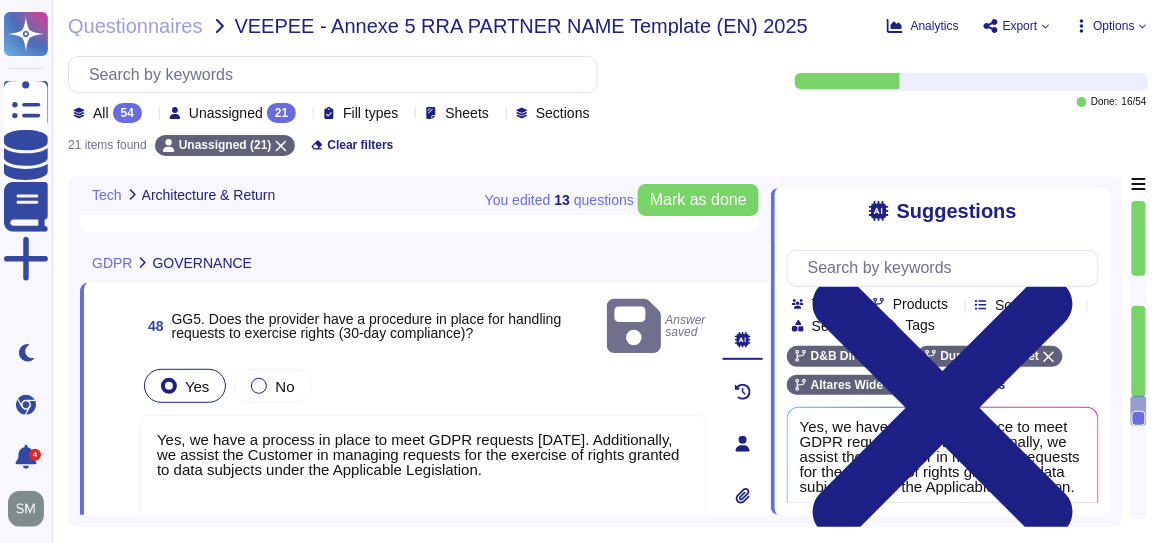 scroll, scrollTop: 1, scrollLeft: 0, axis: vertical 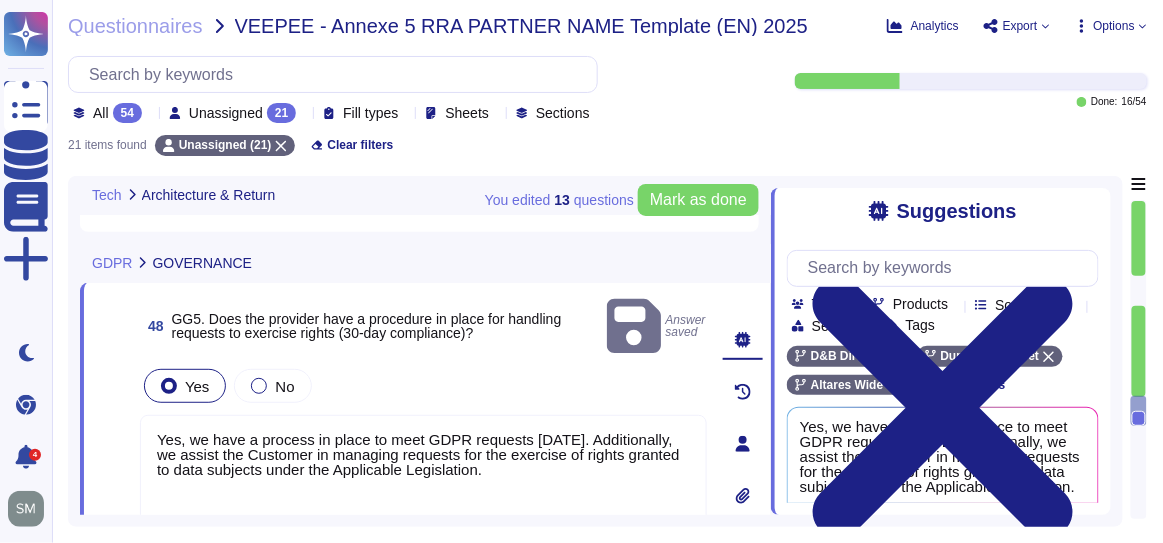 click 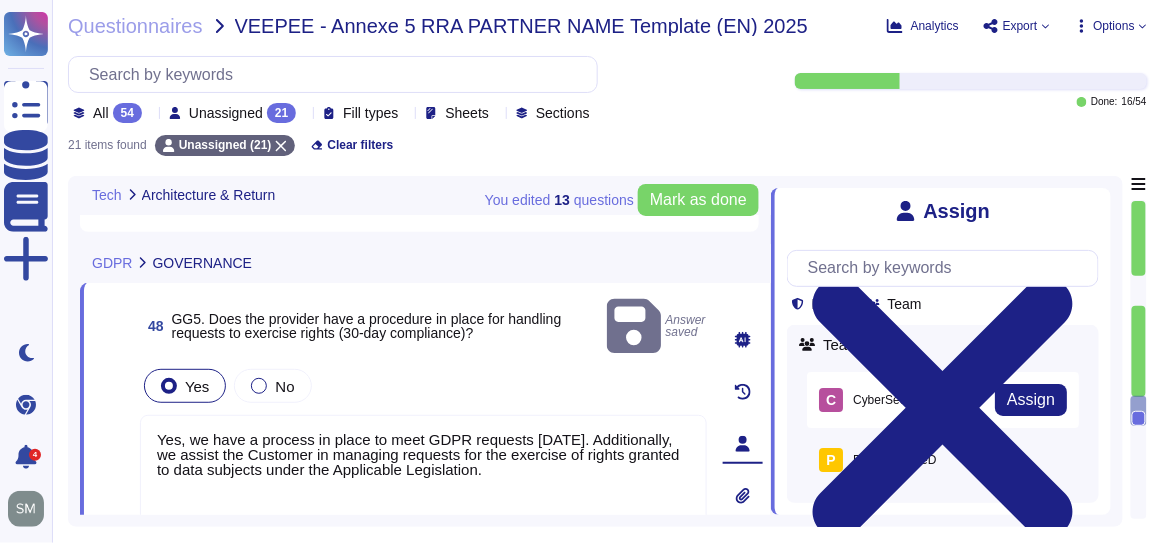 click on "C" at bounding box center (831, 400) 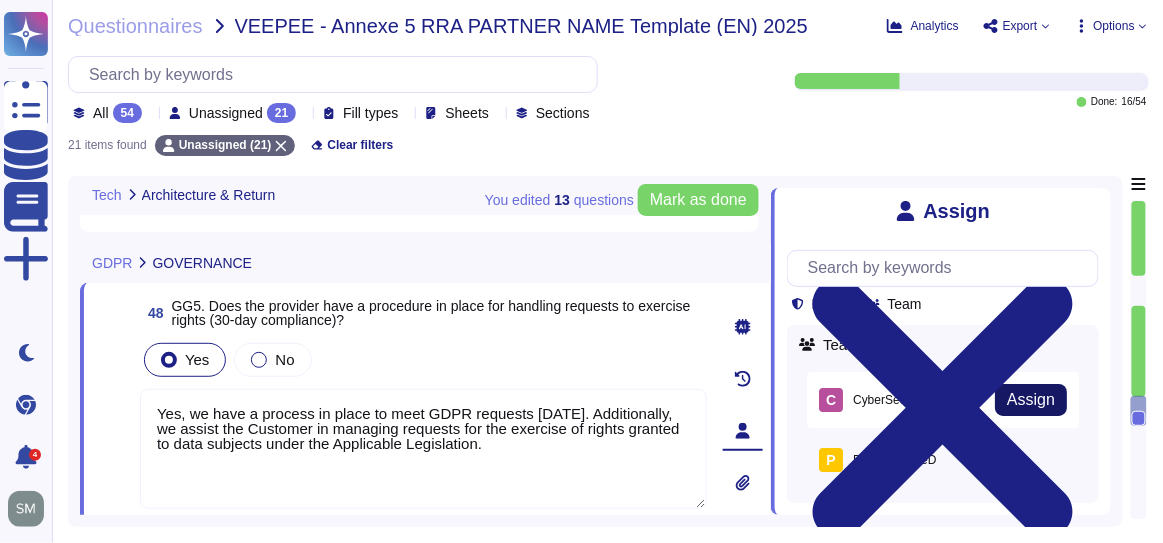click on "Assign" at bounding box center (1031, 400) 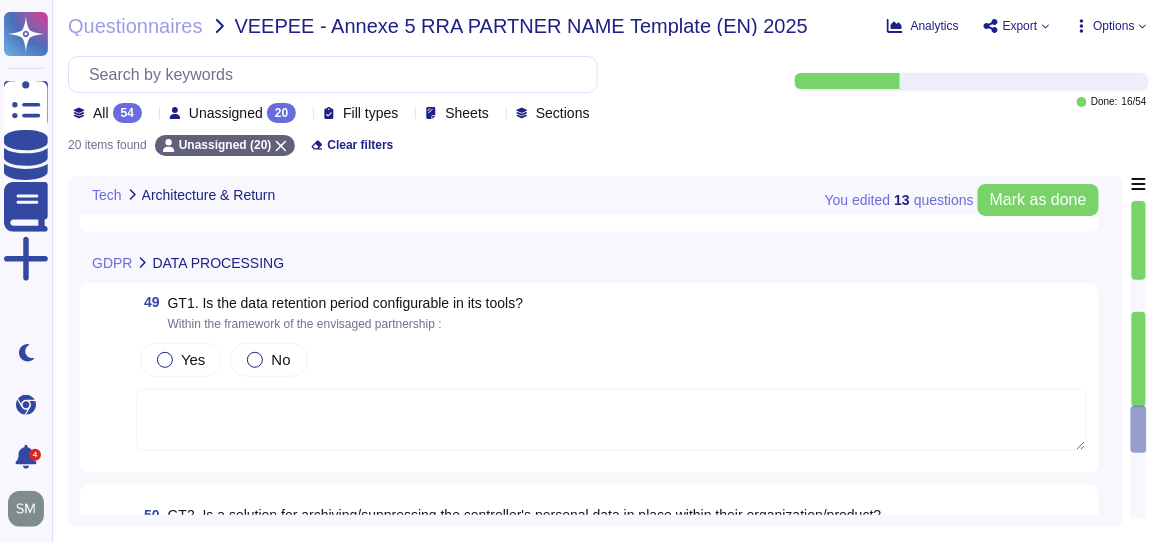 click at bounding box center (611, 420) 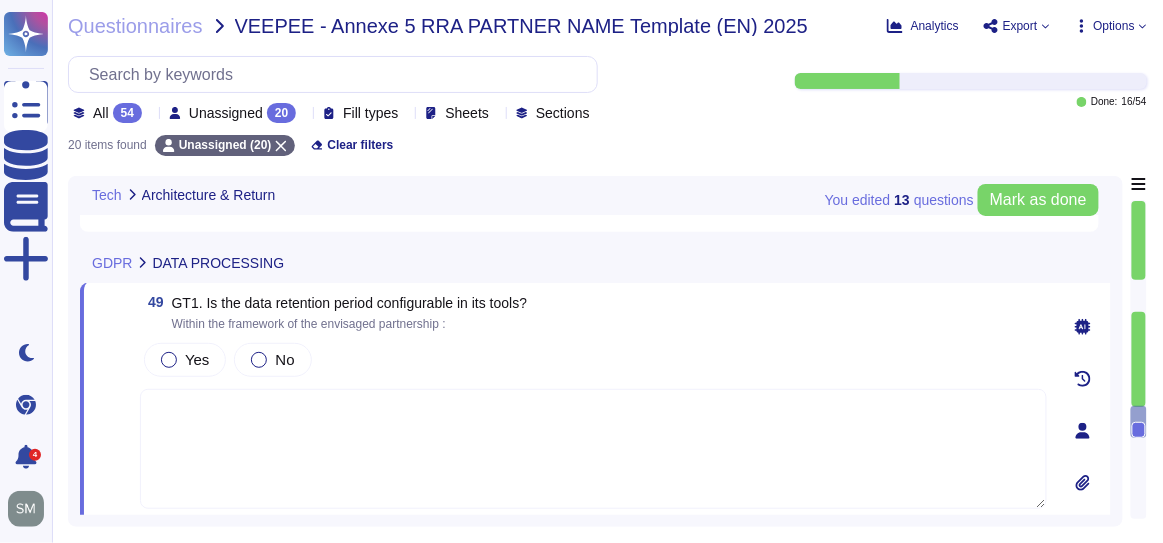 drag, startPoint x: 171, startPoint y: 352, endPoint x: 167, endPoint y: 400, distance: 48.166378 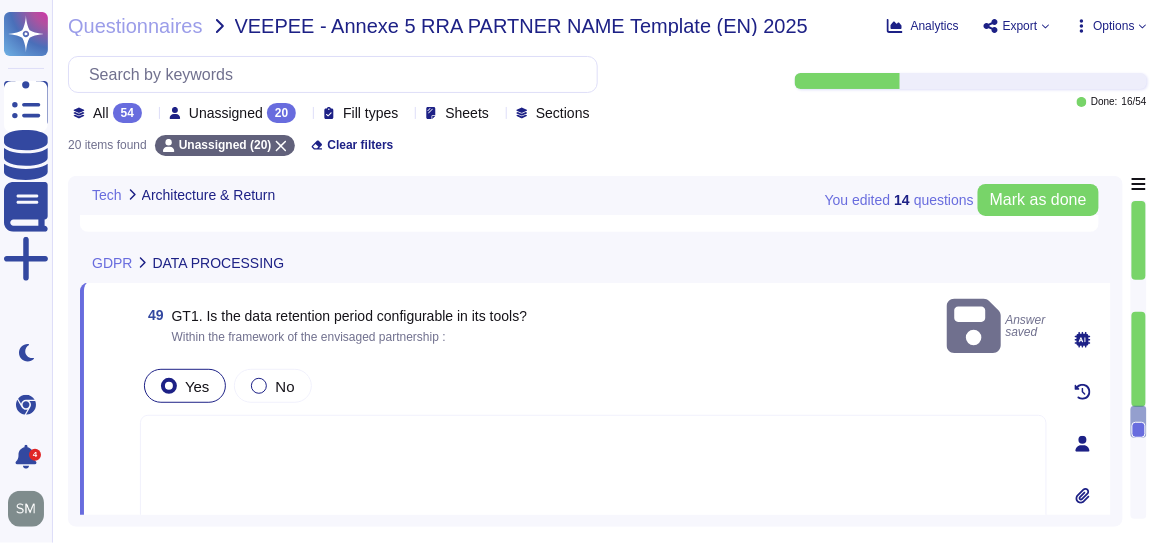 click at bounding box center (593, 475) 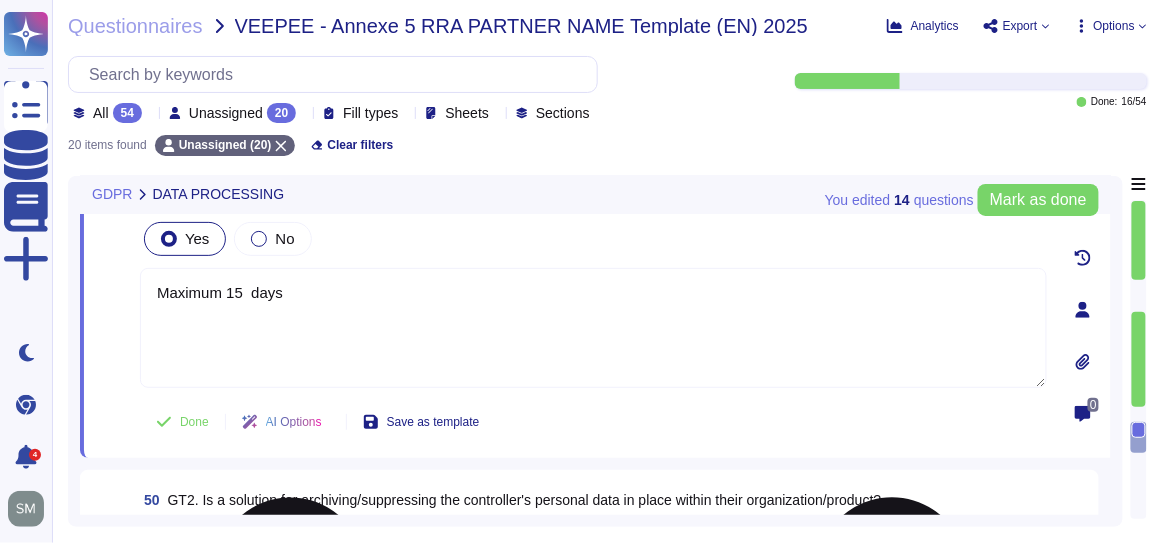 scroll, scrollTop: 2818, scrollLeft: 0, axis: vertical 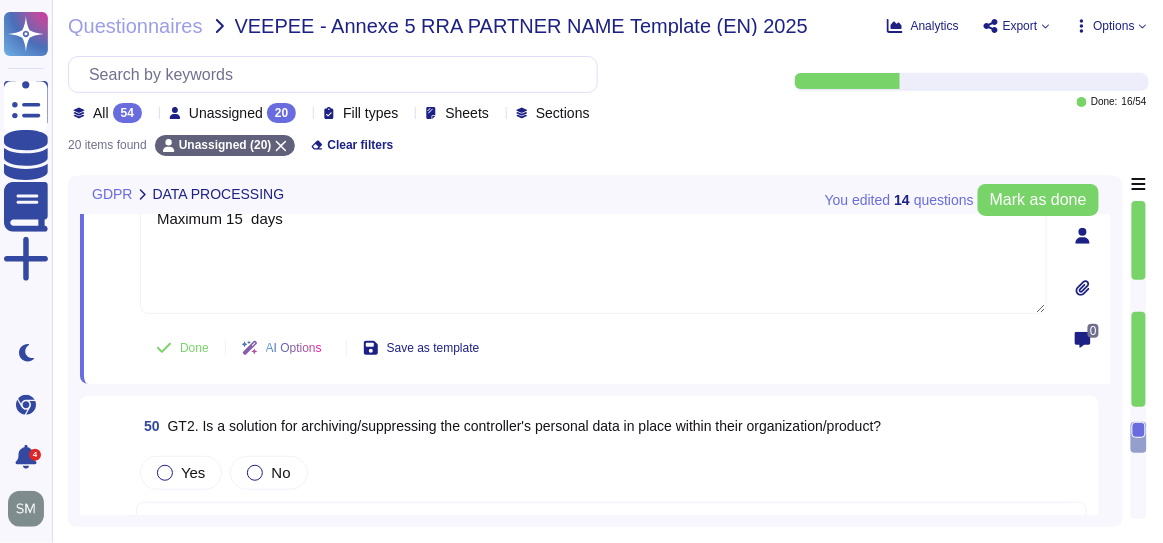 type on "Maximum 15  days" 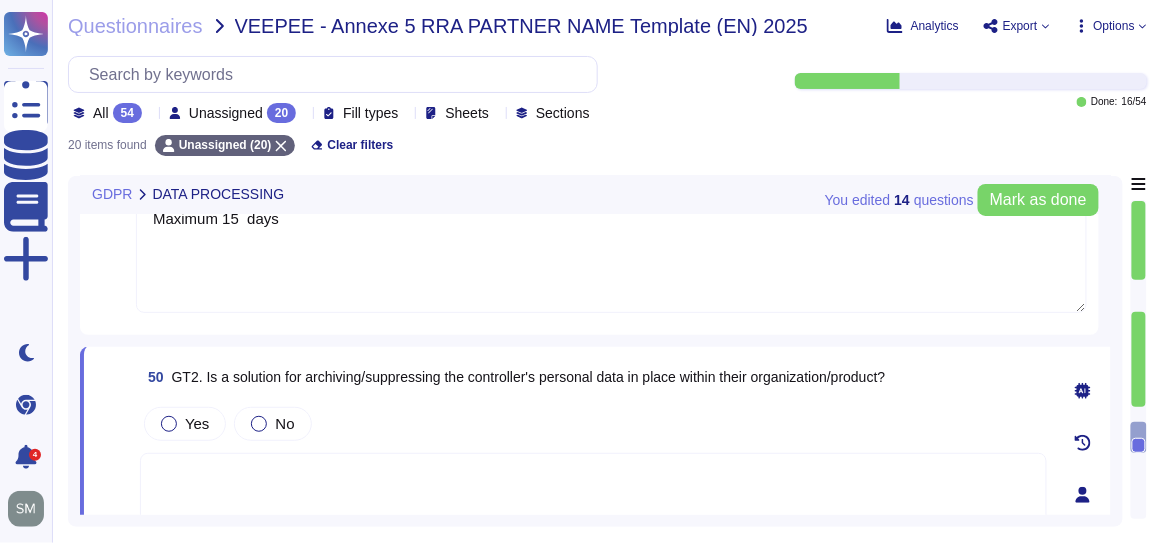 click on "Maximum 15  days" at bounding box center (611, 253) 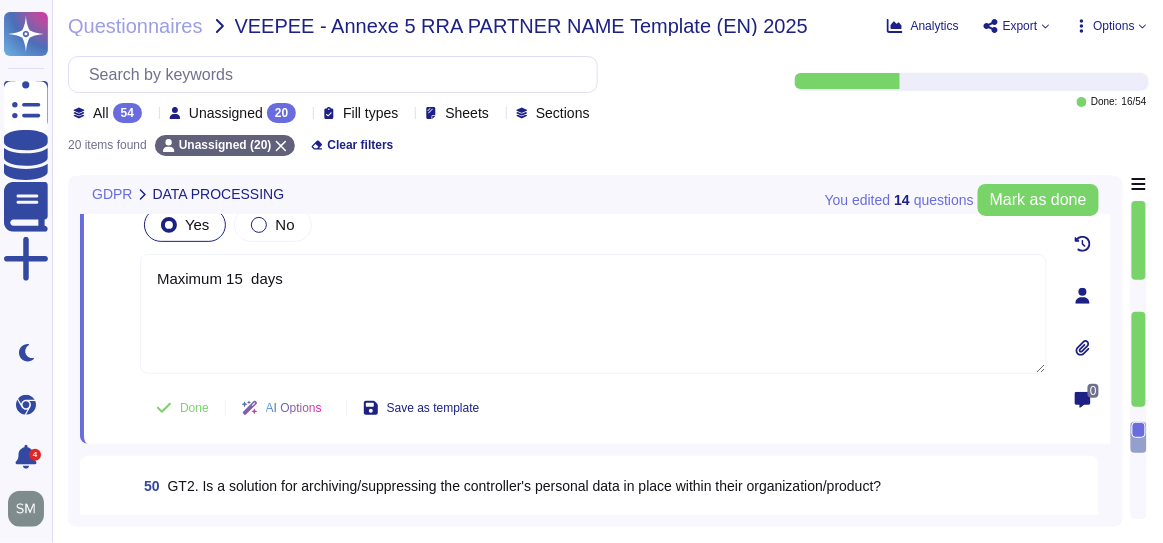 scroll, scrollTop: 2727, scrollLeft: 0, axis: vertical 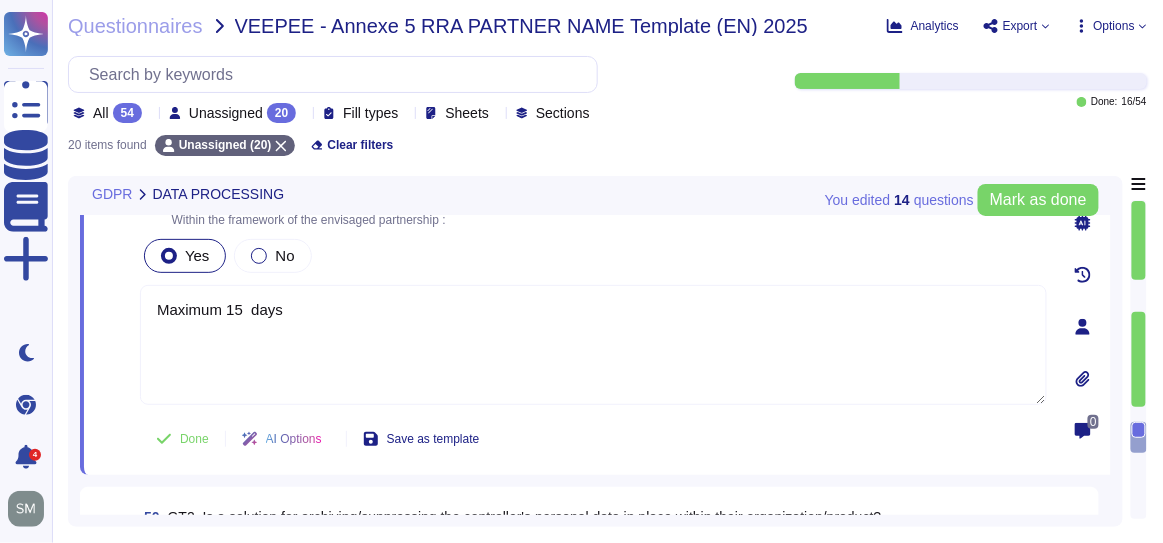 click on "You edited 14 question s [PERSON_NAME] as done" at bounding box center (962, 200) 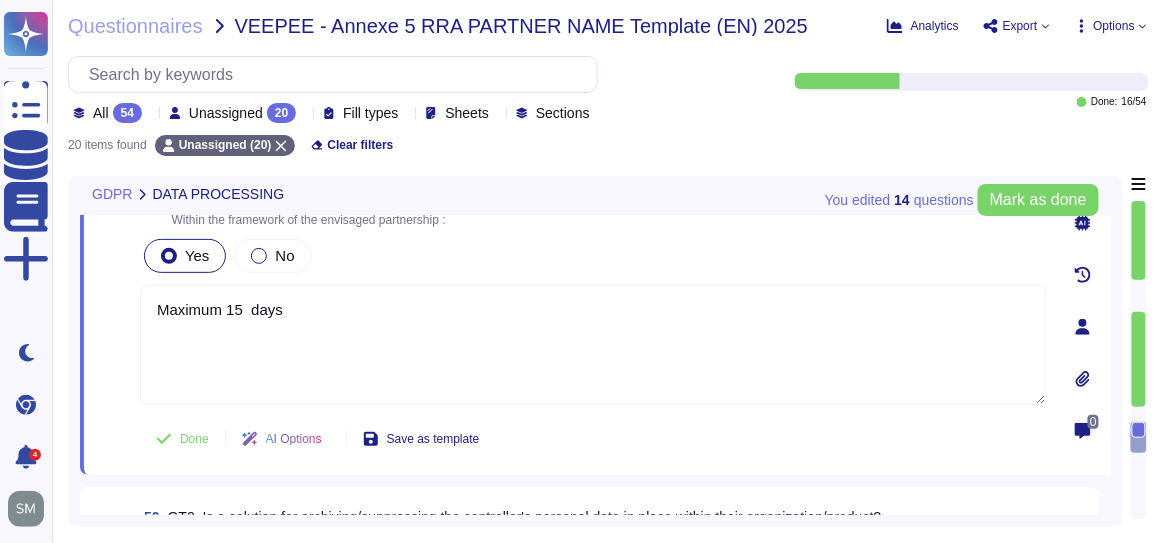 click 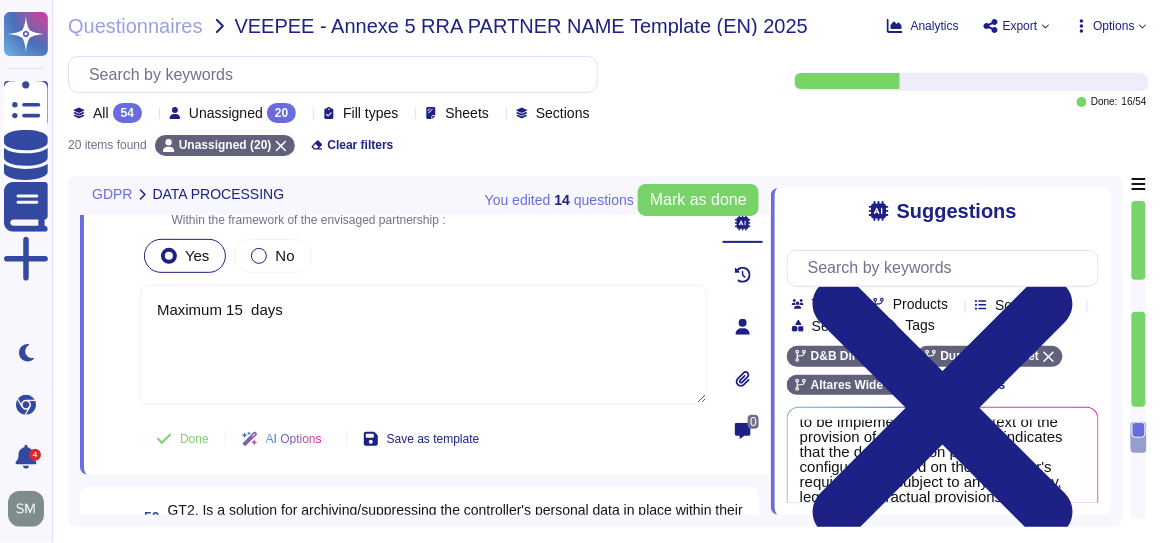 scroll, scrollTop: 52, scrollLeft: 0, axis: vertical 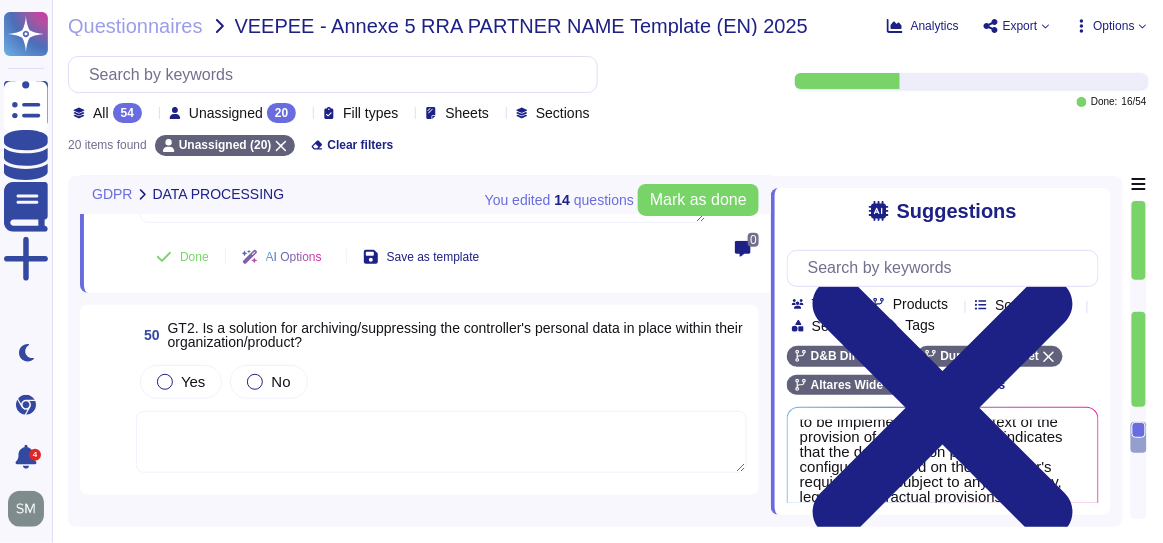 click at bounding box center (441, 442) 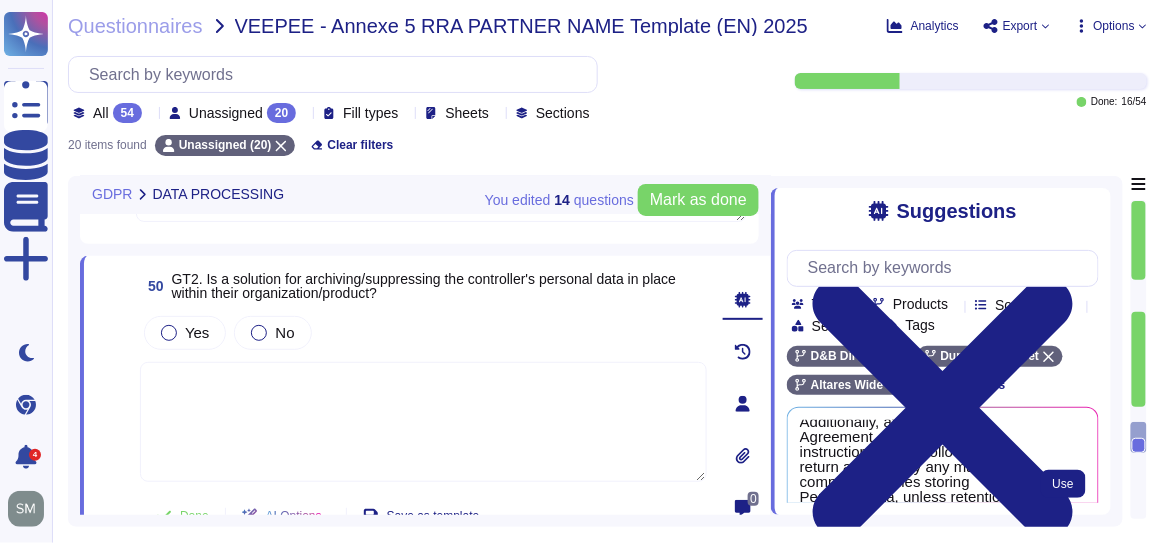scroll, scrollTop: 141, scrollLeft: 0, axis: vertical 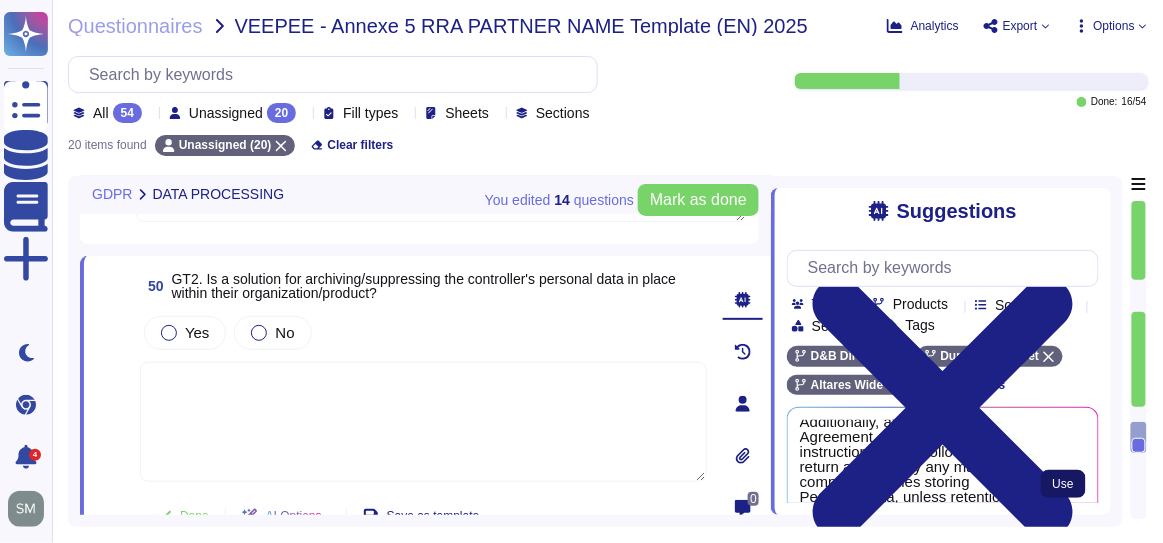 click on "Use" at bounding box center (1063, 484) 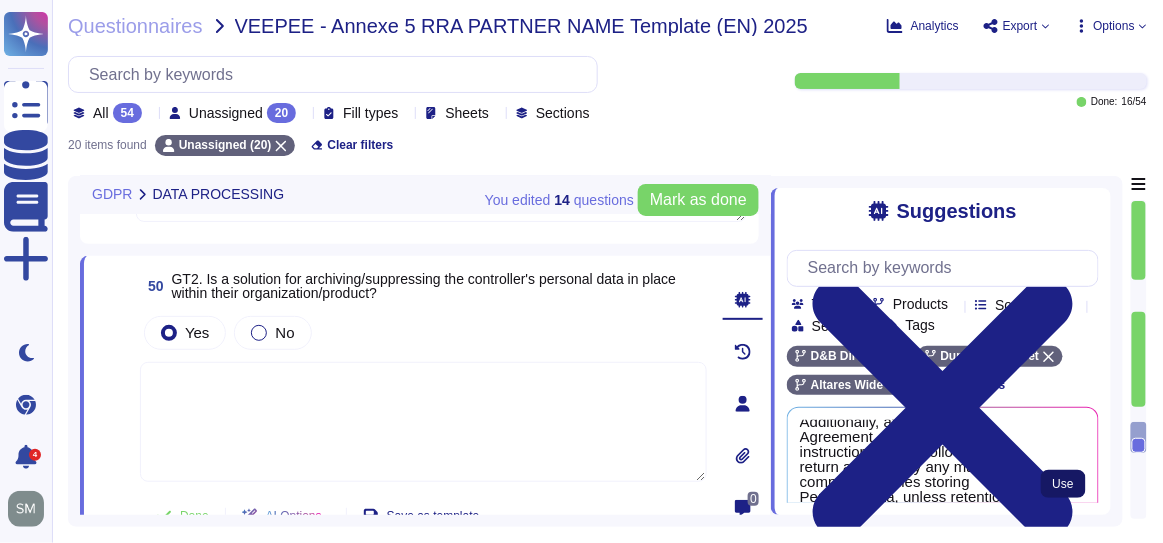 type on "Yes, there is a procedure for handling information and assets, which includes data retention and destruction. A Records Retention Policy is in place that requires records to be destroyed promptly upon the expiration of the applicable retention period. Additionally, at the end of the Agreement, the Customer's instructions will be followed to return and destroy any manual or computerized files storing Personal Data, unless retention is required by law." 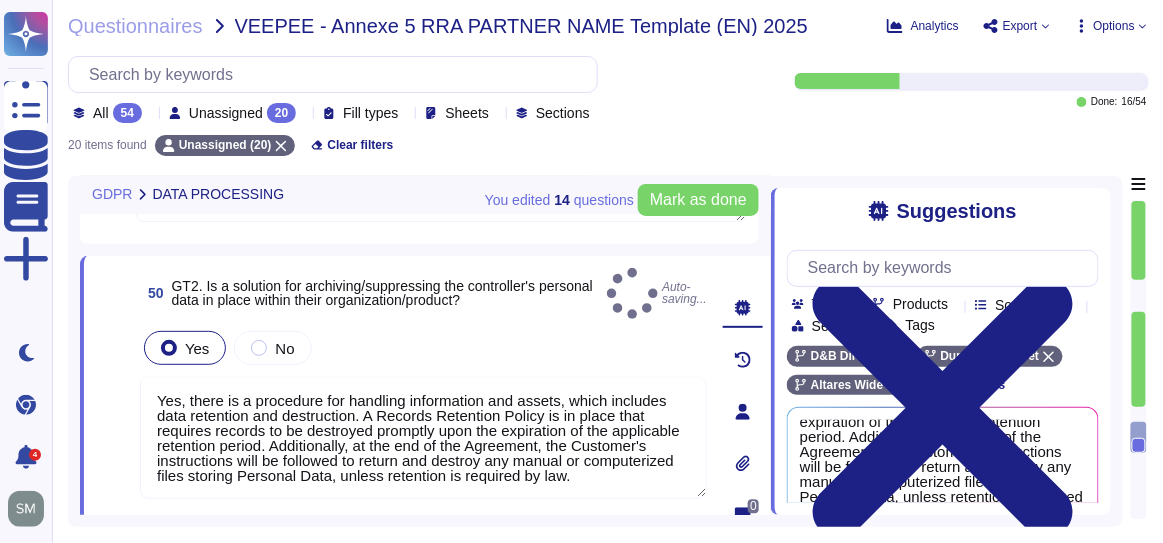 scroll, scrollTop: 81, scrollLeft: 0, axis: vertical 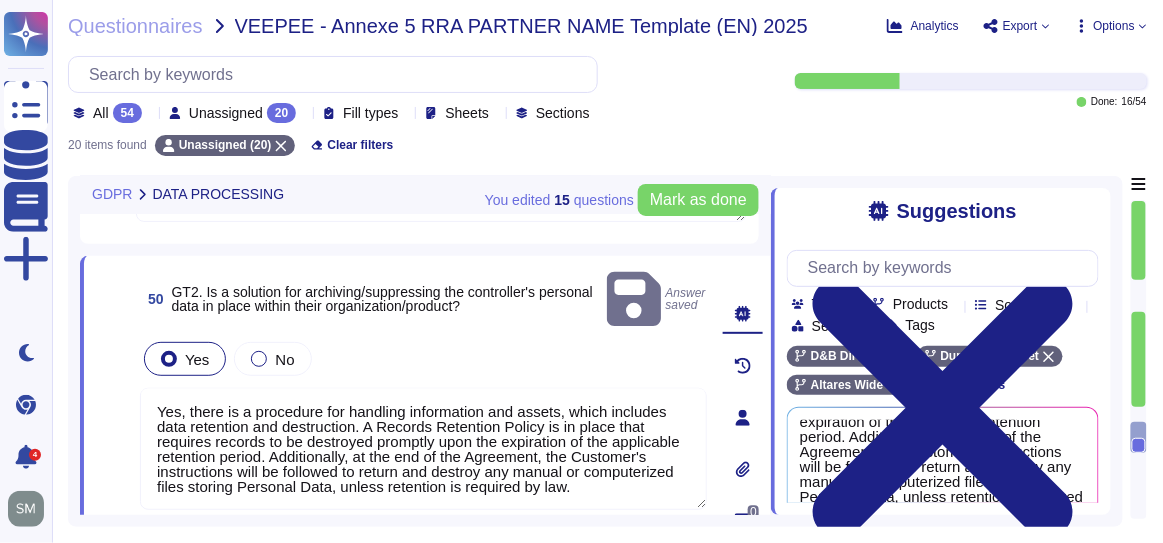 click at bounding box center [743, 418] 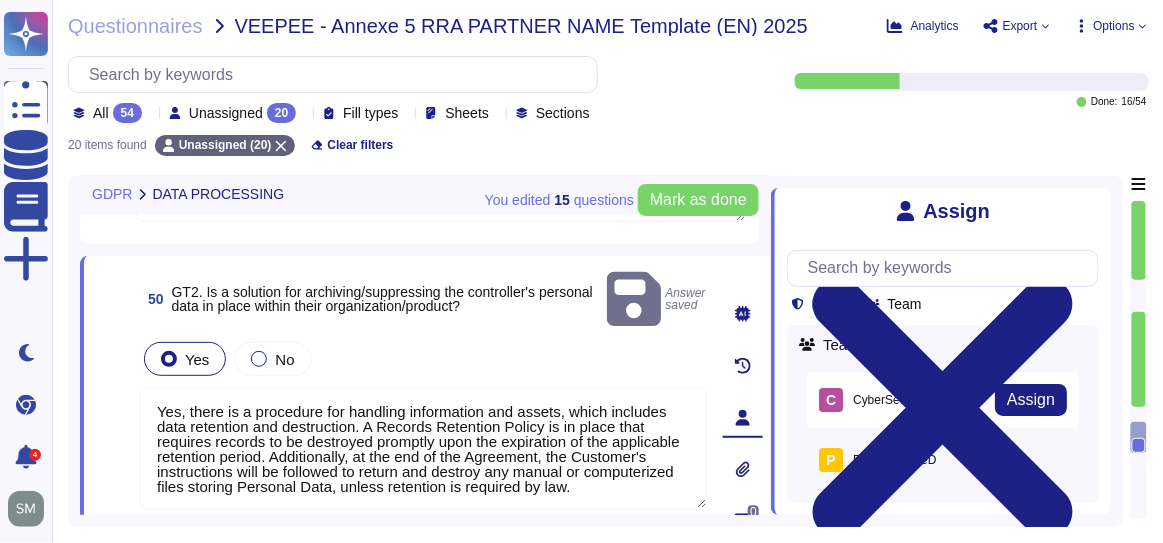 click on "C CyberSecurity" at bounding box center [873, 400] 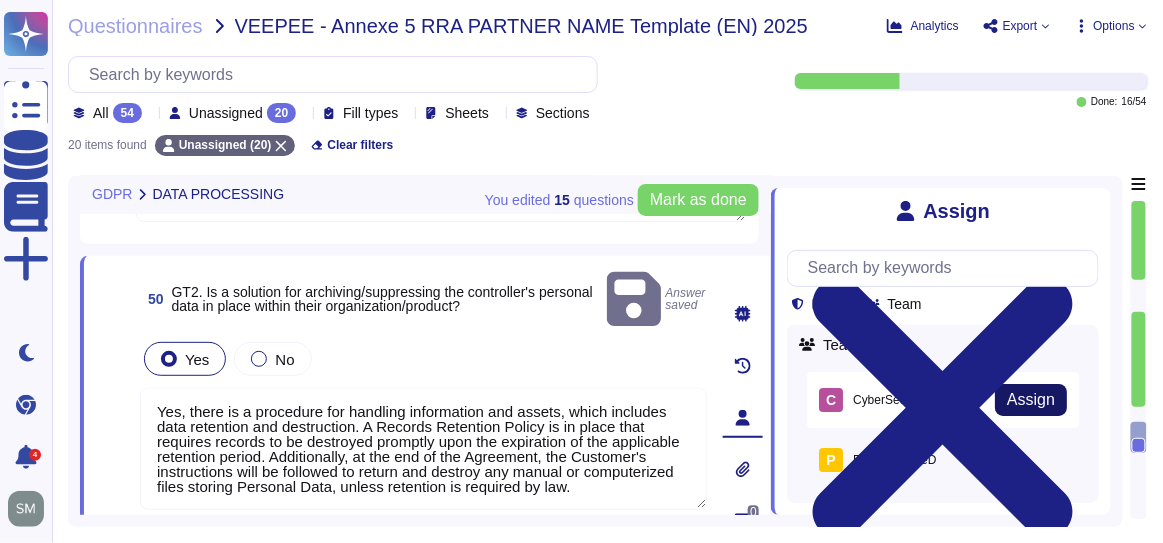 click on "Assign" at bounding box center [1031, 400] 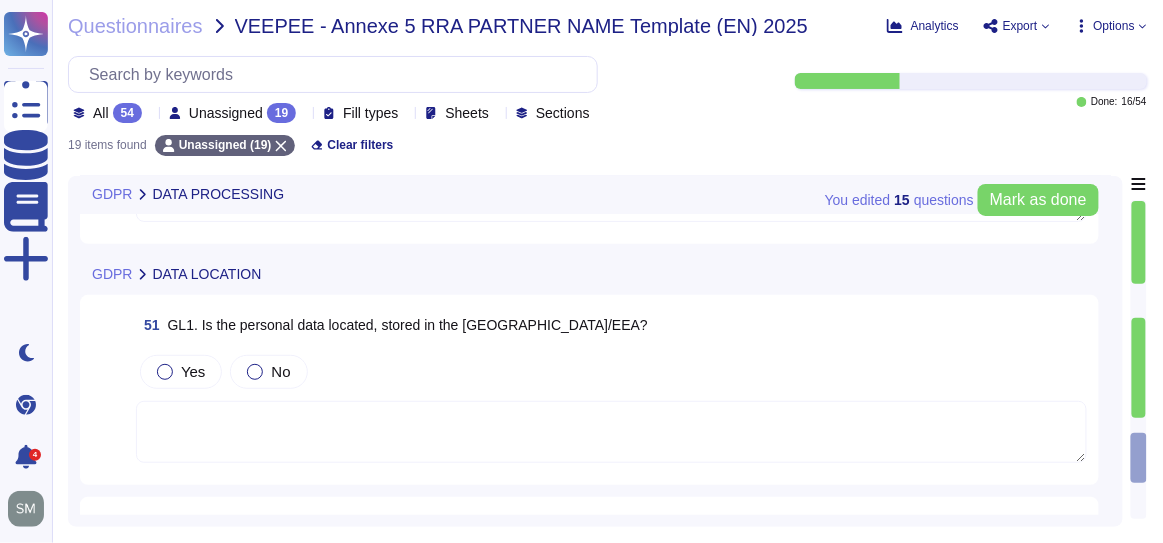 click at bounding box center (611, 432) 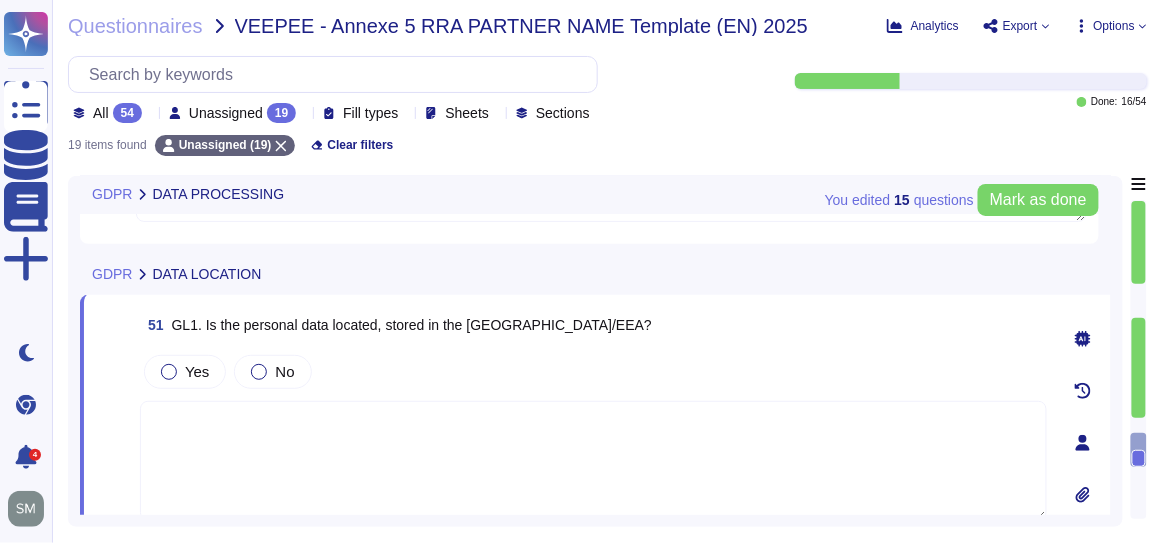 click 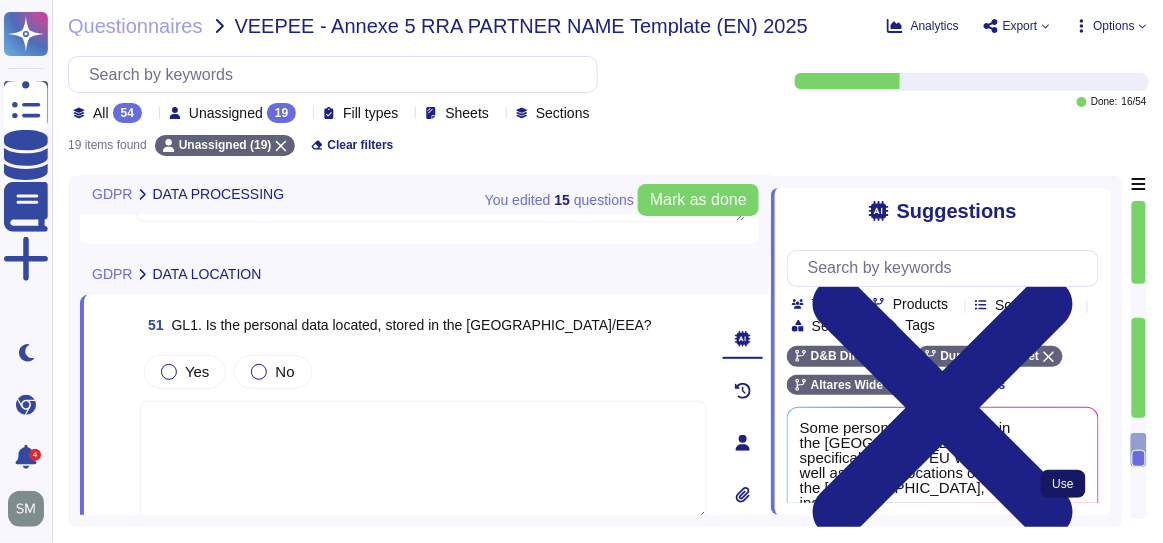 click on "Use" at bounding box center (1063, 484) 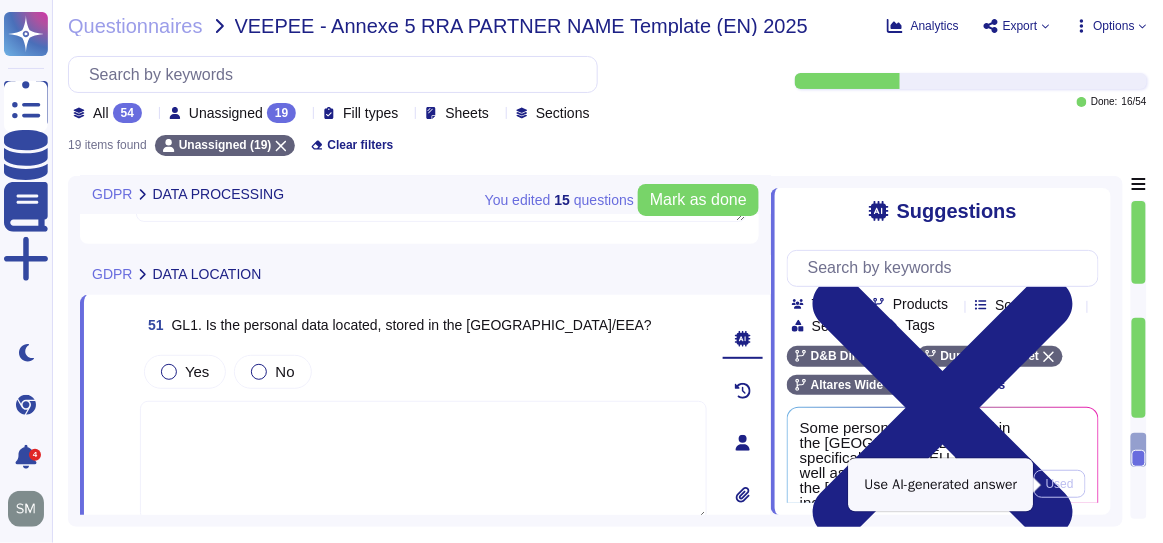 type on "Some personal data is stored in the [GEOGRAPHIC_DATA], specifically in AWS EU West, as well as in other locations outside the [GEOGRAPHIC_DATA], including [GEOGRAPHIC_DATA]. Additionally, personal data may be communicated to third parties outside of the [GEOGRAPHIC_DATA]." 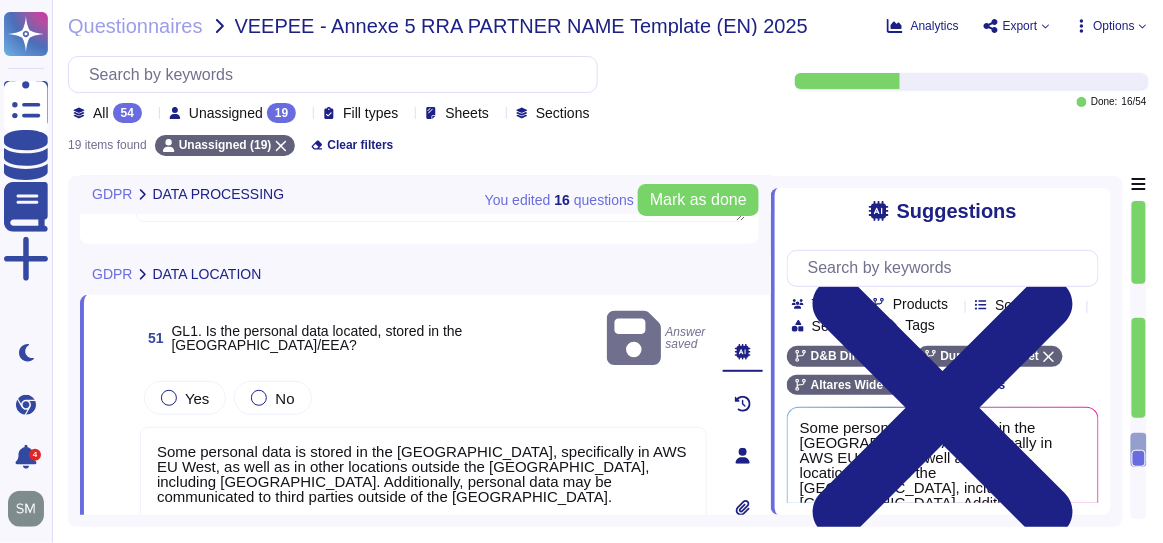 click at bounding box center [743, 456] 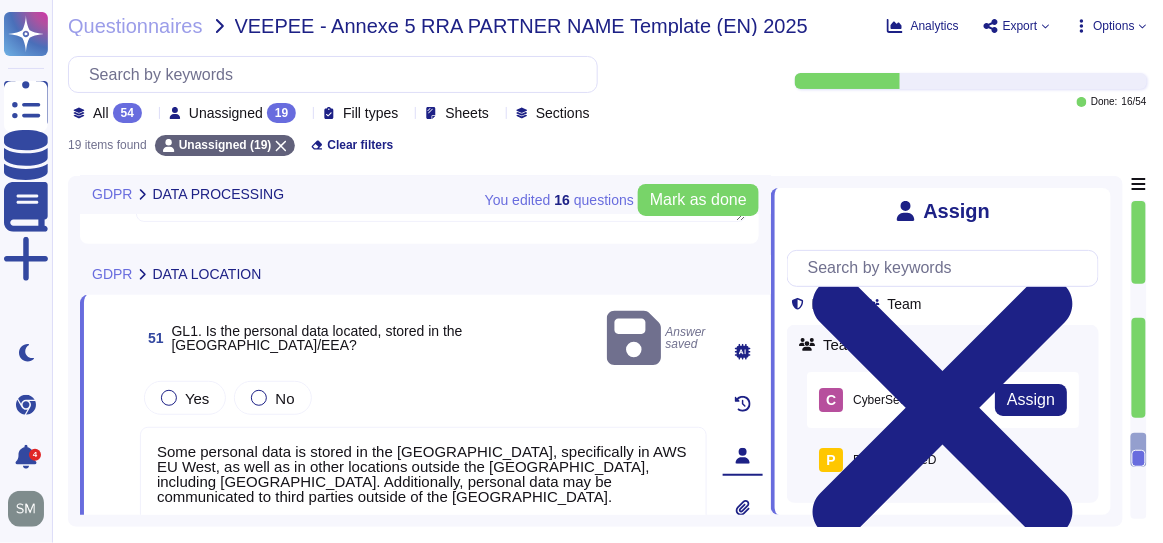 click on "C CyberSecurity" at bounding box center (873, 400) 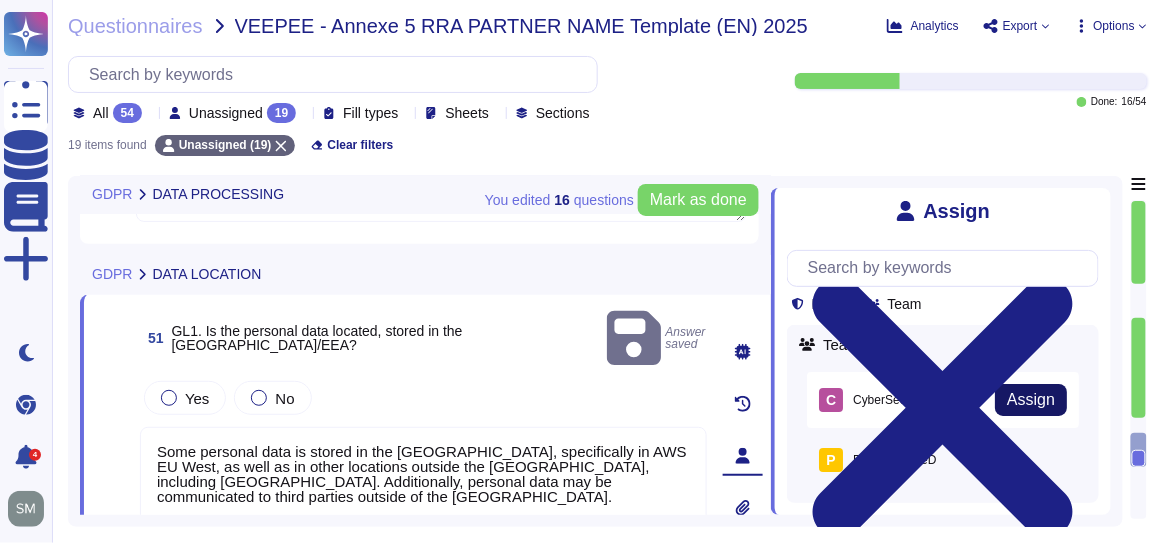 click on "Assign" at bounding box center [1031, 400] 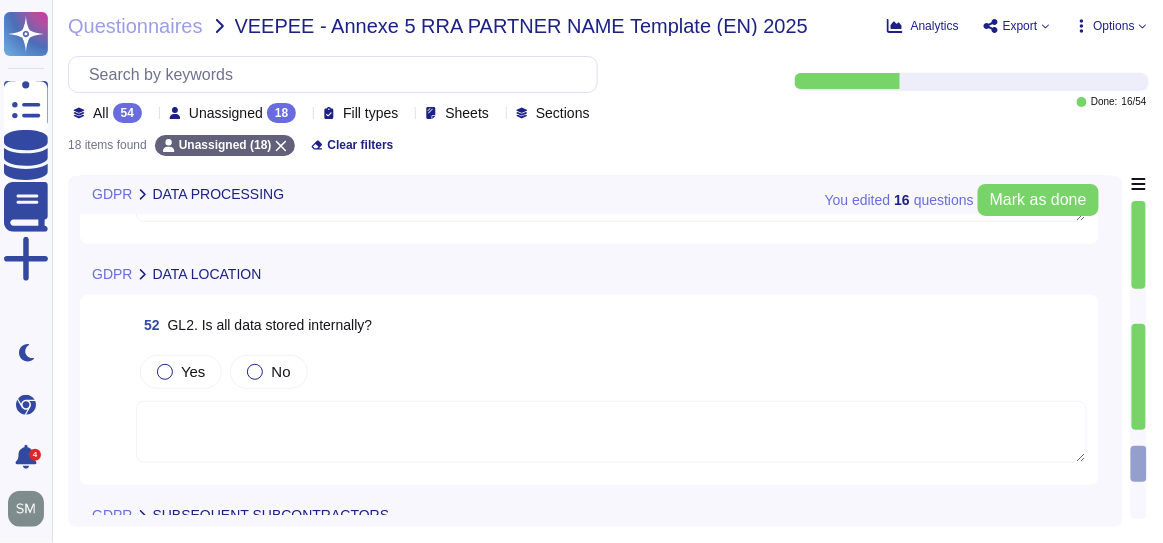 click at bounding box center [611, 432] 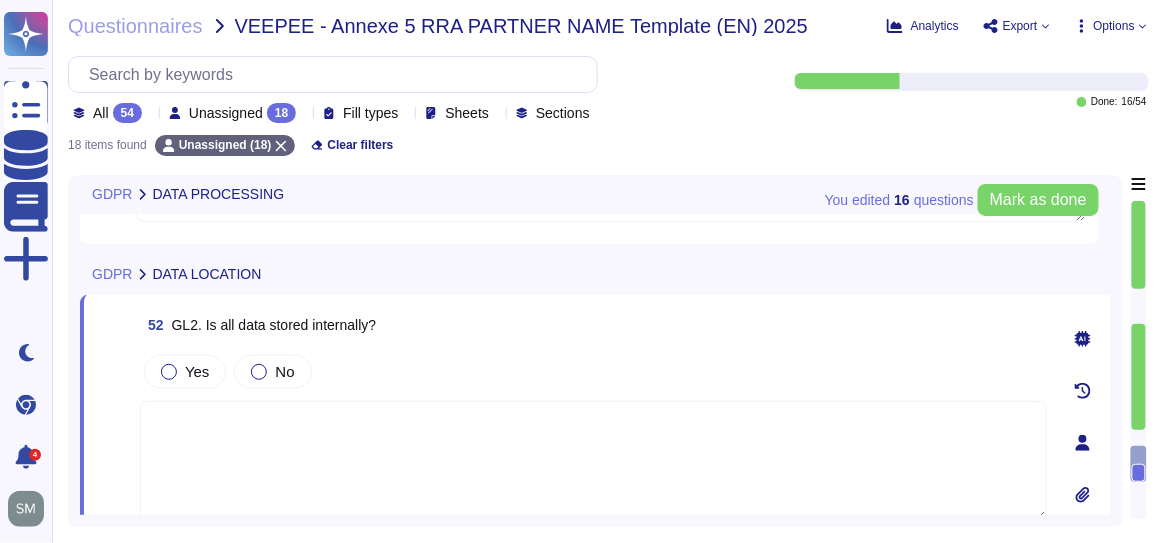 click 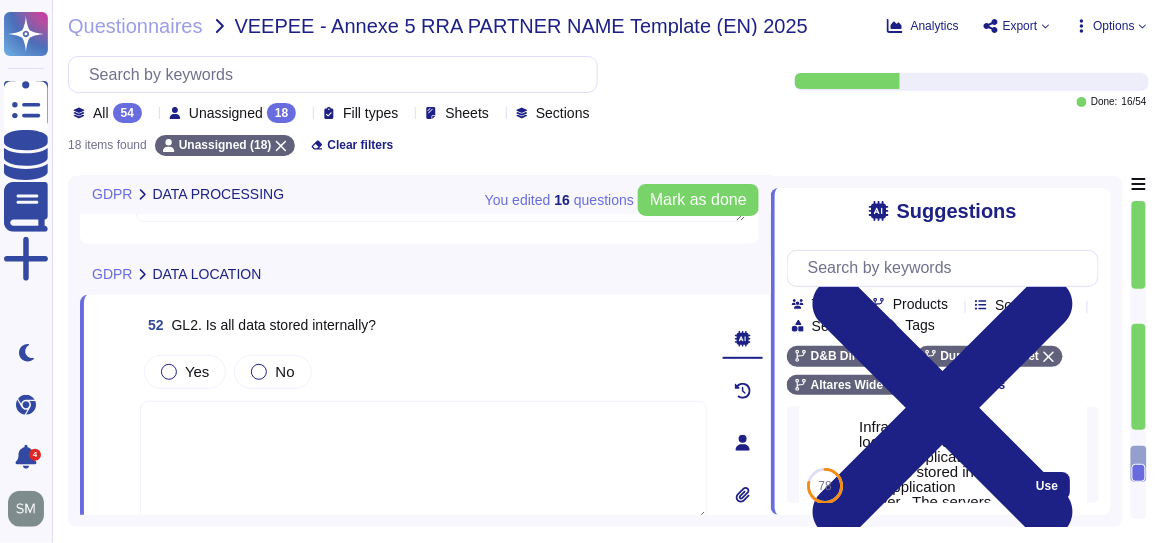 scroll, scrollTop: 90, scrollLeft: 0, axis: vertical 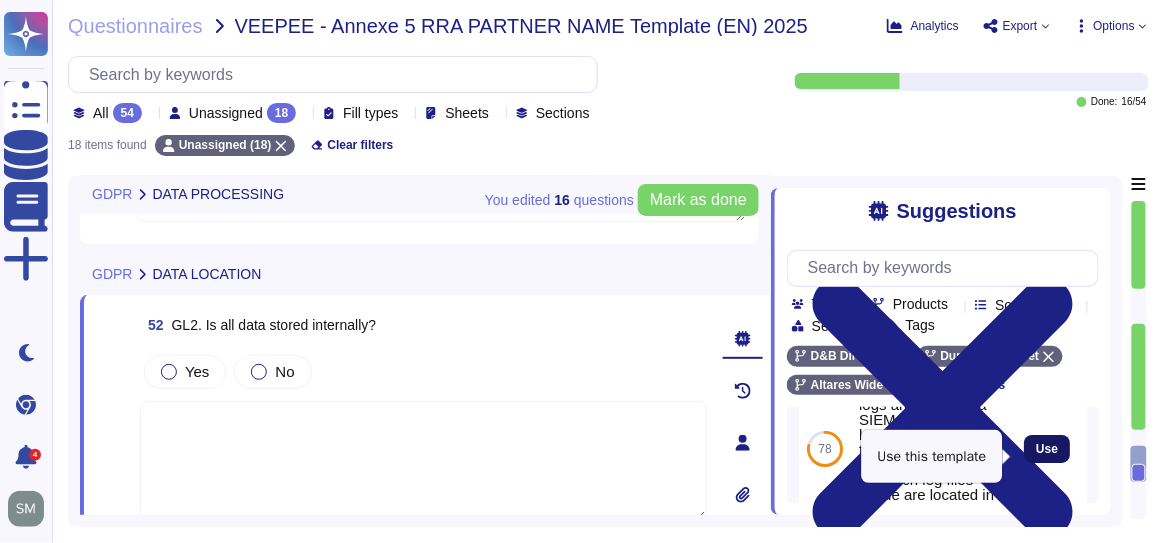 click on "Use" at bounding box center (1047, 449) 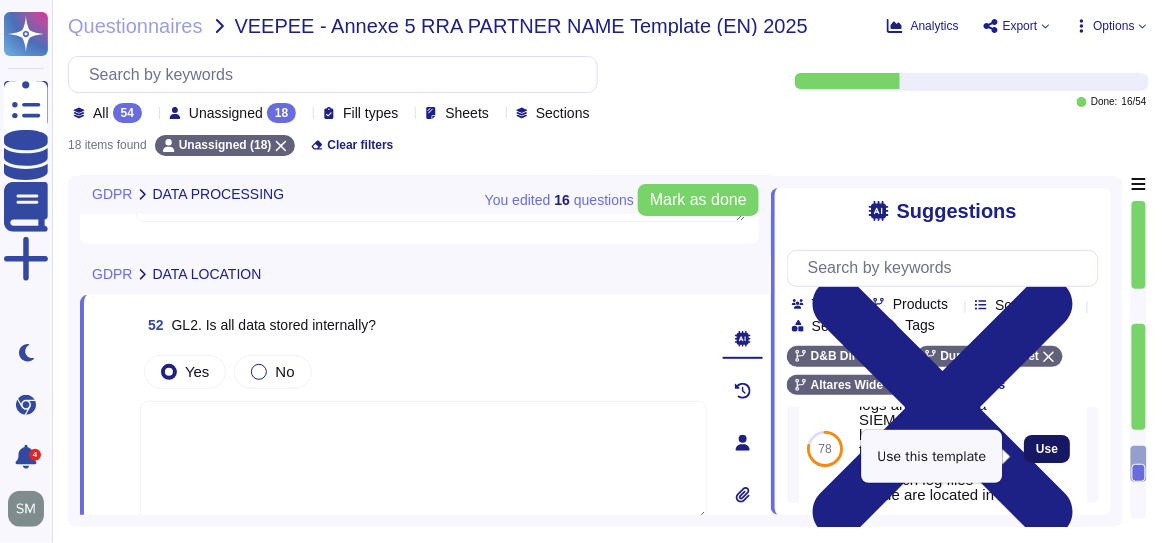 type on "Infrastructure audit logs are stored in a SIEM.  Application logs are stored in the application server.  The servers on which log files reside are located in third-party data centers." 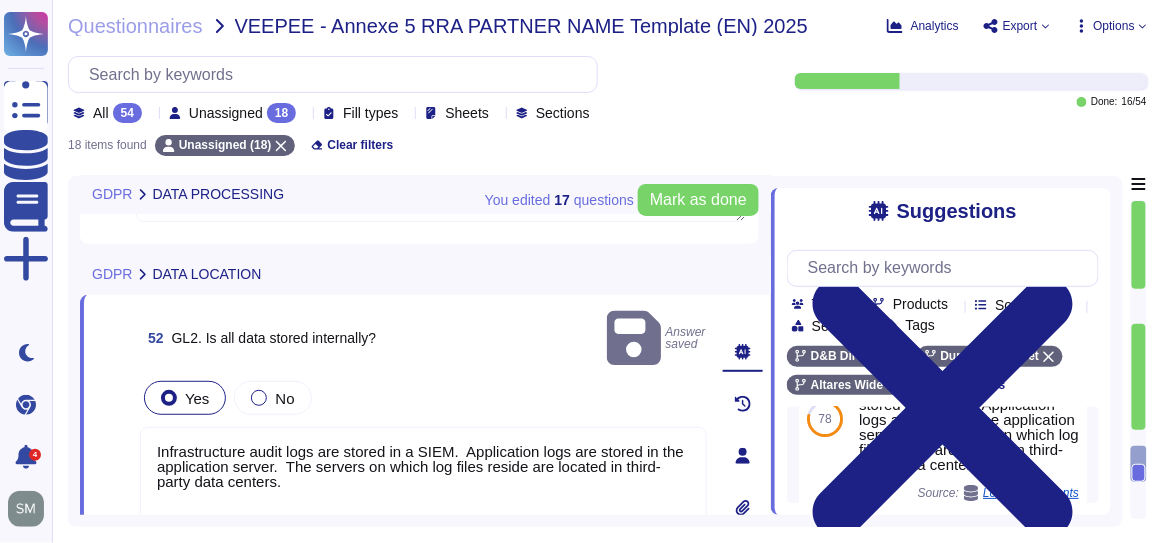 click at bounding box center (743, 456) 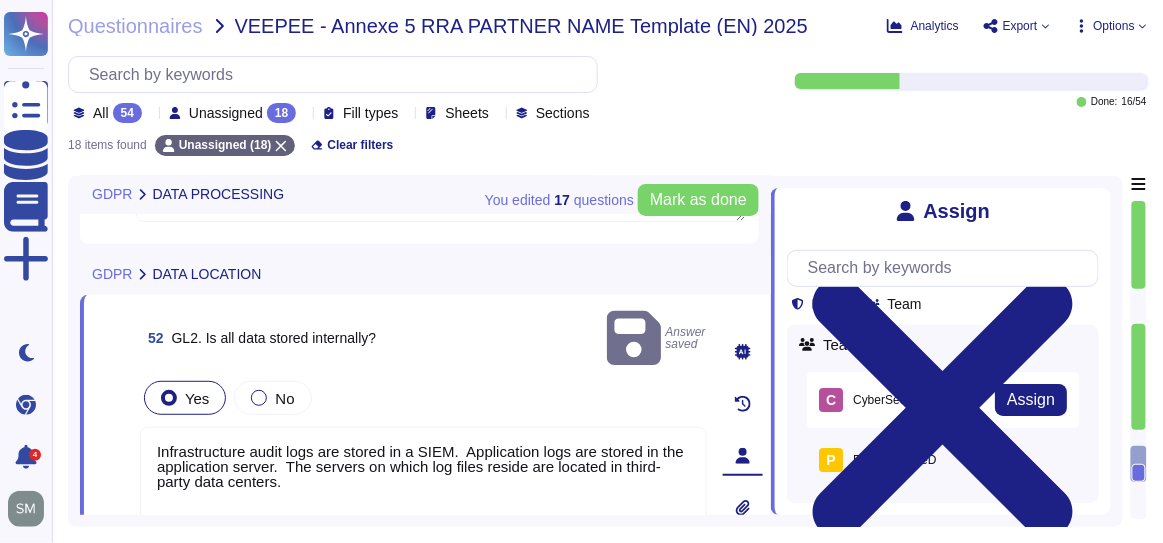 click on "C" at bounding box center (831, 400) 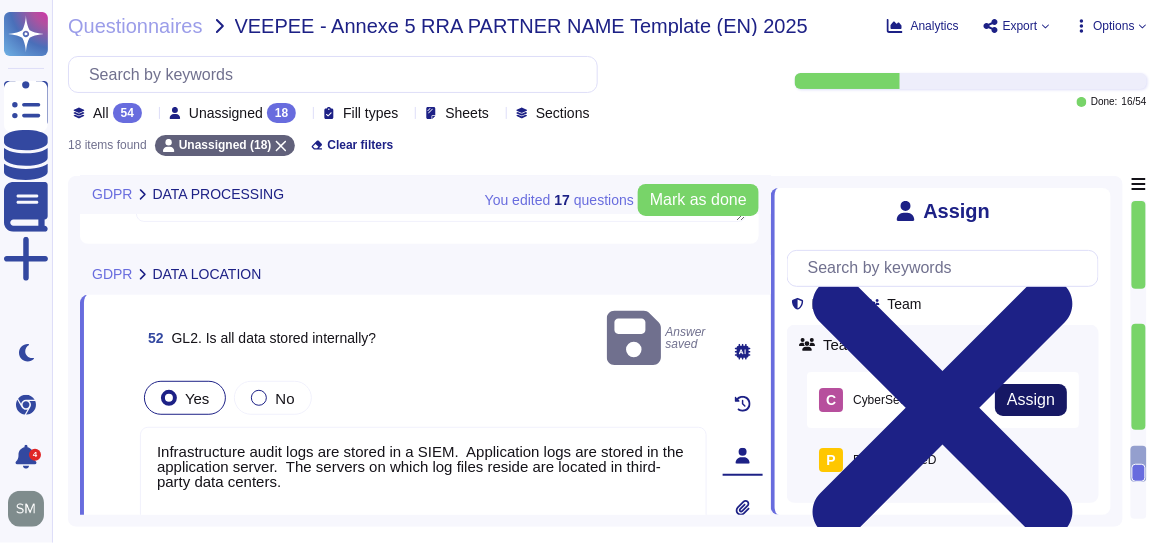 click on "Assign" at bounding box center [1031, 400] 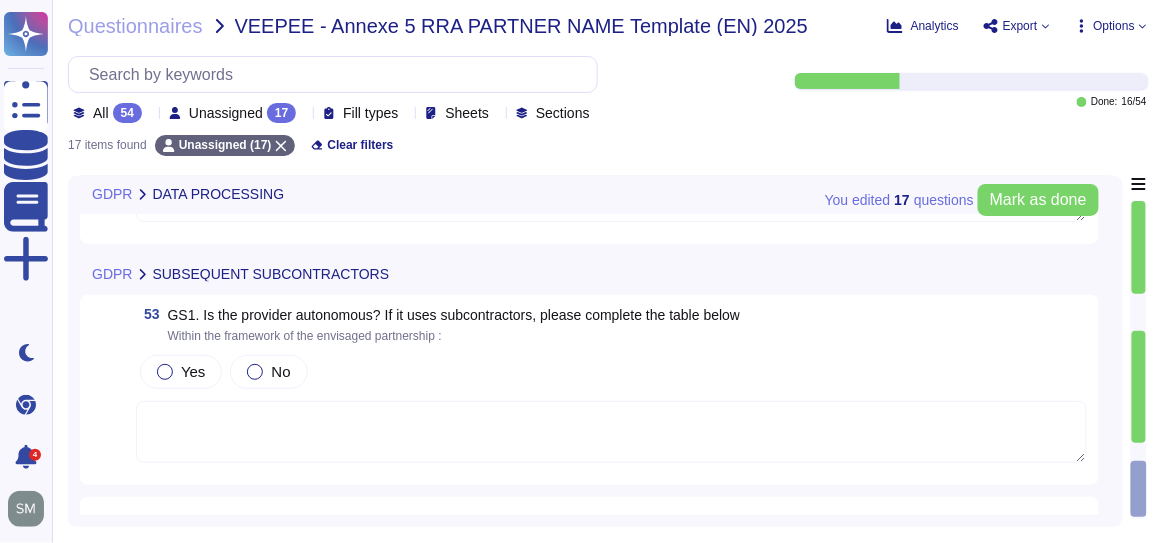 click at bounding box center [611, 432] 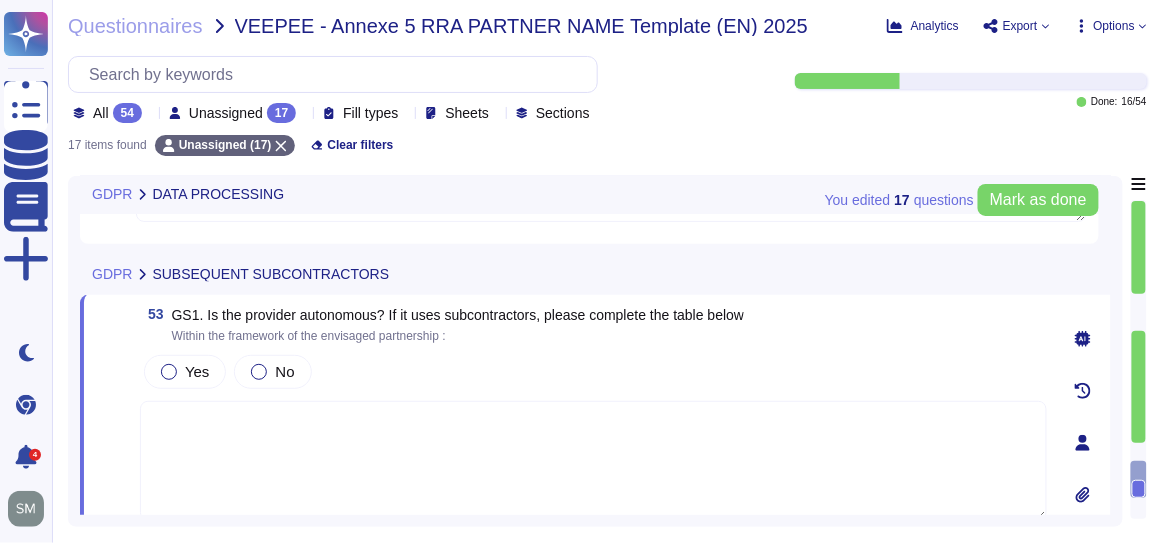 click at bounding box center [1083, 339] 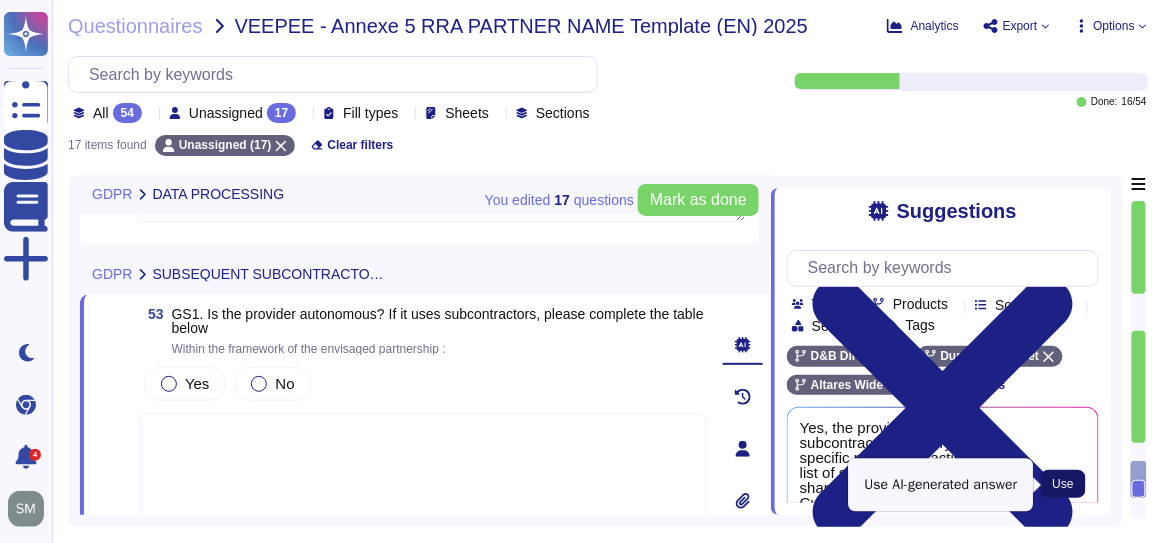 click on "Use" at bounding box center (1063, 484) 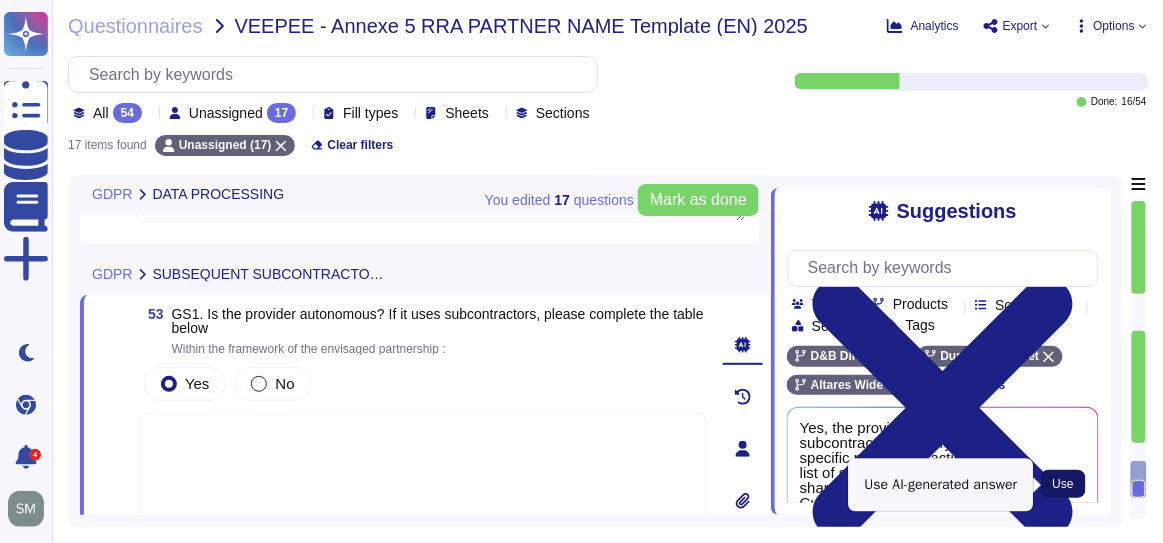 type on "Yes, the provider uses subcontractors to carry out specific processing activities. The list of subcontractors may be shared on demand to the Customer, and subcontracting is not subject to prior approval. The company also outsources software development and enforces controls with its vendors." 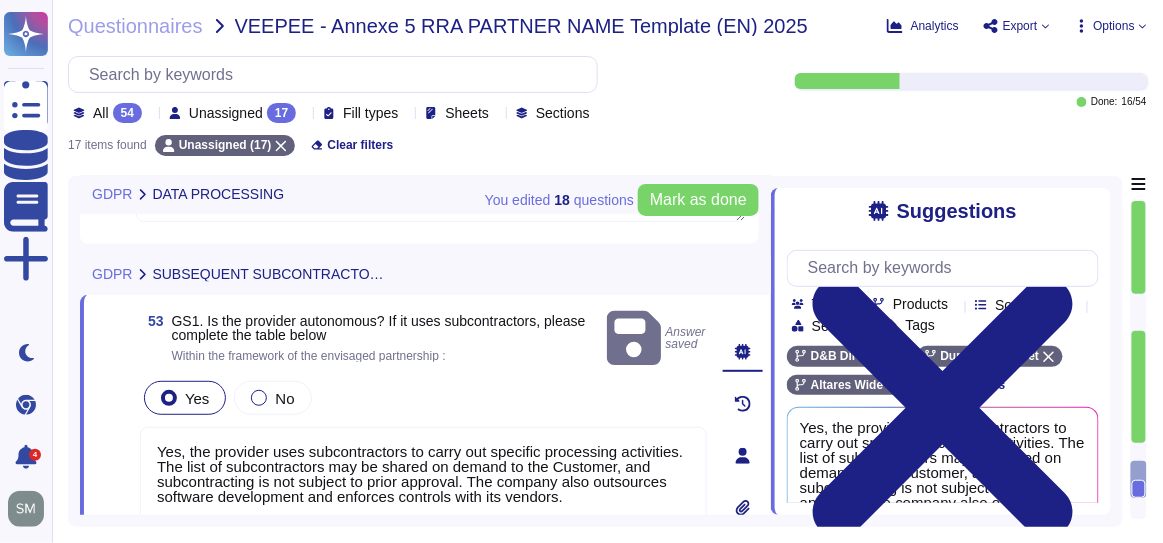 click 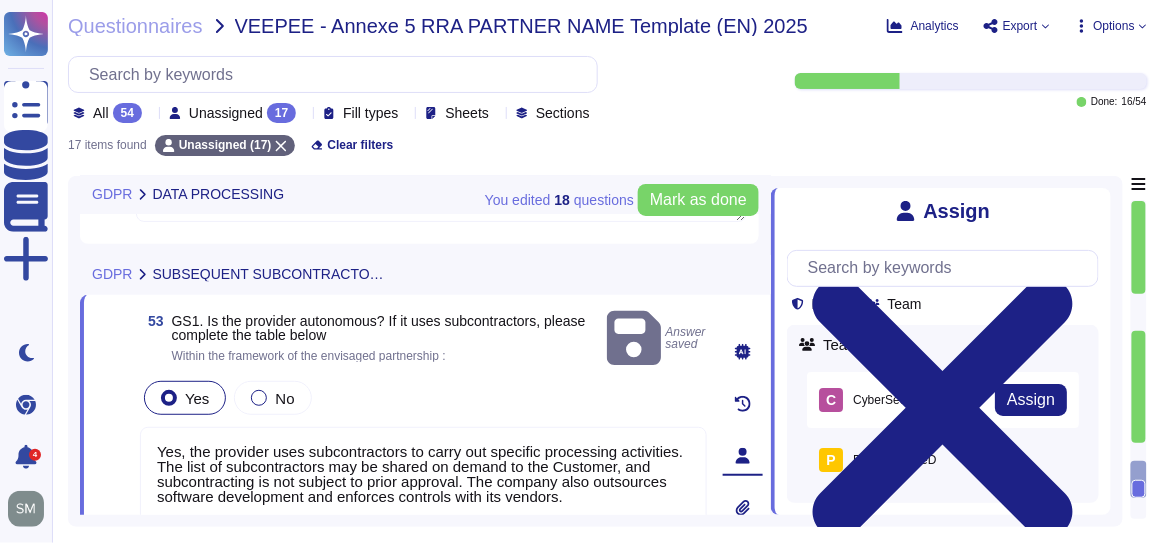 click on "C CyberSecurity" at bounding box center (873, 400) 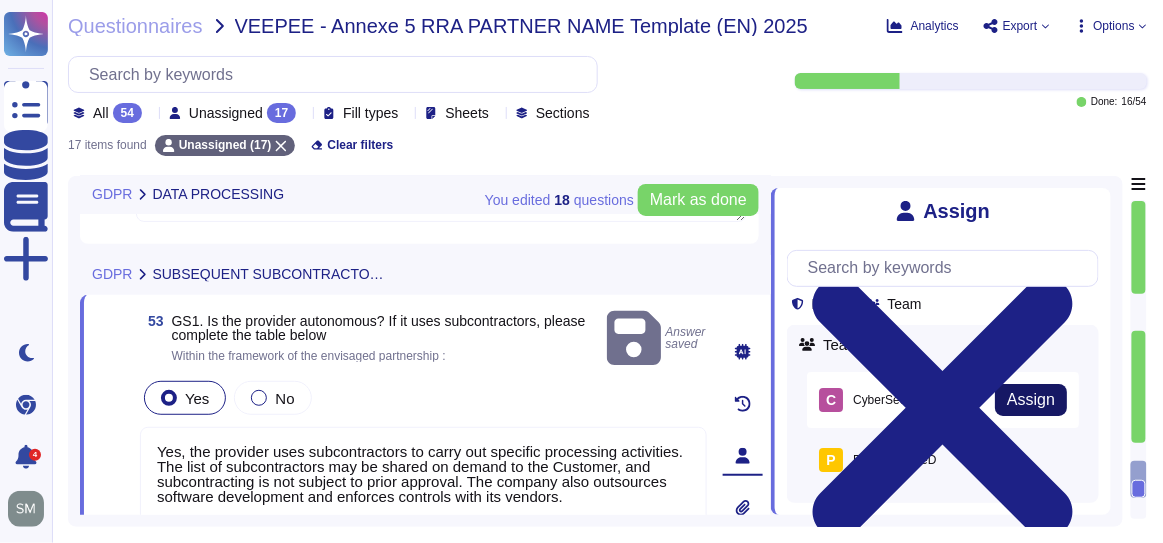 click on "Assign" at bounding box center [1031, 400] 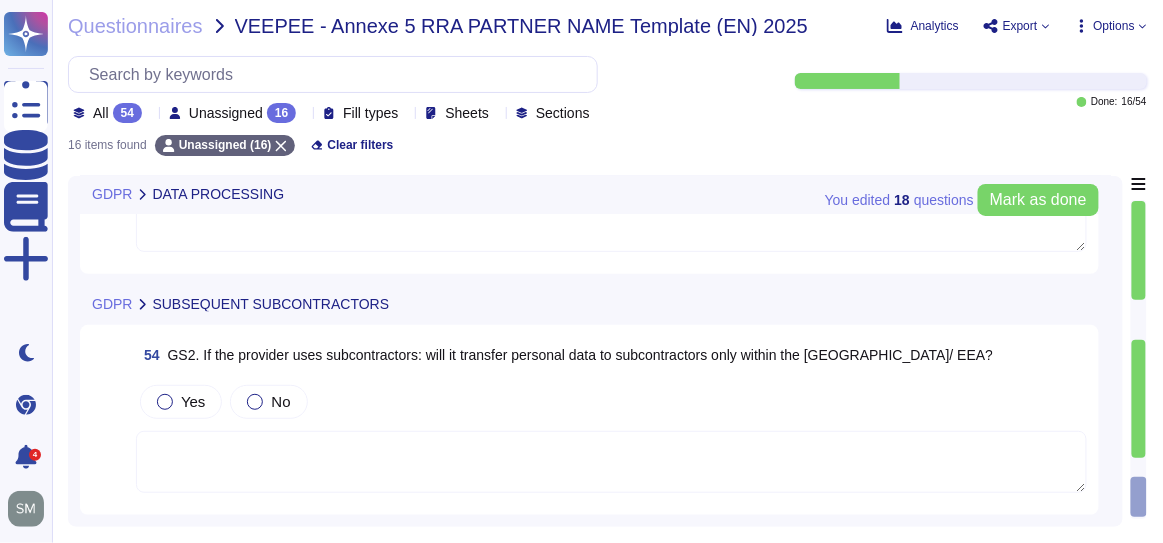 scroll, scrollTop: 2790, scrollLeft: 0, axis: vertical 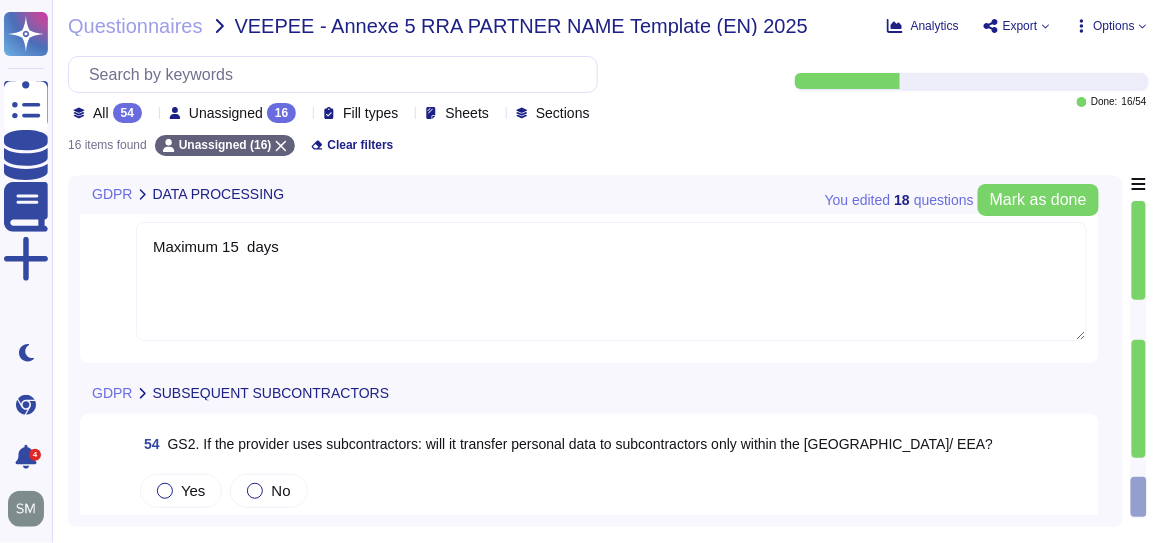 click on "Maximum 15  days" at bounding box center [611, 281] 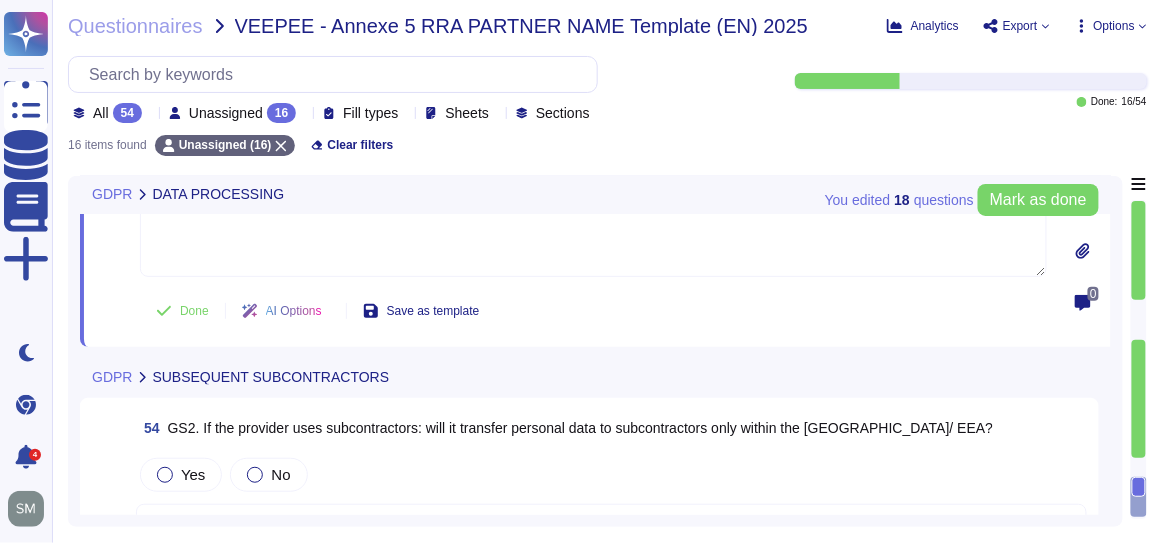 scroll, scrollTop: 2881, scrollLeft: 0, axis: vertical 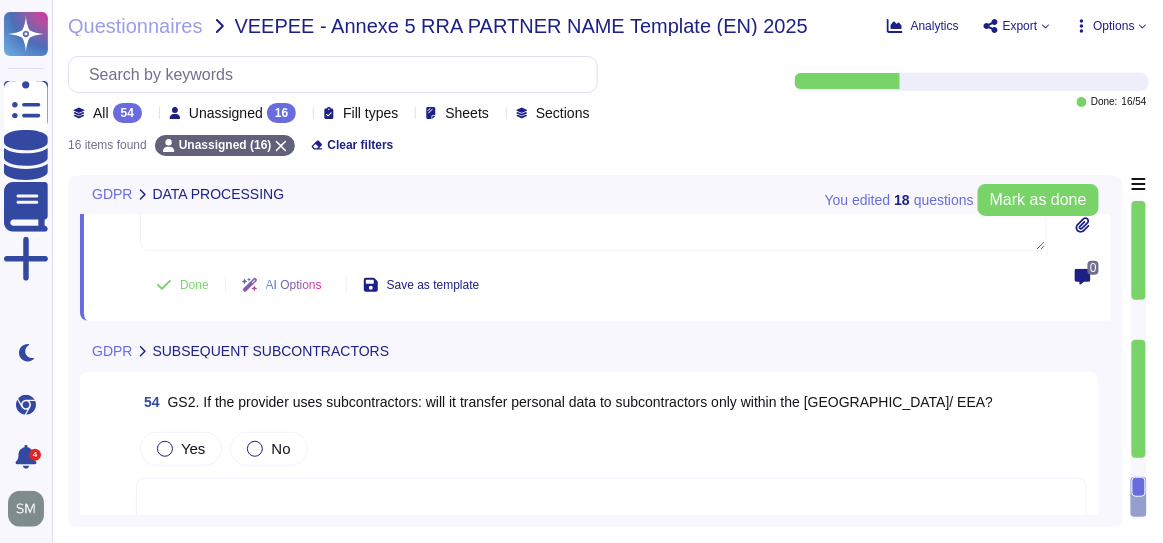 click at bounding box center [611, 509] 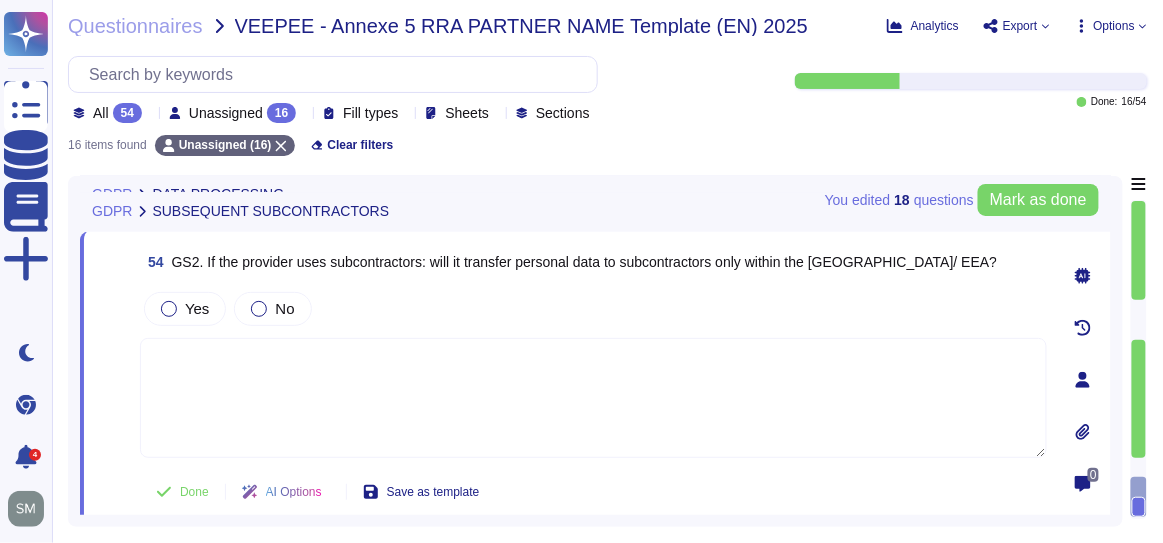 type on "Maximum 15  days" 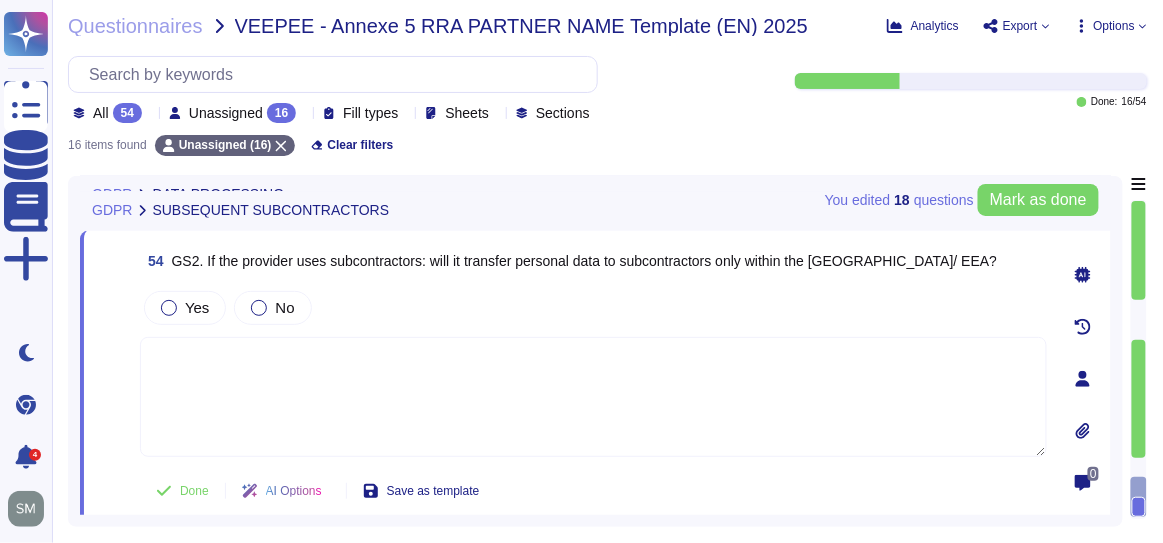 click 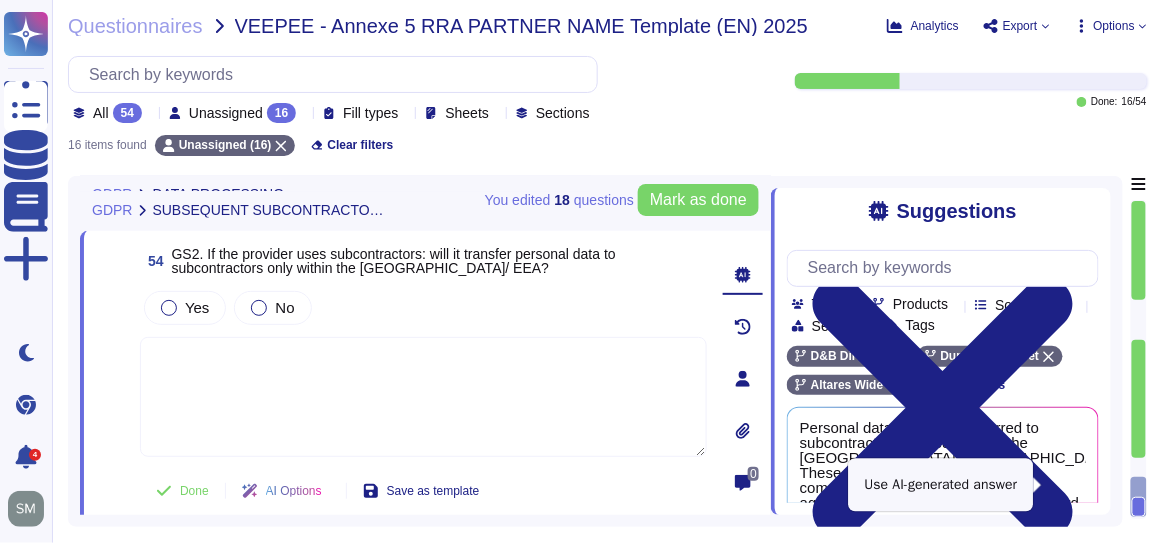 click on "Use" at bounding box center [1063, 484] 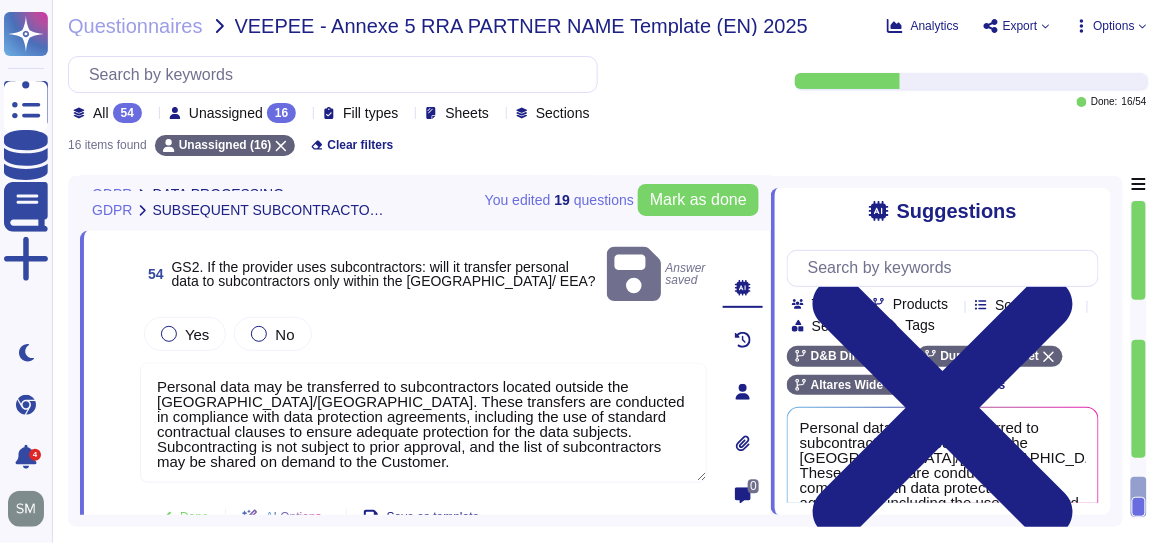 click 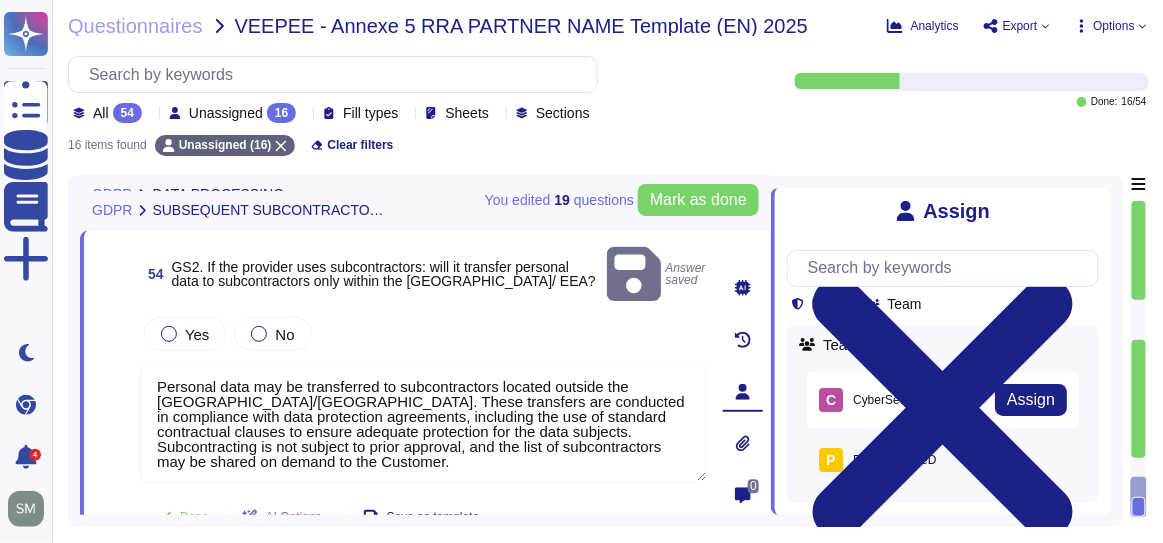 click on "C CyberSecurity" at bounding box center [873, 400] 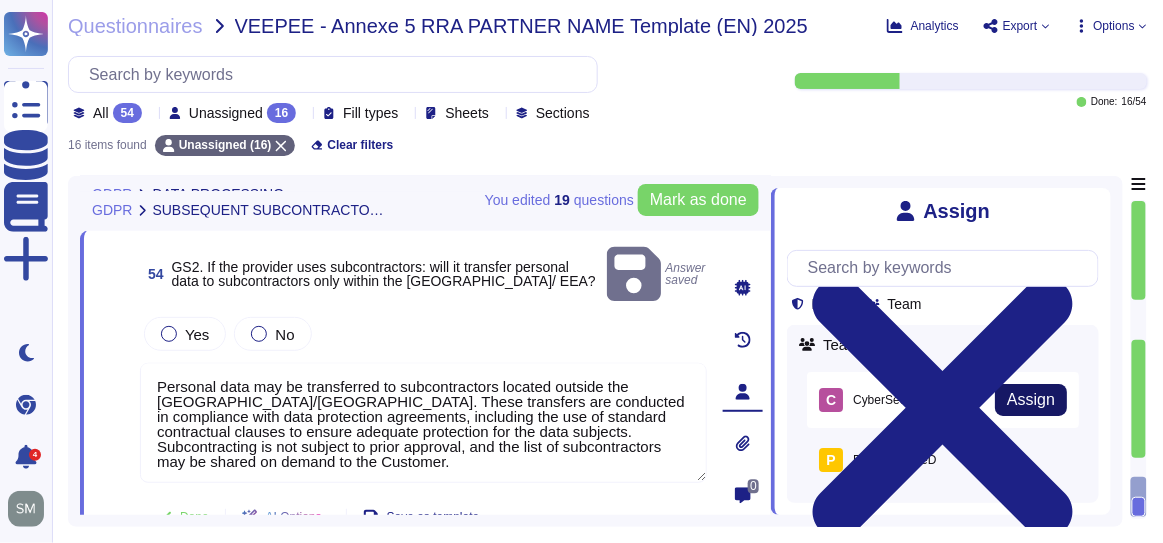 click on "Assign" at bounding box center [1031, 400] 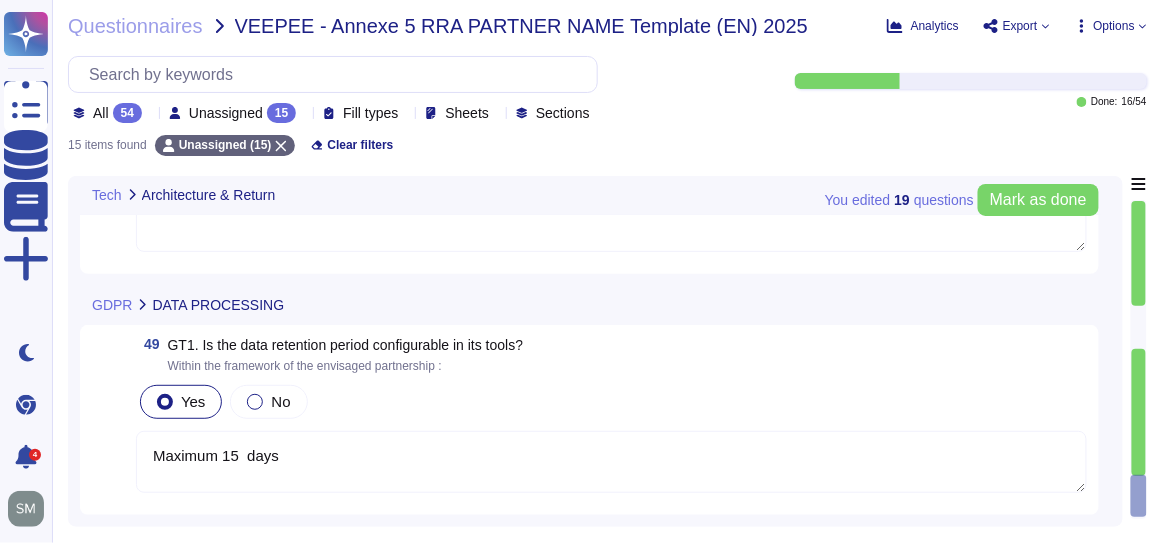 scroll, scrollTop: 2578, scrollLeft: 0, axis: vertical 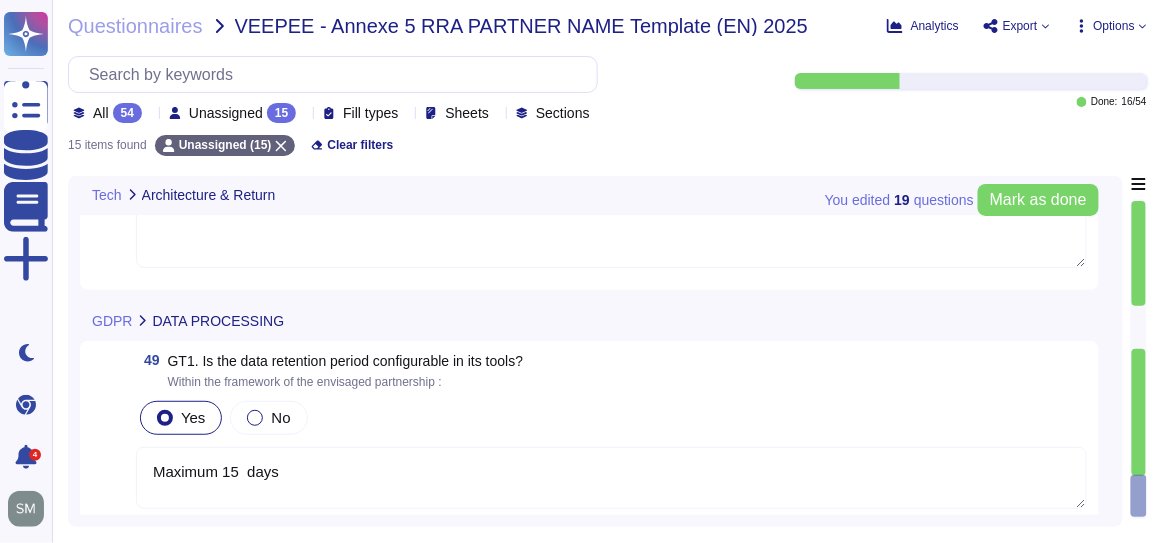 click at bounding box center [611, 237] 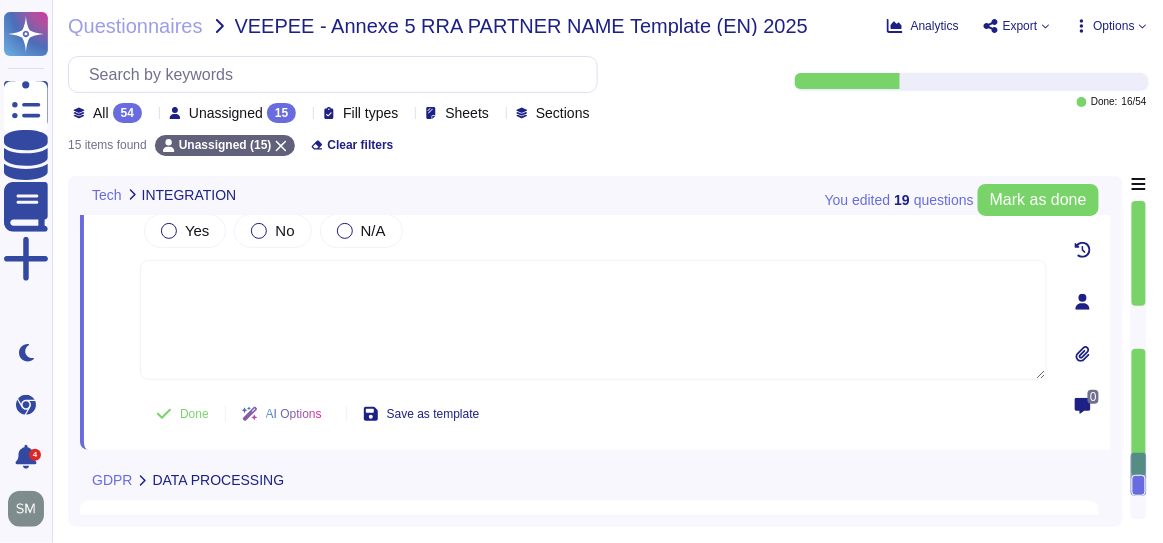 scroll, scrollTop: 2423, scrollLeft: 0, axis: vertical 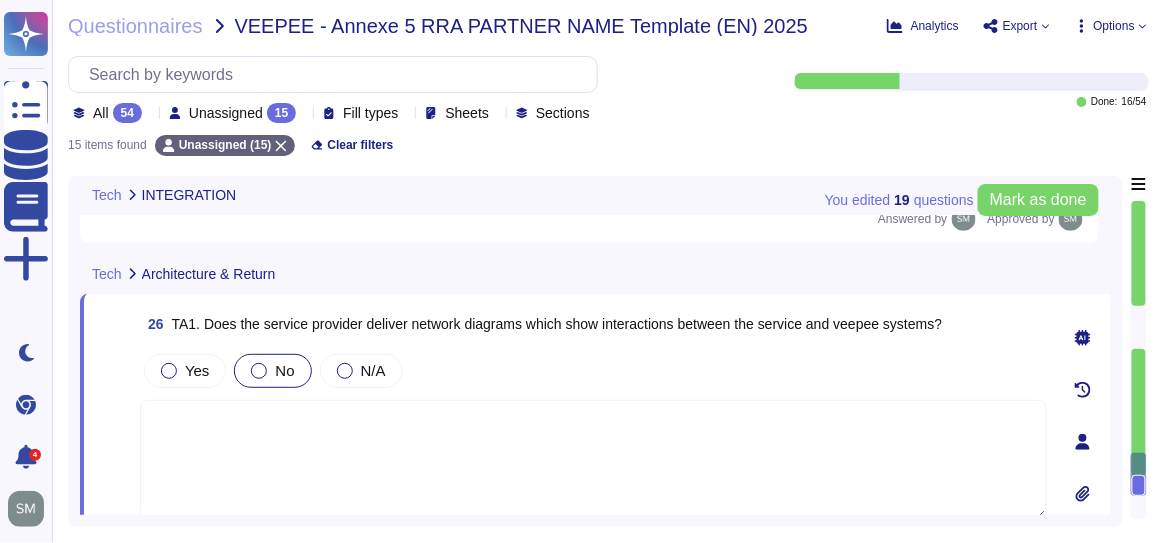 click at bounding box center (259, 371) 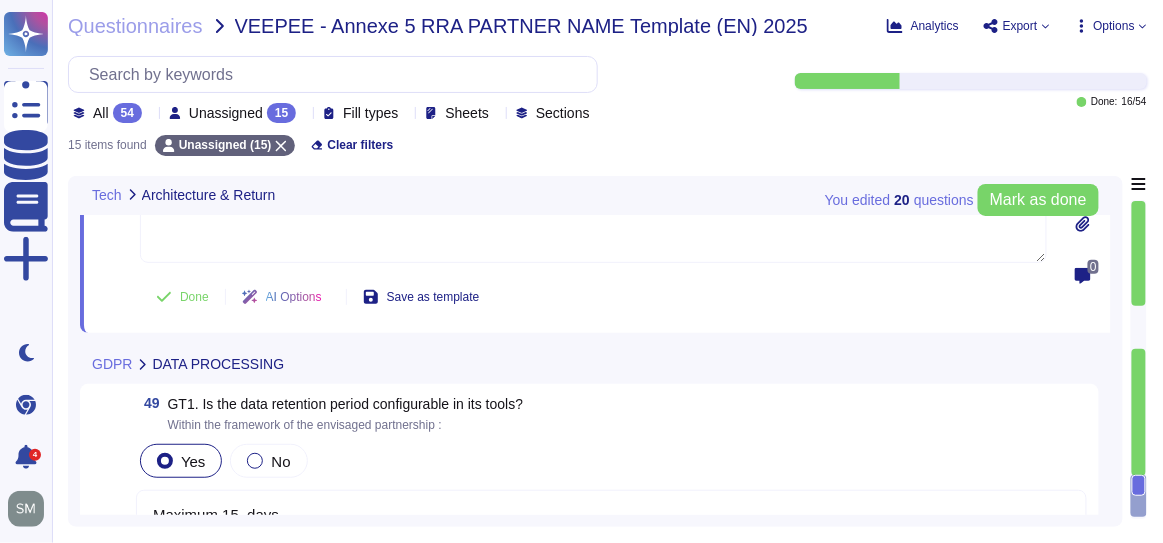 scroll, scrollTop: 2695, scrollLeft: 0, axis: vertical 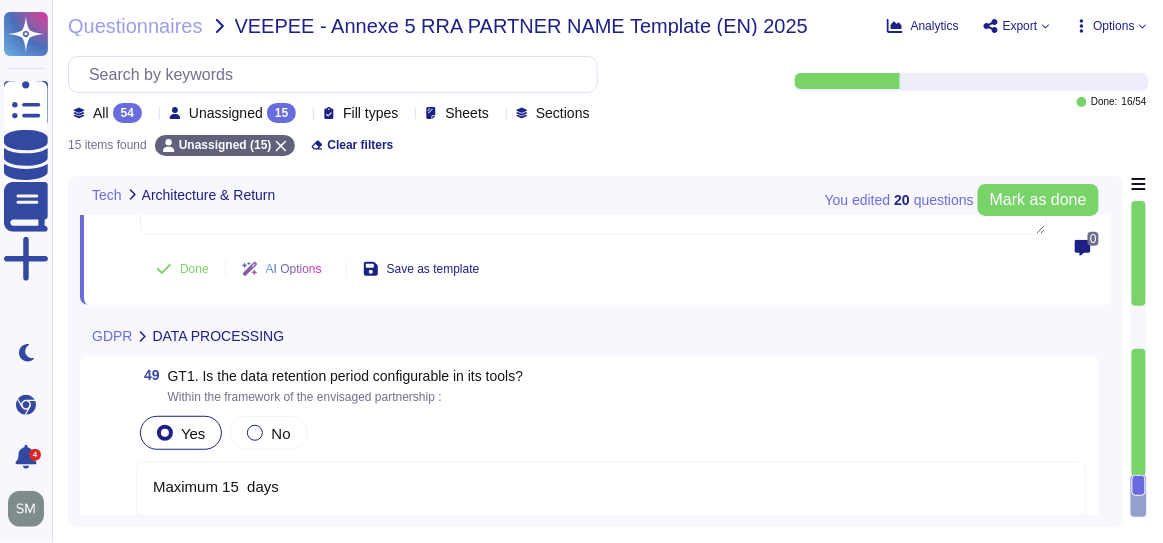click on "Maximum 15  days" at bounding box center (611, 493) 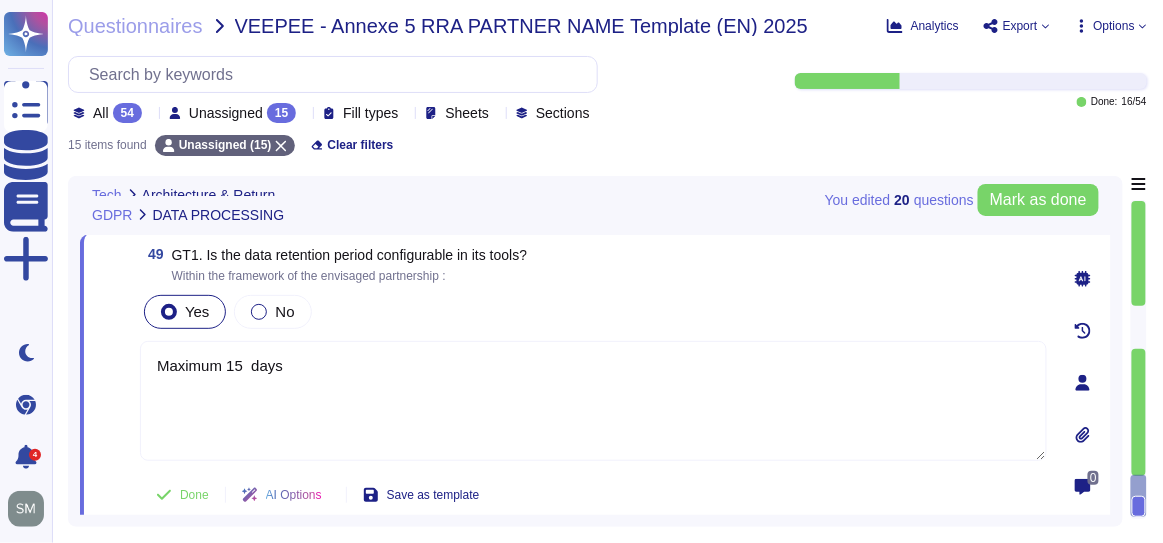 scroll, scrollTop: 2687, scrollLeft: 0, axis: vertical 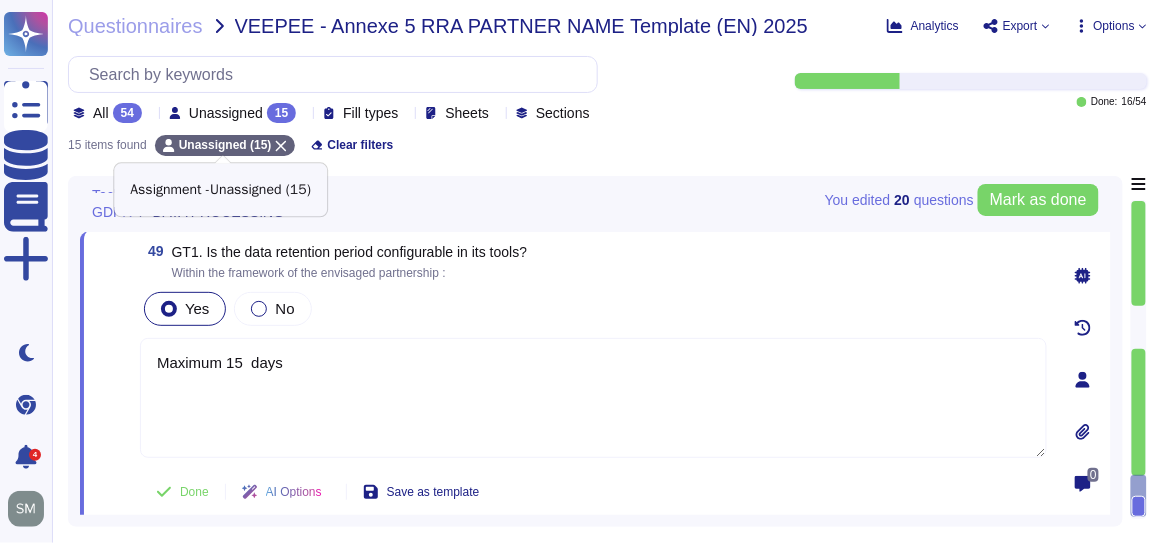 click on "Unassigned (15)" at bounding box center [225, 145] 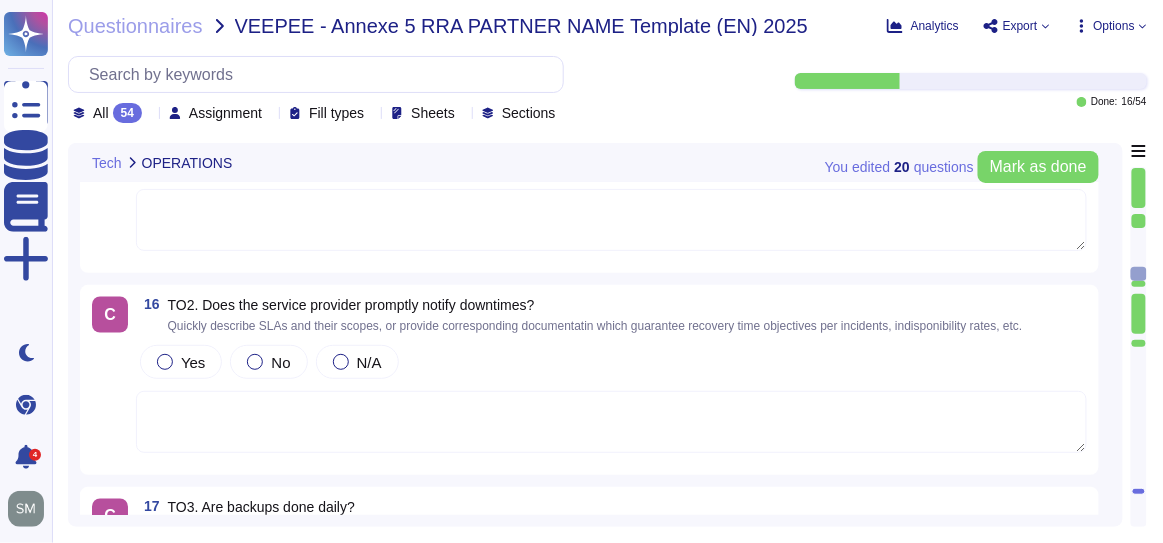 scroll, scrollTop: 2252, scrollLeft: 0, axis: vertical 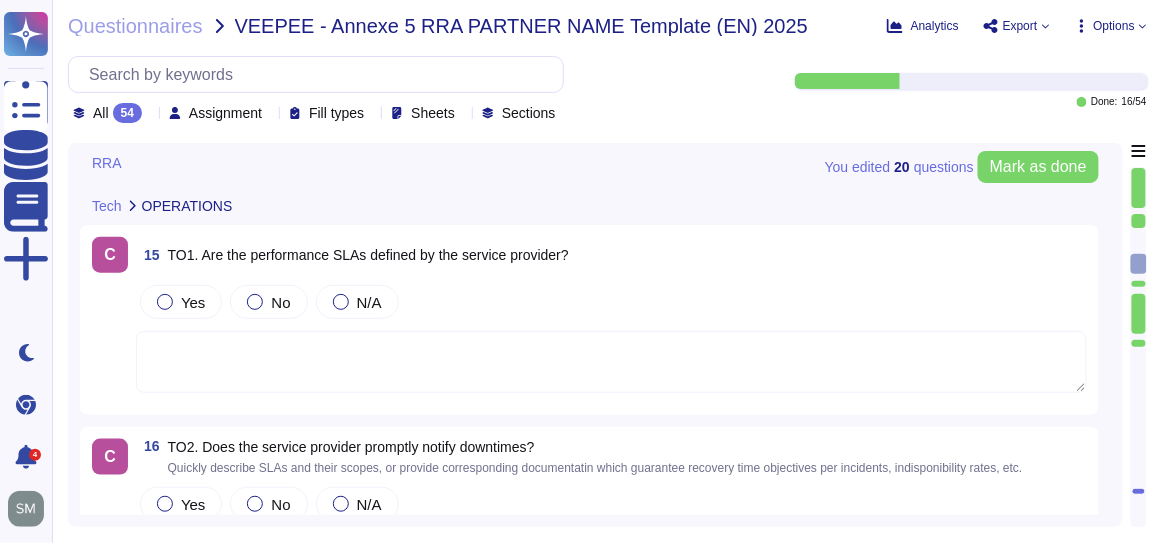 type on "Yes, the data is stored and accessed from outside the [GEOGRAPHIC_DATA]. Specifically, data is hosted primarily in AWS US East, with backups in AWS US East, AWS US West, AWS EU West, and AWS [GEOGRAPHIC_DATA] ([GEOGRAPHIC_DATA]). Additionally, personal data is transferred outside the European Economic Area (EEA) to various countries, including [GEOGRAPHIC_DATA] and others." 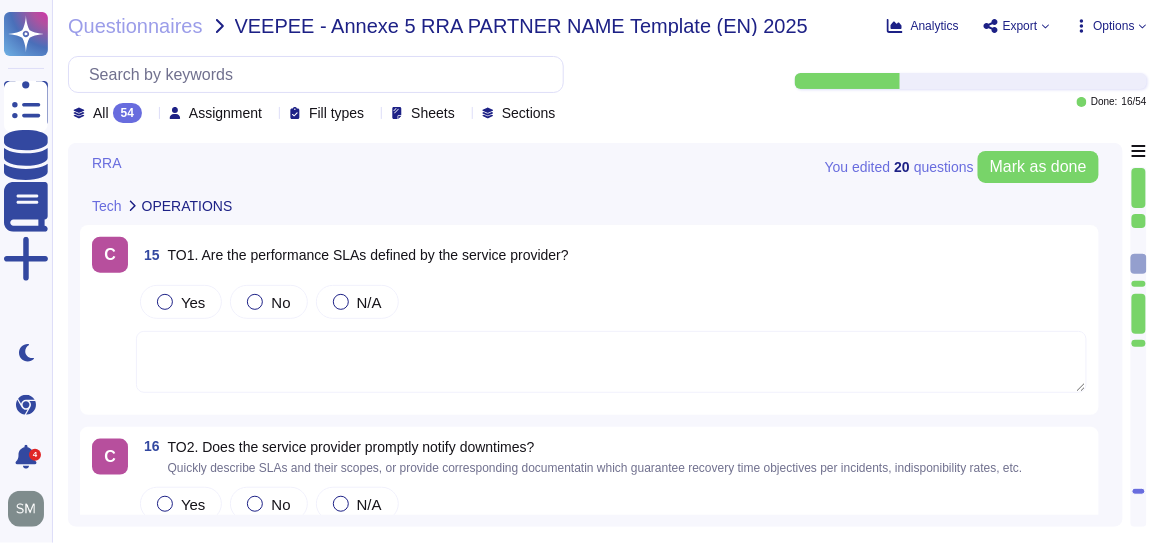 click at bounding box center [611, 363] 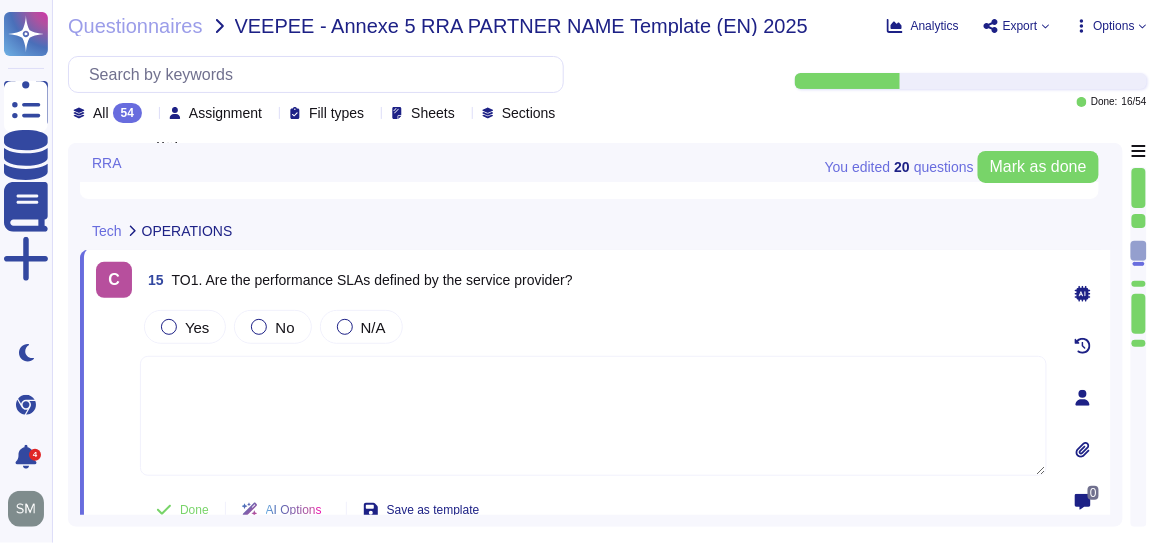 type on "Yes, the service processes personal data for the purpose of performing the Agreement, including the setting of Users’ accounts necessary for the provision of certain Services. This includes personal data related to the professional activity of the data subjects, such as identification details, contact information, professional life, and economic and financial information, as specified by the client." 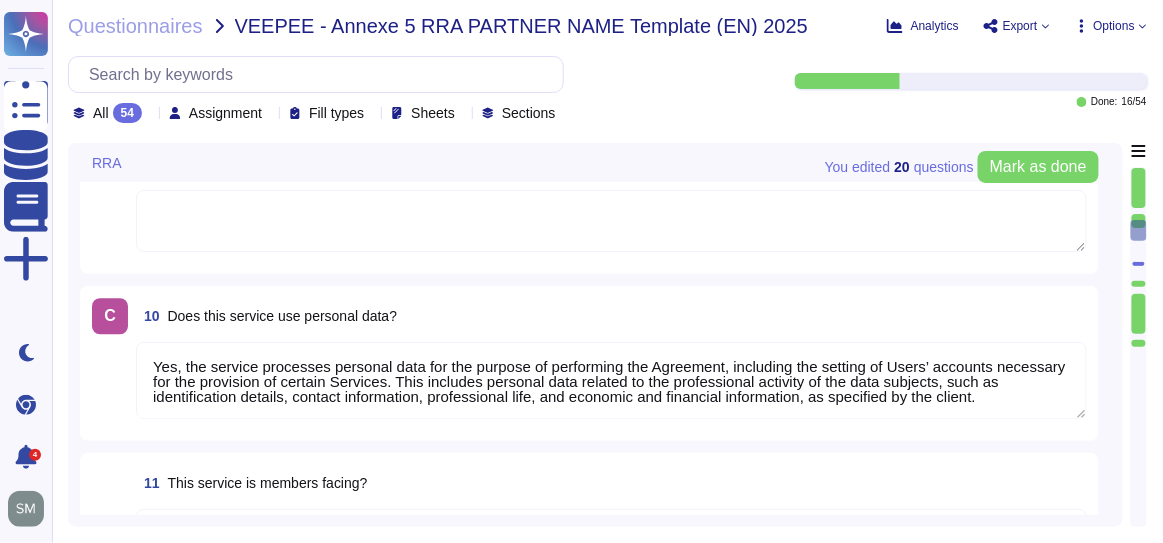 type on "The cybersecurity contact email for reporting any breach or suspicion of a security incident within the Altares Group is [EMAIL_ADDRESS][DOMAIN_NAME]." 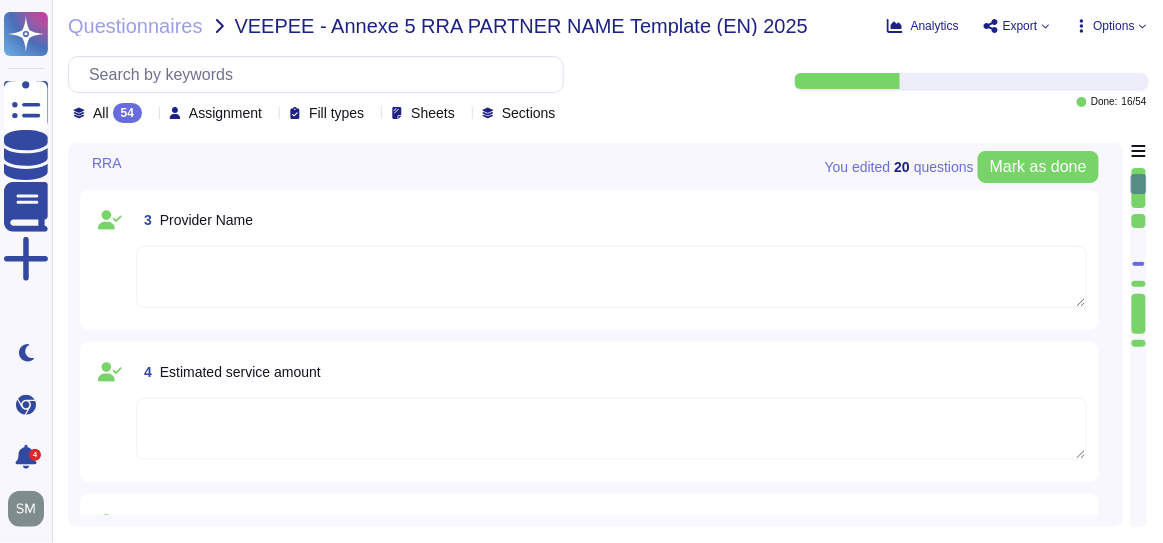 scroll, scrollTop: 0, scrollLeft: 0, axis: both 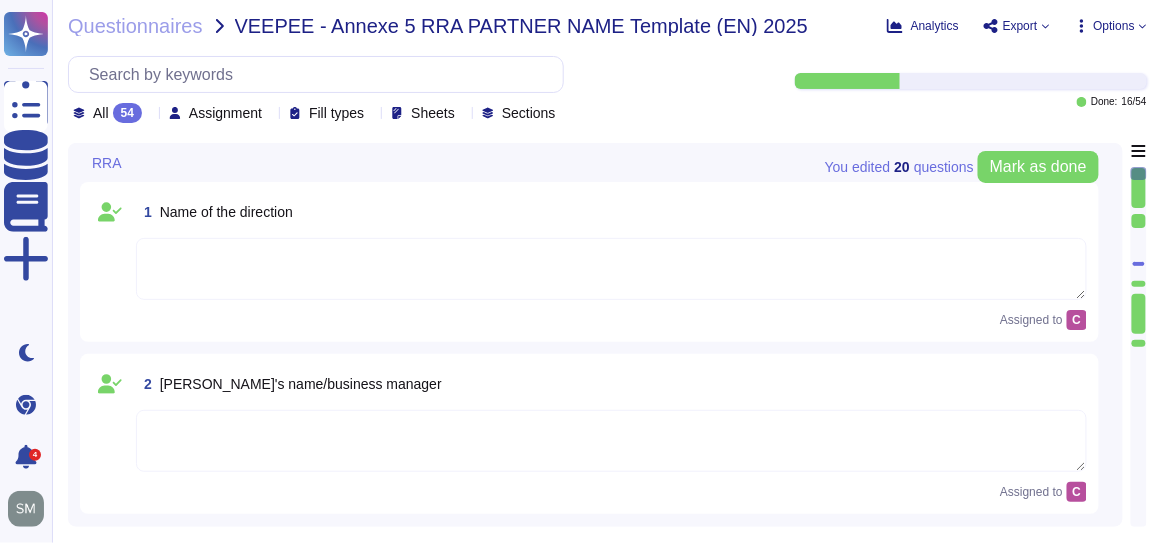 click at bounding box center (611, 269) 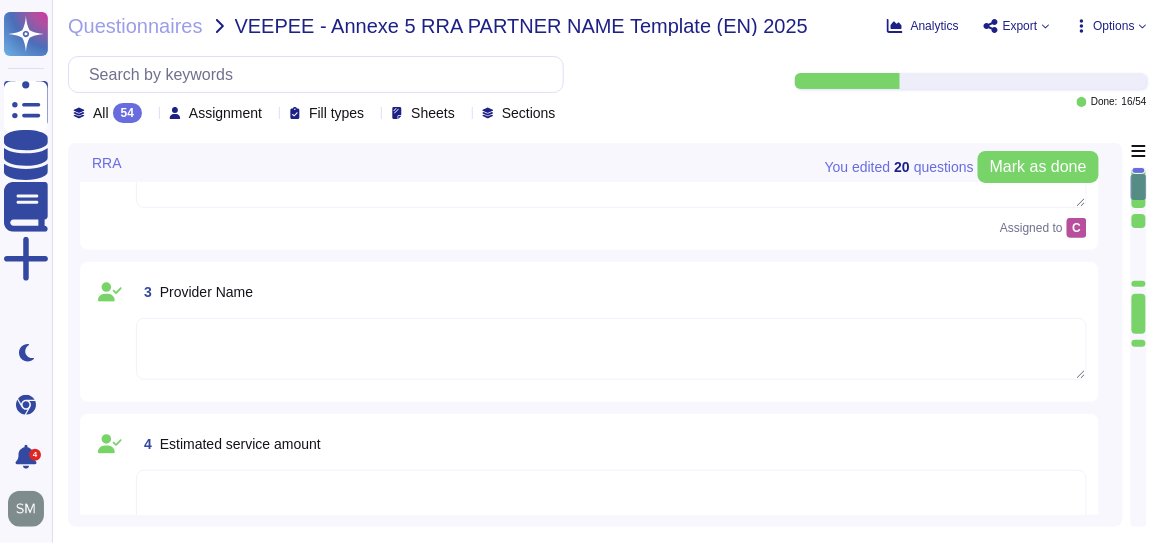 type on "The cybersecurity contact email for reporting any breach or suspicion of a security incident within the Altares Group is [EMAIL_ADDRESS][DOMAIN_NAME]." 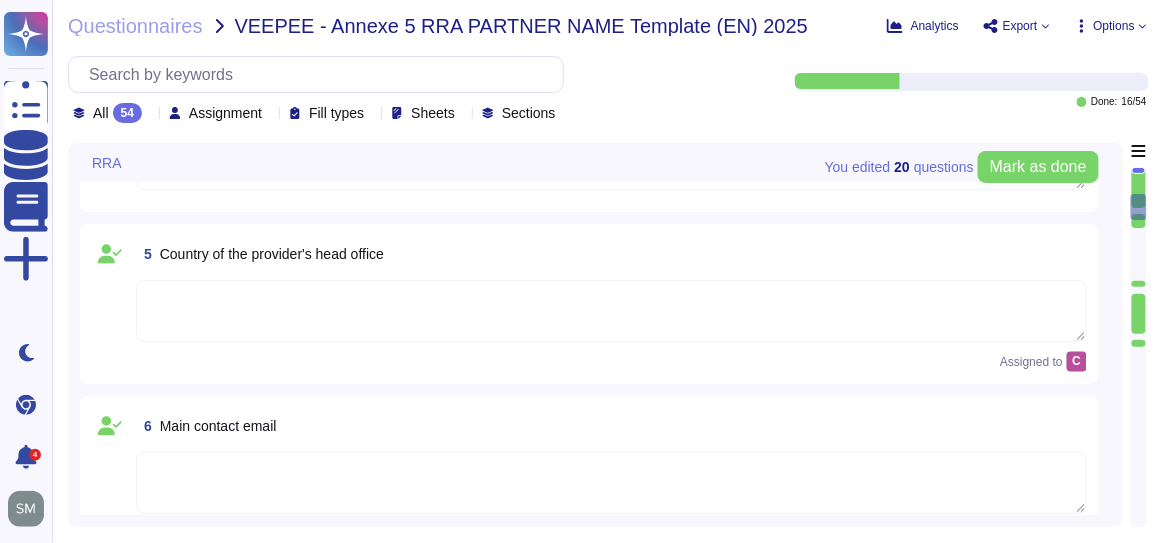 type on "Yes, the service processes personal data for the purpose of performing the Agreement, including the setting of Users’ accounts necessary for the provision of certain Services. This includes personal data related to the professional activity of the data subjects, such as identification details, contact information, professional life, and economic and financial information, as specified by the client." 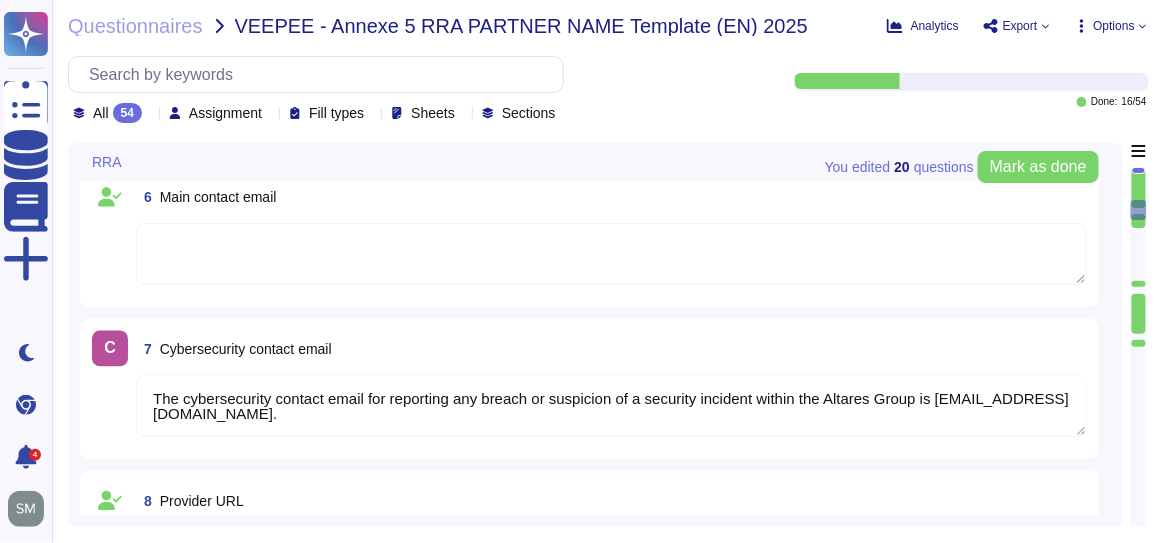scroll, scrollTop: 909, scrollLeft: 0, axis: vertical 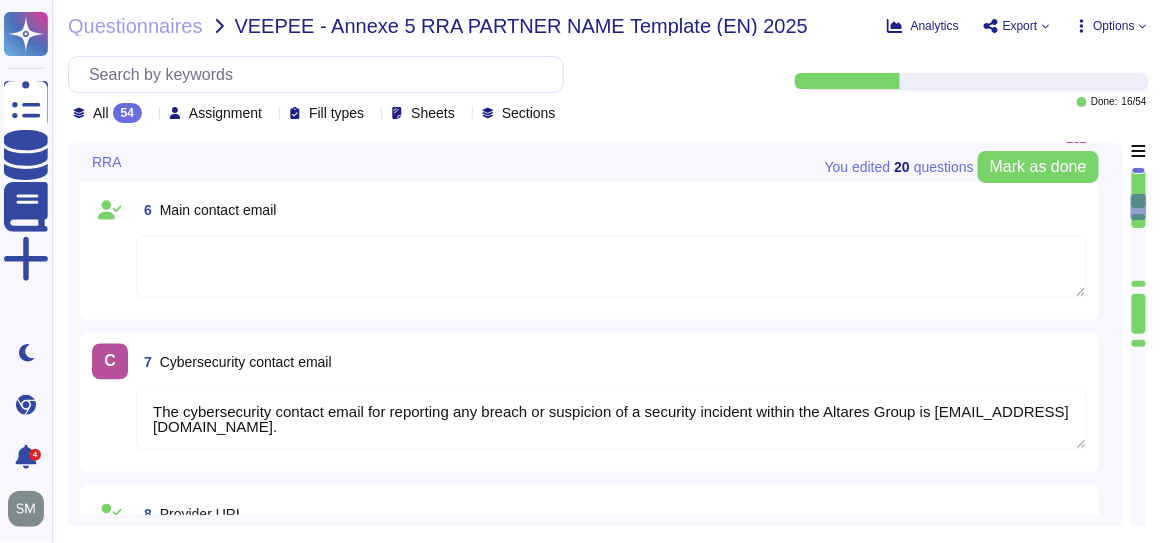 click on "The cybersecurity contact email for reporting any breach or suspicion of a security incident within the Altares Group is [EMAIL_ADDRESS][DOMAIN_NAME]." at bounding box center [611, 419] 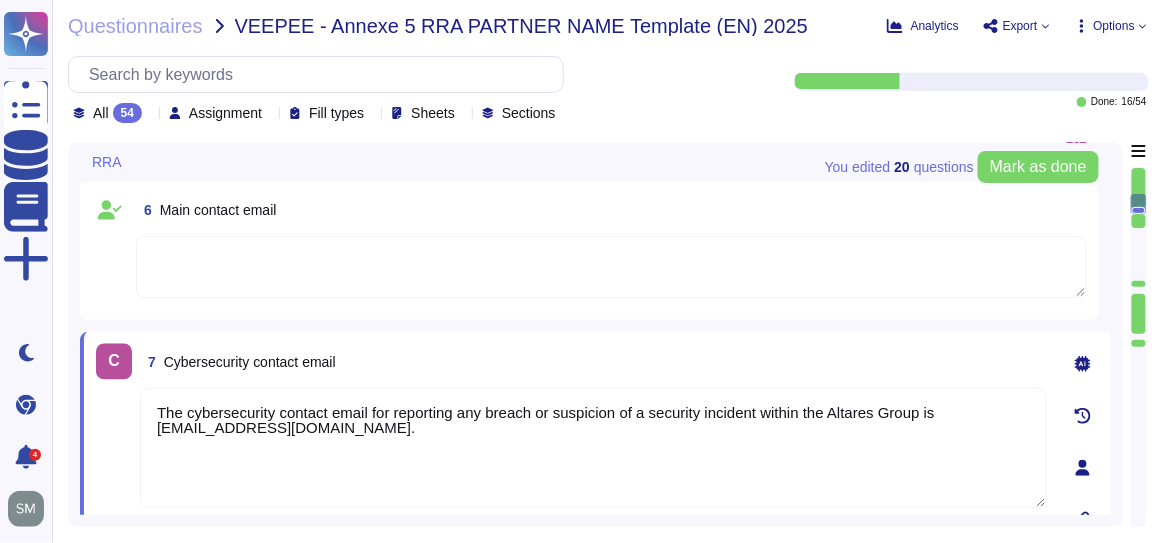 click 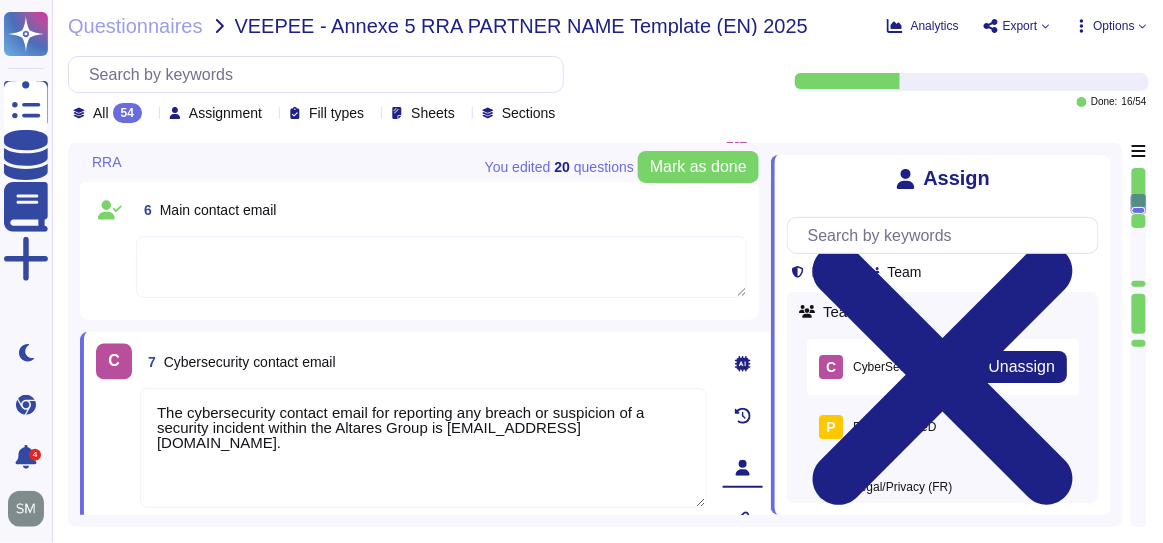 click on "C CyberSecurity" at bounding box center (873, 367) 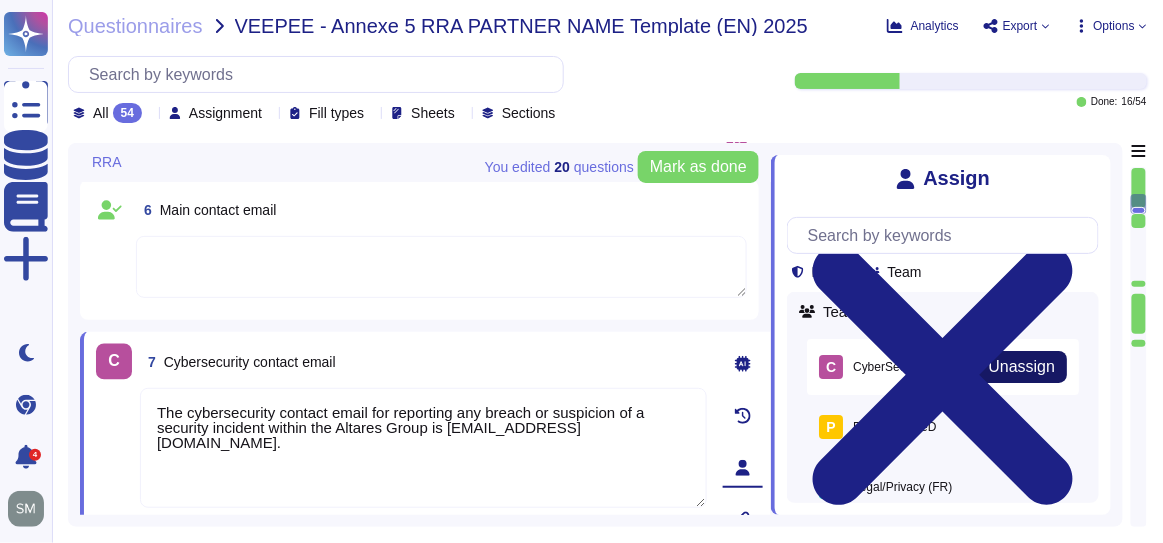 click on "Unassign" at bounding box center [1021, 367] 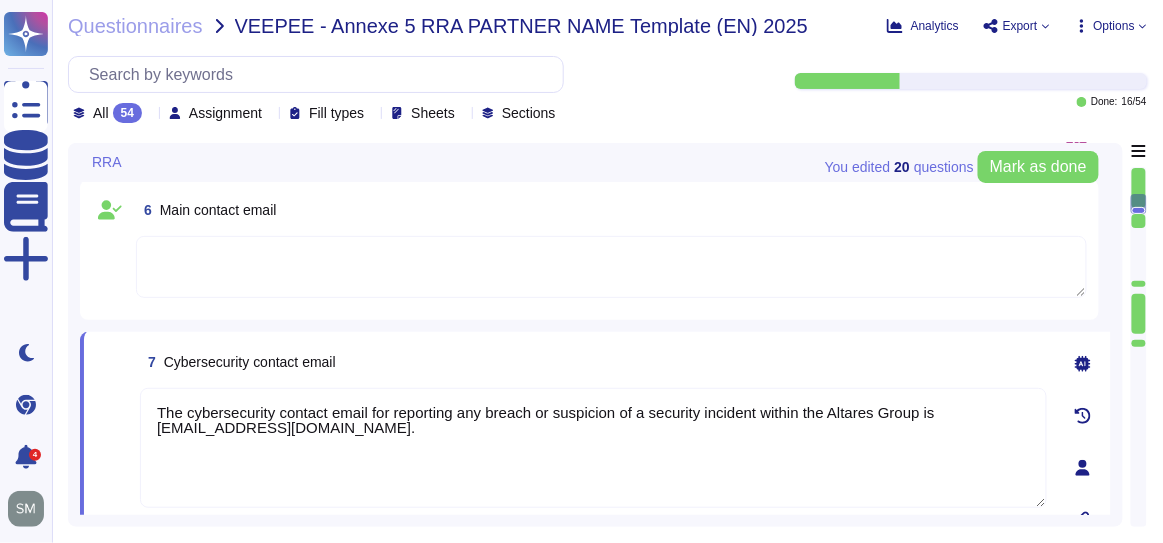 click at bounding box center [1083, 468] 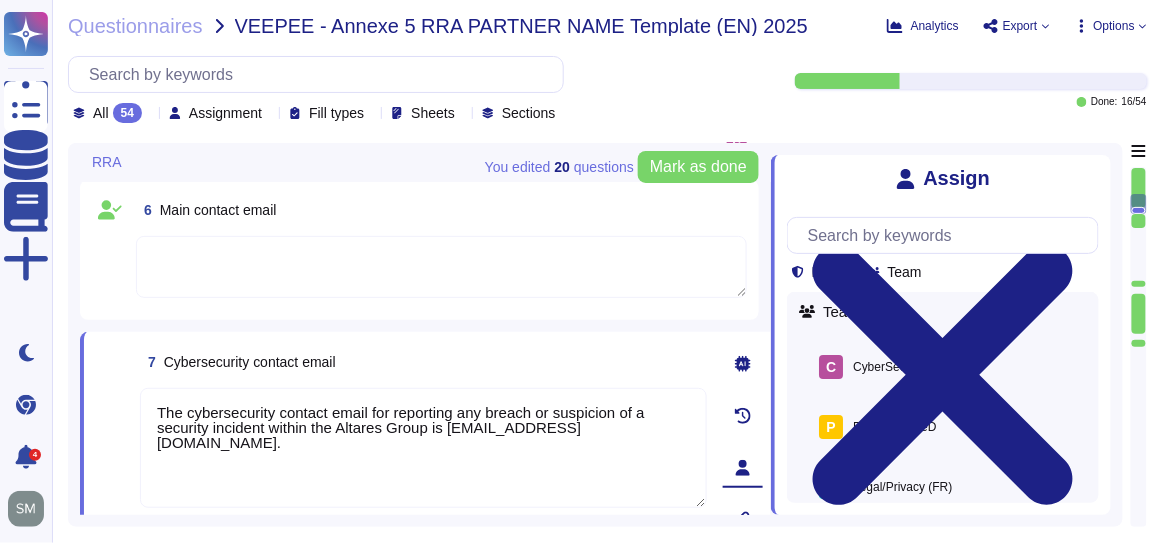 click on "Teams : C CyberSecurity Assign P Product-indueD Assign L Legal/Privacy (FR) Assign P Product-Intuiz Assign H HR Assign P Product-DNB Assign S SLA/SUPPORT Assign S Sales Assign P ProductESG Assign M Manageo Assign D Documents Review Team (Legal BNL) Assign C Compliance - ESG  Assign Users : [PERSON_NAME] (Team:  C CyberSecurity ) Assign [PERSON_NAME] (Team:  C CyberSecurity ) Assign [PERSON_NAME] (Team:  L Legal/Privacy (FR) ) Assign [PERSON_NAME] (Team:  L Legal/Privacy (FR) ) Assign [PERSON_NAME] (Team:  P Product-indueD ) Assign Apolline   Cron (Team:  P Product-Intuiz ) Assign [PERSON_NAME] (Team:  H HR ) Assign [PERSON_NAME] (Team:  P Product-DNB ) Assign nahla   hmili (Team:  S SLA/SUPPORT ) Assign [PERSON_NAME] (Team:  S SLA/SUPPORT ) Assign [PERSON_NAME] (Team:  S Sales ) Assign [PERSON_NAME] (Team:  S Sales ) Assign [PERSON_NAME] (Team:  S Sales ) Assign [PERSON_NAME] (Team:  S Sales ) Assign [PERSON_NAME] (Team:  S Sales ) Assign [PERSON_NAME]" at bounding box center [943, 397] 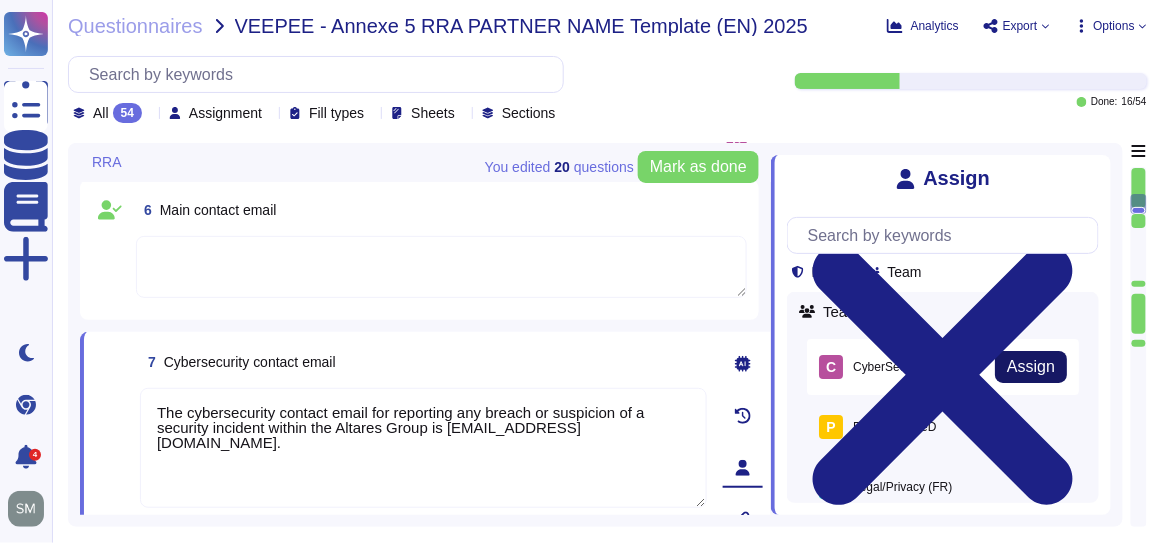 click on "Assign" at bounding box center (1031, 367) 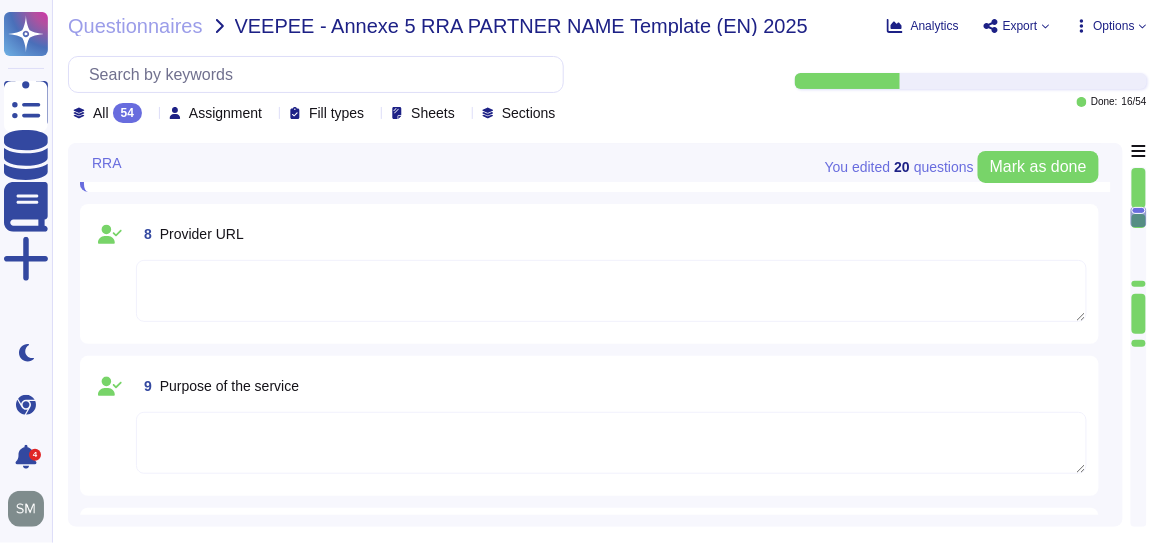 scroll, scrollTop: 1454, scrollLeft: 0, axis: vertical 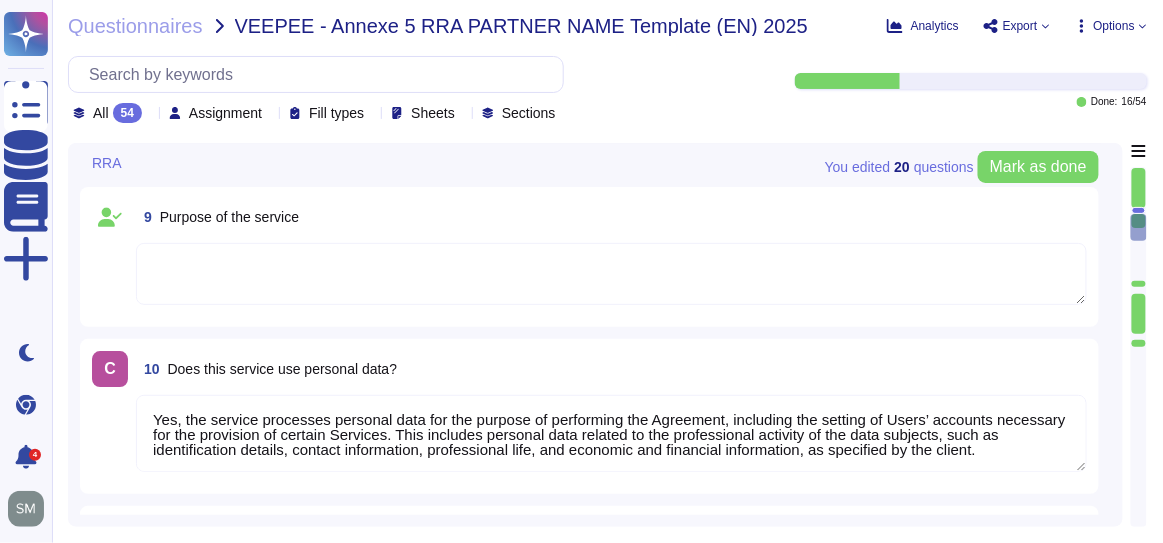 type on "Yes, the data is stored and accessed from outside the [GEOGRAPHIC_DATA]. Specifically, data is hosted primarily in AWS US East, with backups in AWS US East, AWS US West, AWS EU West, and AWS [GEOGRAPHIC_DATA] ([GEOGRAPHIC_DATA]). Additionally, personal data is transferred outside the European Economic Area (EEA) to various countries, including [GEOGRAPHIC_DATA] and others." 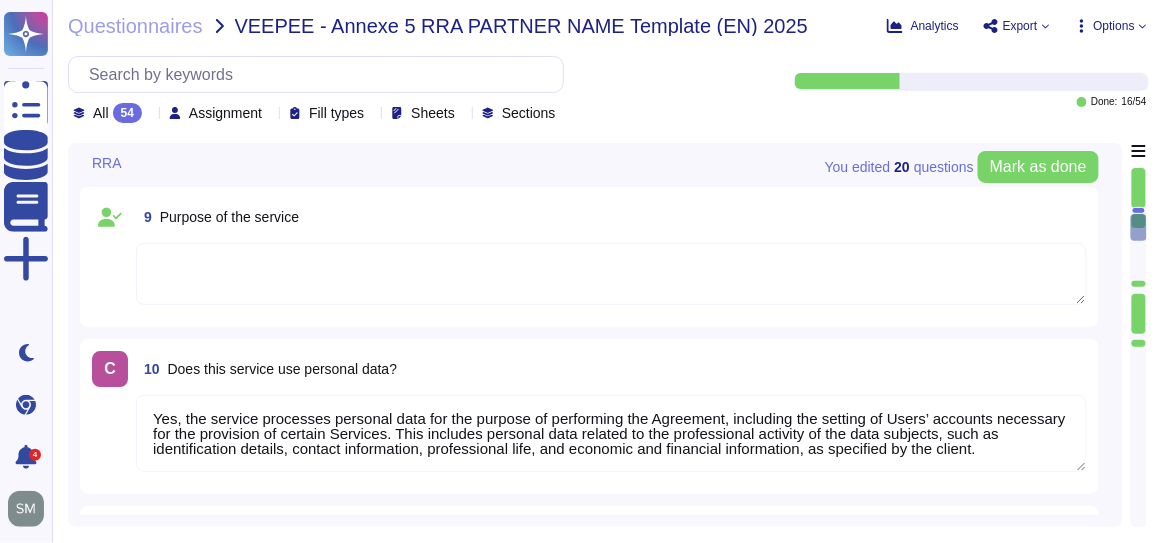 click on "Yes, the service processes personal data for the purpose of performing the Agreement, including the setting of Users’ accounts necessary for the provision of certain Services. This includes personal data related to the professional activity of the data subjects, such as identification details, contact information, professional life, and economic and financial information, as specified by the client." at bounding box center [611, 433] 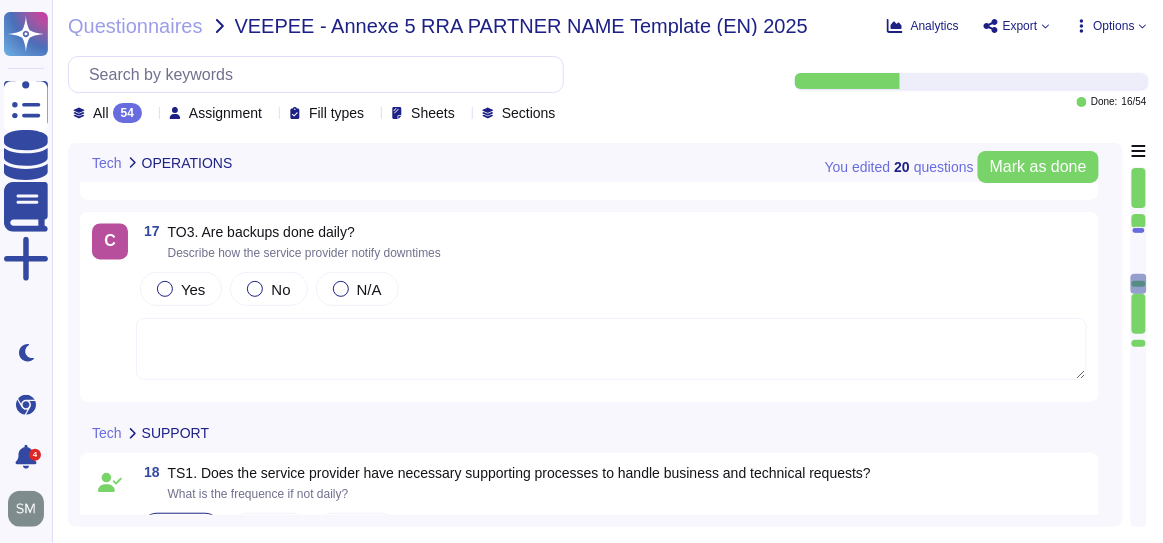 type on "It depends of choice of the solution :
- API : Customization / development from VEEPEE
- Connector : Exempted o integration - Settings and mapping of datas required" 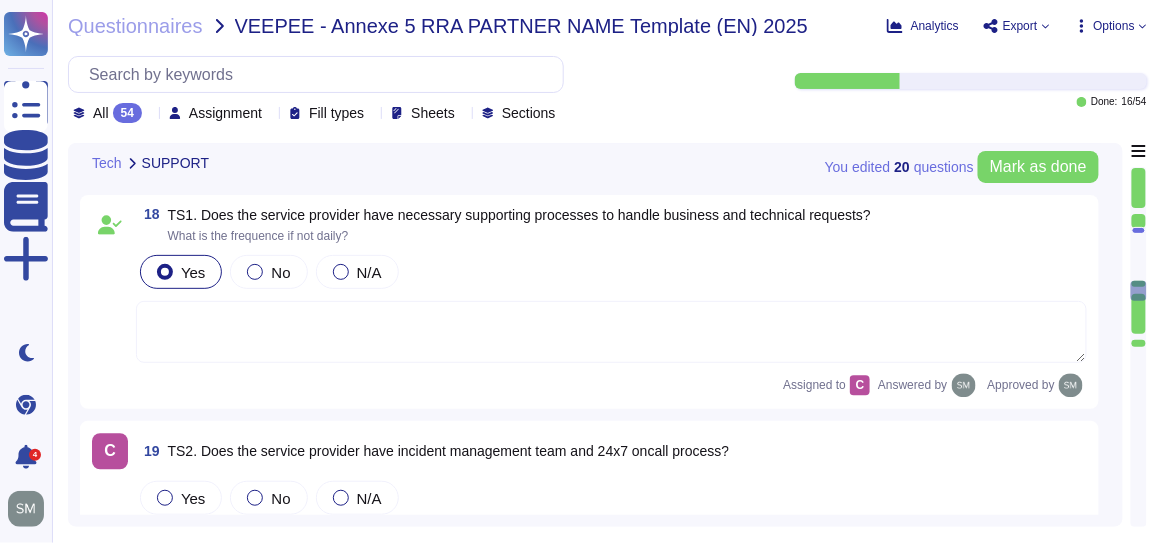type on "Not appicable for API or Connector (in this case) - Connection by token refreshed 24h" 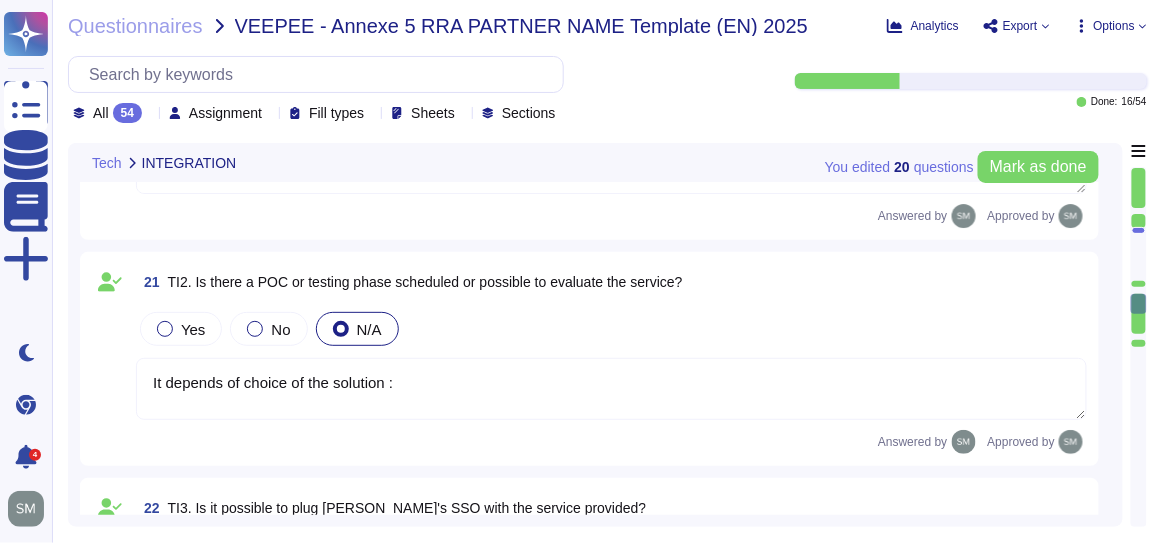 scroll, scrollTop: 3636, scrollLeft: 0, axis: vertical 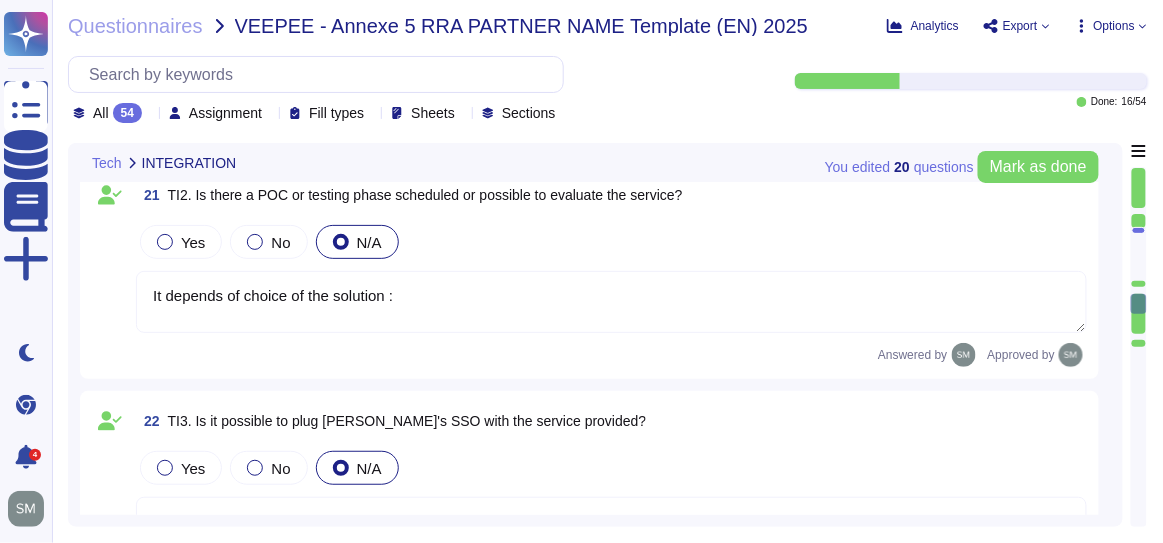 click on "Assignment" at bounding box center (225, 113) 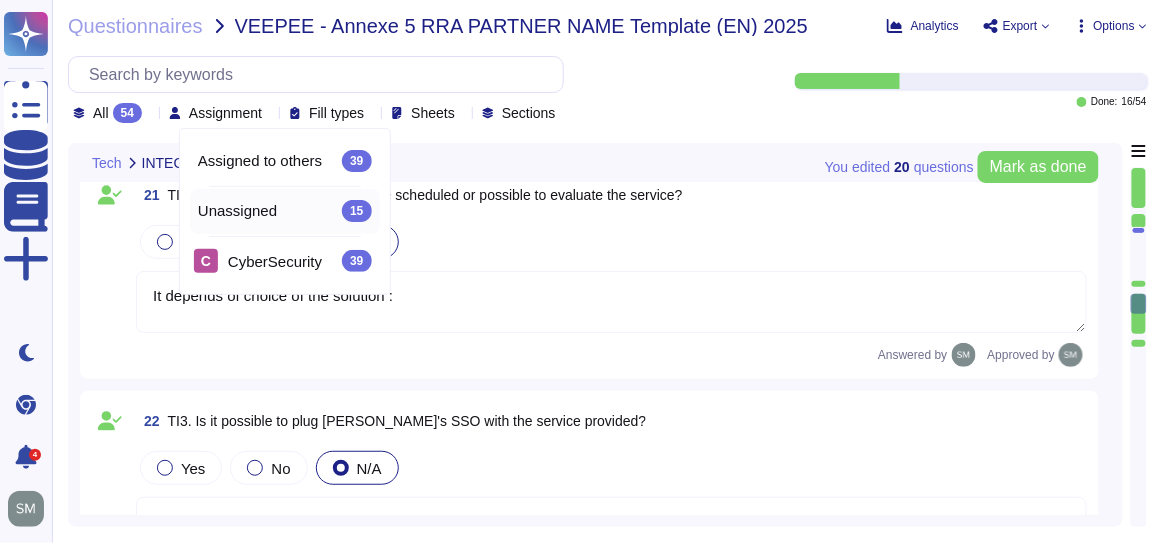 click on "Unassigned 15" at bounding box center (285, 211) 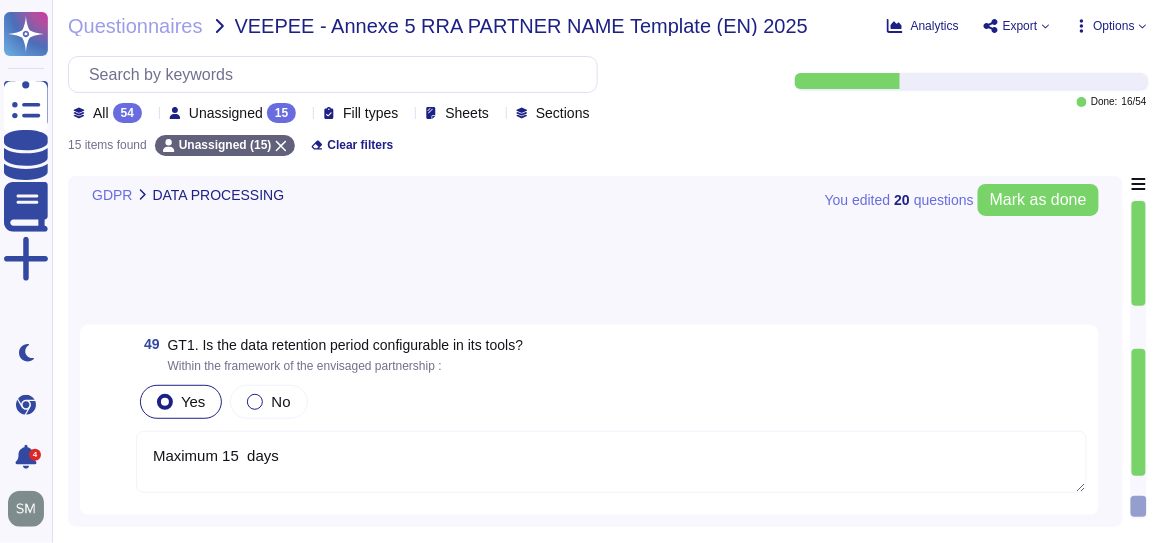 type on "Maximum 15  days" 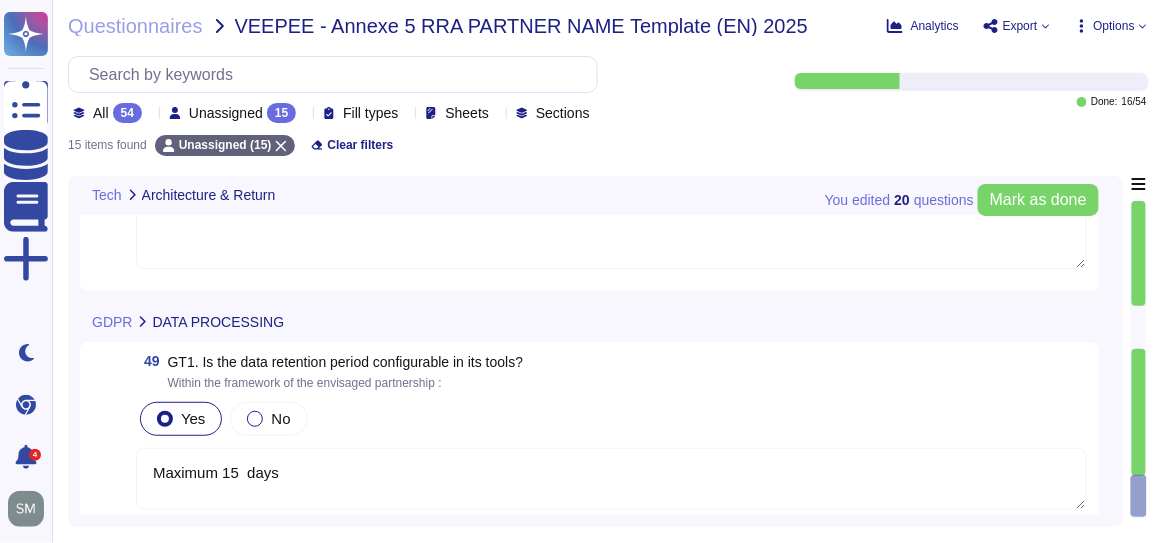 click on "Maximum 15  days" at bounding box center [611, 479] 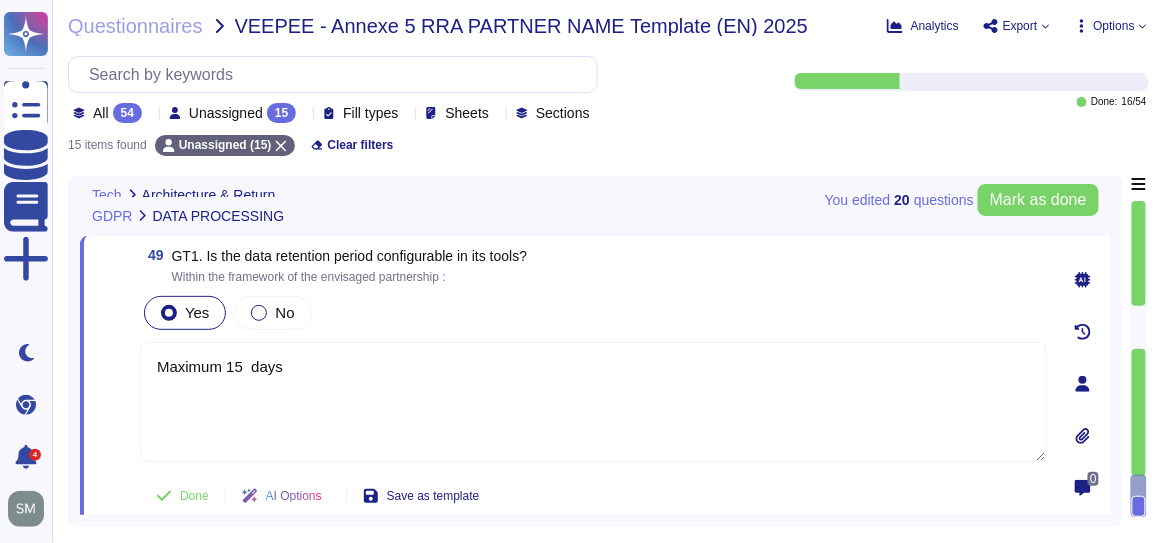scroll, scrollTop: 2541, scrollLeft: 0, axis: vertical 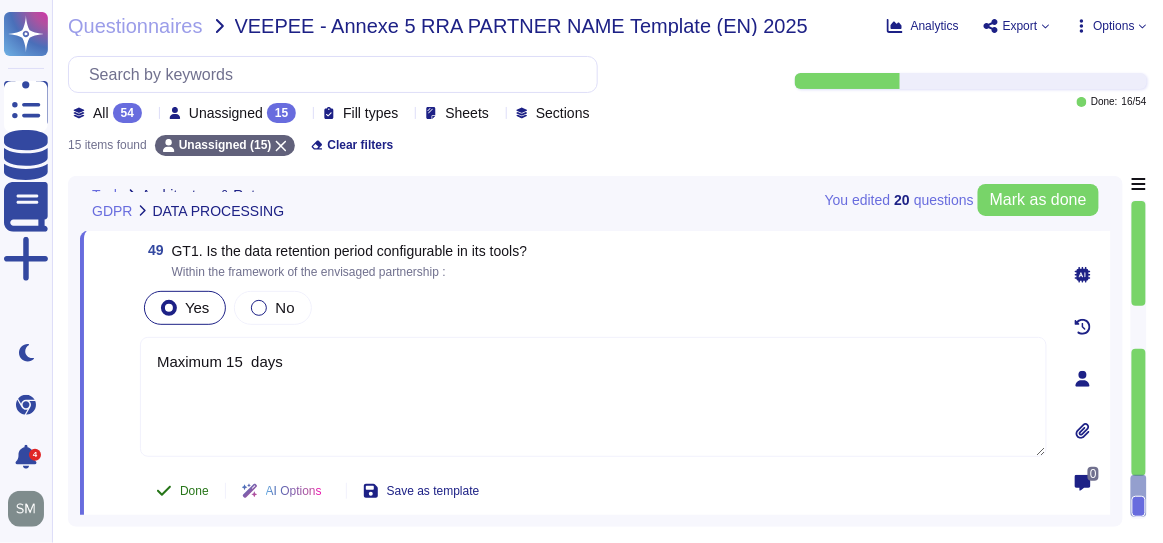 click on "Done" at bounding box center [194, 491] 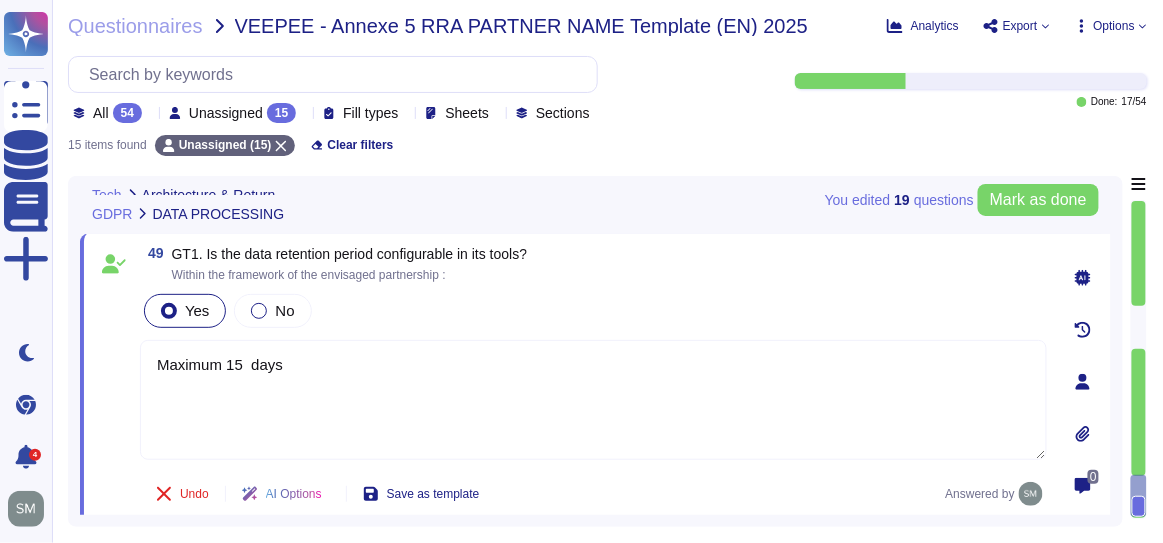 scroll, scrollTop: 2541, scrollLeft: 0, axis: vertical 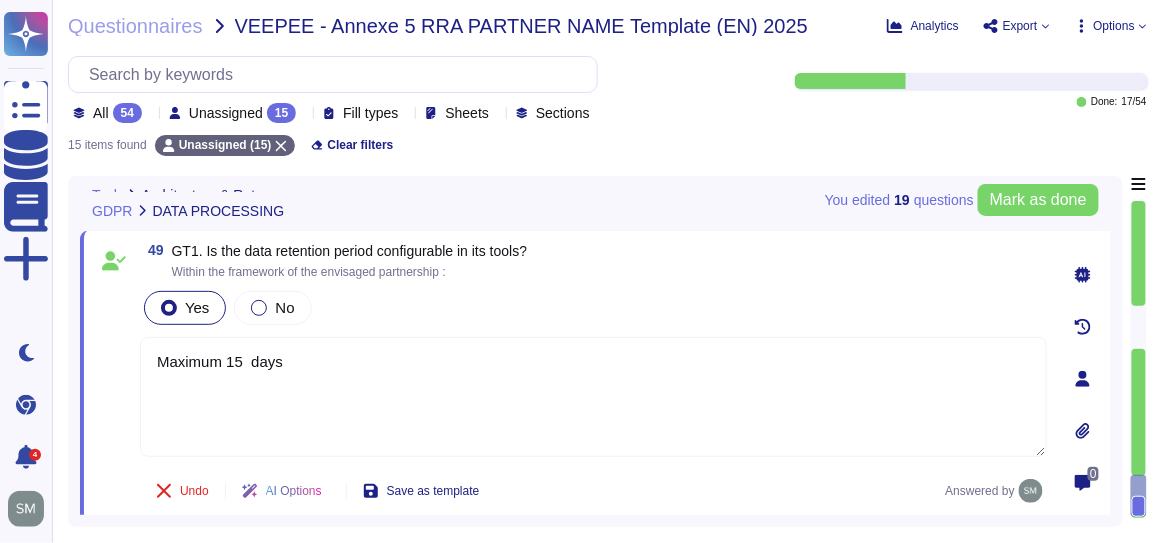 click on "GDPR DATA PROCESSING" at bounding box center (455, 211) 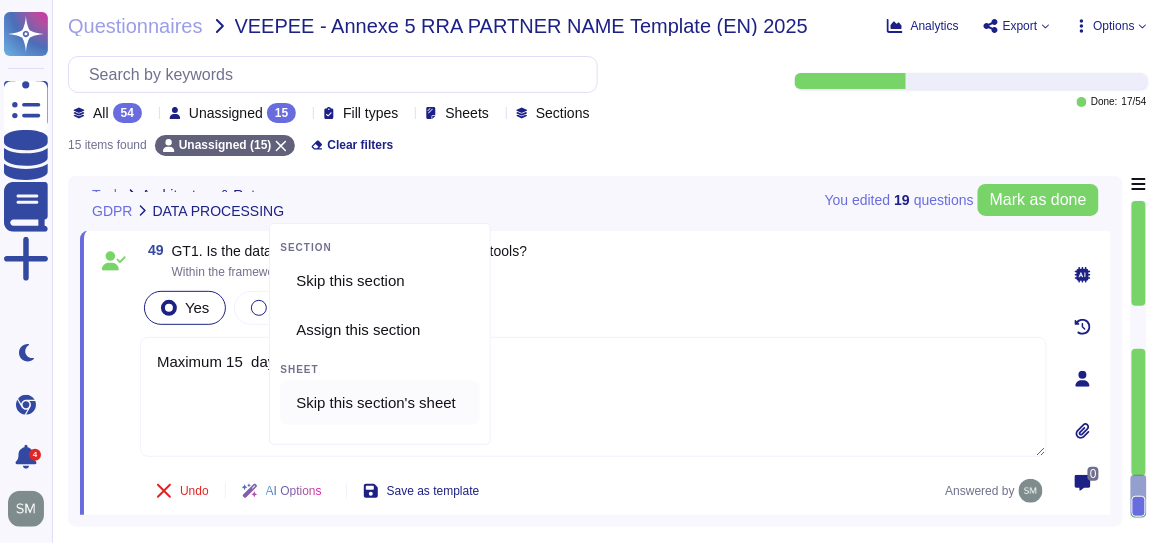 click on "Skip this section's sheet" at bounding box center [376, 403] 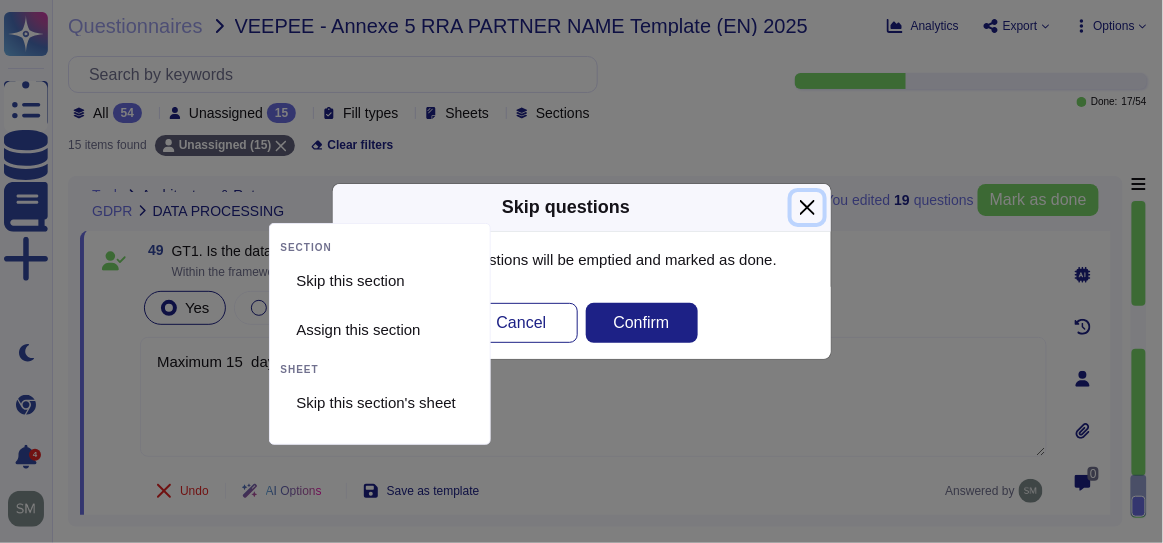 click at bounding box center (807, 207) 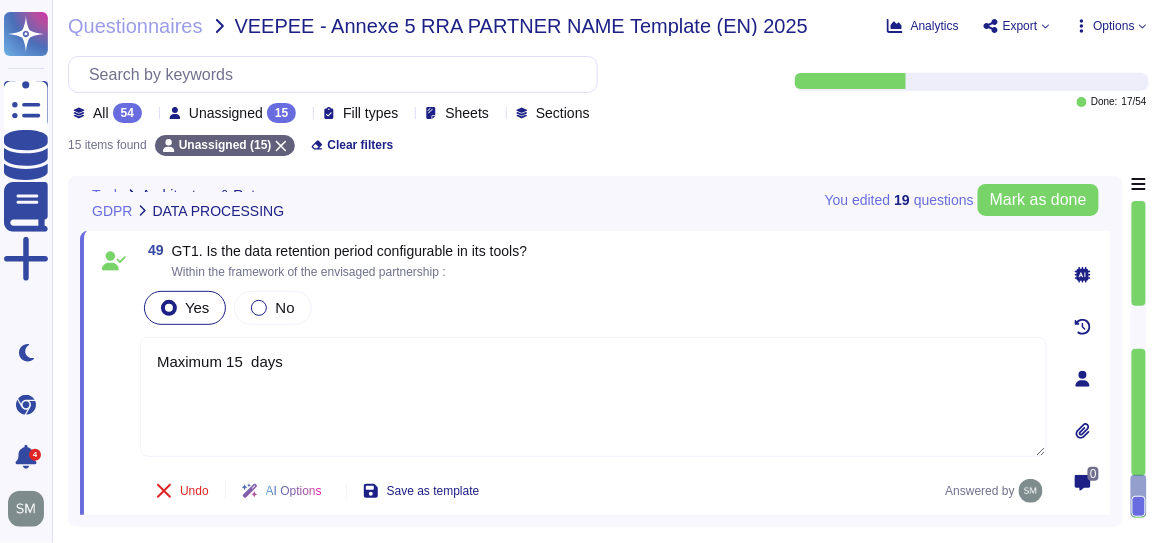 click on "GDPR DATA PROCESSING" at bounding box center [455, 211] 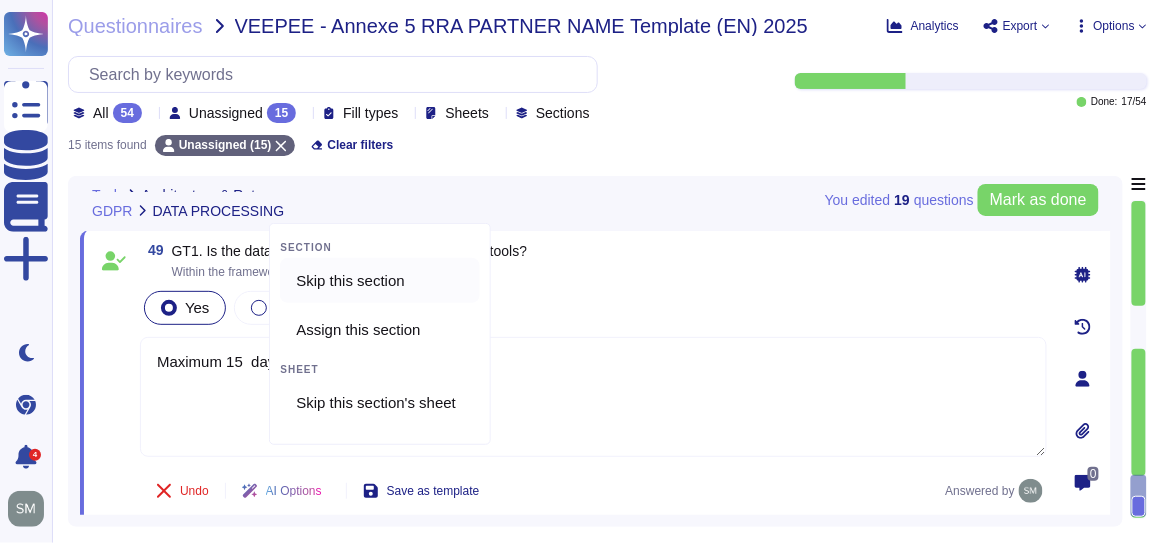 click on "Skip this section" at bounding box center (350, 281) 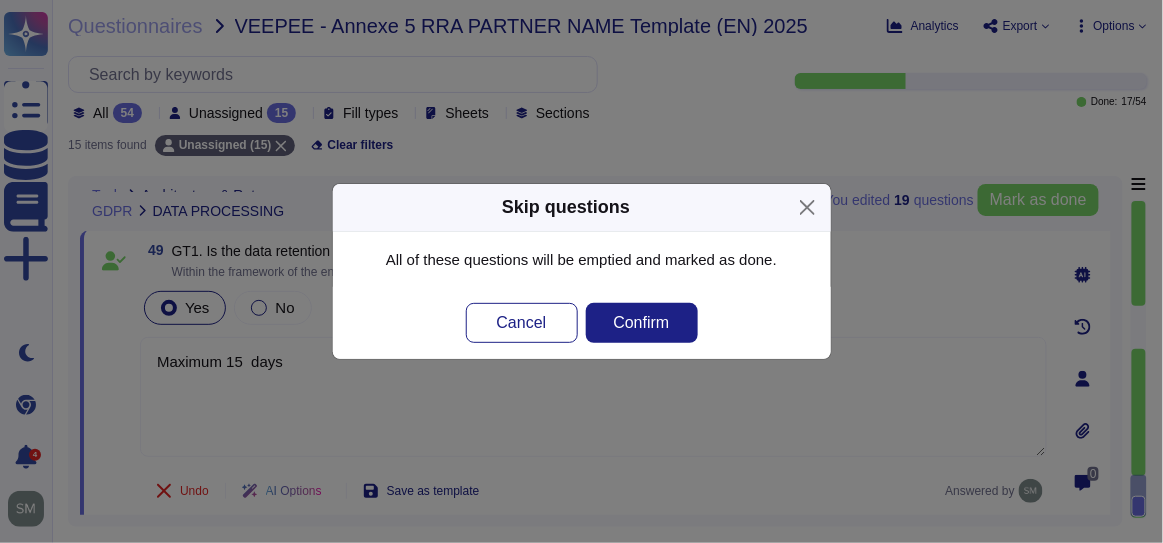 click on "All of these questions will be emptied and marked as done." at bounding box center [582, 259] 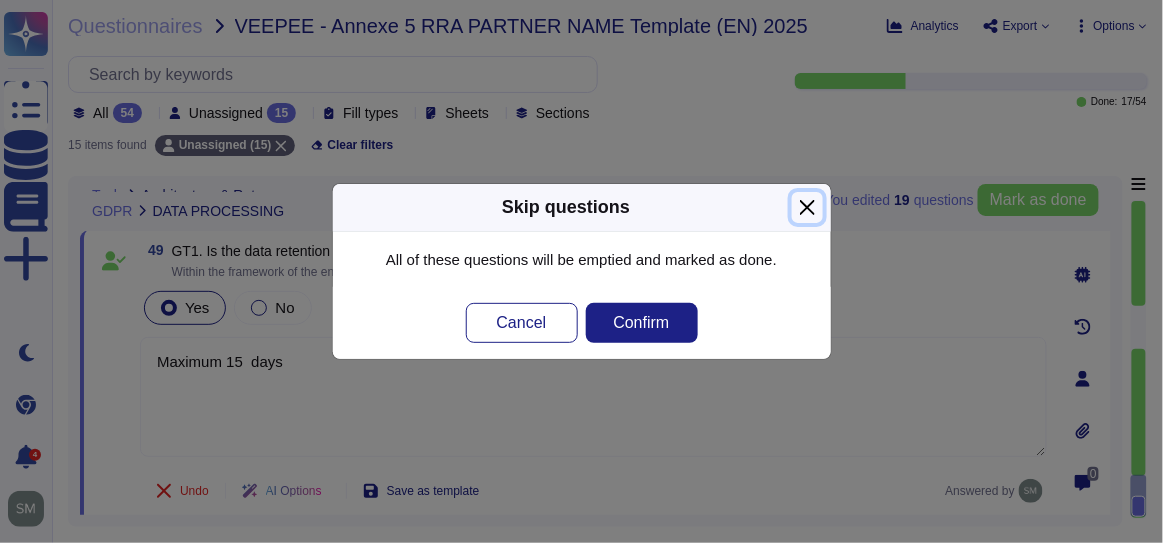 click at bounding box center (807, 207) 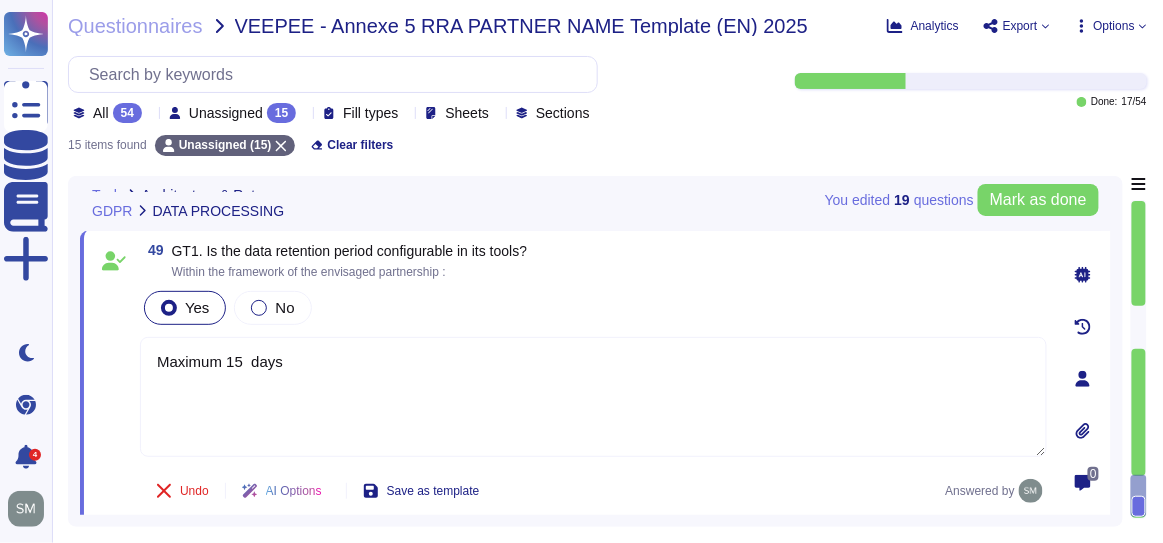 click on "Unassigned" at bounding box center (226, 113) 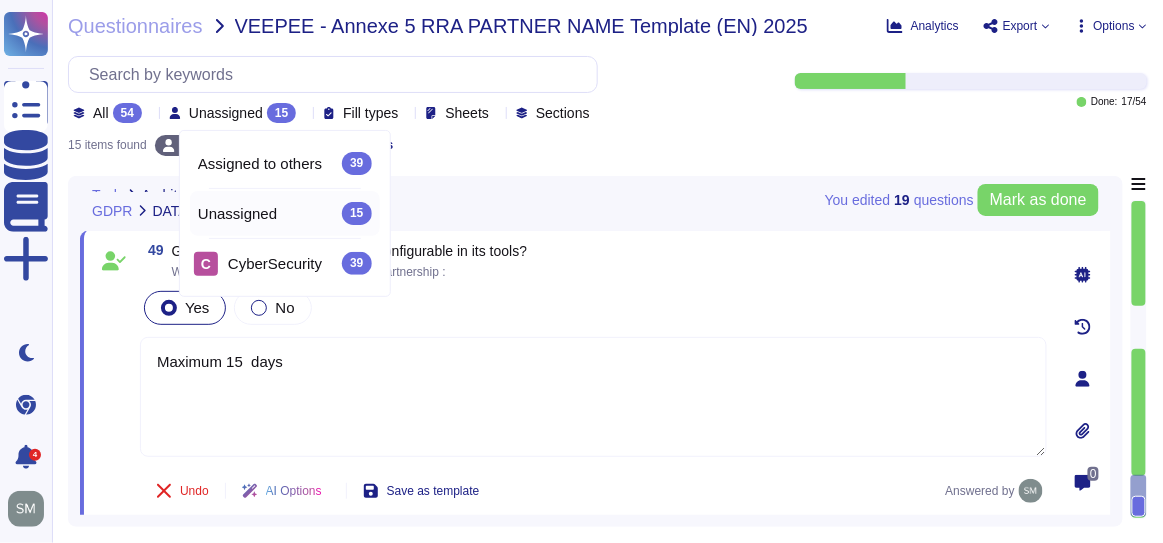 click on "Unassigned" at bounding box center (237, 214) 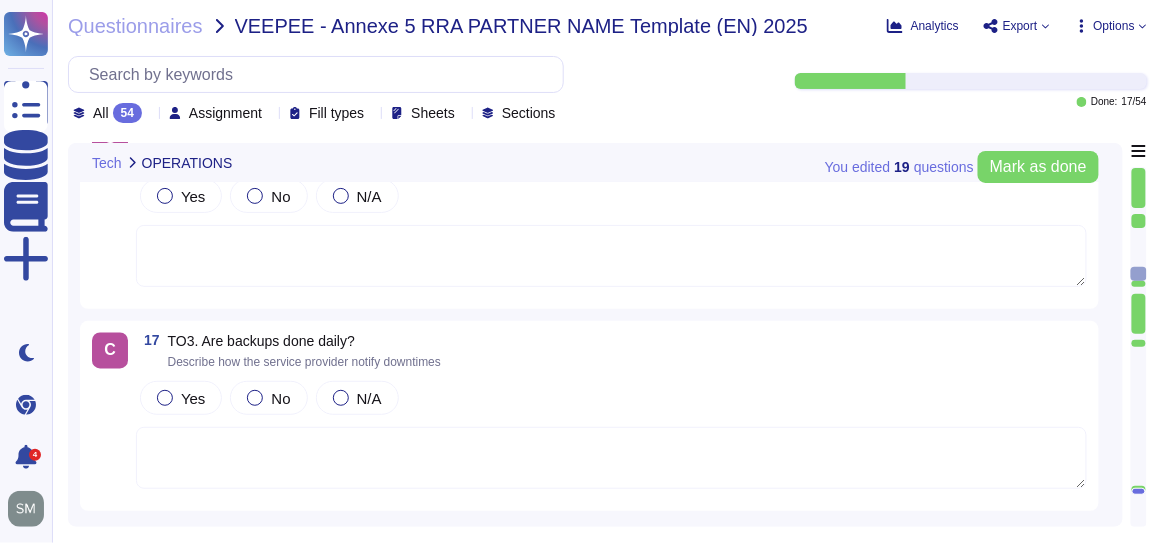 click at bounding box center (611, 458) 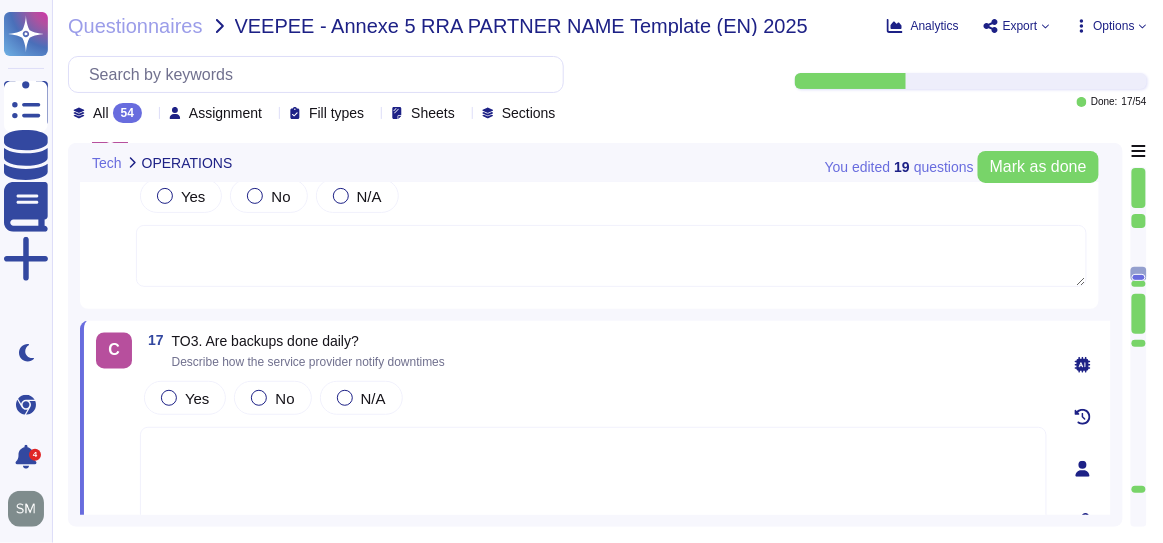 click at bounding box center (1083, 469) 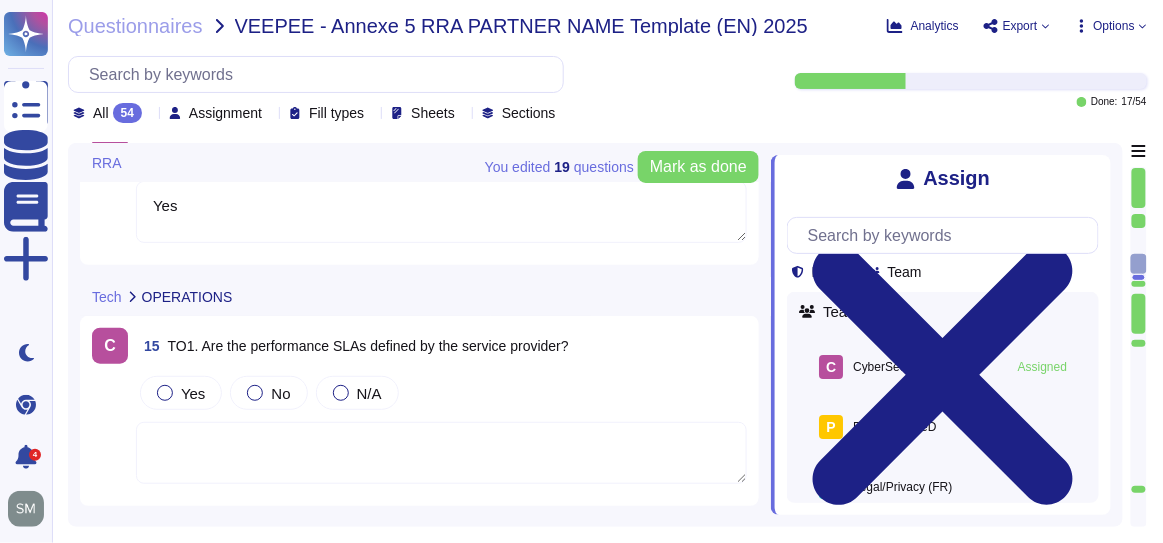 type on "Yes, the data is stored and accessed from outside the [GEOGRAPHIC_DATA]. Specifically, data is hosted primarily in AWS US East, with backups in AWS US East, AWS US West, AWS EU West, and AWS [GEOGRAPHIC_DATA] ([GEOGRAPHIC_DATA]). Additionally, personal data is transferred outside the European Economic Area (EEA) to various countries, including [GEOGRAPHIC_DATA] and others." 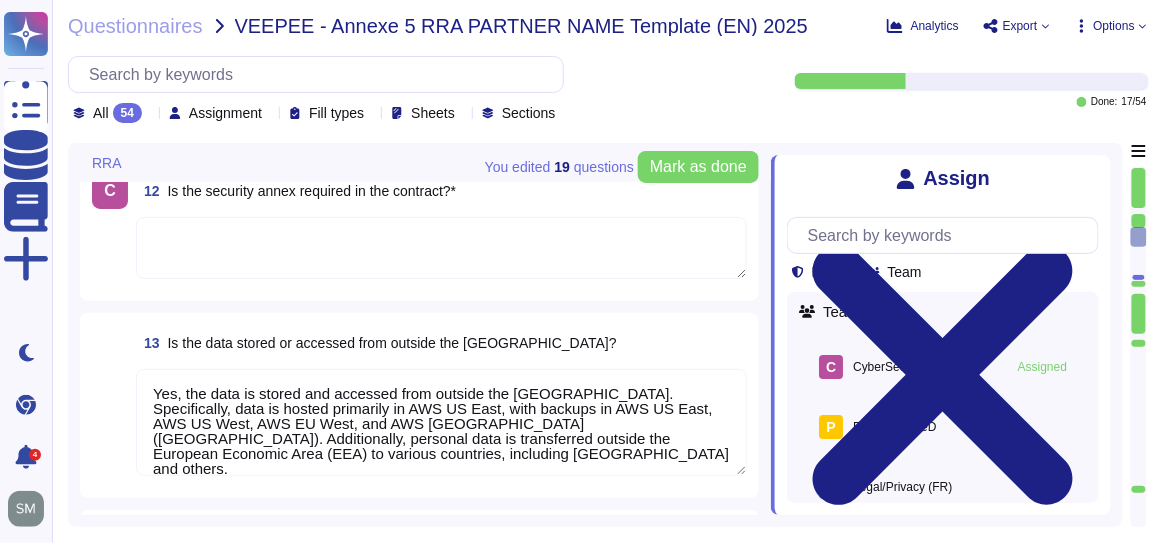 type on "The cybersecurity contact email for reporting any breach or suspicion of a security incident within the Altares Group is [EMAIL_ADDRESS][DOMAIN_NAME]." 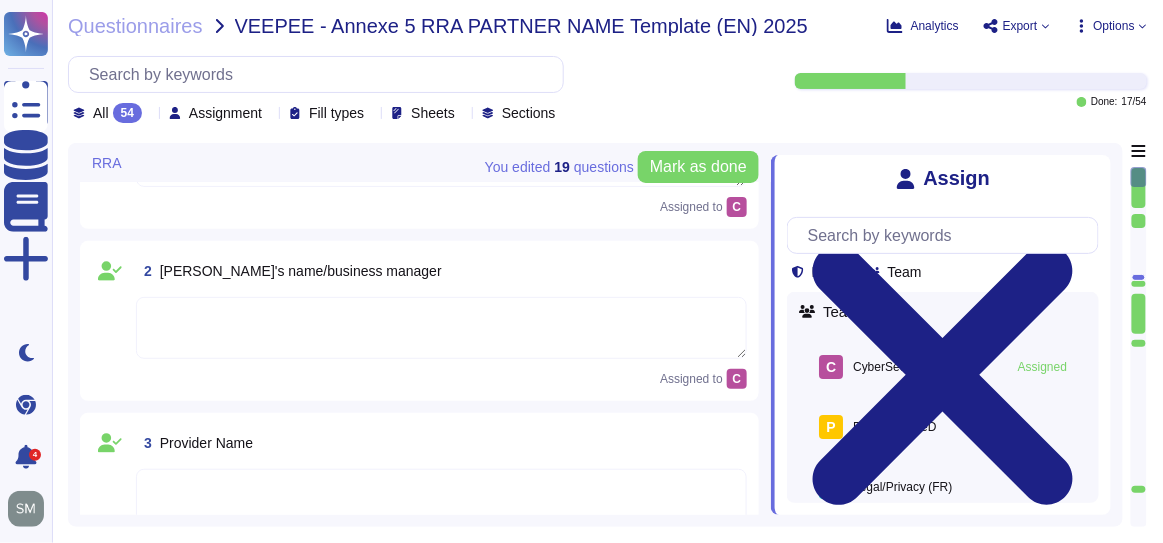 scroll, scrollTop: 0, scrollLeft: 0, axis: both 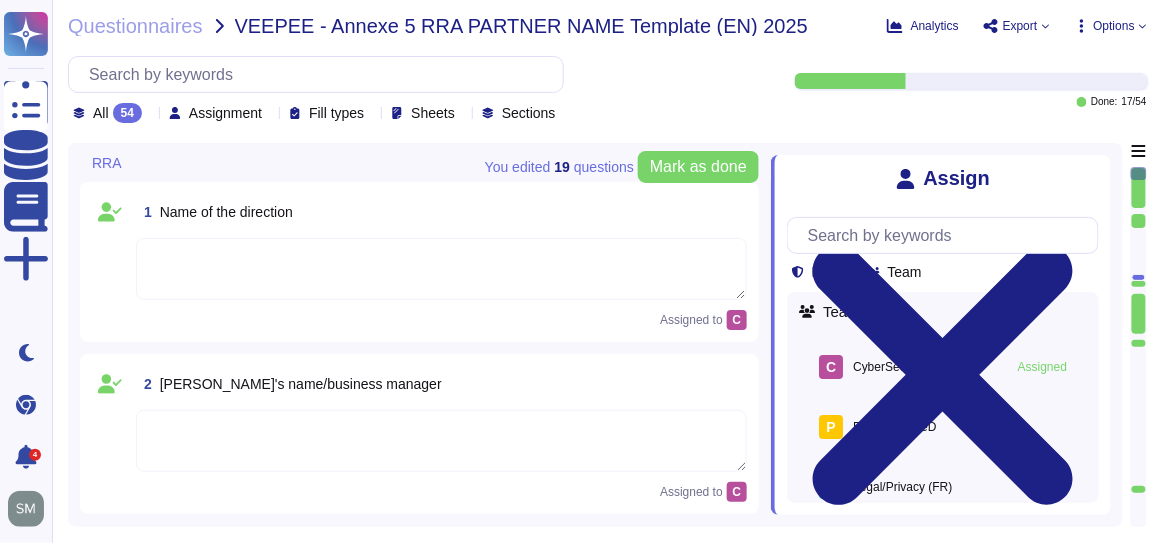 click 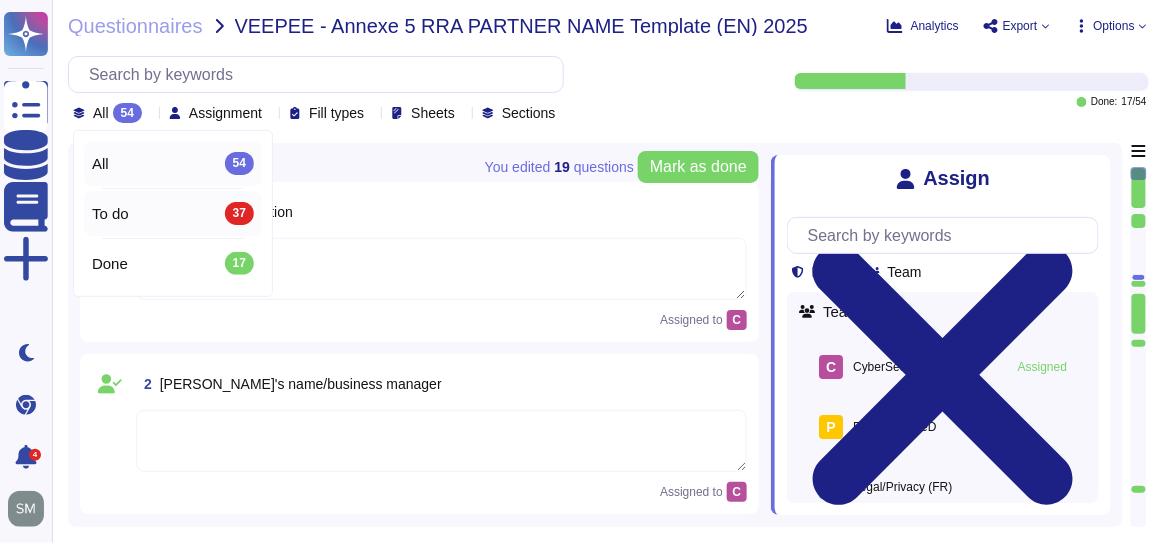 click on "37" at bounding box center [239, 213] 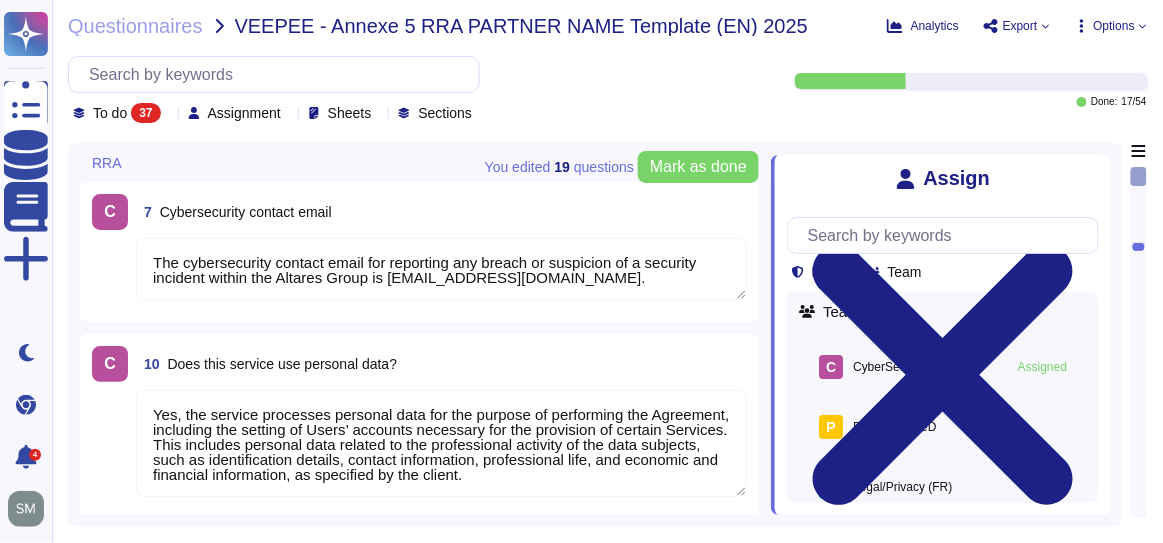 type on "Yes, the data is stored and accessed from outside the [GEOGRAPHIC_DATA]. Specifically, data is hosted primarily in AWS US East, with backups in AWS US East, AWS US West, AWS EU West, and AWS [GEOGRAPHIC_DATA] ([GEOGRAPHIC_DATA]). Additionally, personal data is transferred outside the European Economic Area (EEA) to various countries, including [GEOGRAPHIC_DATA] and others." 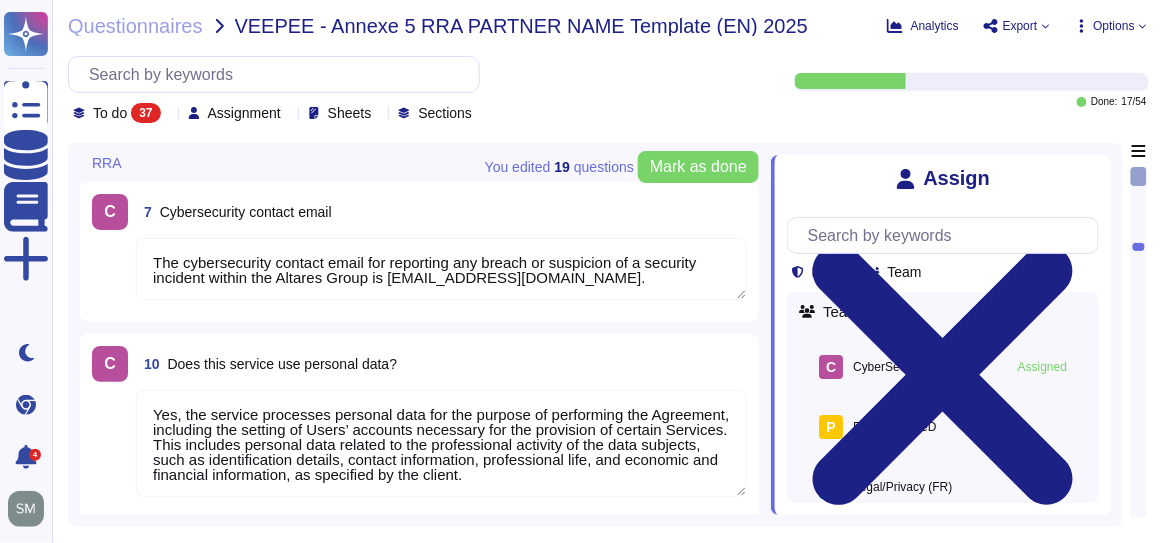 click 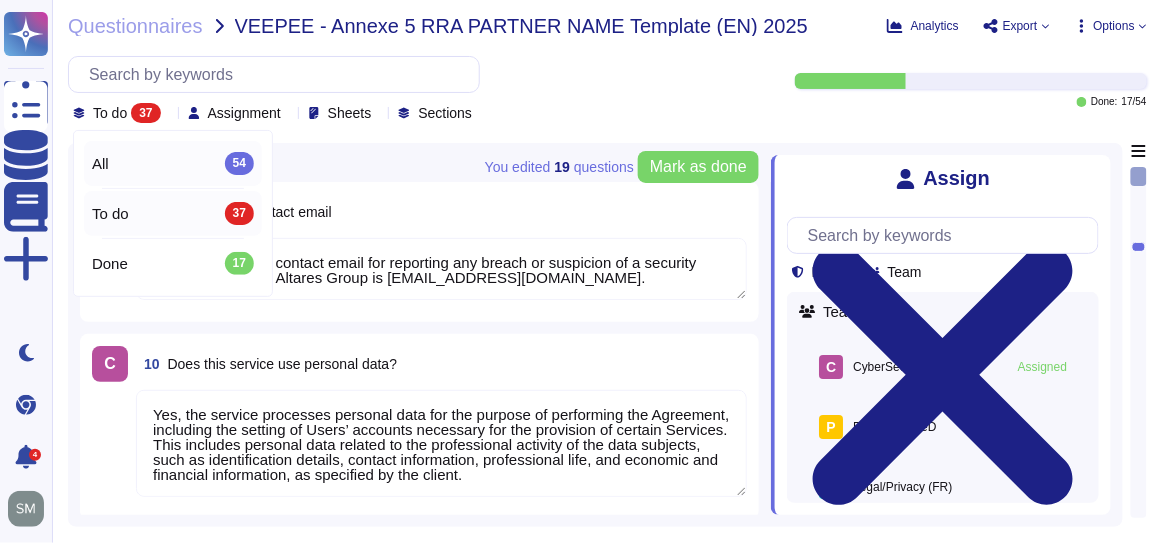 click on "All 54" at bounding box center (173, 163) 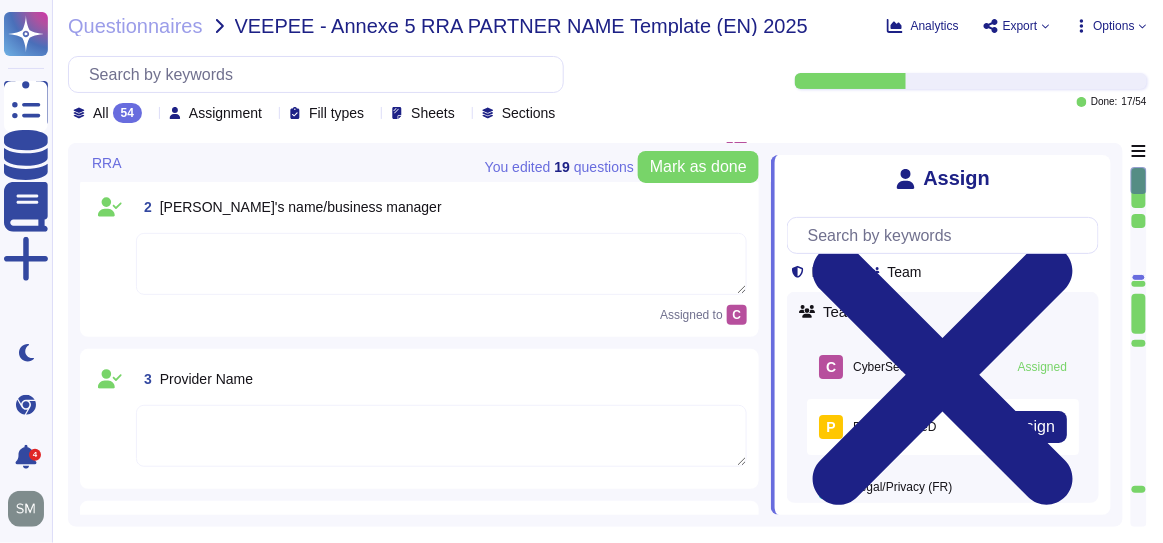 type on "The cybersecurity contact email for reporting any breach or suspicion of a security incident within the Altares Group is [EMAIL_ADDRESS][DOMAIN_NAME]." 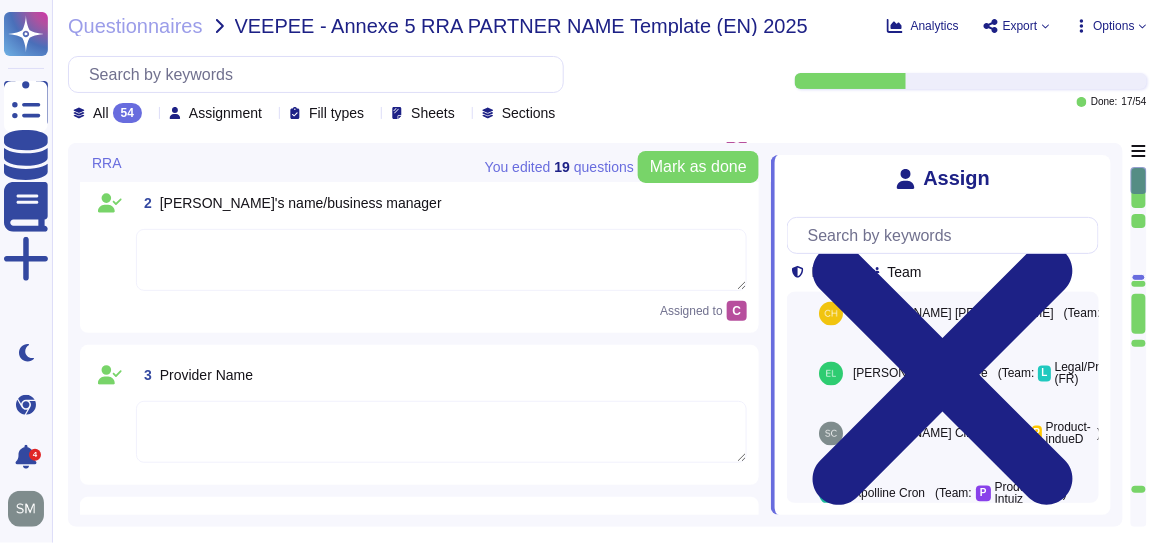 scroll, scrollTop: 818, scrollLeft: 0, axis: vertical 